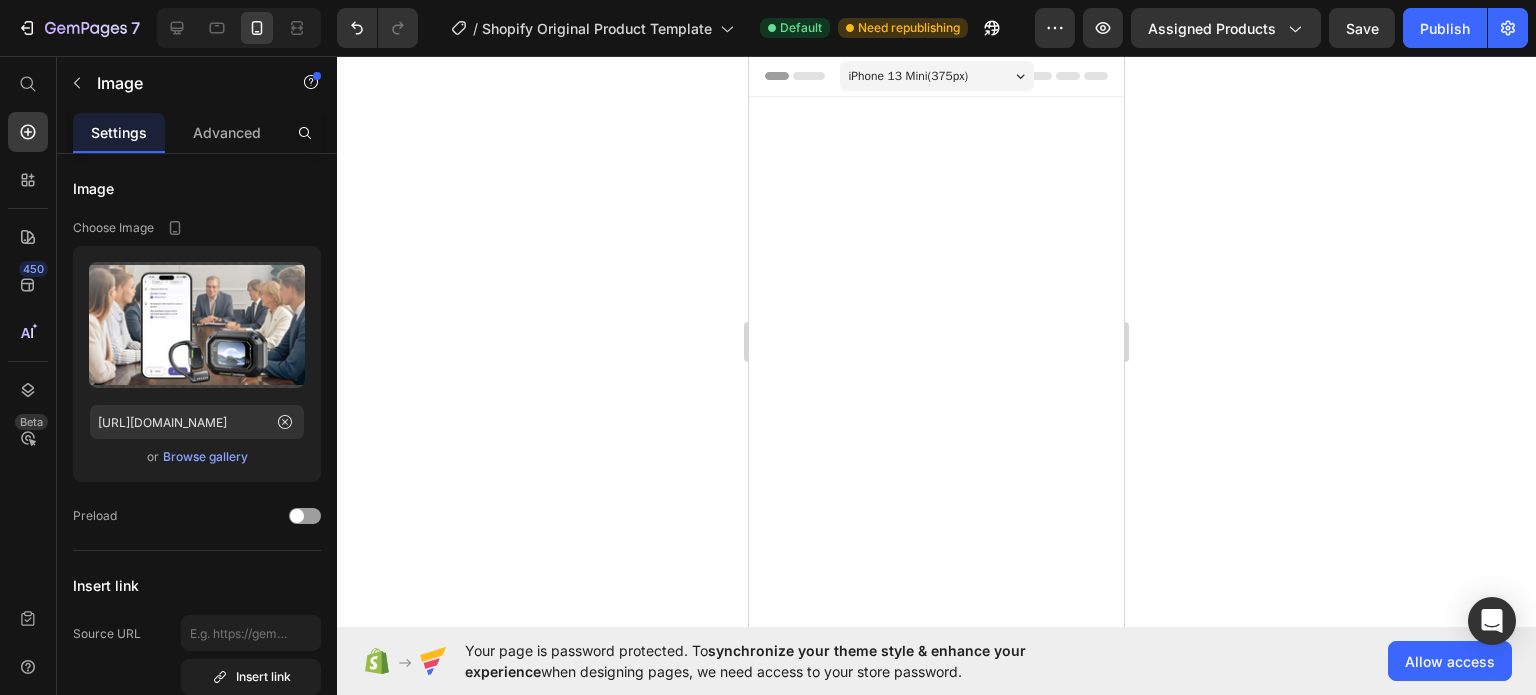 scroll, scrollTop: 2691, scrollLeft: 0, axis: vertical 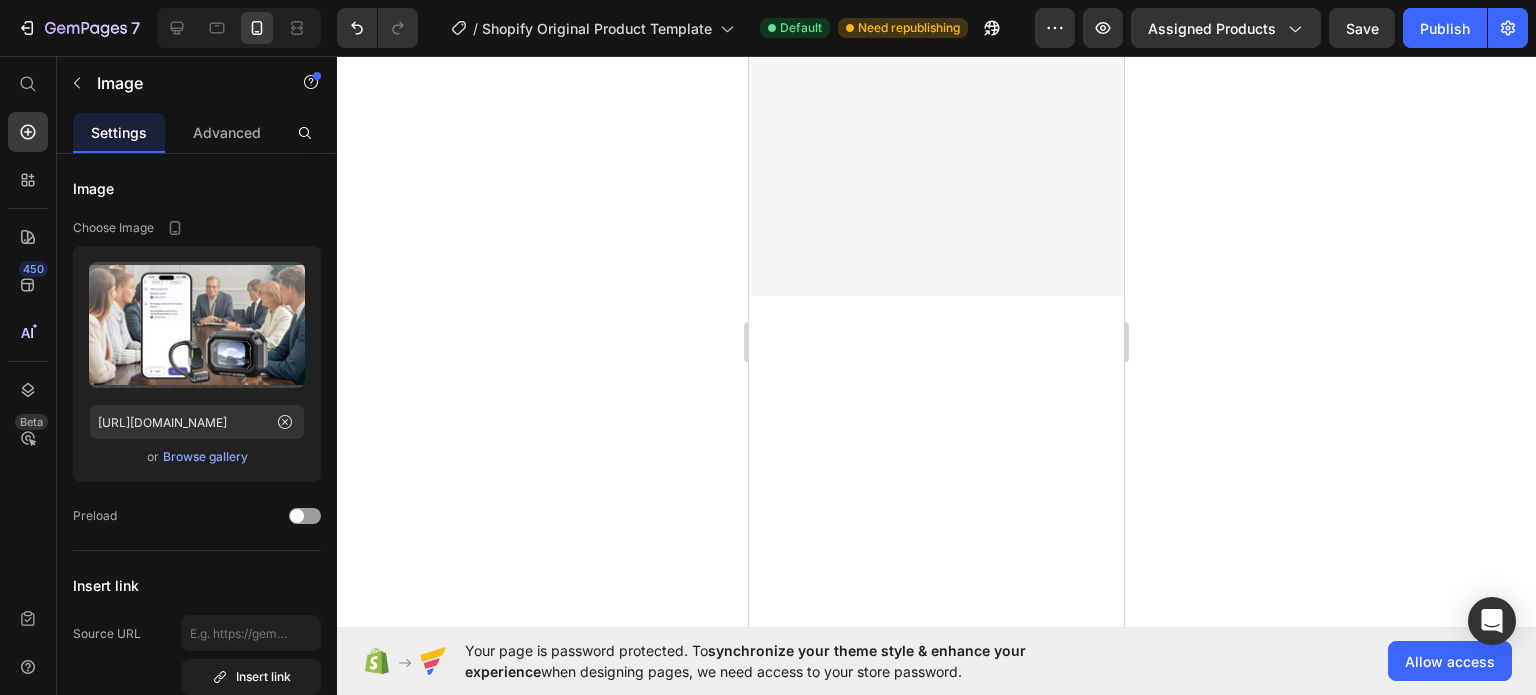 click at bounding box center [936, -212] 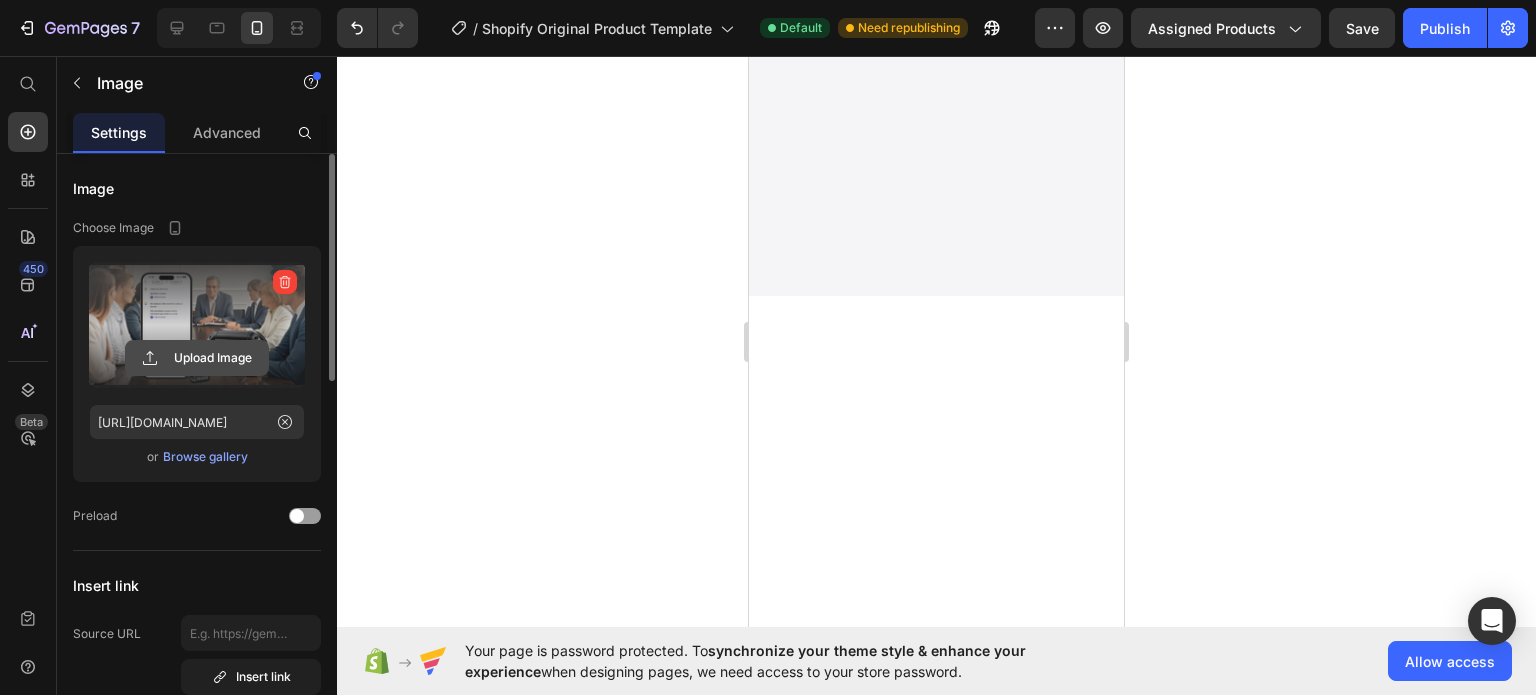 click 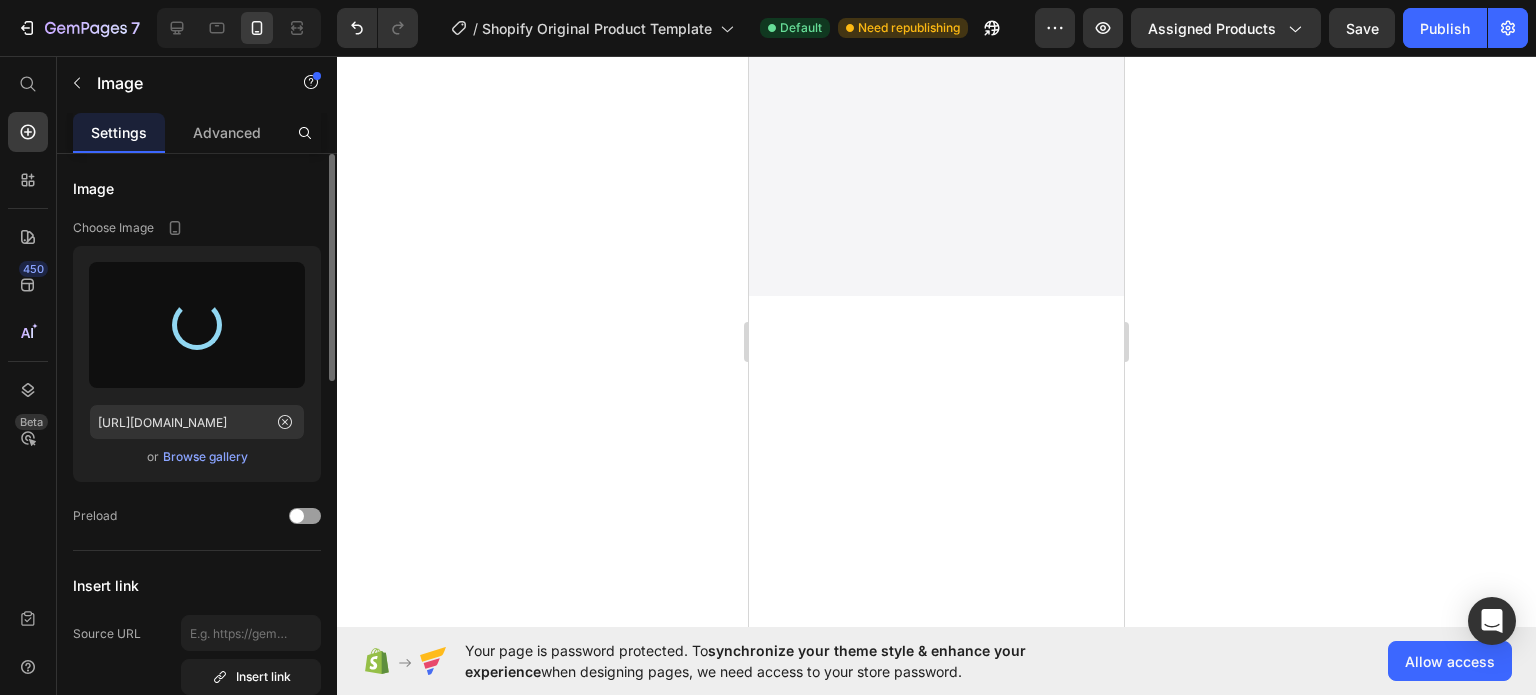 type on "[URL][DOMAIN_NAME]" 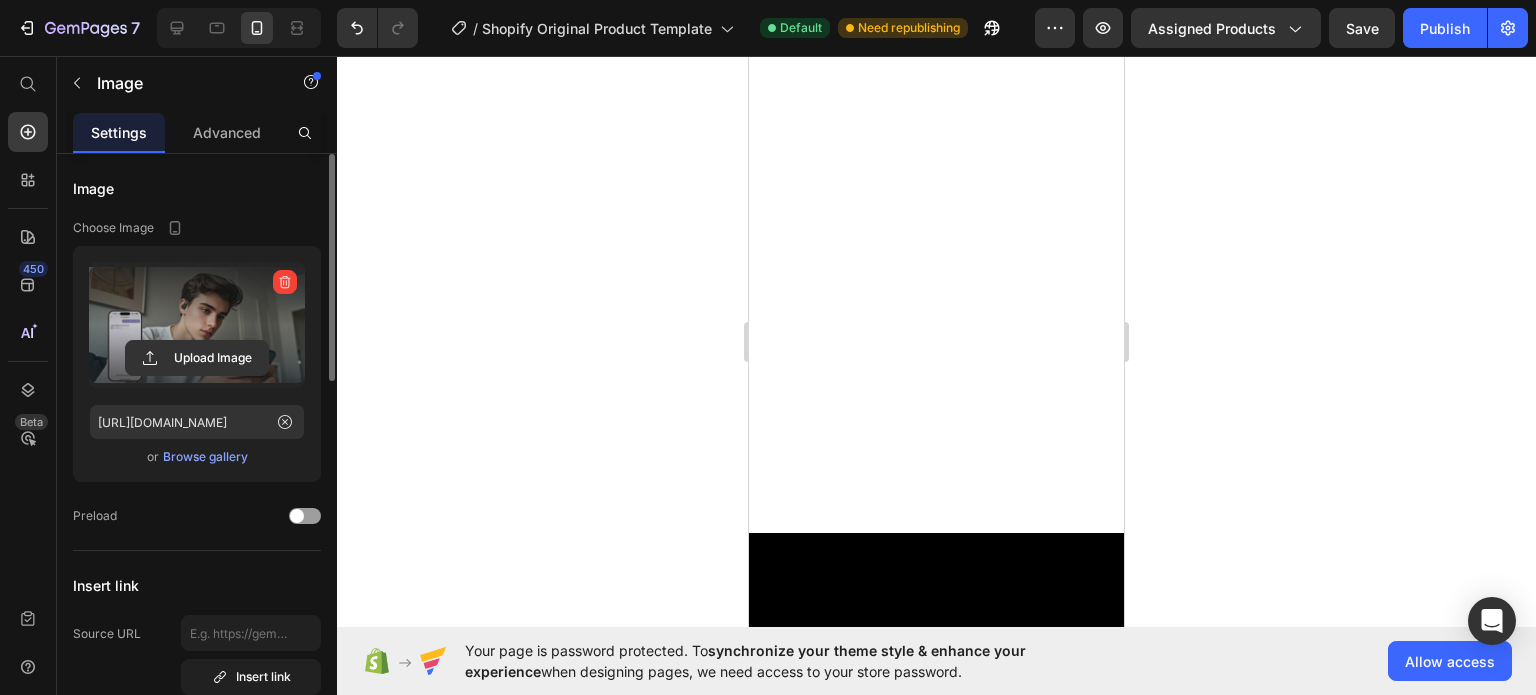 scroll, scrollTop: 3391, scrollLeft: 0, axis: vertical 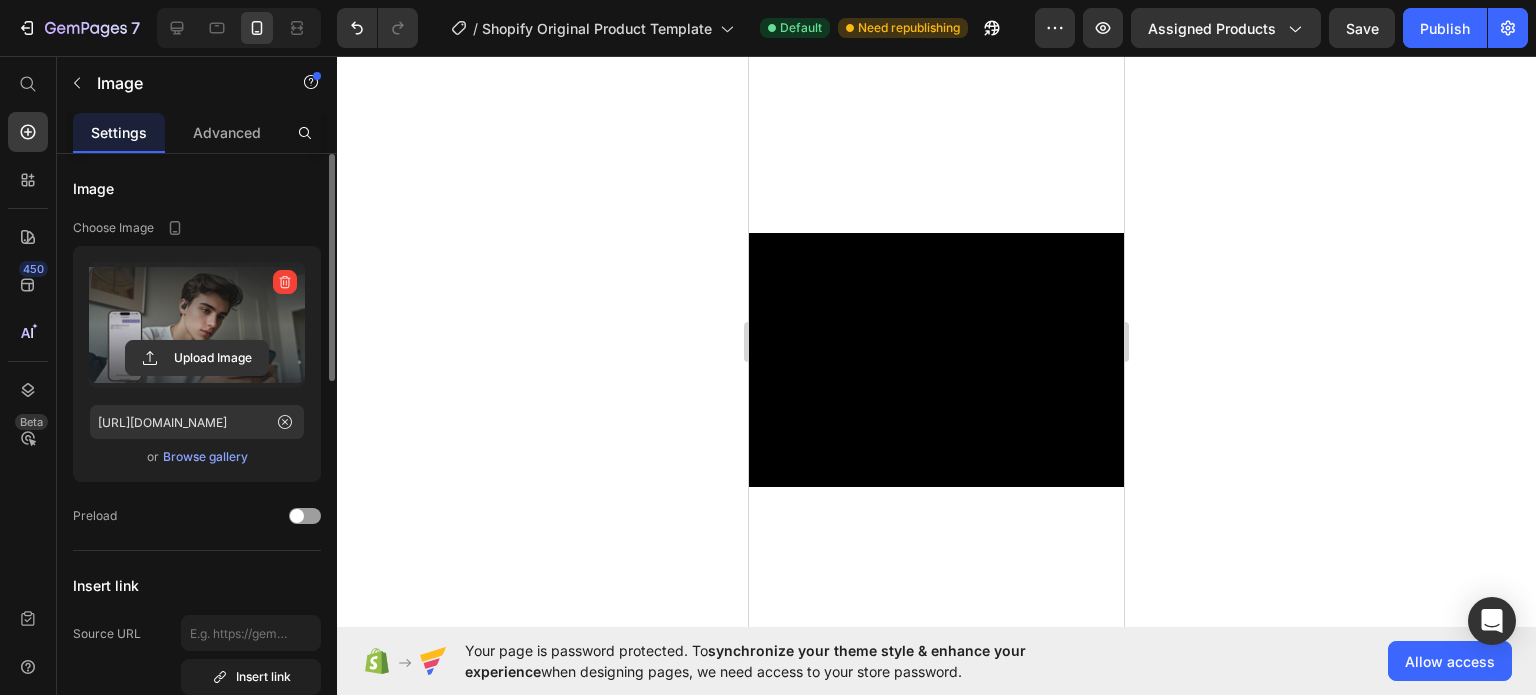 click at bounding box center (936, -796) 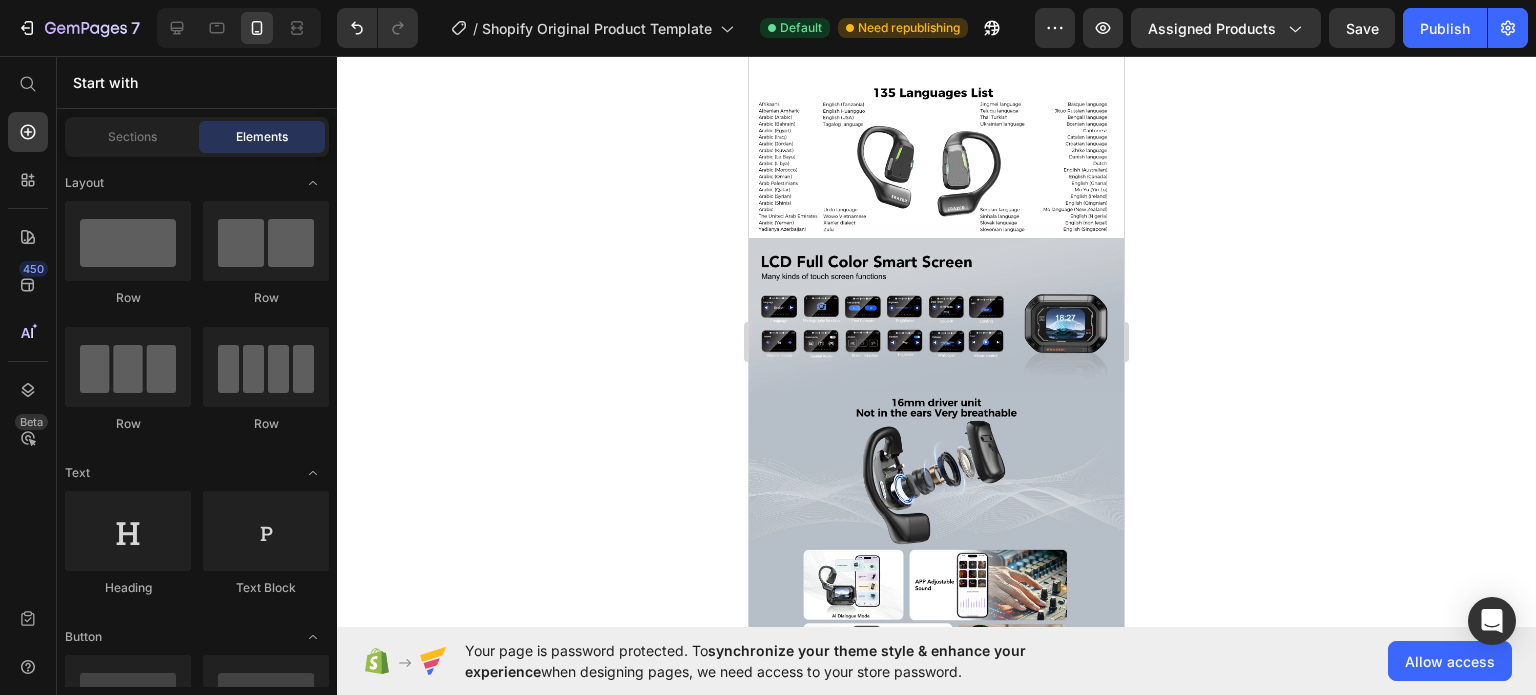 scroll, scrollTop: 2492, scrollLeft: 0, axis: vertical 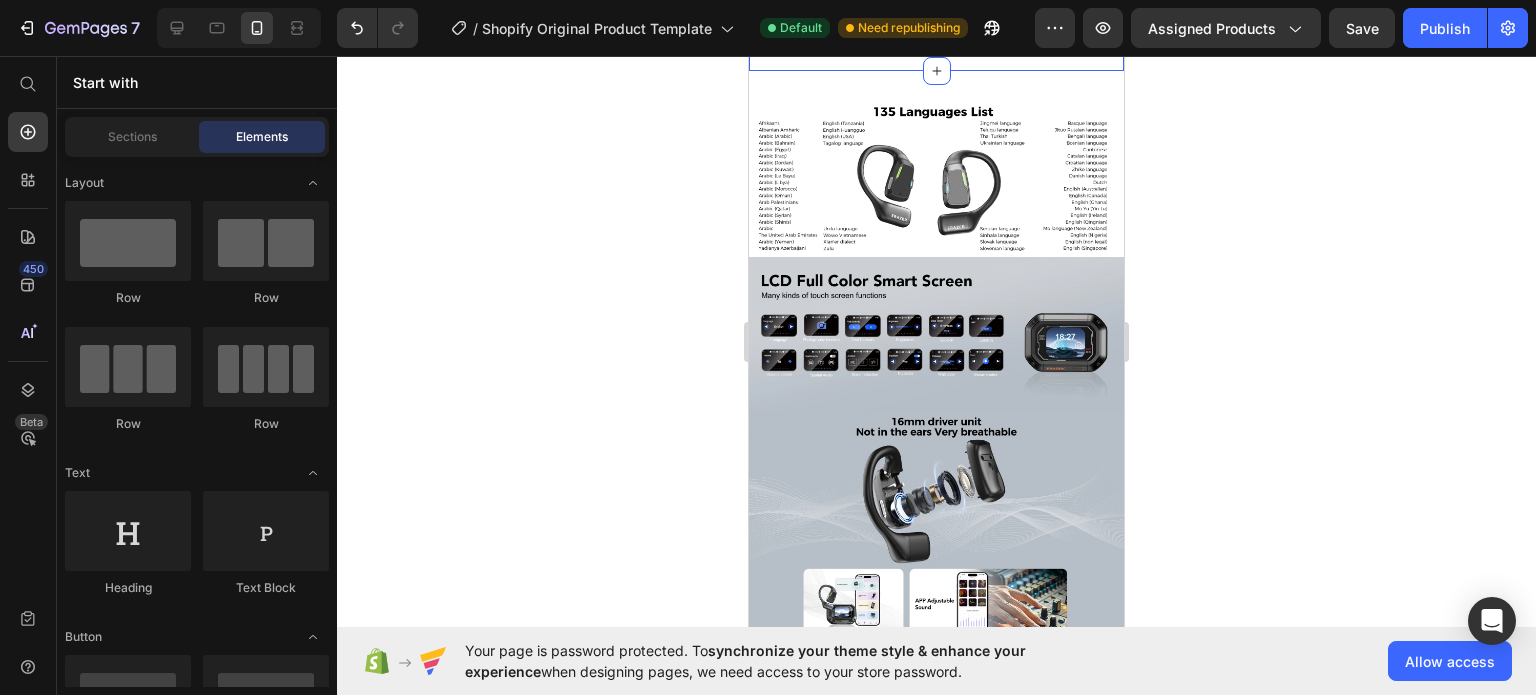click on "Lernen & Verbessern Heading Während des Unterrichts oder von Schulungen kann dieser Kopfhörer sofortige Sprachübersetzungen bereitstellen, um den Lernenden ein besseres Verständnis der Inhalte zu ermöglichen. Text Block Image Row Nie wieder Kopfhörer verlegen Heading Mit der integrierten App [PERSON_NAME] den Standortverlauf der Kopfhörer zurückverfolgen oder einen Signalton abspielen lassen. Text Block Image Row Translator Modus Heading Meetings und alltägliche Gespräche, in unterschiedlichster Sprache [PERSON_NAME] verständlich [PERSON_NAME] und Sprachbarrieren aus dem Weg räumen. Text Block Image Row Künstliche Intelligenz im Dialogmodus Heading Sprich ganz einfach über deine Kopfhörer mit dem KI-Sprachassistenten deiner [PERSON_NAME] – egal welche App du nutzt, ob unsere, eine andere oder die bereits in deinem Gerät integrierte. Text Block Image Row" at bounding box center (936, -457) 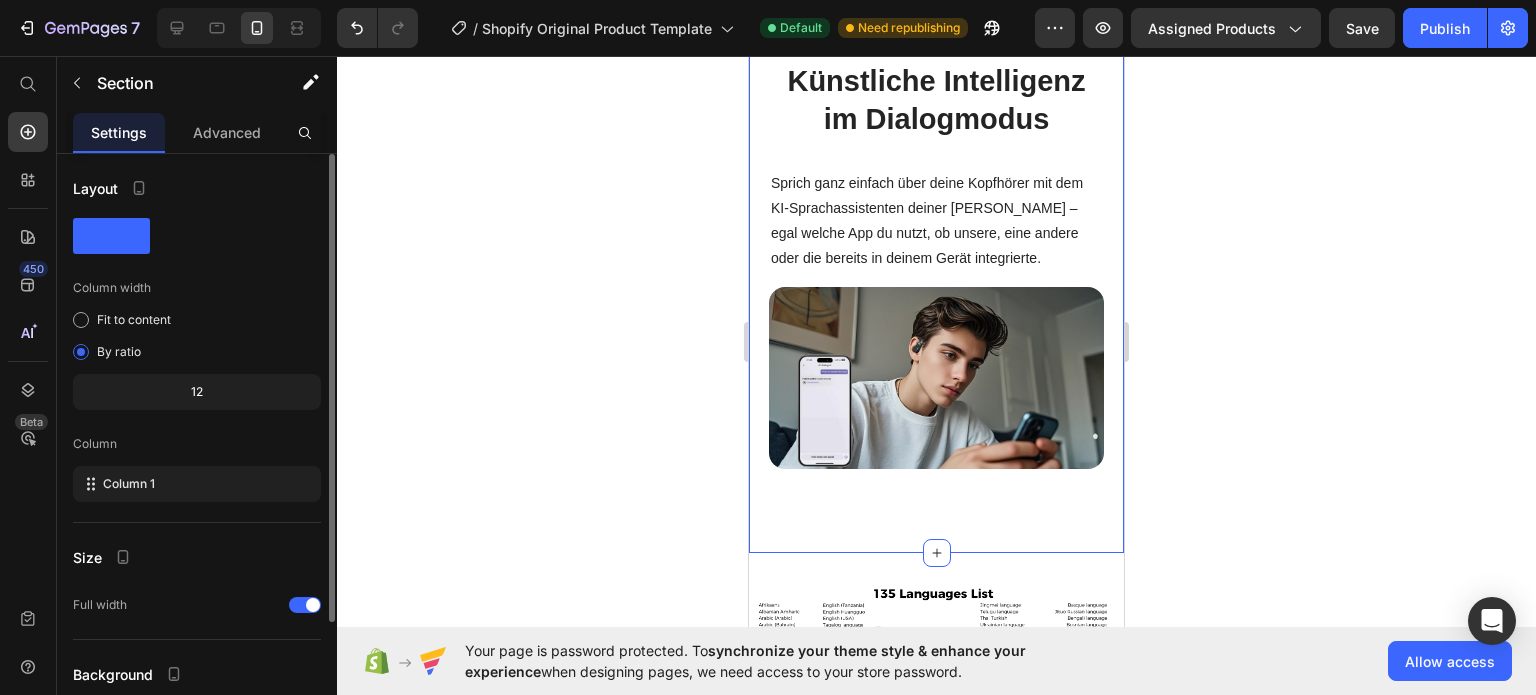 scroll, scrollTop: 2292, scrollLeft: 0, axis: vertical 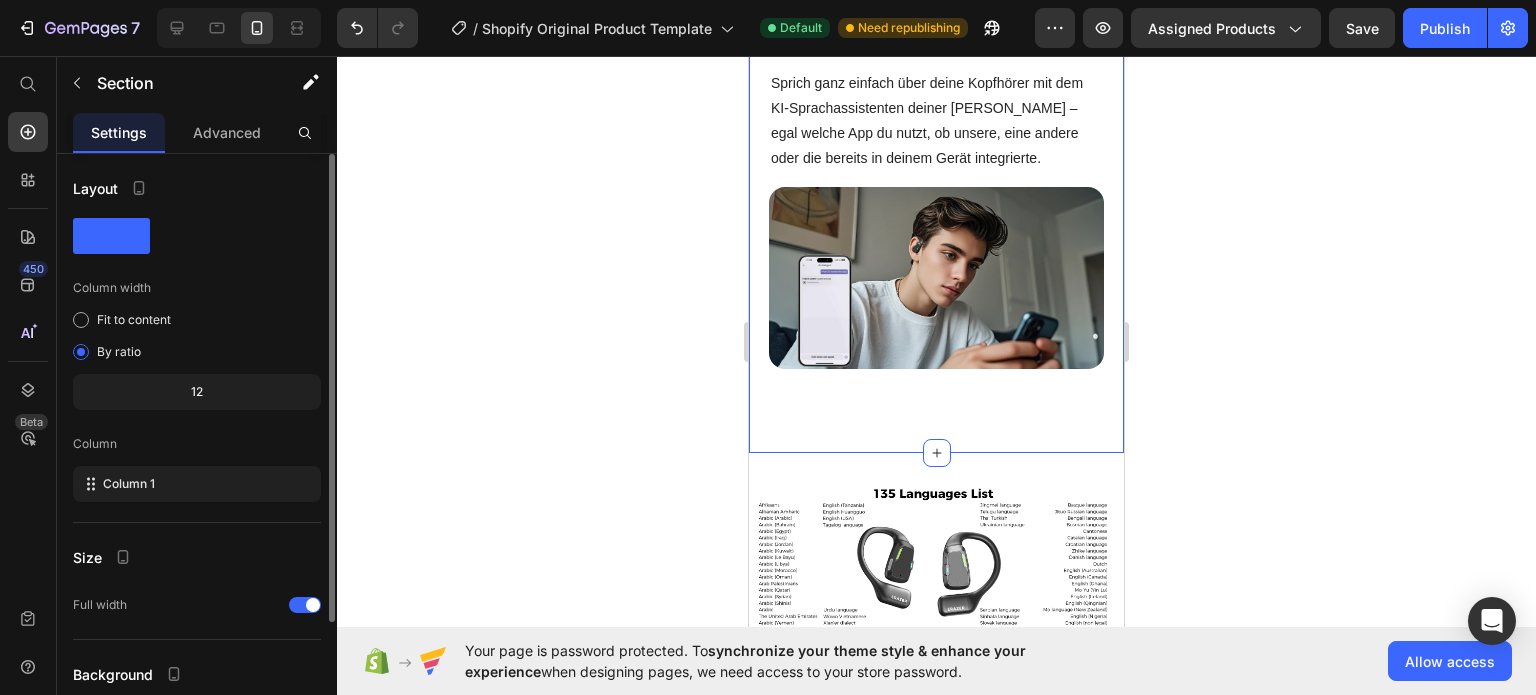 click on "Lernen & Verbessern Heading Während des Unterrichts oder von Schulungen kann dieser Kopfhörer sofortige Sprachübersetzungen bereitstellen, um den Lernenden ein besseres Verständnis der Inhalte zu ermöglichen. Text Block Image Row Nie wieder Kopfhörer verlegen Heading Mit der integrierten App [PERSON_NAME] den Standortverlauf der Kopfhörer zurückverfolgen oder einen Signalton abspielen lassen. Text Block Image Row Translator Modus Heading Meetings und alltägliche Gespräche, in unterschiedlichster Sprache [PERSON_NAME] verständlich [PERSON_NAME] und Sprachbarrieren aus dem Weg räumen. Text Block Image Row Künstliche Intelligenz im Dialogmodus Heading Sprich ganz einfach über deine Kopfhörer mit dem KI-Sprachassistenten deiner [PERSON_NAME] – egal welche App du nutzt, ob unsere, eine andere oder die bereits in deinem Gerät integrierte. Text Block Image Row" at bounding box center (936, -166) 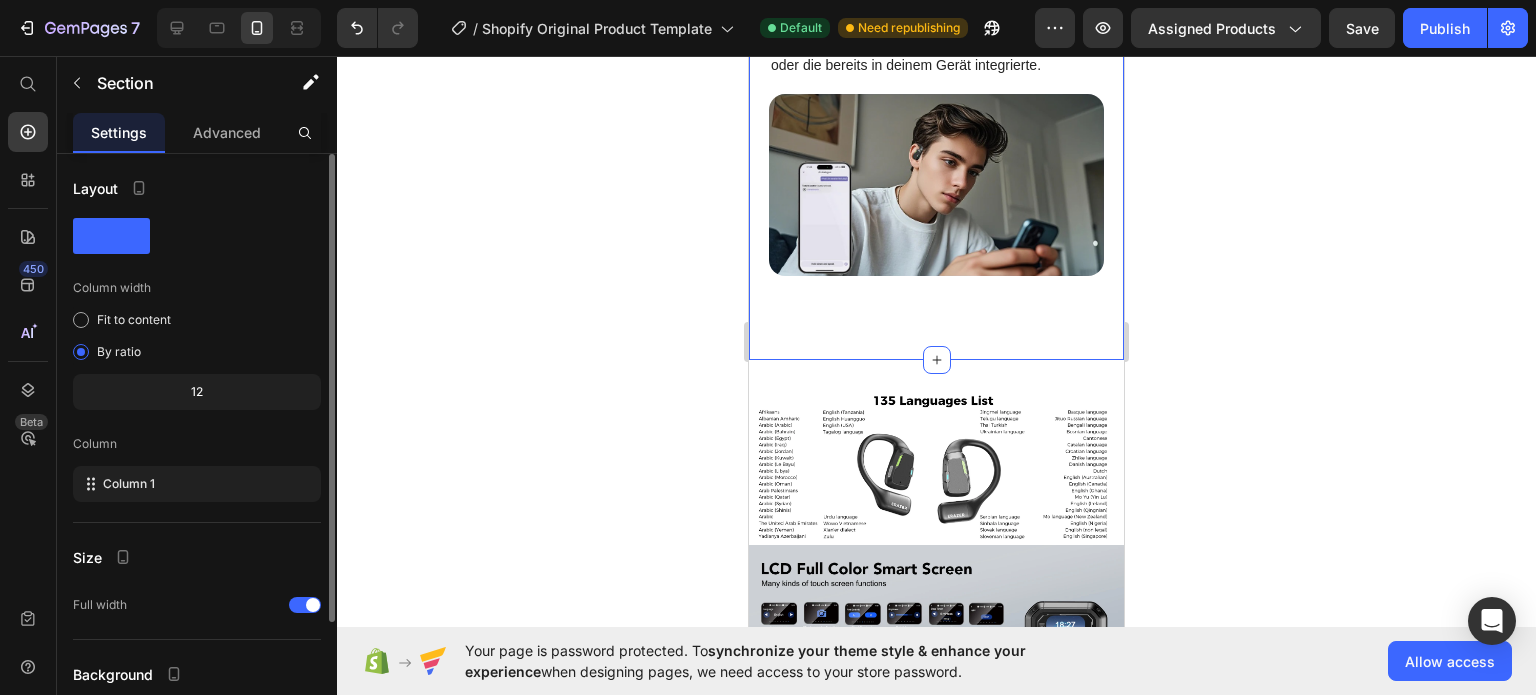 scroll, scrollTop: 2392, scrollLeft: 0, axis: vertical 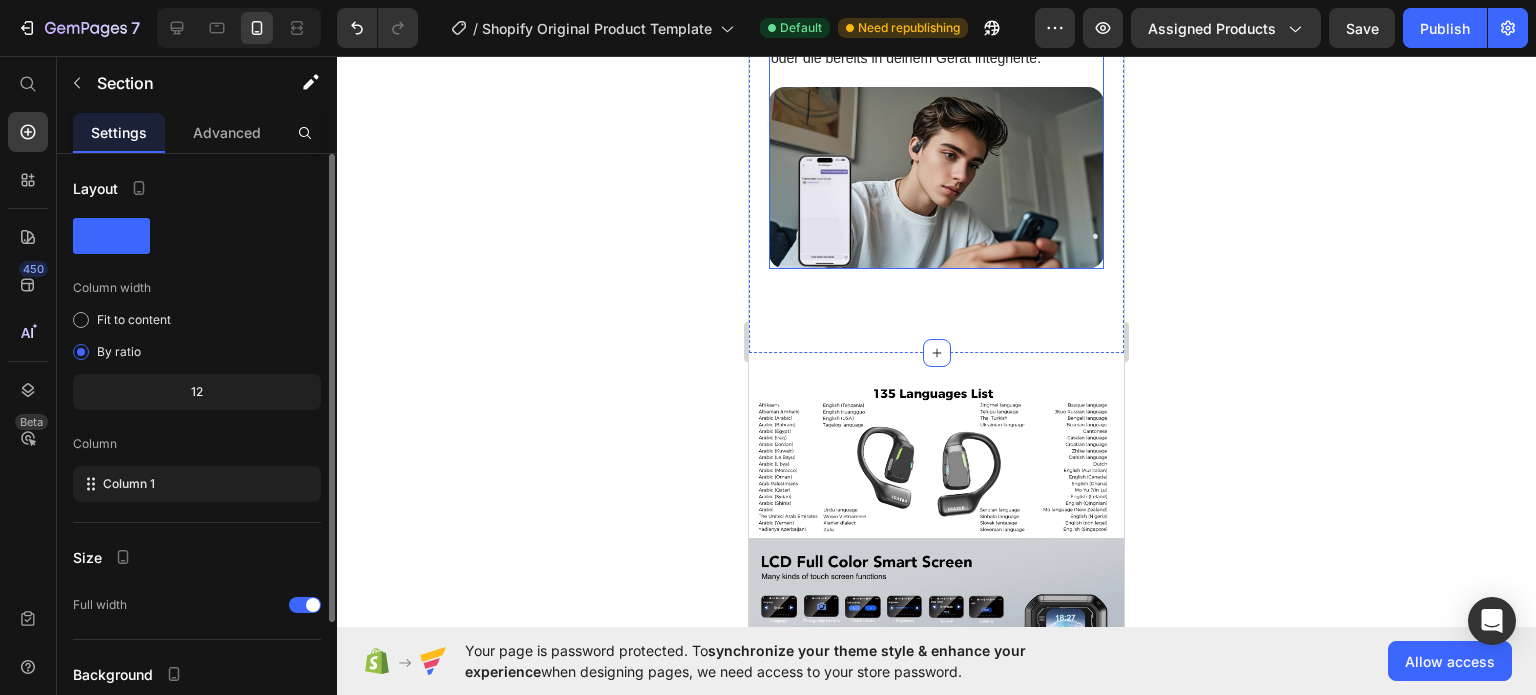 click on "Künstliche Intelligenz im Dialogmodus Heading Sprich ganz einfach über deine Kopfhörer mit dem KI-Sprachassistenten deiner [PERSON_NAME] – egal welche App du nutzt, ob unsere, eine andere oder die bereits in deinem Gerät integrierte. Text Block" at bounding box center [936, -26] 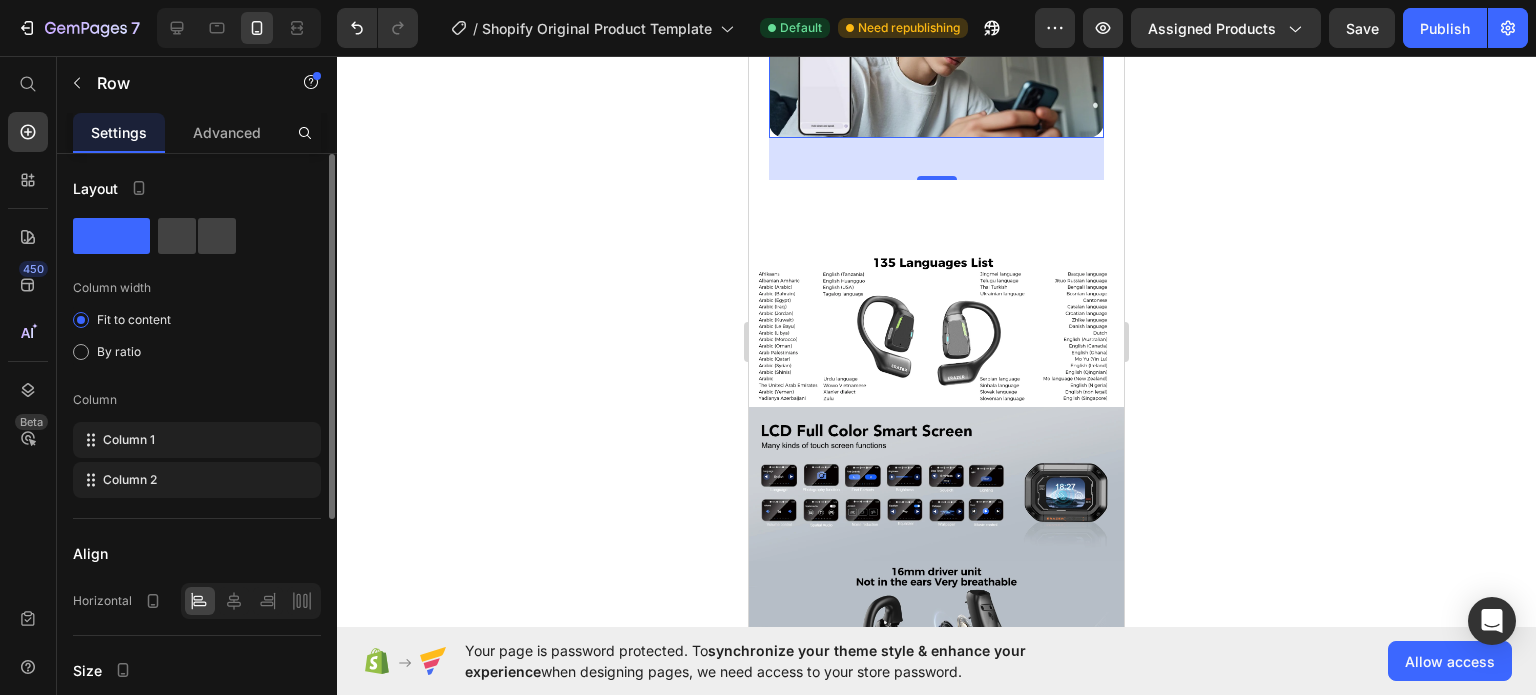 scroll, scrollTop: 2392, scrollLeft: 0, axis: vertical 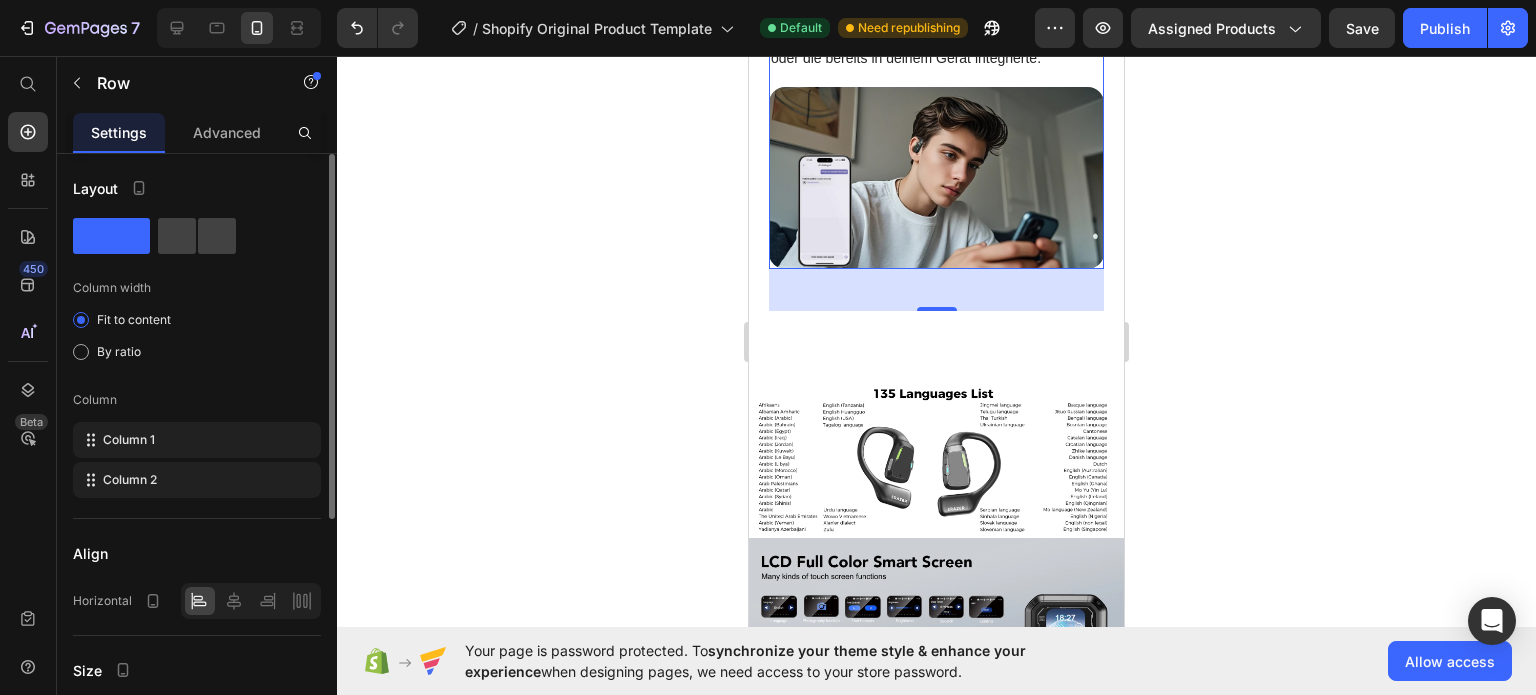 click 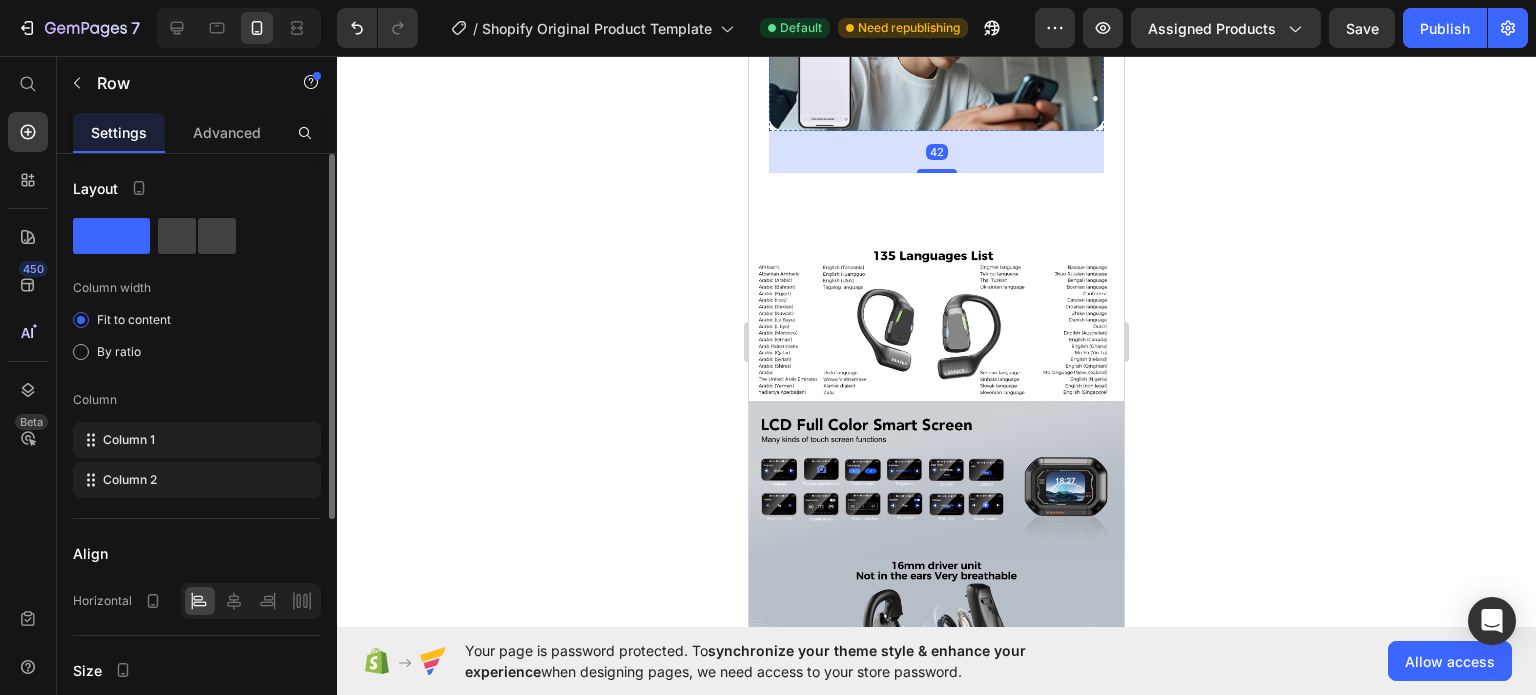 scroll, scrollTop: 3132, scrollLeft: 0, axis: vertical 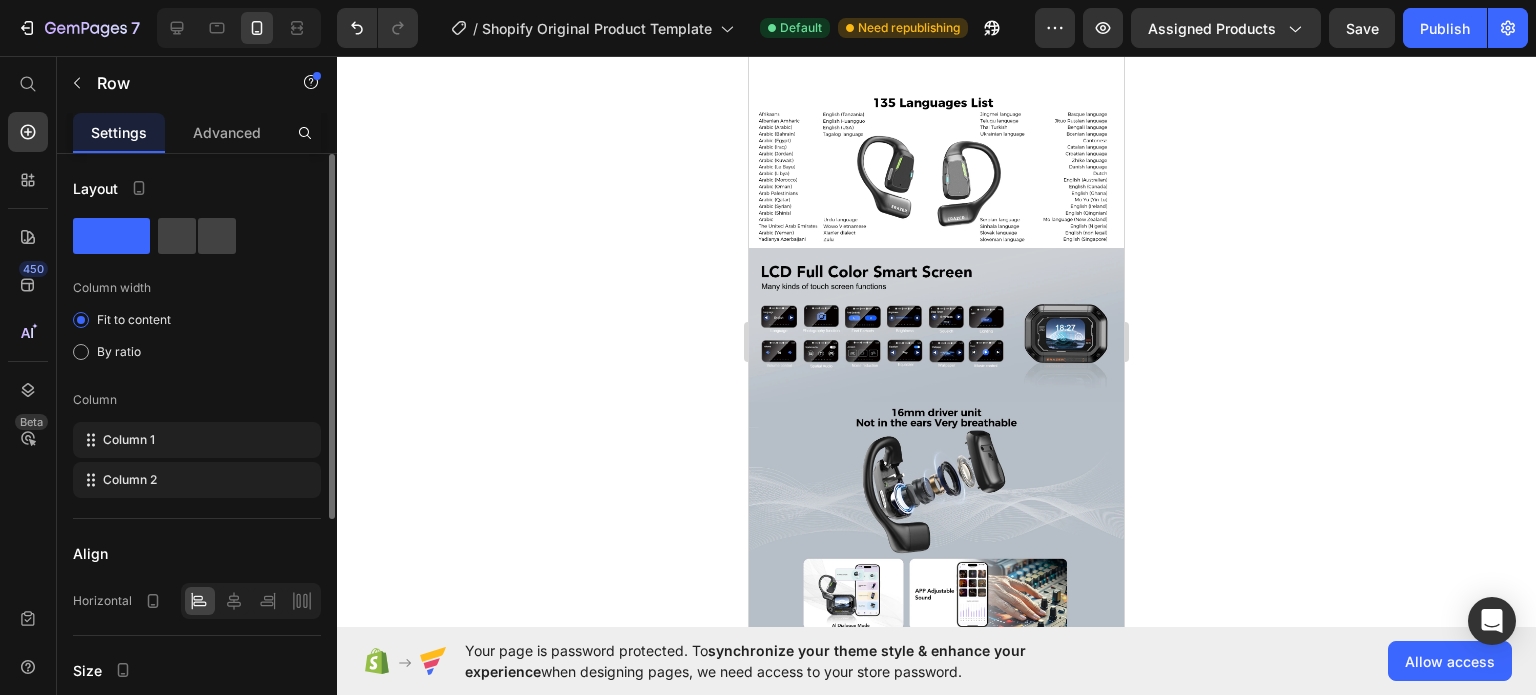 click at bounding box center (936, -113) 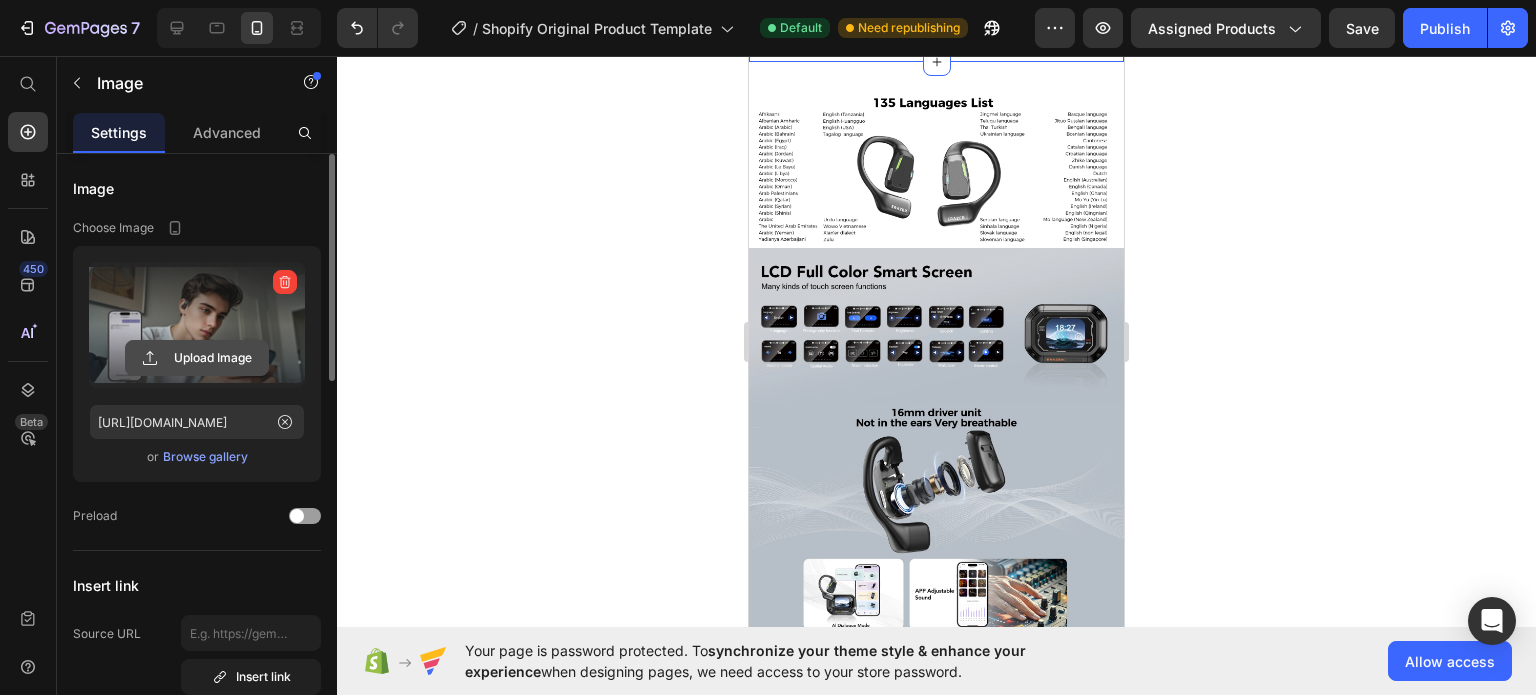 click 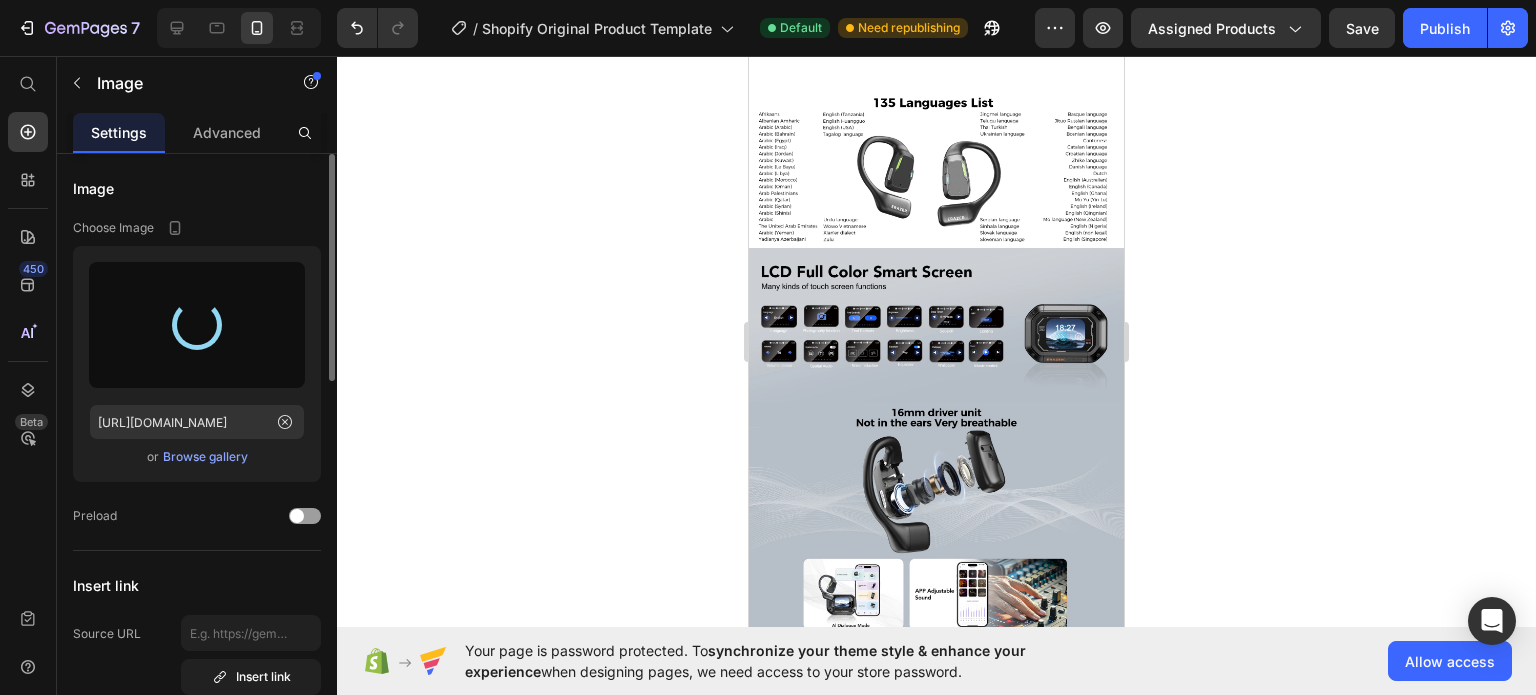 type on "[URL][DOMAIN_NAME]" 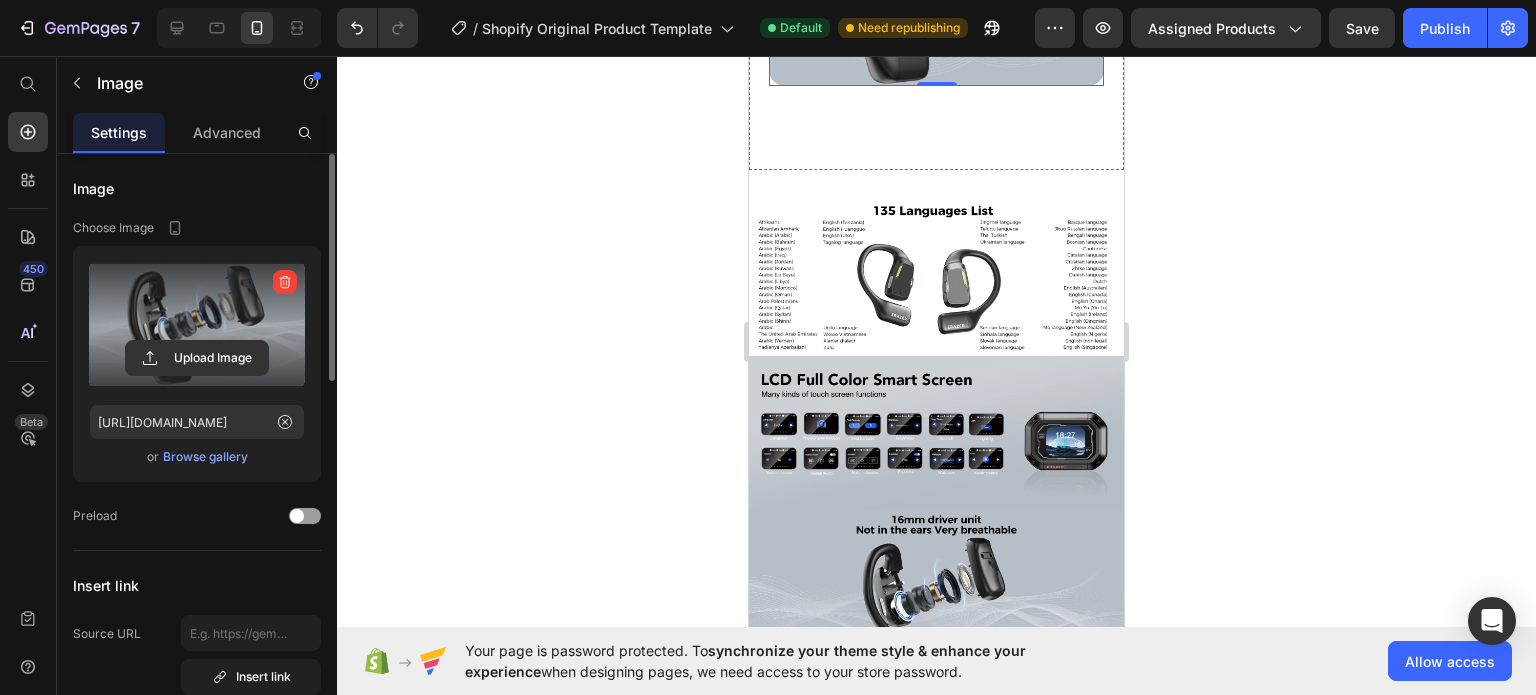 scroll, scrollTop: 3132, scrollLeft: 0, axis: vertical 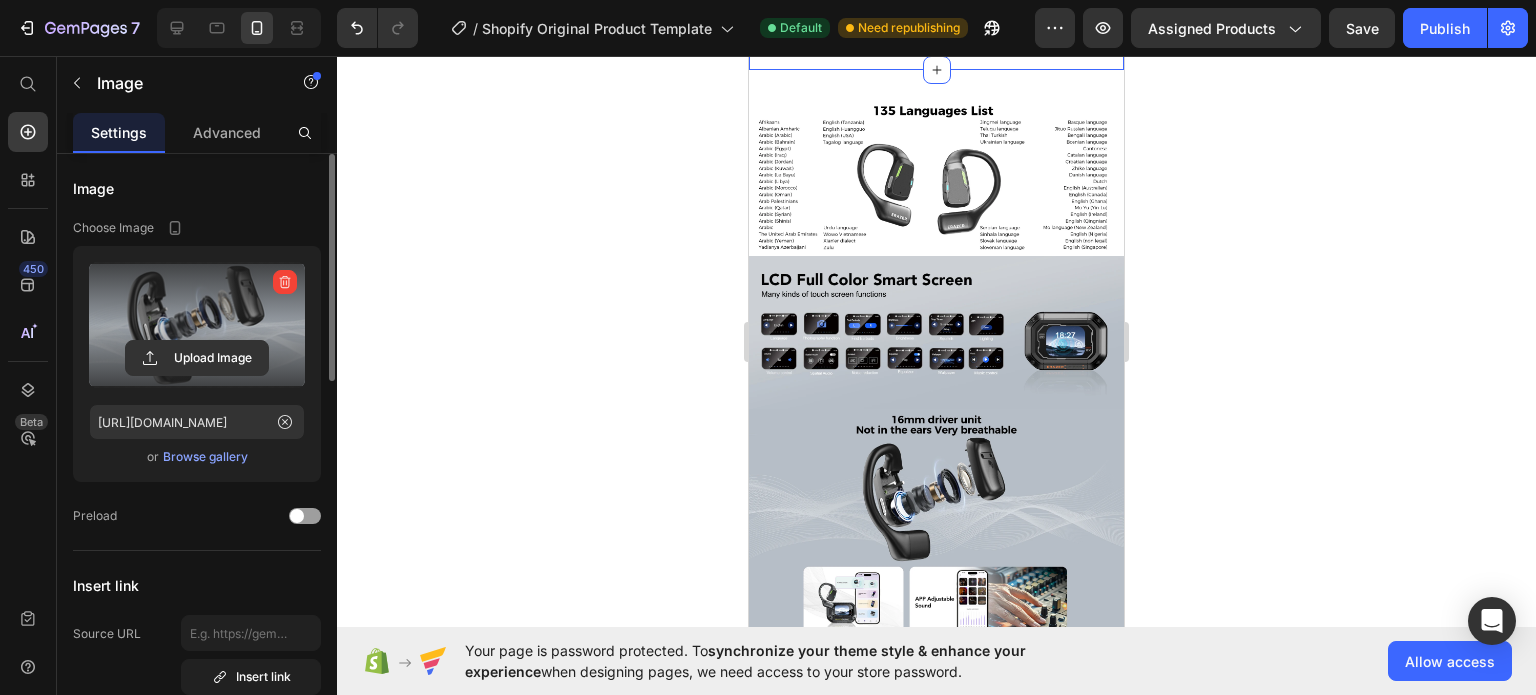 click on "Lernen & Verbessern Heading Während des Unterrichts oder von Schulungen kann dieser Kopfhörer sofortige Sprachübersetzungen bereitstellen, um den Lernenden ein besseres Verständnis der Inhalte zu ermöglichen. Text Block Image Row Nie wieder Kopfhörer verlegen Heading Mit der integrierten App [PERSON_NAME] den Standortverlauf der Kopfhörer zurückverfolgen oder einen Signalton abspielen lassen. Text Block Image Row Translator Modus Heading Meetings und alltägliche Gespräche, in unterschiedlichster Sprache [PERSON_NAME] verständlich [PERSON_NAME] und Sprachbarrieren aus dem Weg räumen. Text Block Image Row Künstliche Intelligenz im Dialogmodus Heading Sprich ganz einfach über deine Kopfhörer mit dem KI-Sprachassistenten deiner [PERSON_NAME] – egal welche App du nutzt, ob unsere, eine andere oder die bereits in deinem Gerät integrierte. Text Block Image Row Künstliche Intelligenz im Dialogmodus Heading Text Block Image   0 Row" at bounding box center (936, -778) 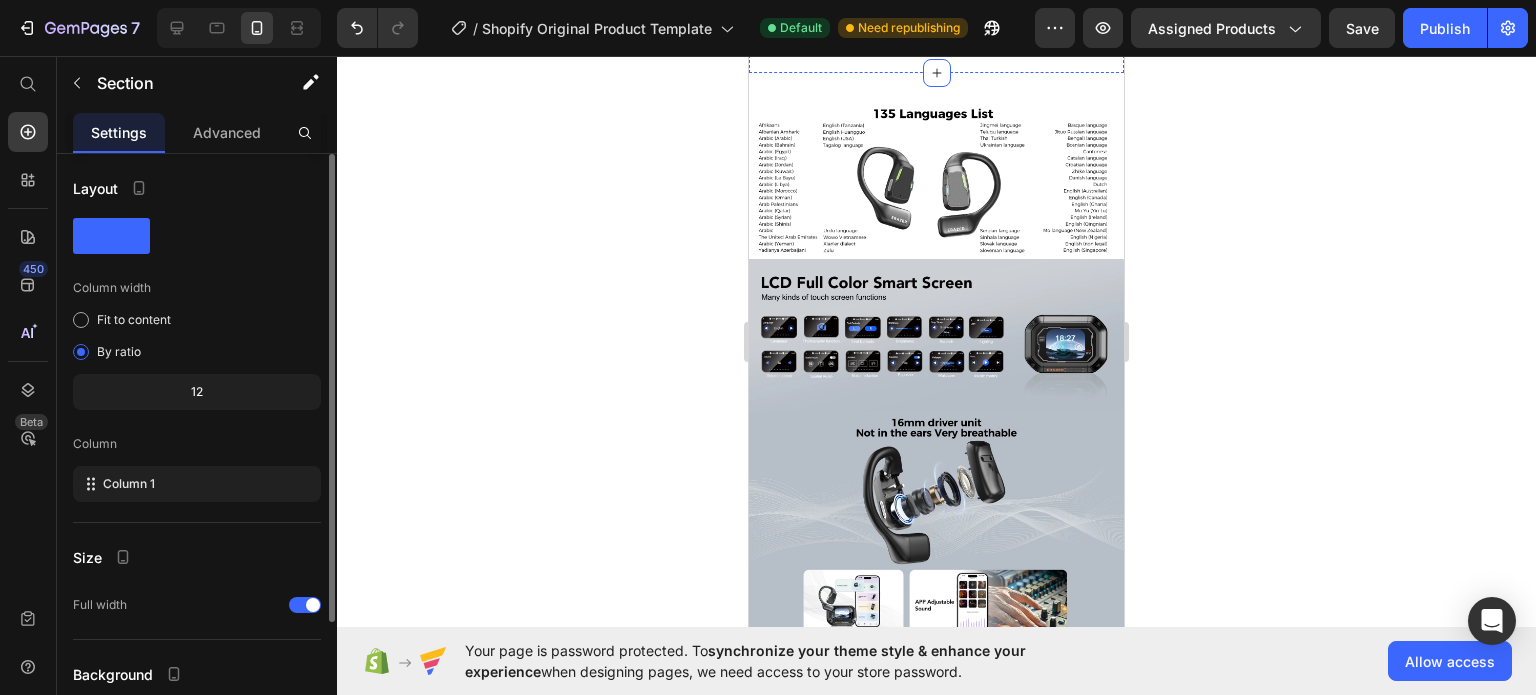 scroll, scrollTop: 3132, scrollLeft: 0, axis: vertical 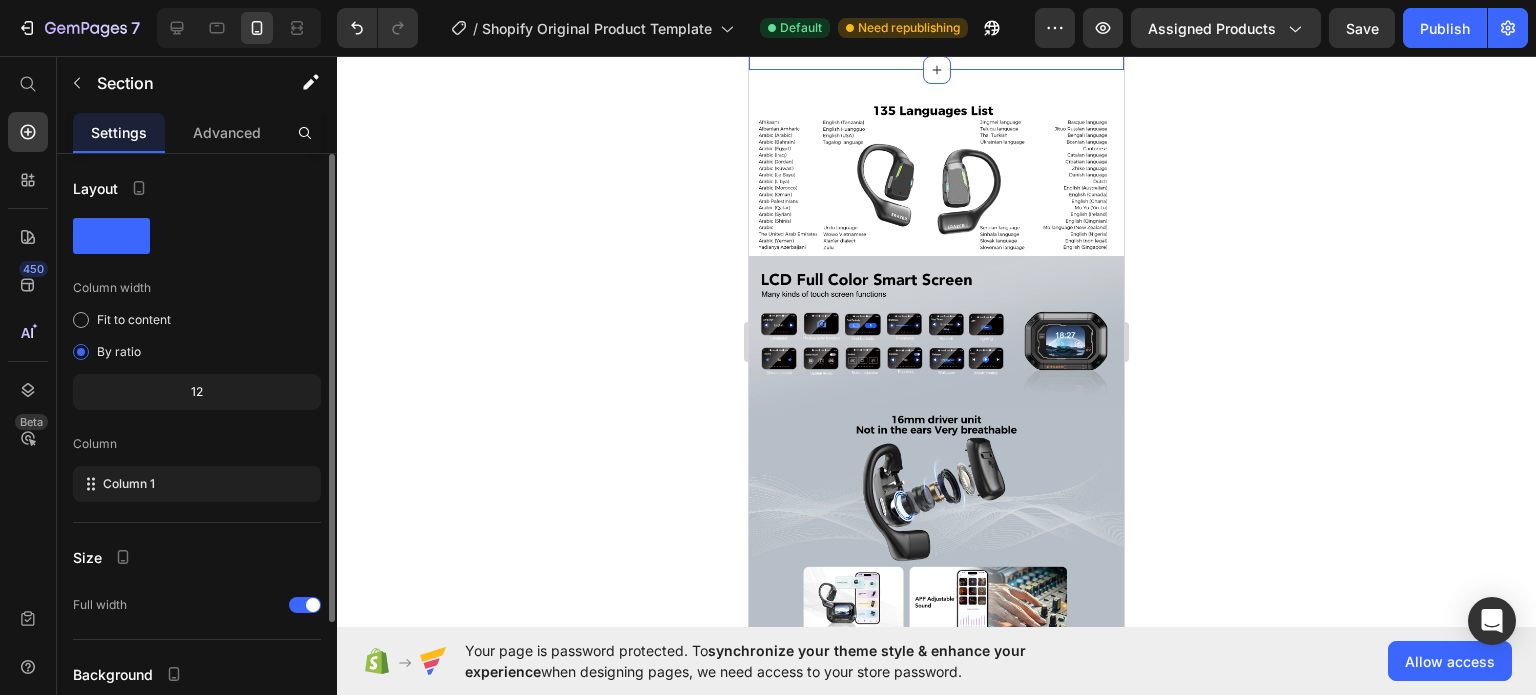 click on "Künstliche Intelligenz im Dialogmodus" at bounding box center [936, -390] 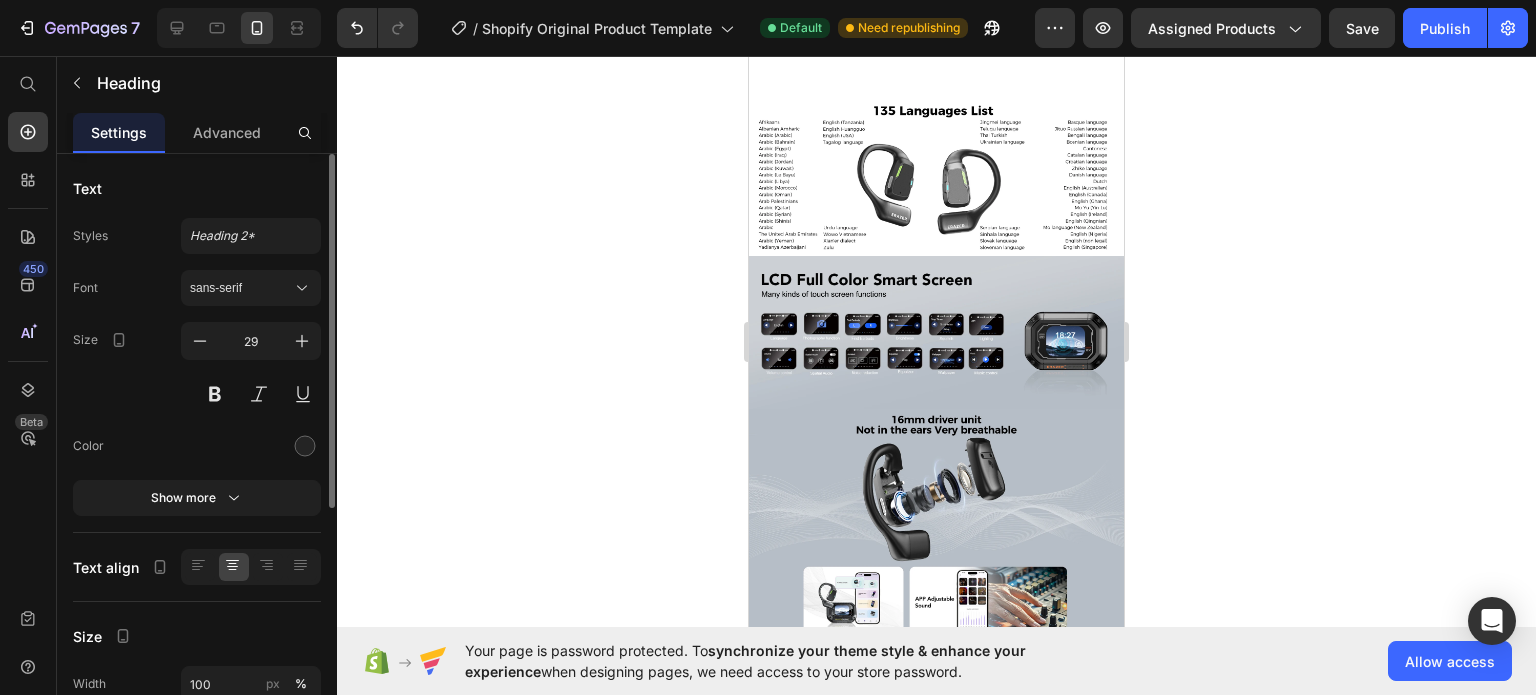 click on "Künstliche Intelligenz im Dialogmodus" at bounding box center [936, -390] 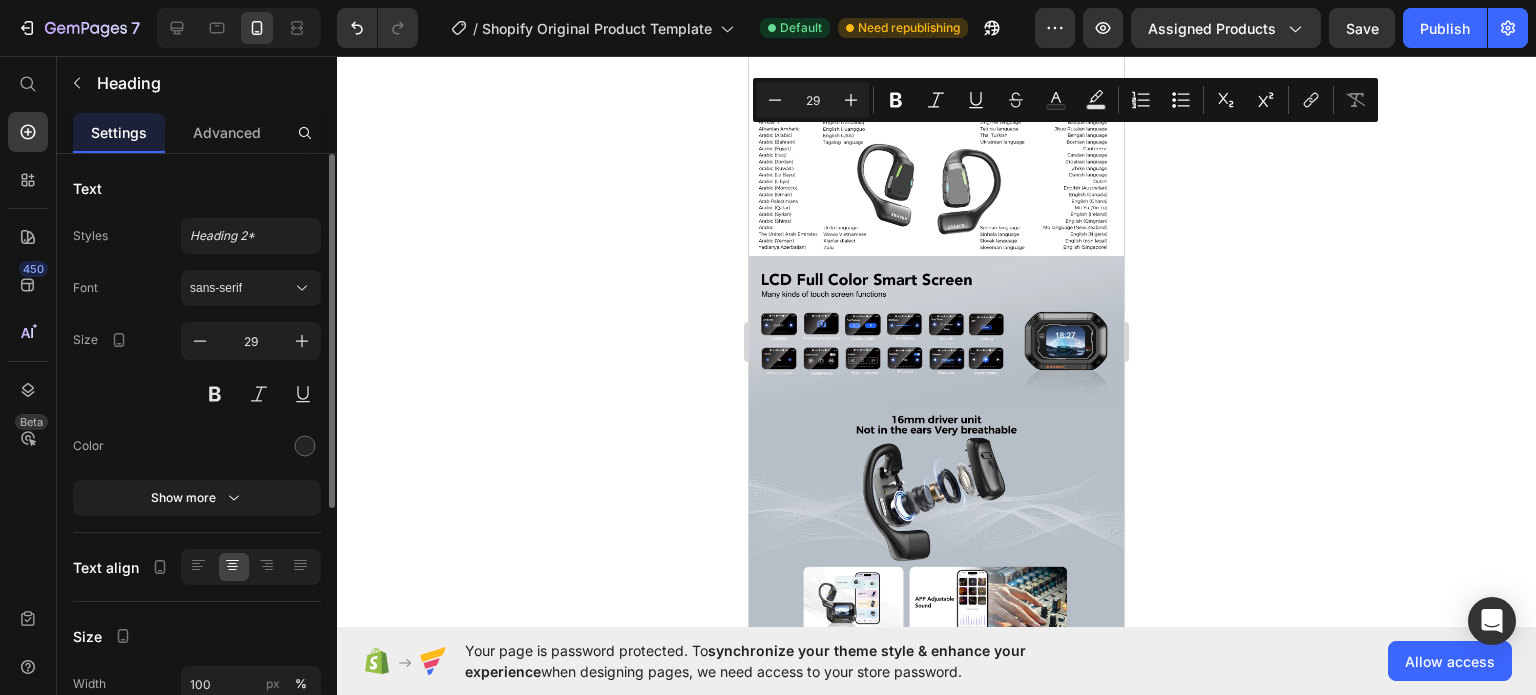 click on "Künstliche Intelligenz im Dialogmodus" at bounding box center (936, -390) 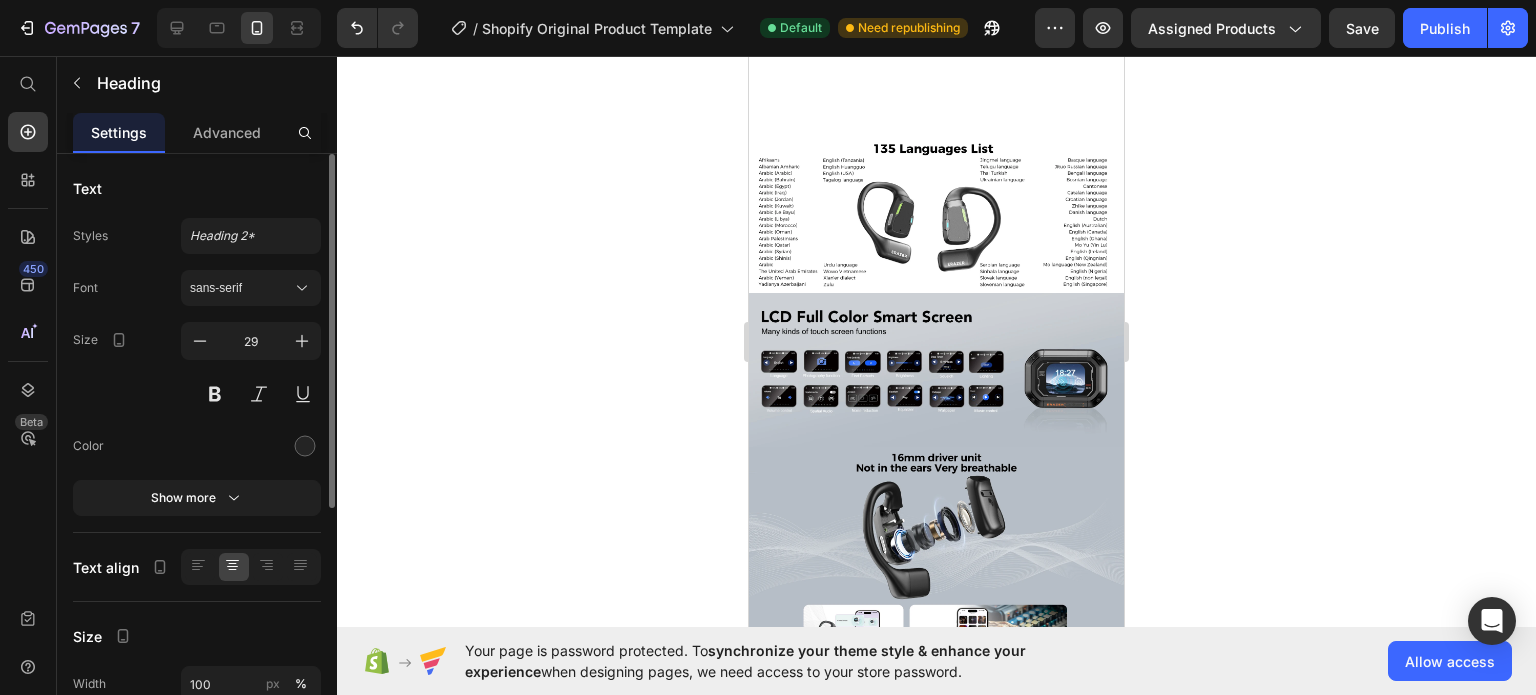 click on "Sprich ganz einfach über deine Kopfhörer mit dem KI-Sprachassistenten deiner [PERSON_NAME] – egal welche App du nutzt, ob unsere, eine andere oder die bereits in deinem Gerät integrierte." at bounding box center [936, -232] 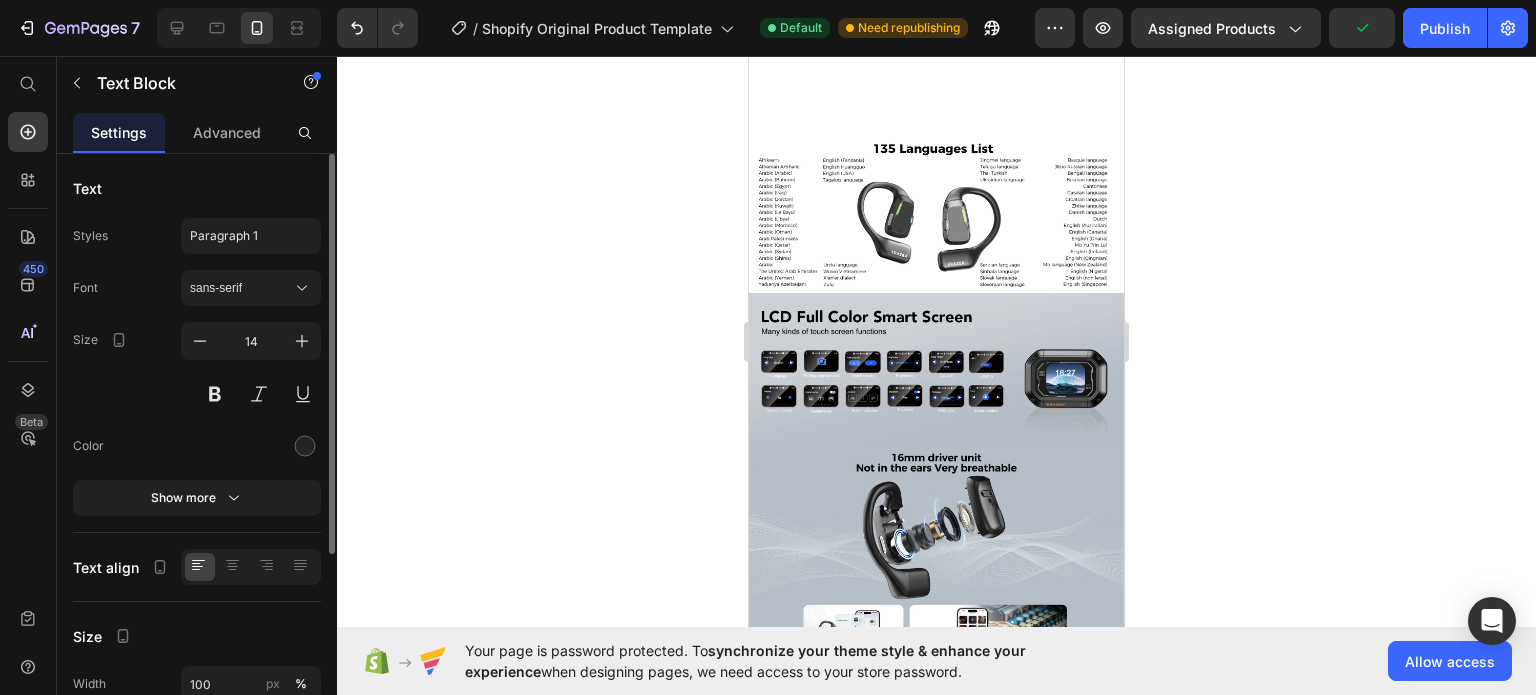 click on "Sprich ganz einfach über deine Kopfhörer mit dem KI-Sprachassistenten deiner [PERSON_NAME] – egal welche App du nutzt, ob unsere, eine andere oder die bereits in deinem Gerät integrierte." at bounding box center [936, -232] 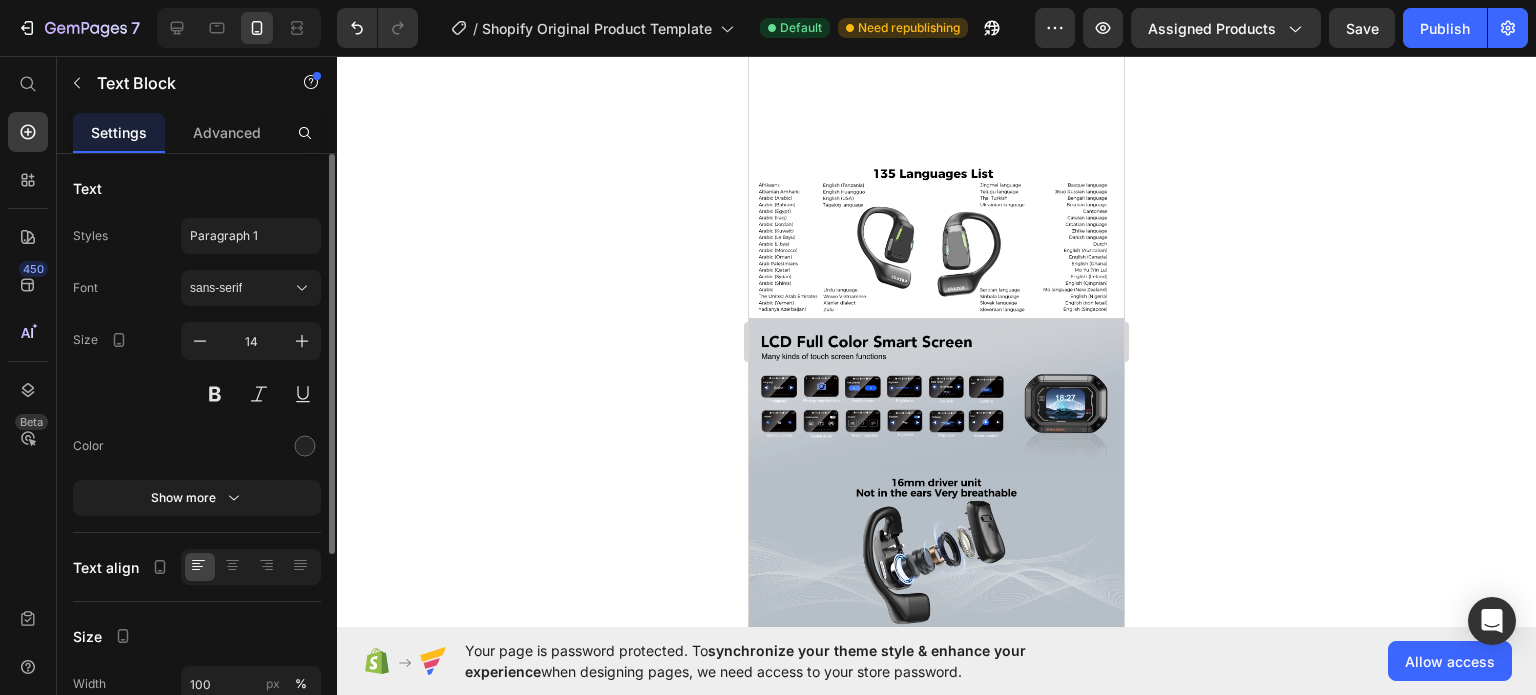 click at bounding box center (936, -46) 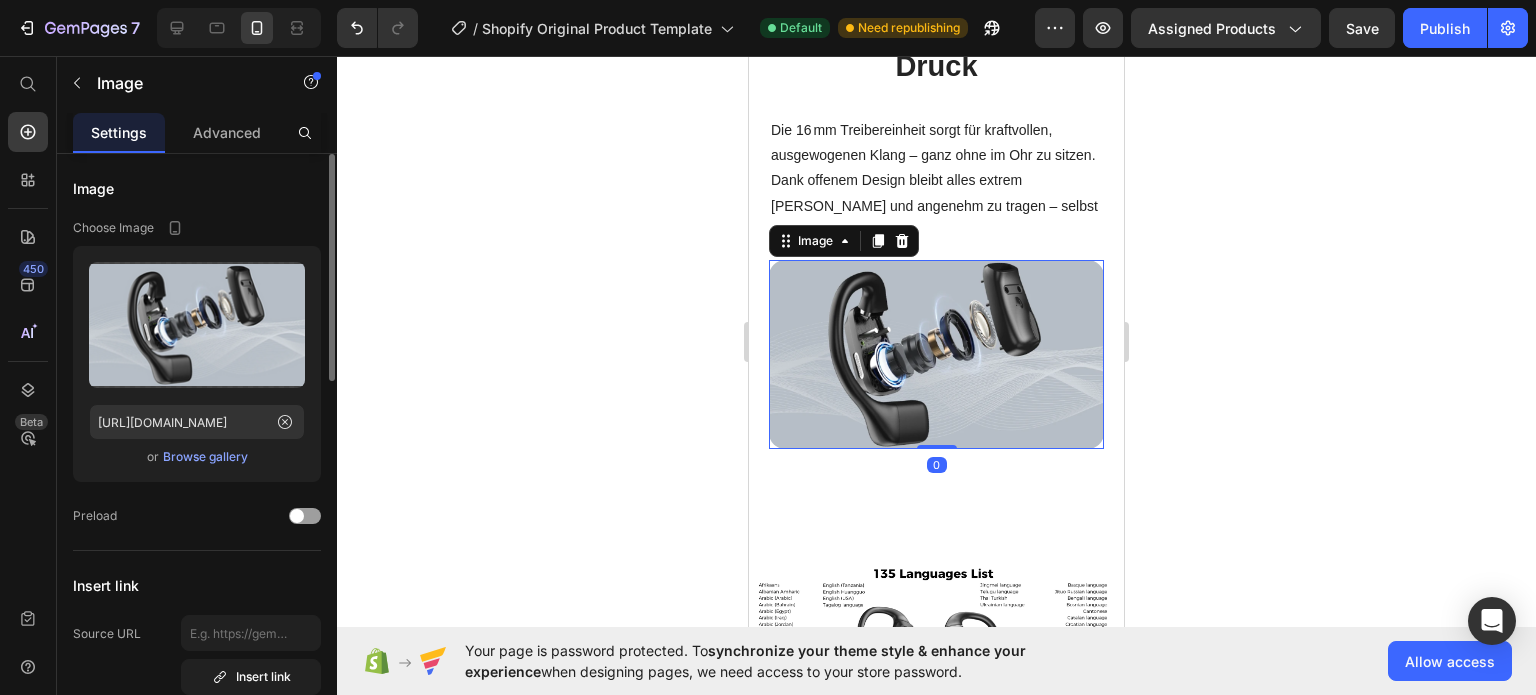 scroll, scrollTop: 2632, scrollLeft: 0, axis: vertical 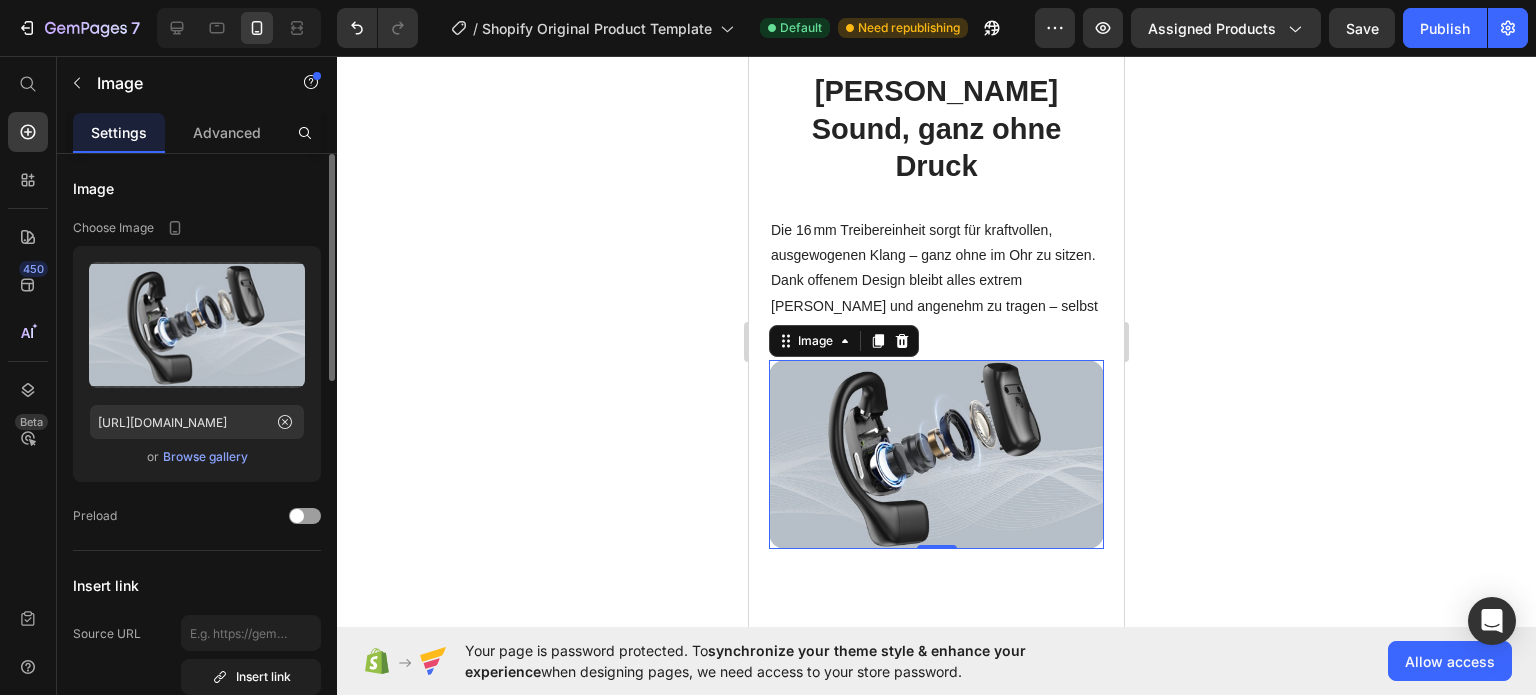 click on "Künstliche Intelligenz im Dialogmodus" at bounding box center [936, -340] 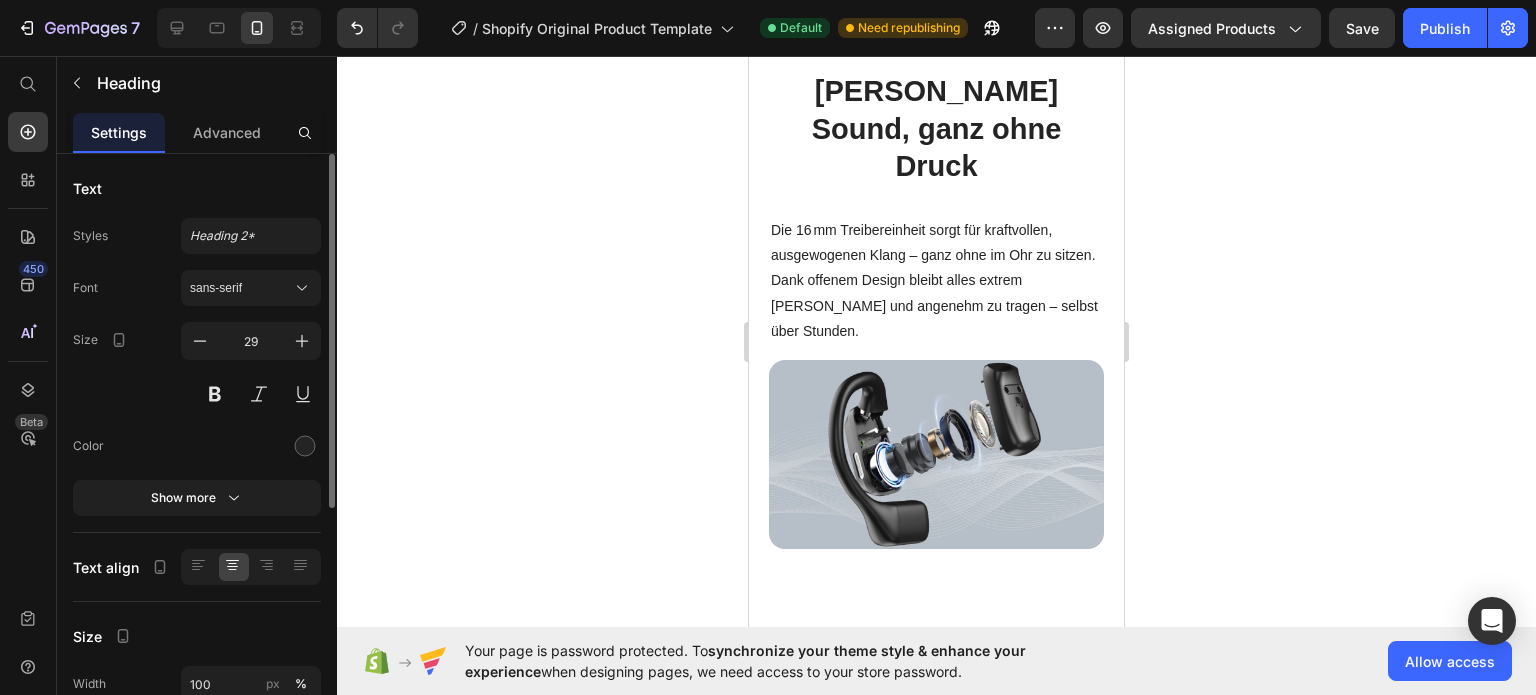 click on "Künstliche Intelligenz im Dialogmodus" at bounding box center (936, -340) 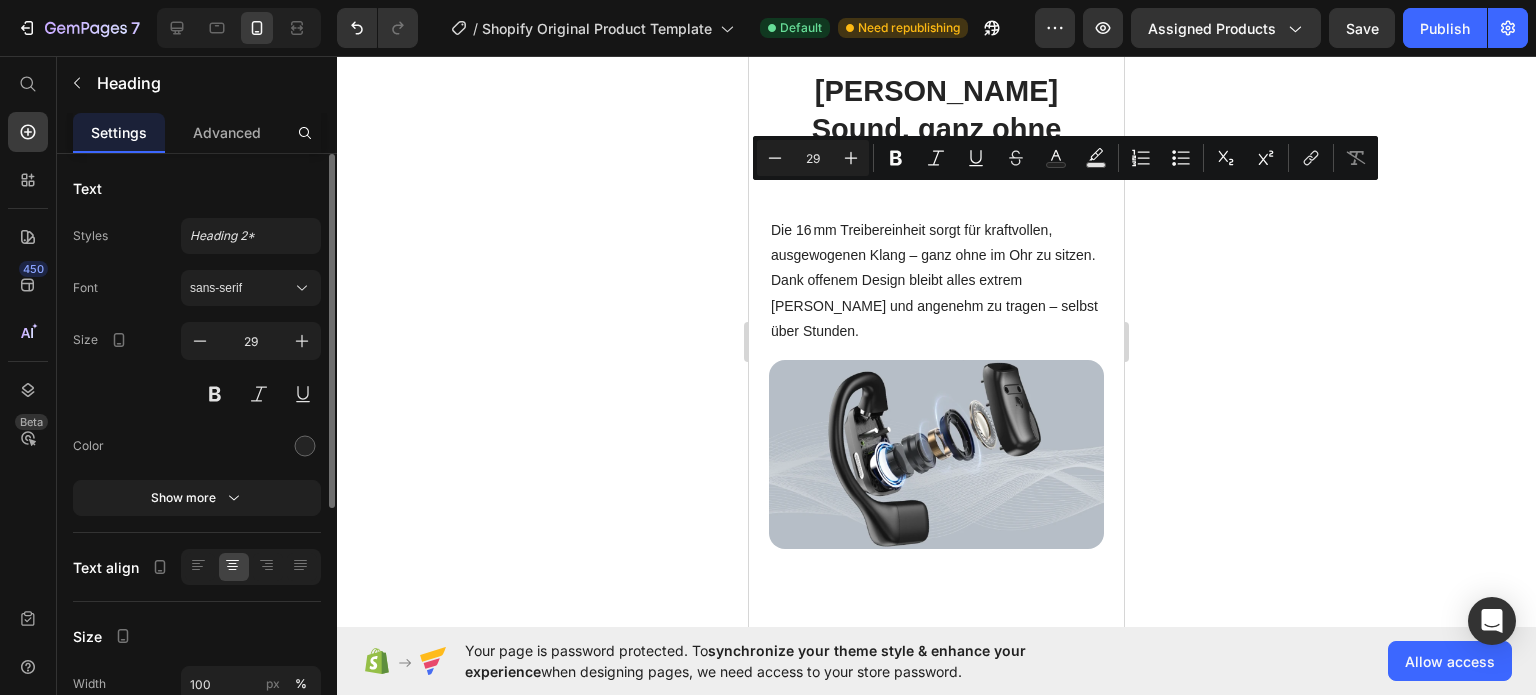 copy on "Künstliche Intelligenz im Dialogmodus" 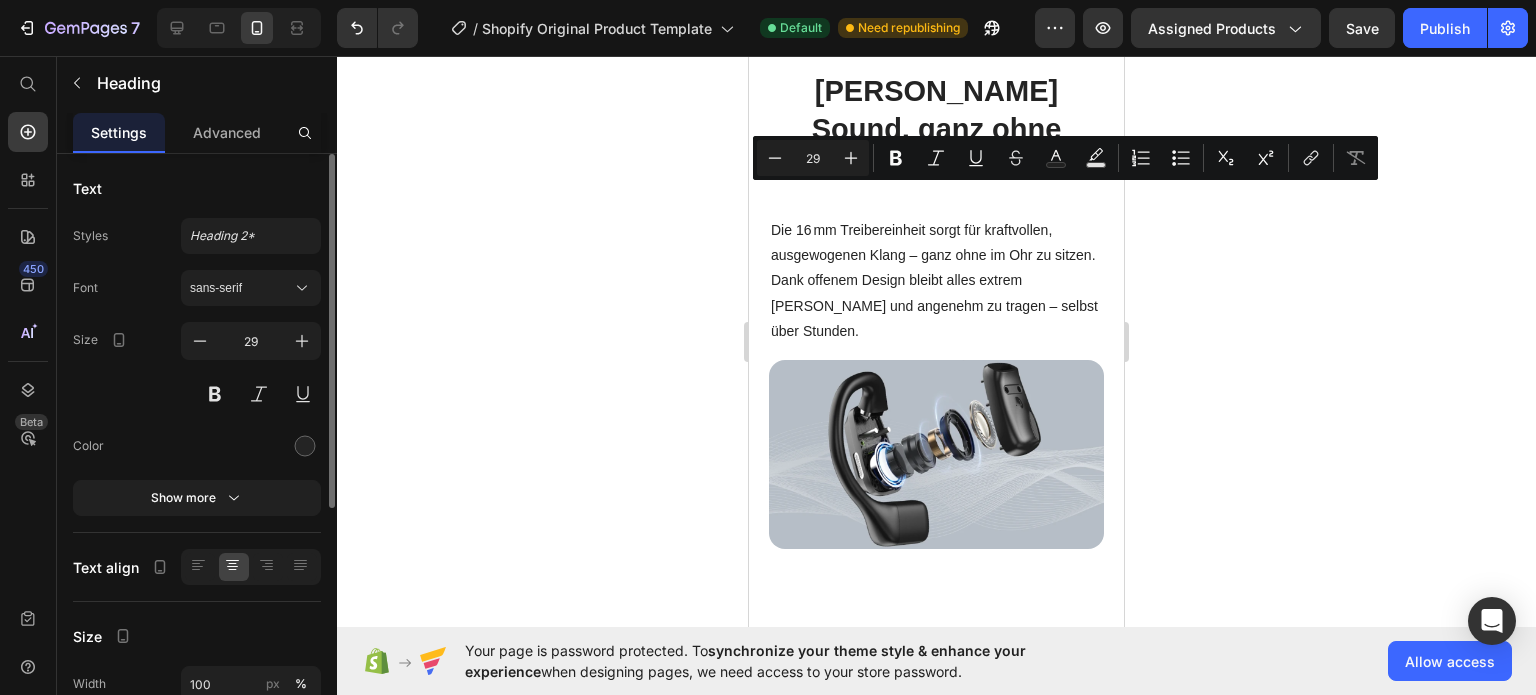 click on "Künstliche Intelligenz im Dialogmodus" at bounding box center [936, -340] 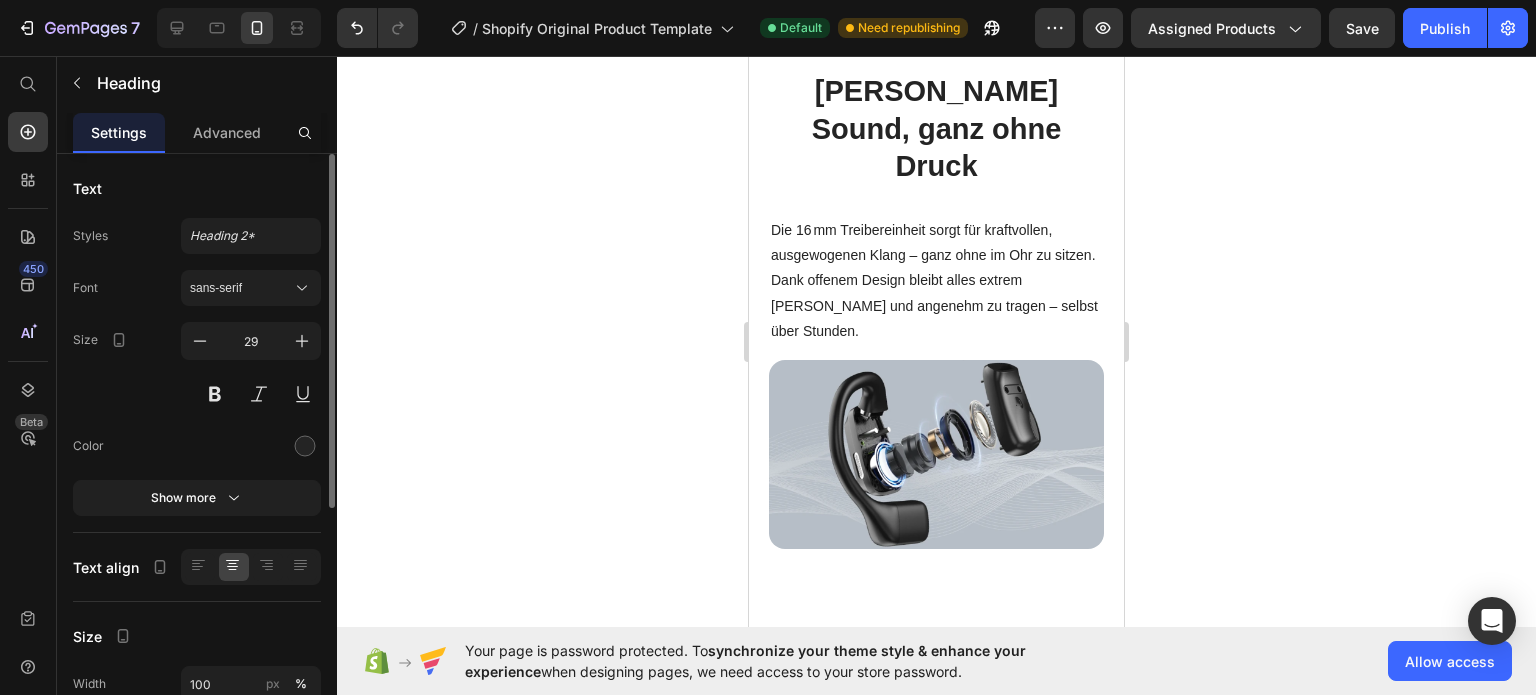 click on "Künstliche Intelligenz im Dialogmodus" at bounding box center (936, -340) 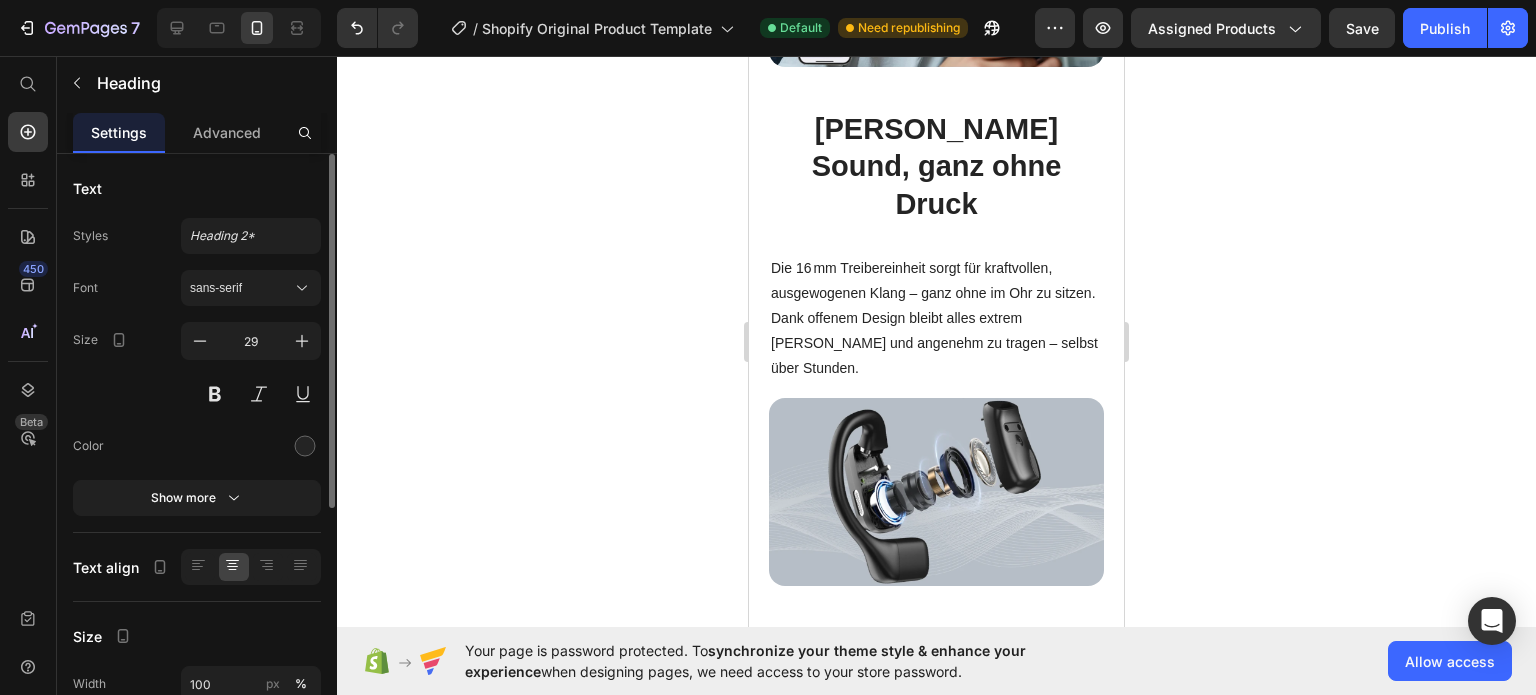 click on "KI im Dialogmodus – deine smarte Gesprächspartnerin" at bounding box center (936, -321) 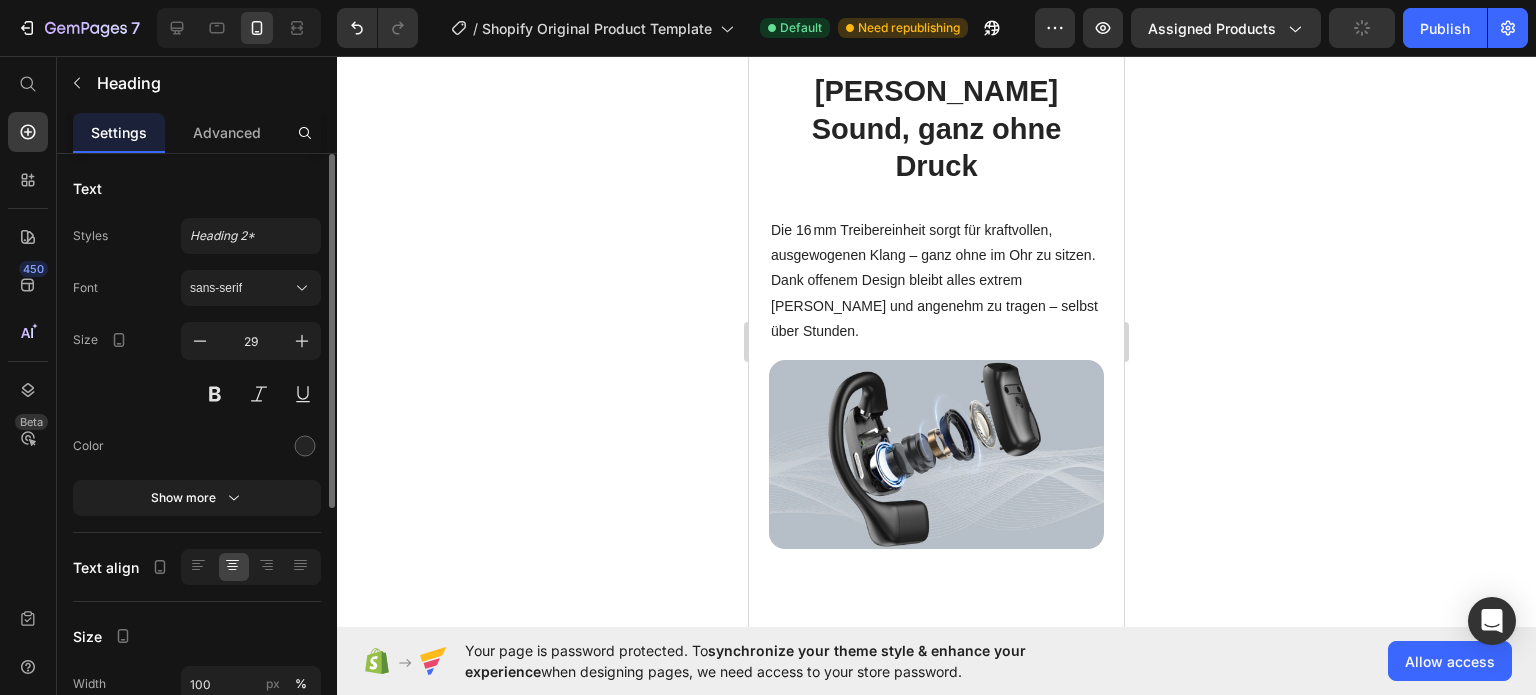 click on "Sprich ganz einfach über deine Kopfhörer mit dem KI-Sprachassistenten deiner [PERSON_NAME] – egal welche App du nutzt, ob unsere, eine andere oder die bereits in deinem Gerät integrierte." at bounding box center (936, -219) 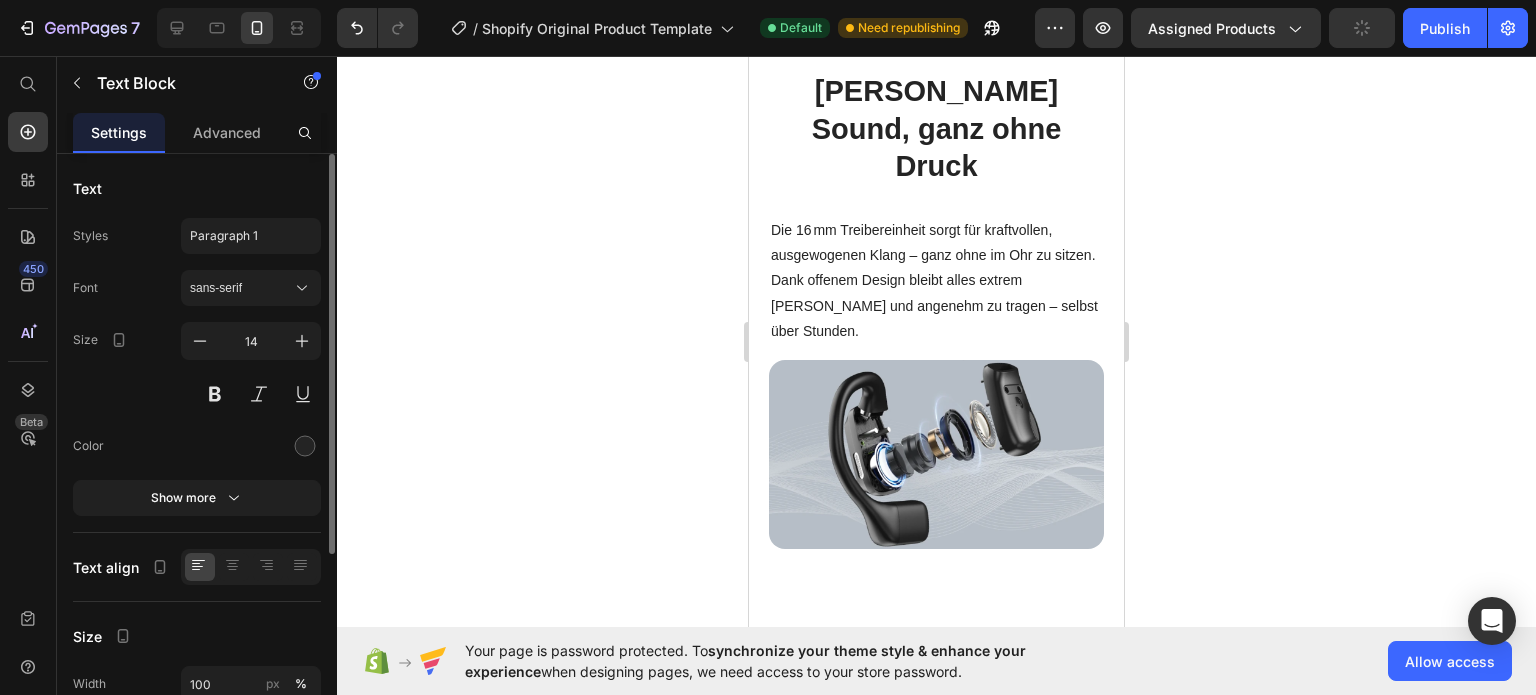 click on "Sprich ganz einfach über deine Kopfhörer mit dem KI-Sprachassistenten deiner [PERSON_NAME] – egal welche App du nutzt, ob unsere, eine andere oder die bereits in deinem Gerät integrierte." at bounding box center [936, -219] 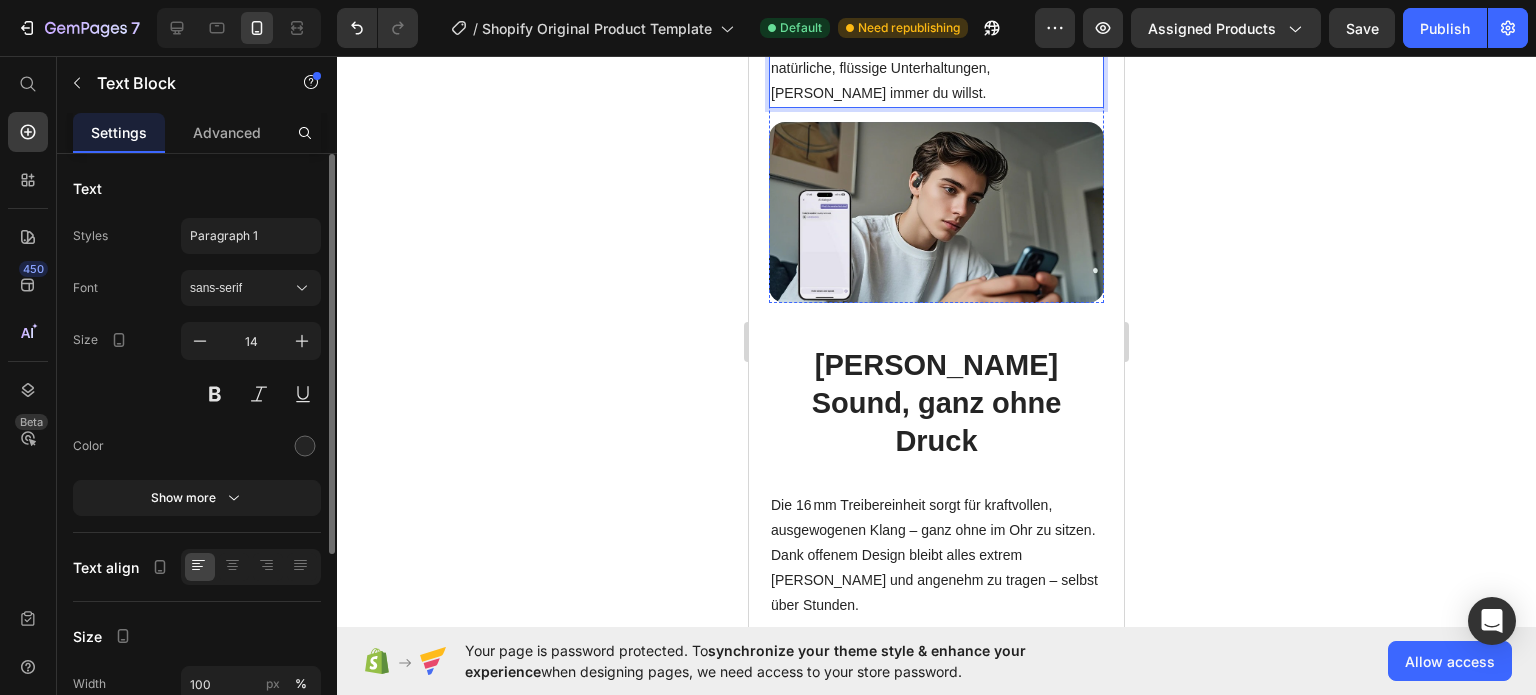 scroll, scrollTop: 2491, scrollLeft: 0, axis: vertical 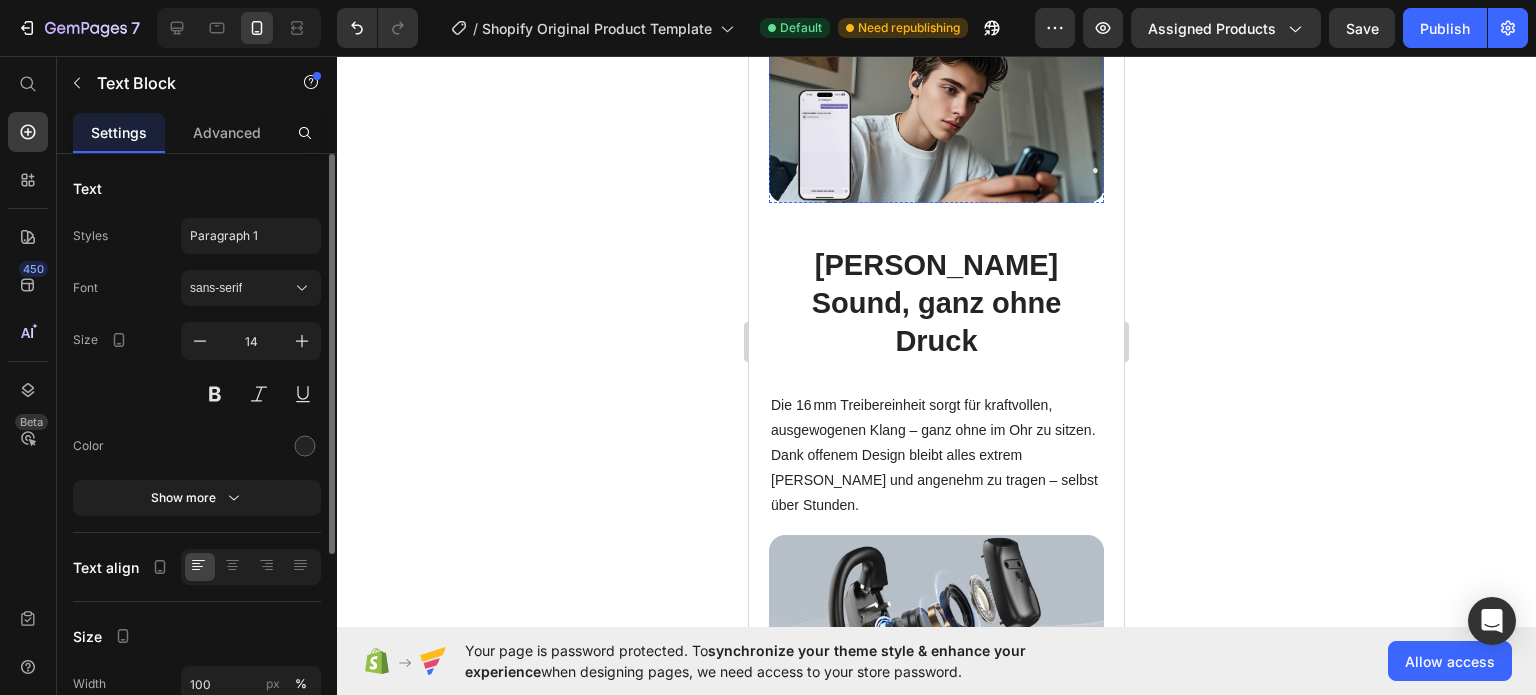 click on "Intelligente Gespräche in Echtzeit" at bounding box center (936, -140) 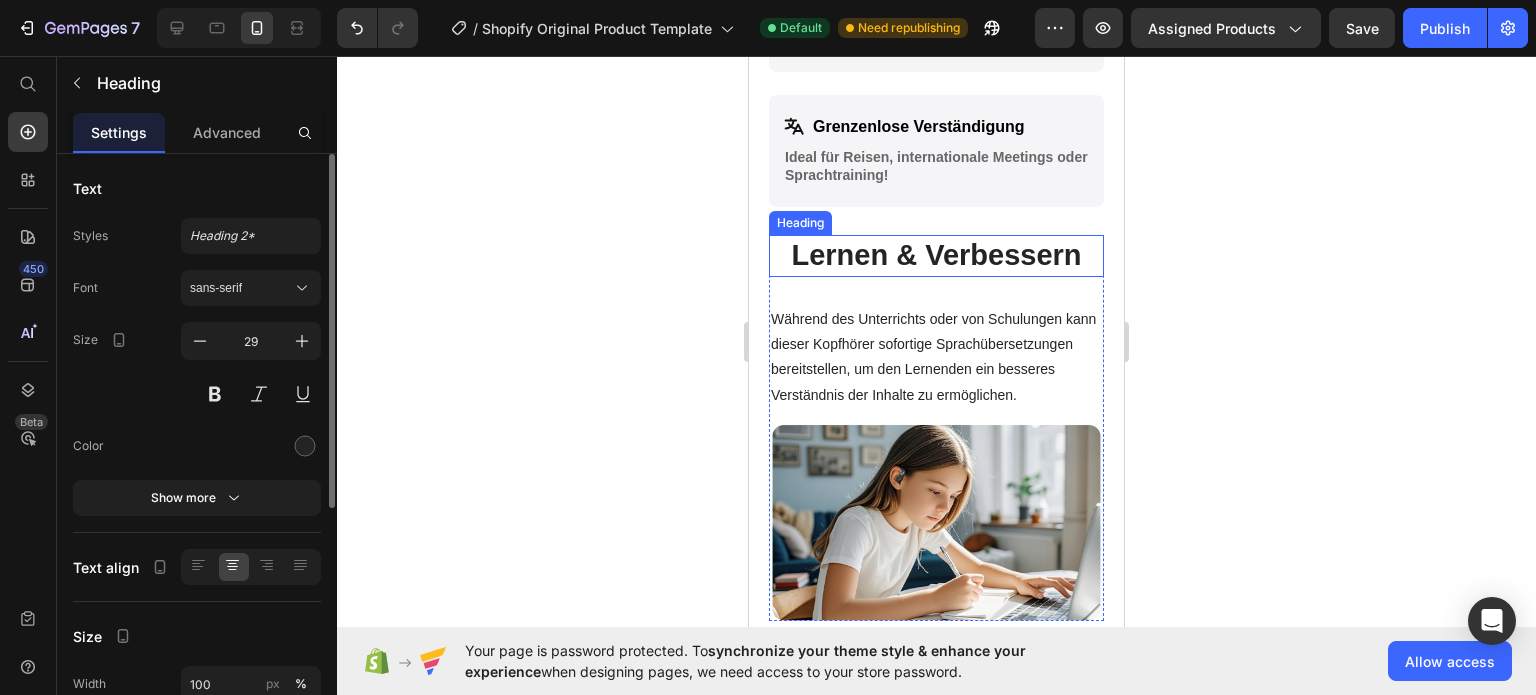 scroll, scrollTop: 1291, scrollLeft: 0, axis: vertical 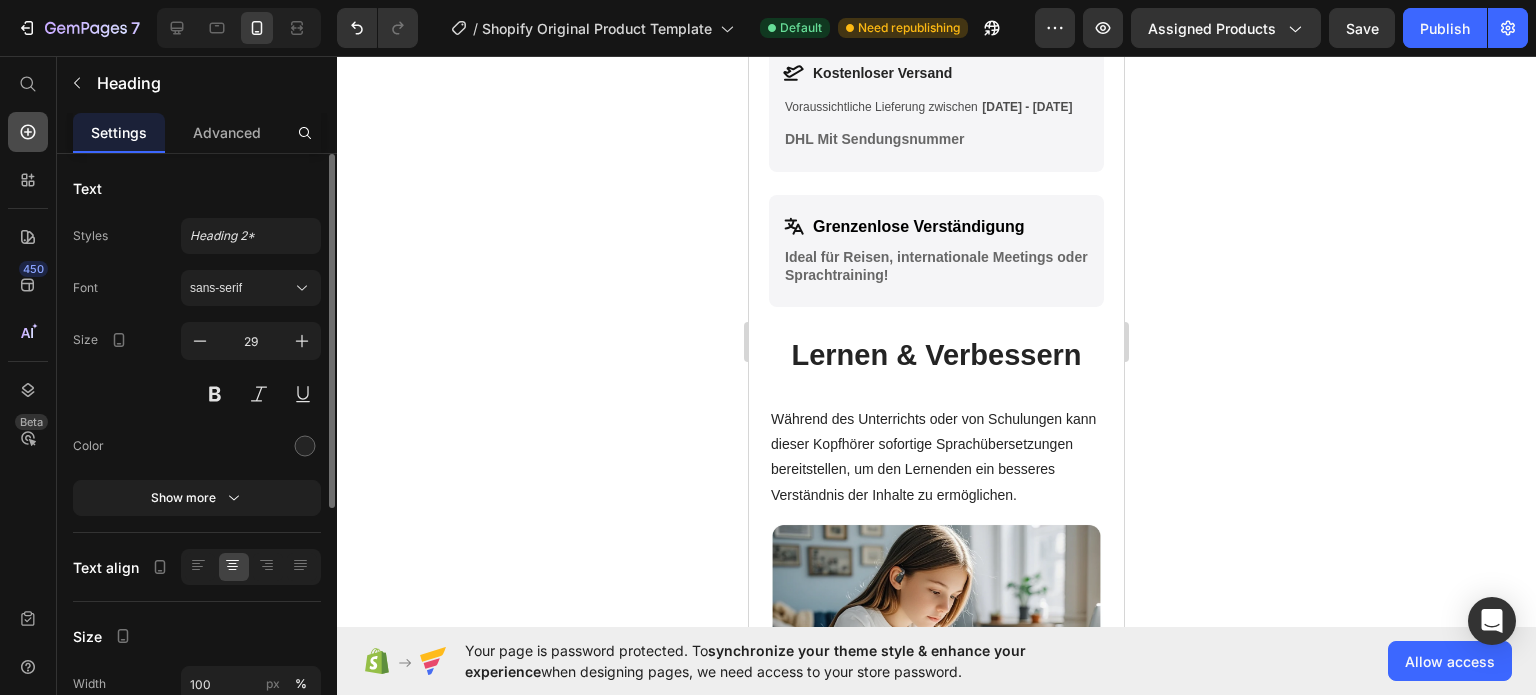 click 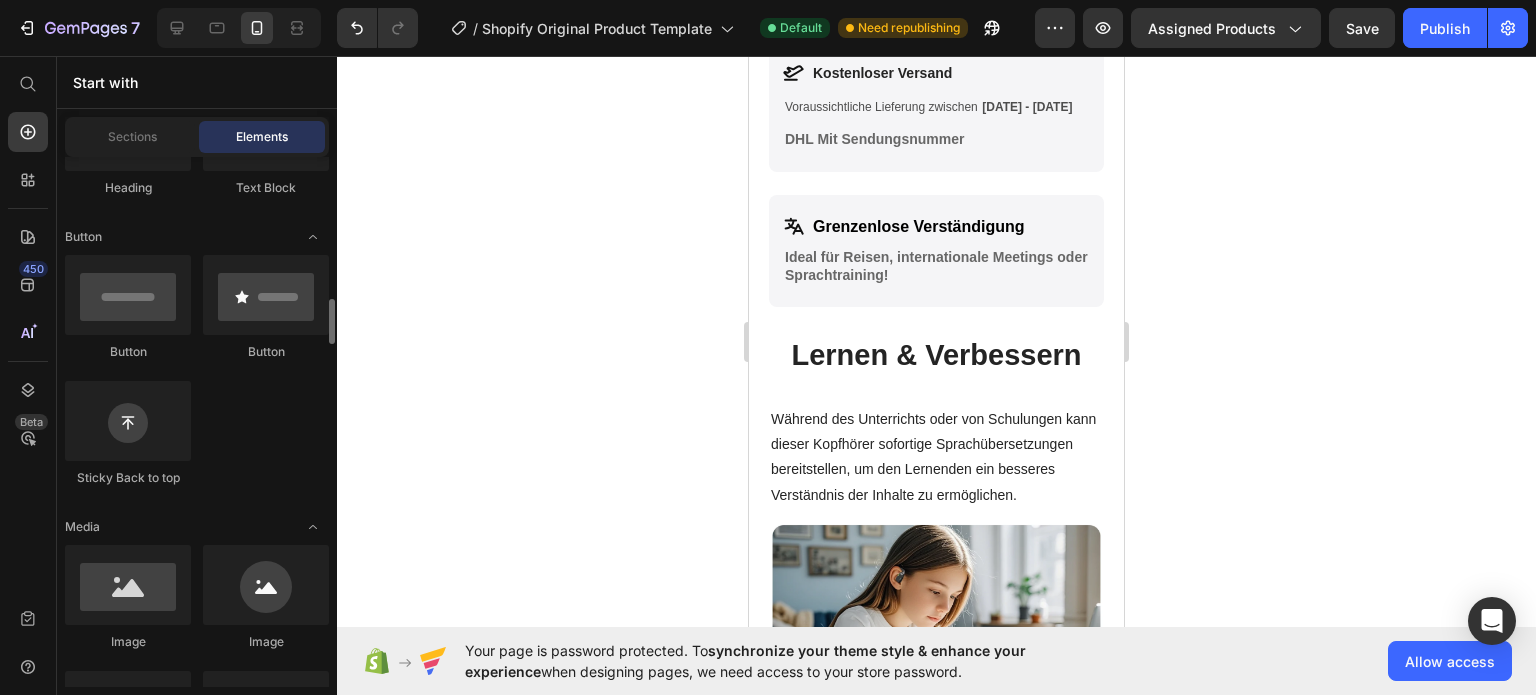 scroll, scrollTop: 600, scrollLeft: 0, axis: vertical 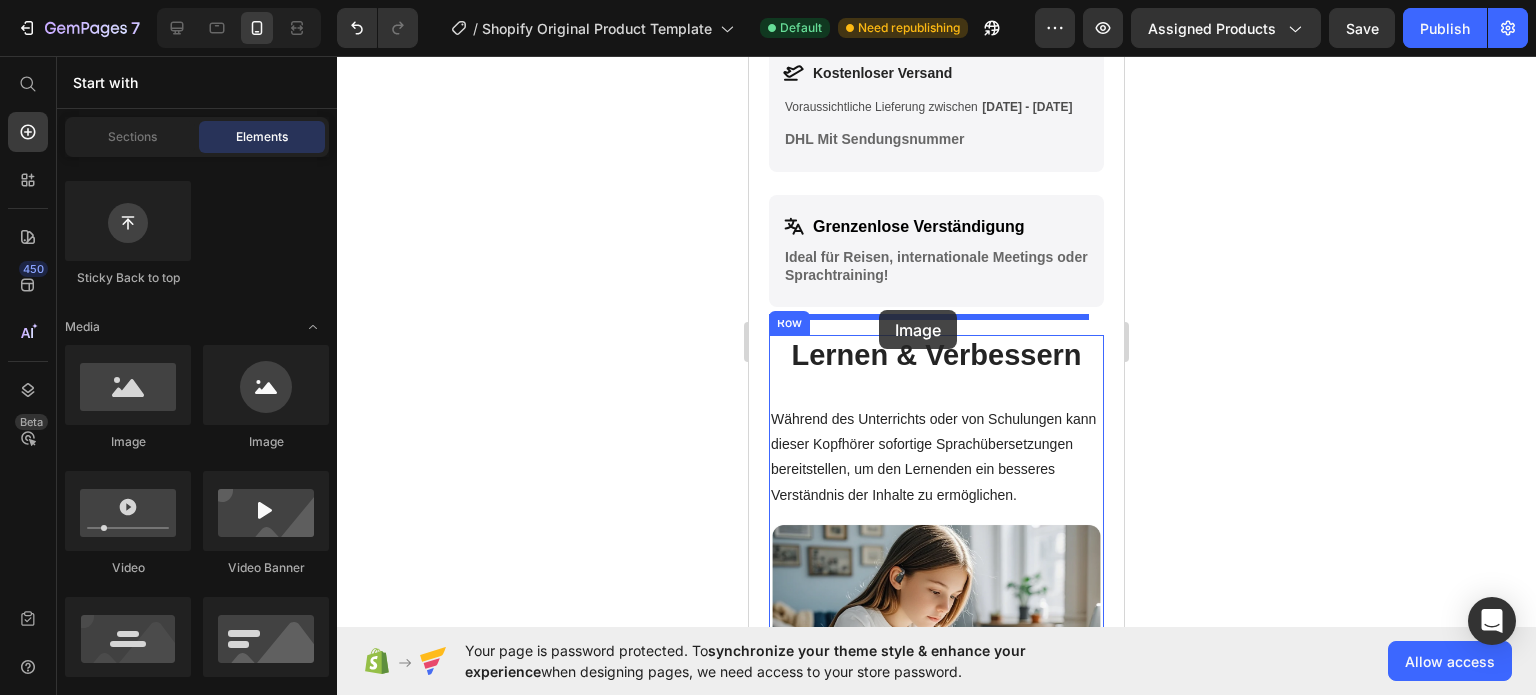 drag, startPoint x: 1445, startPoint y: 371, endPoint x: 879, endPoint y: 310, distance: 569.2776 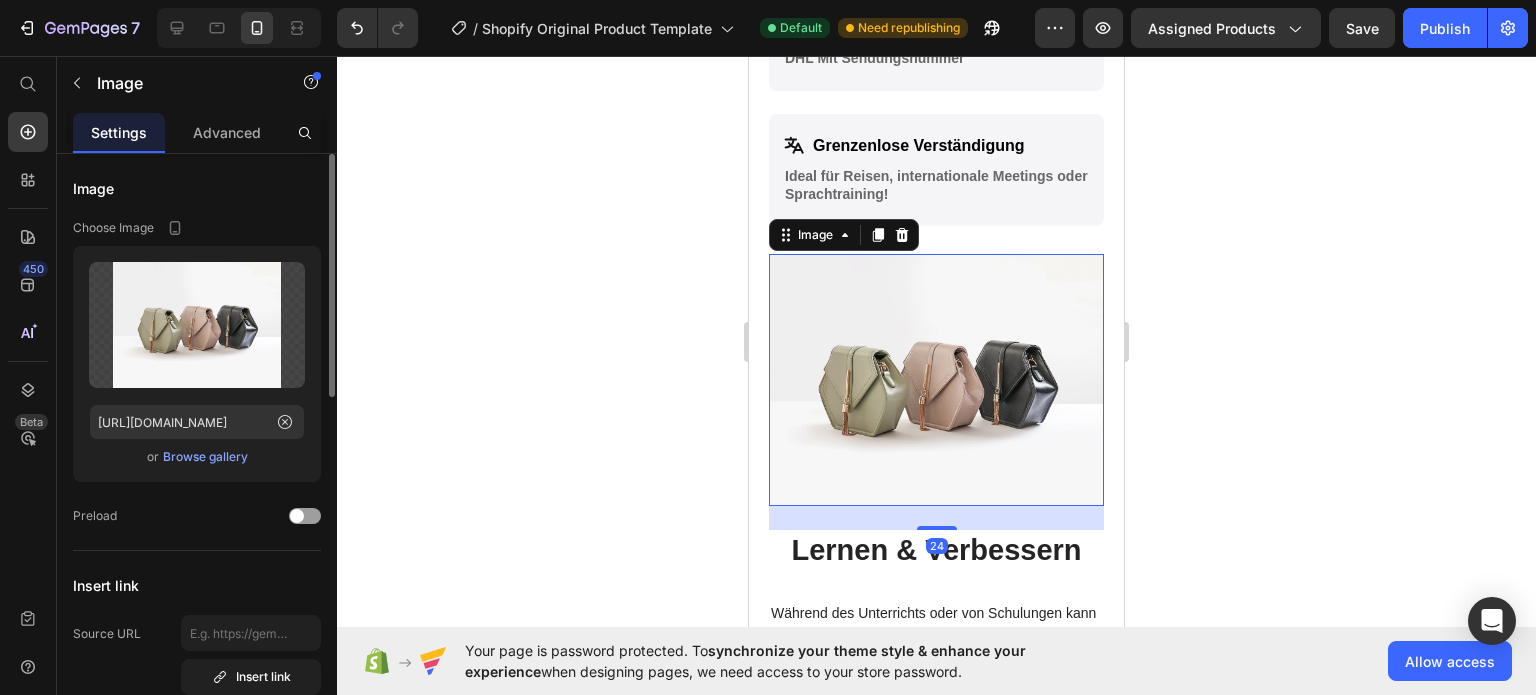 scroll, scrollTop: 1491, scrollLeft: 0, axis: vertical 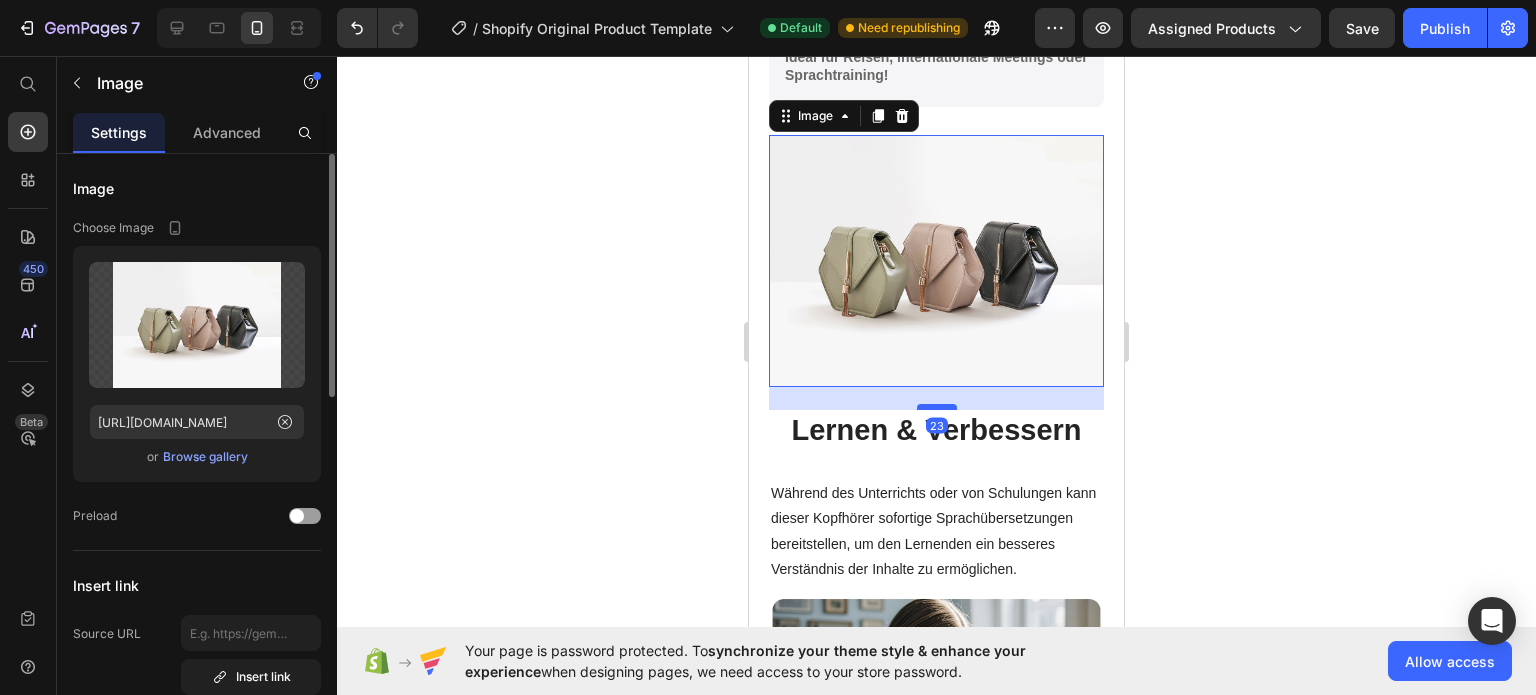 click on "23" at bounding box center (936, 387) 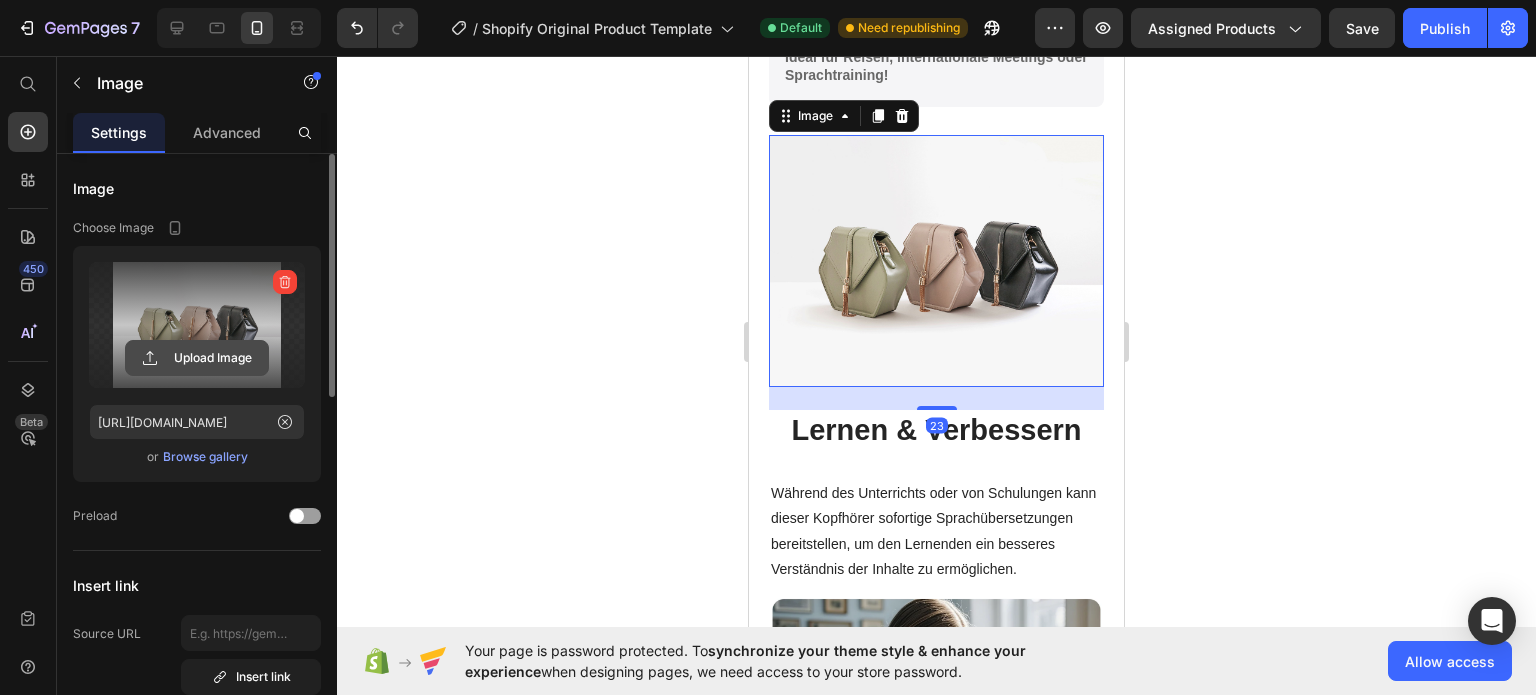 click 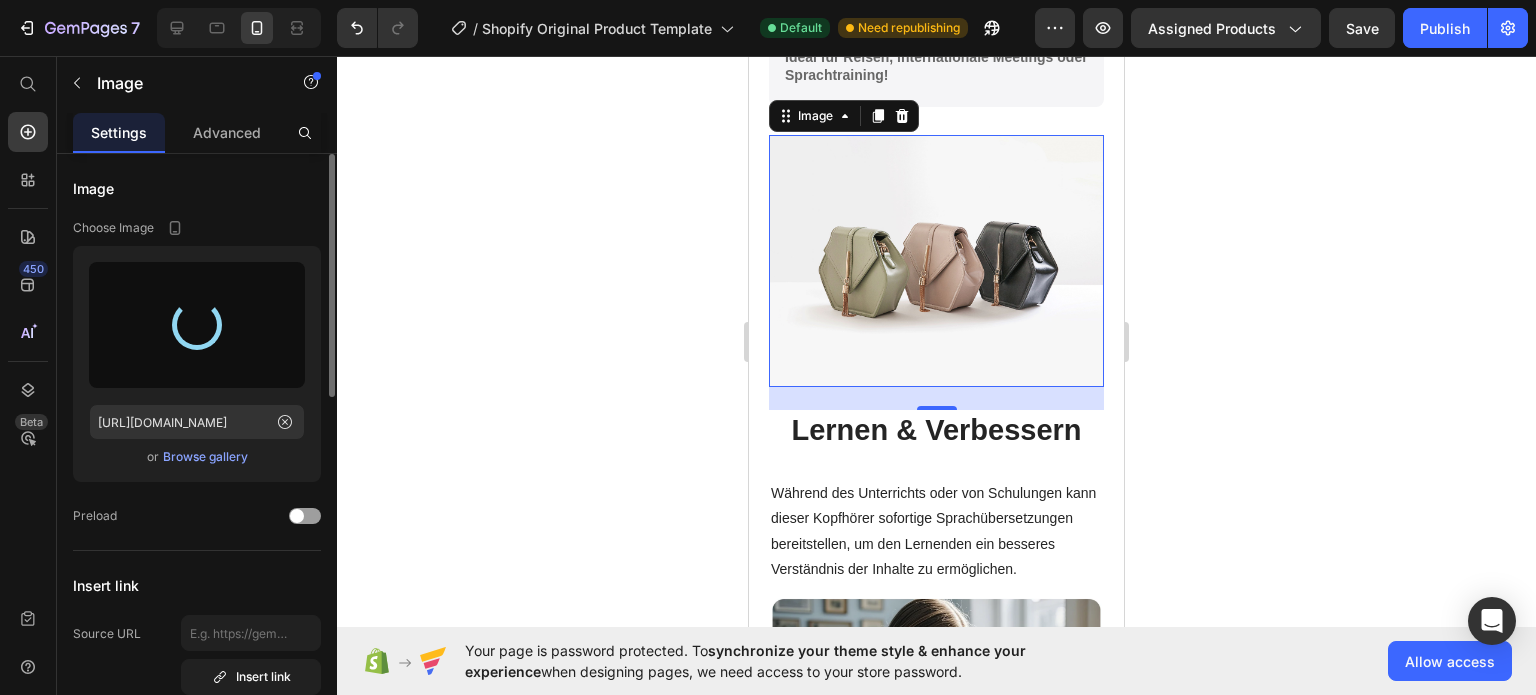 type on "[URL][DOMAIN_NAME]" 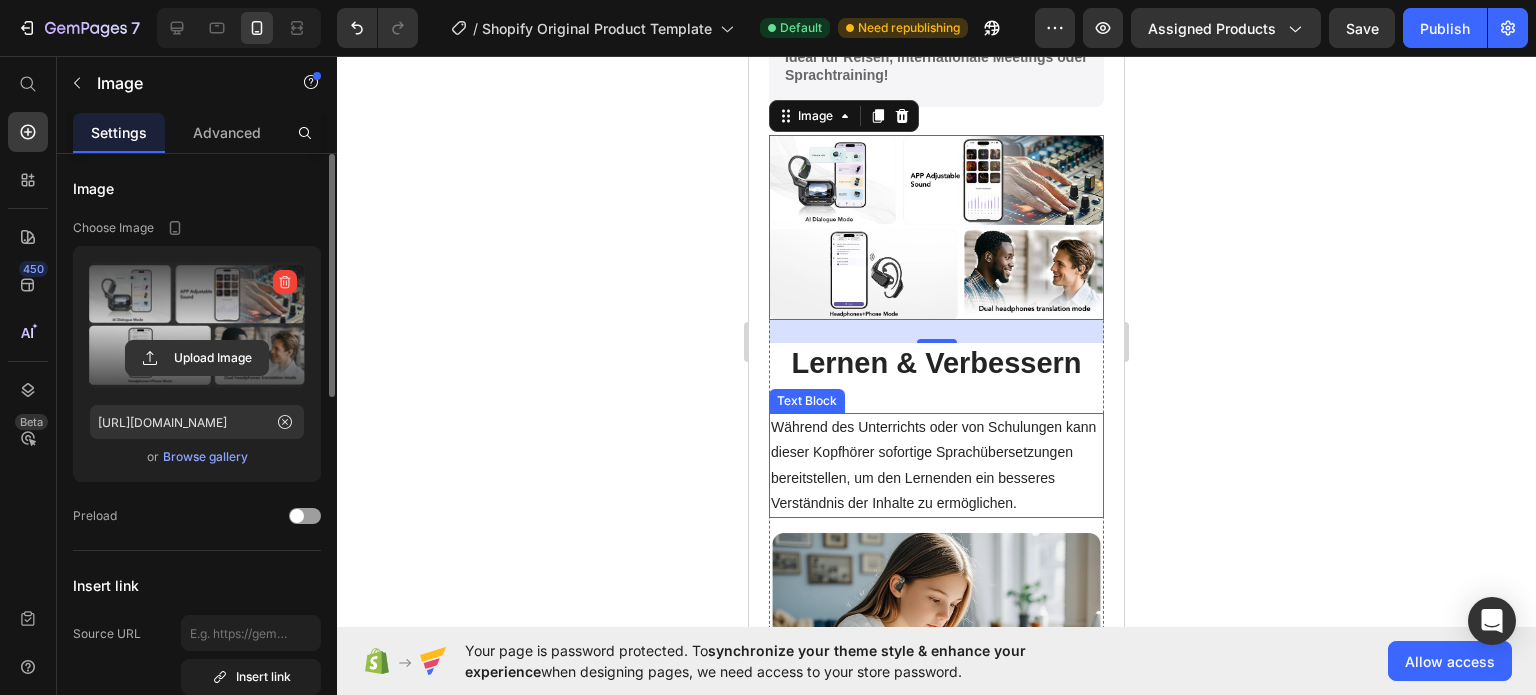 click on "Während des Unterrichts oder von Schulungen kann dieser Kopfhörer sofortige Sprachübersetzungen bereitstellen, um den Lernenden ein besseres Verständnis der Inhalte zu ermöglichen." at bounding box center [936, 465] 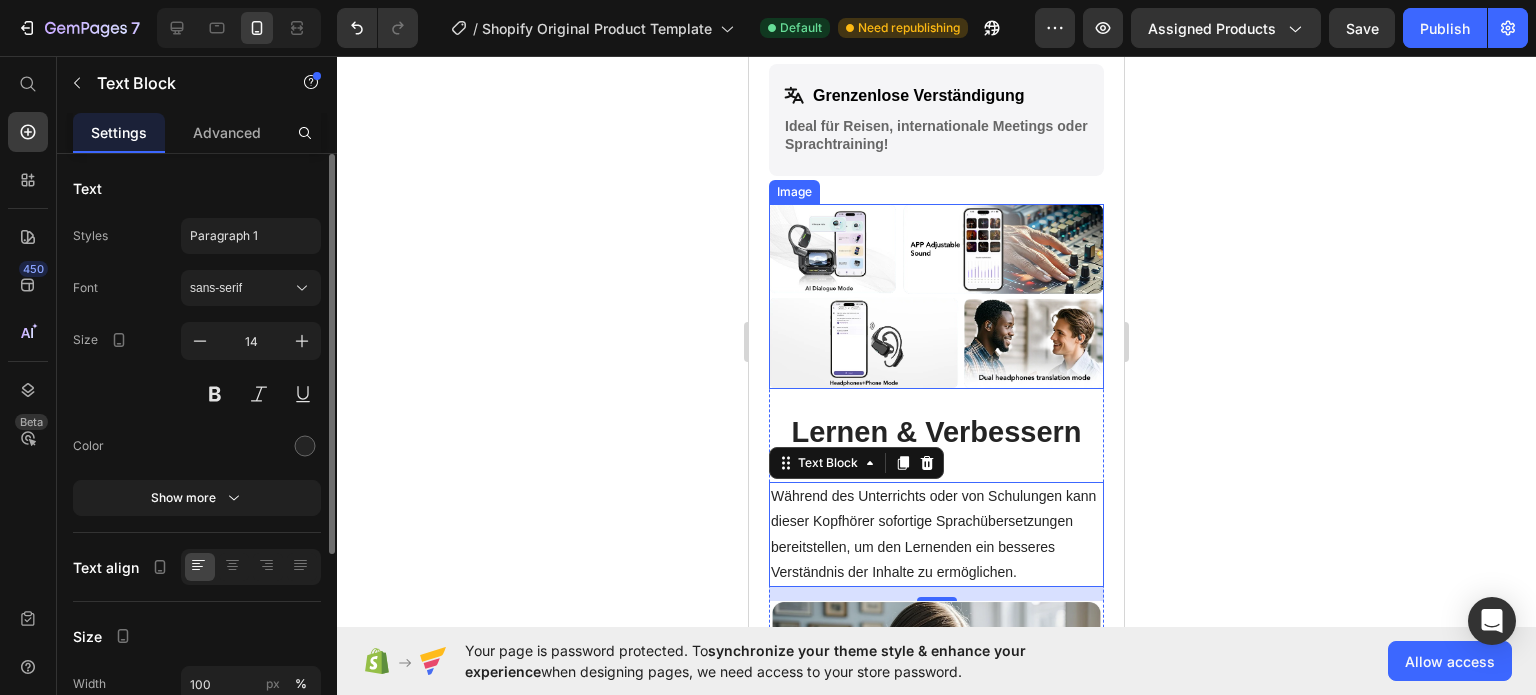 scroll, scrollTop: 1291, scrollLeft: 0, axis: vertical 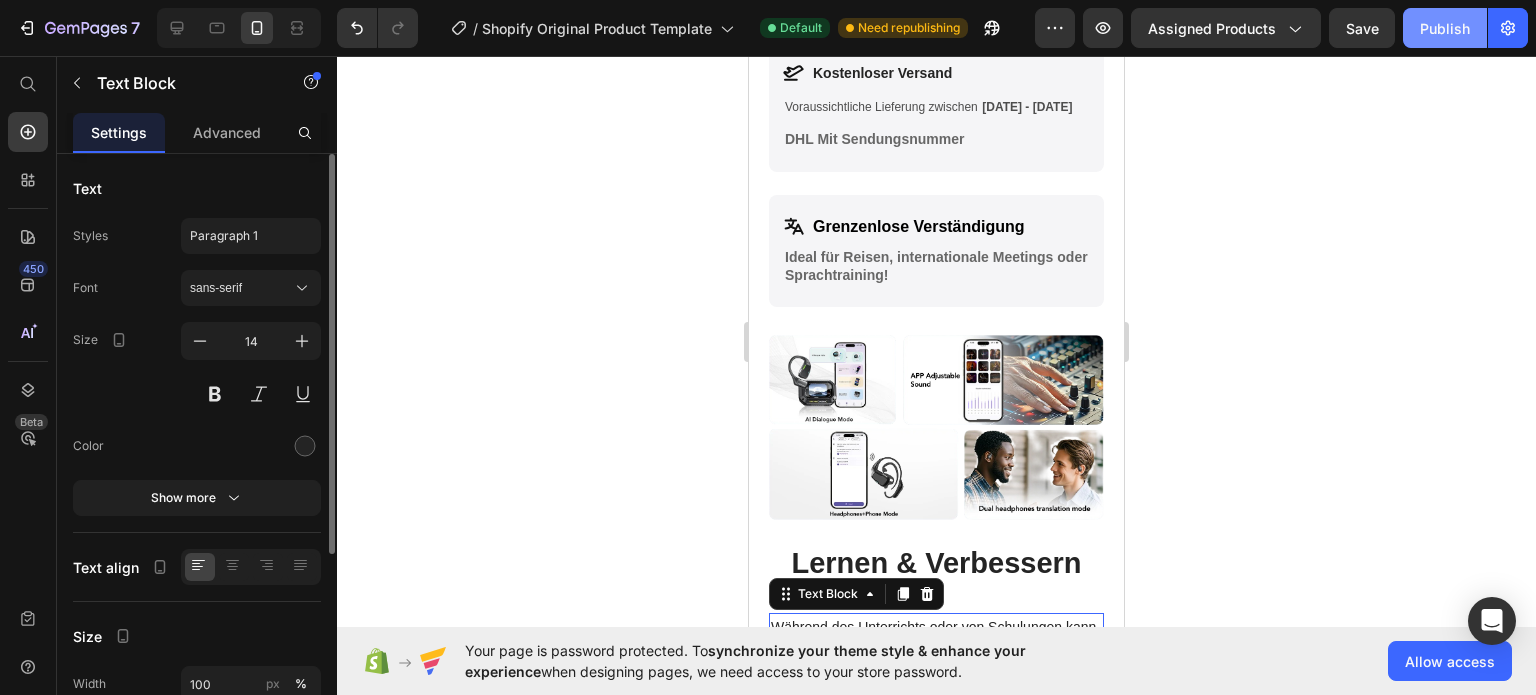 click on "Publish" at bounding box center [1445, 28] 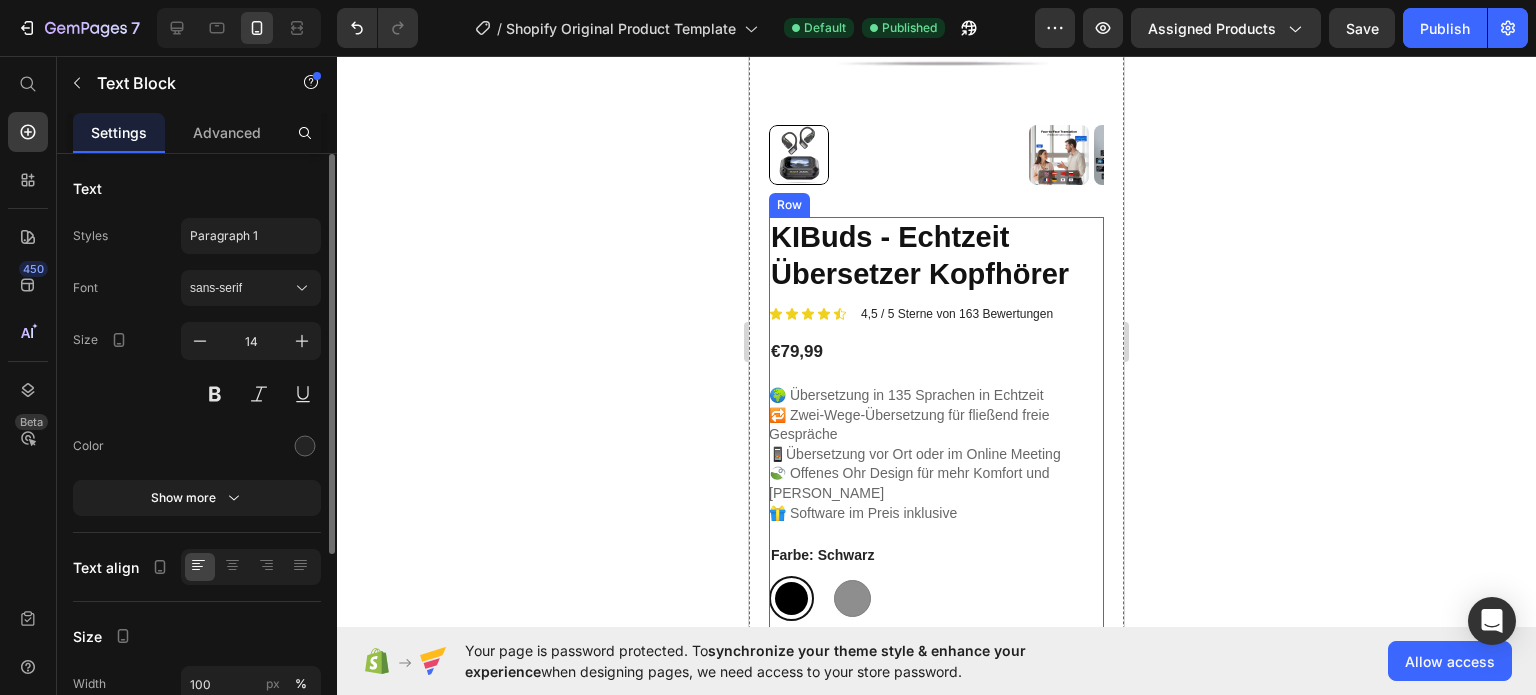 scroll, scrollTop: 500, scrollLeft: 0, axis: vertical 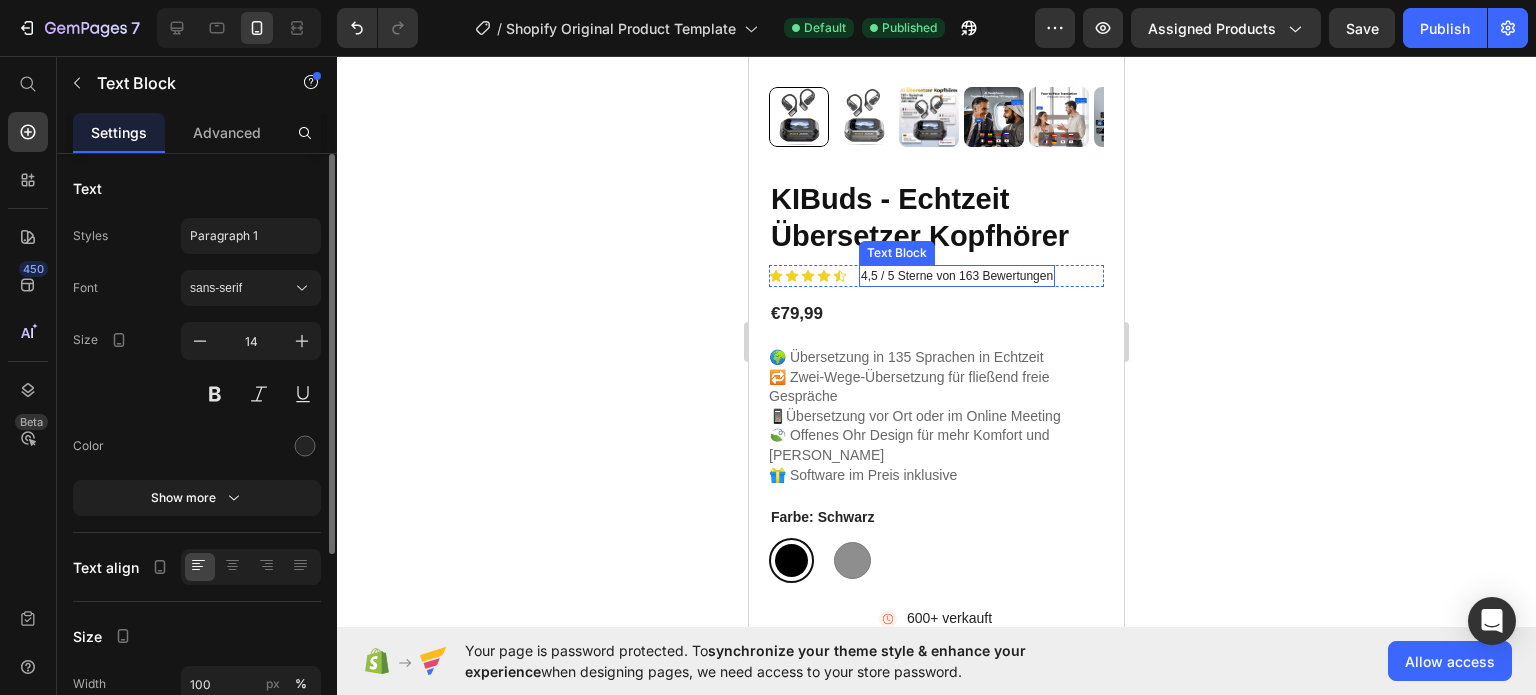 click on "4,5 / 5 Sterne von 163 Bewertungen" at bounding box center (957, 276) 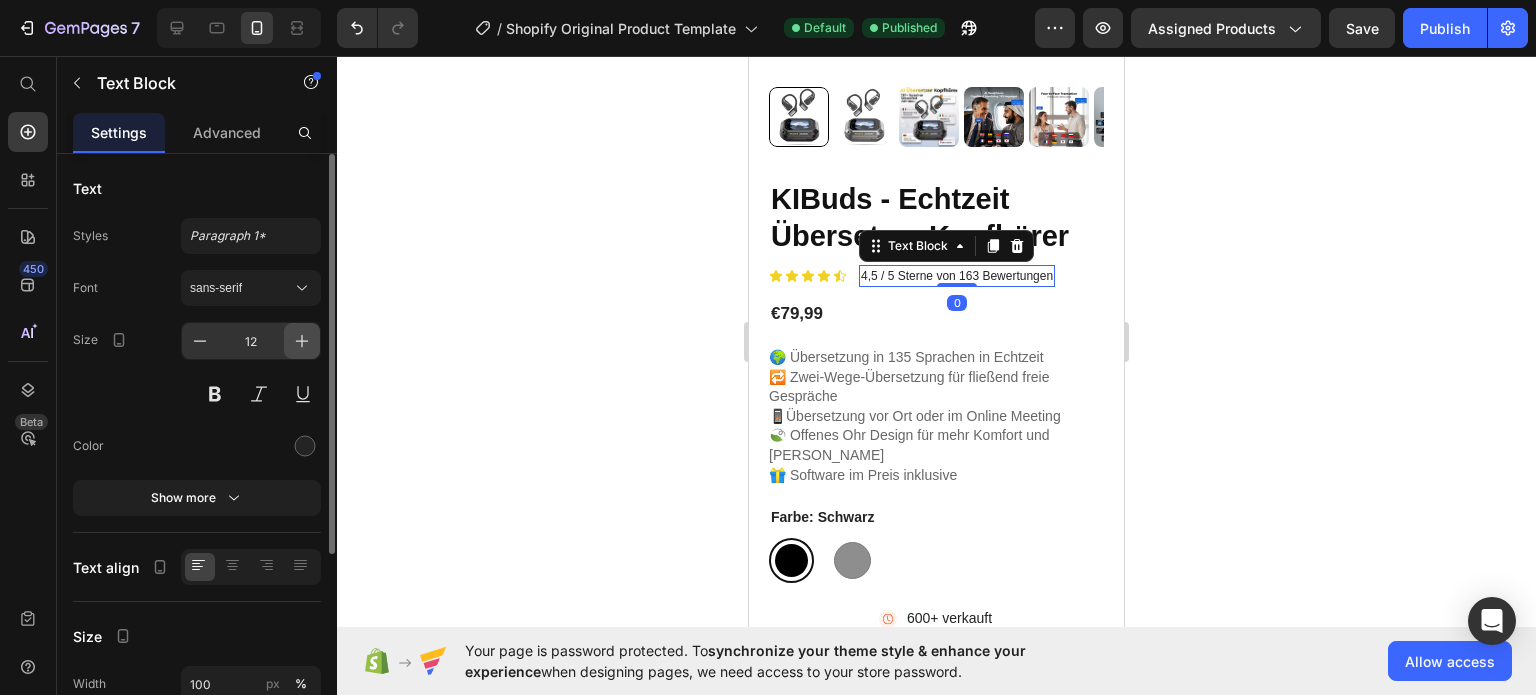 click 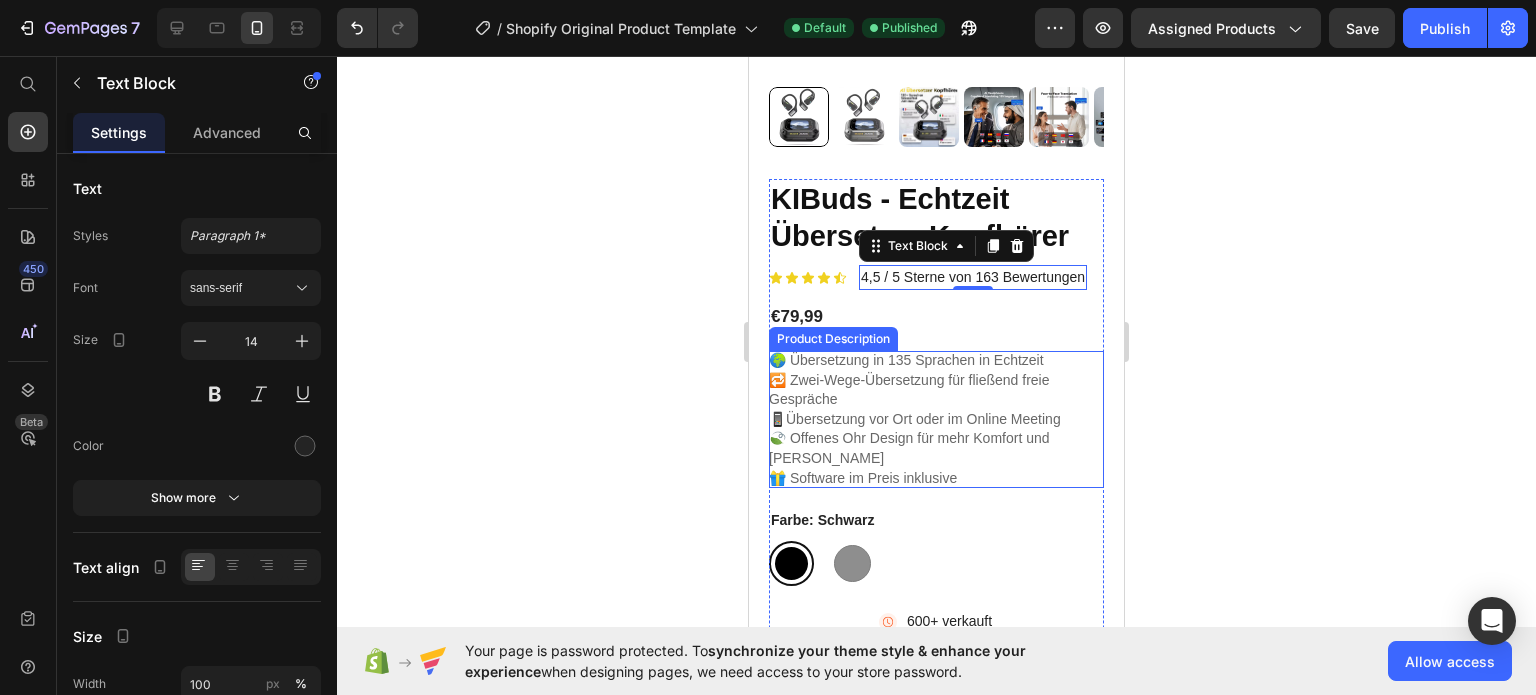 click on "🌍 Übersetzung in 135 Sprachen   in Echtzeit 🔁 Zwei-Wege-Übersetzung für fließend freie Gespräche 📱  Übersetzung vor Ort oder im Online Meeting 🍃 Offenes Ohr Design für mehr Komfort und [PERSON_NAME] 🎁 Software im Preis inklusive" at bounding box center (936, 419) 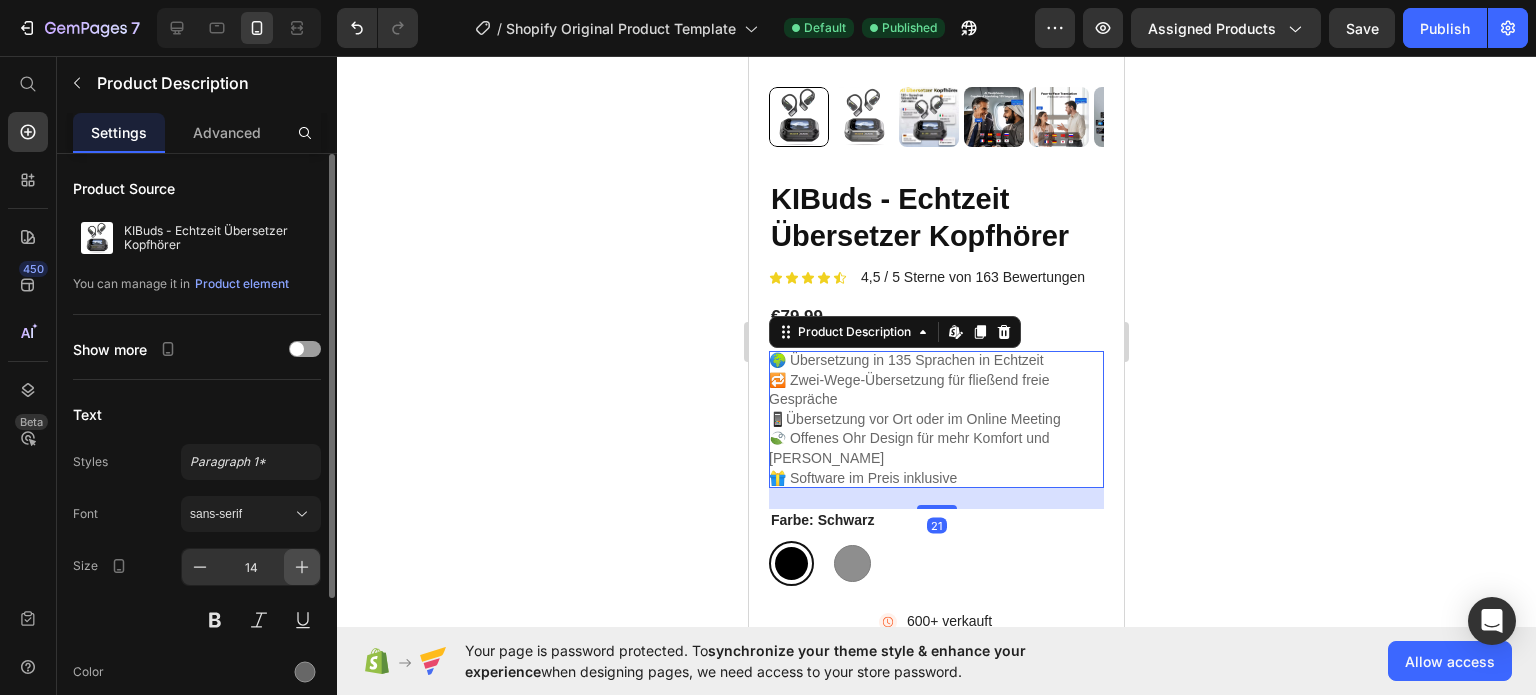 click 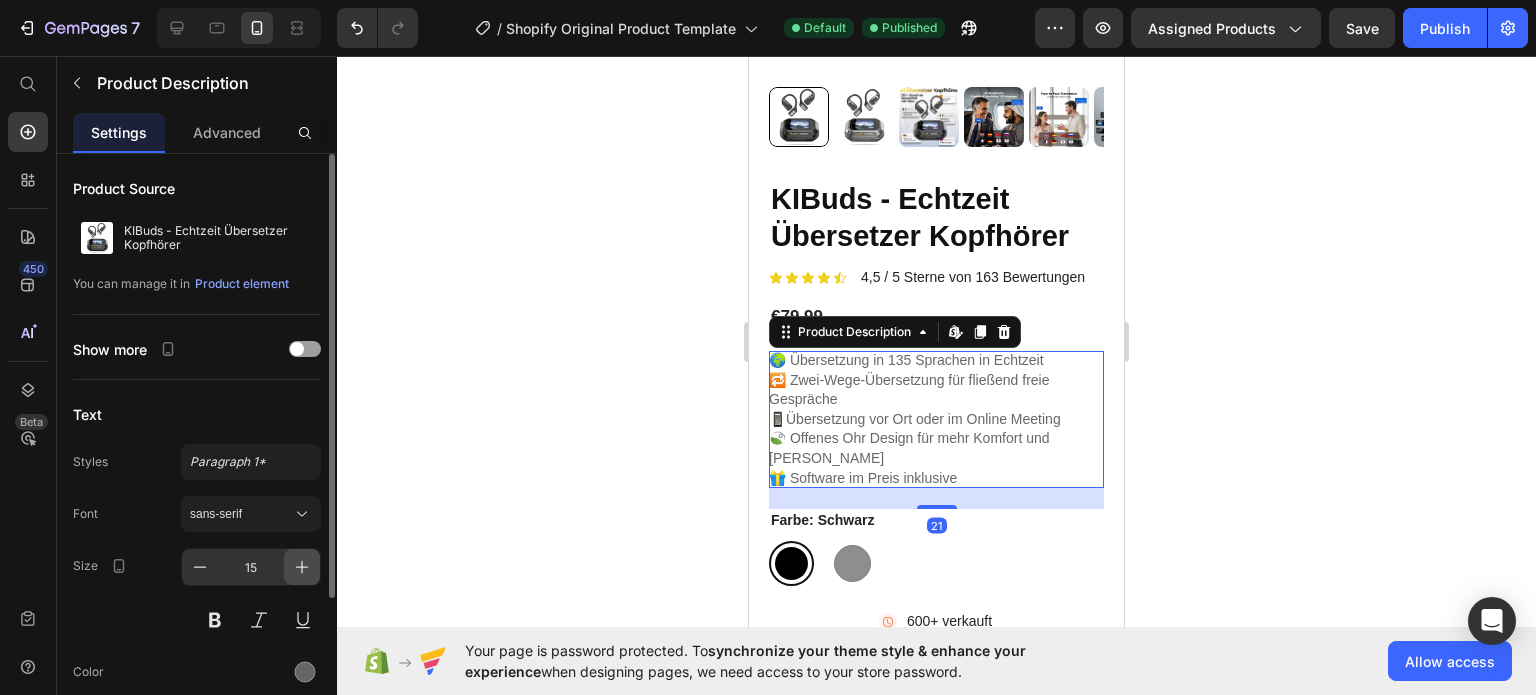 click 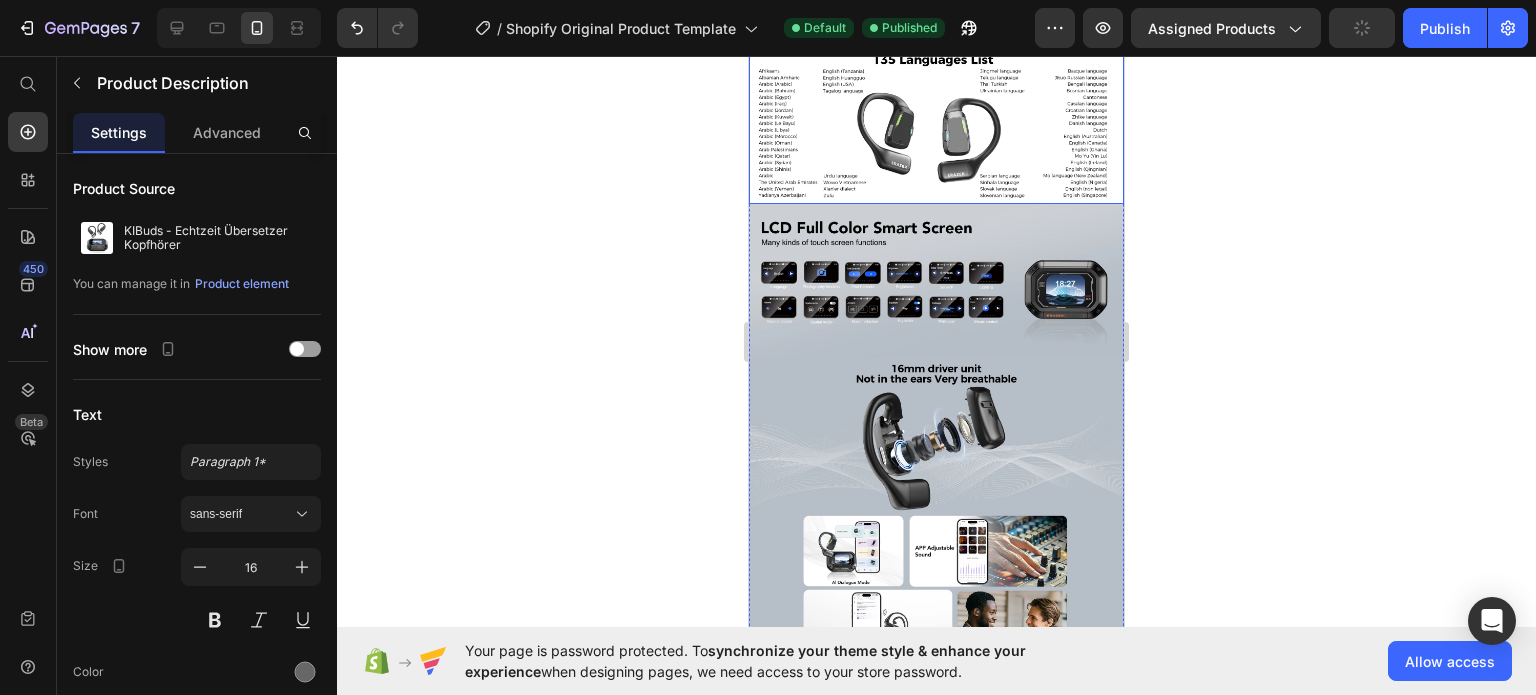 scroll, scrollTop: 4000, scrollLeft: 0, axis: vertical 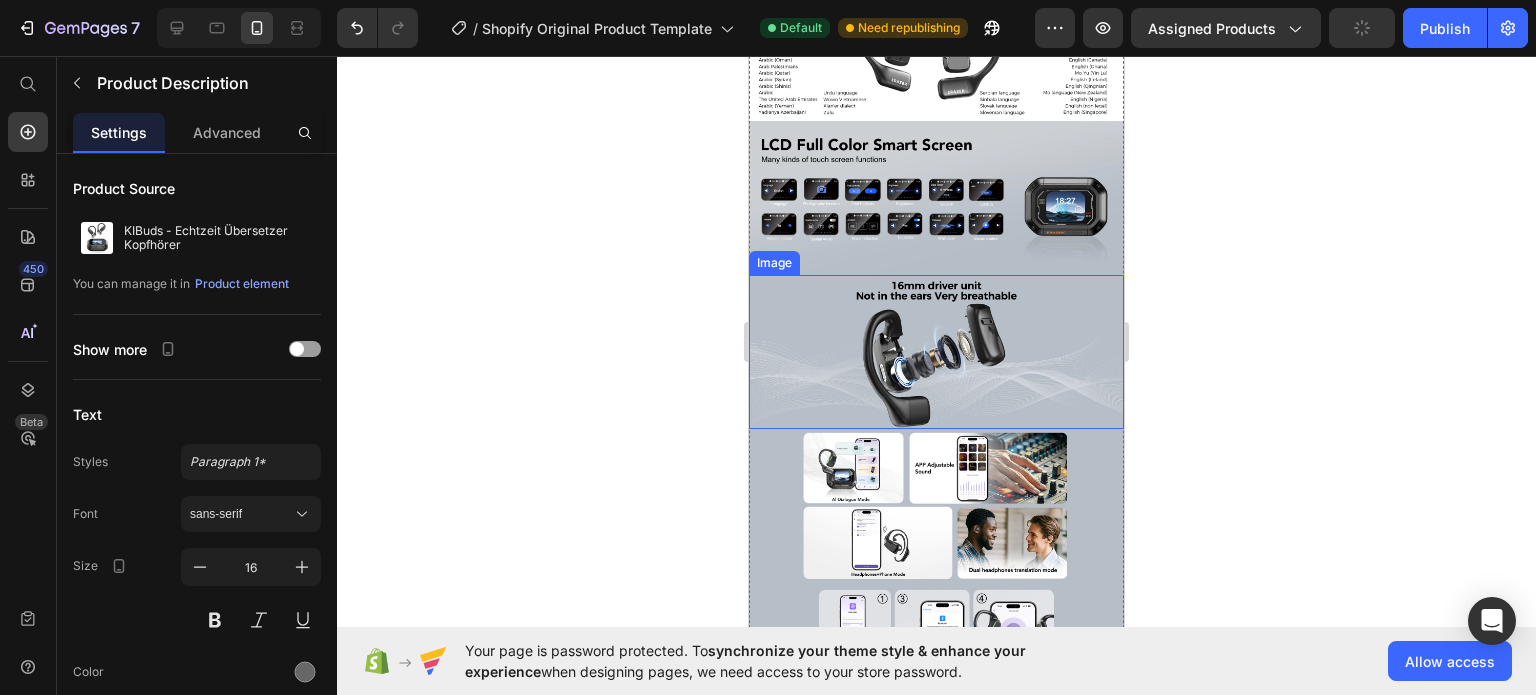 click at bounding box center [936, 352] 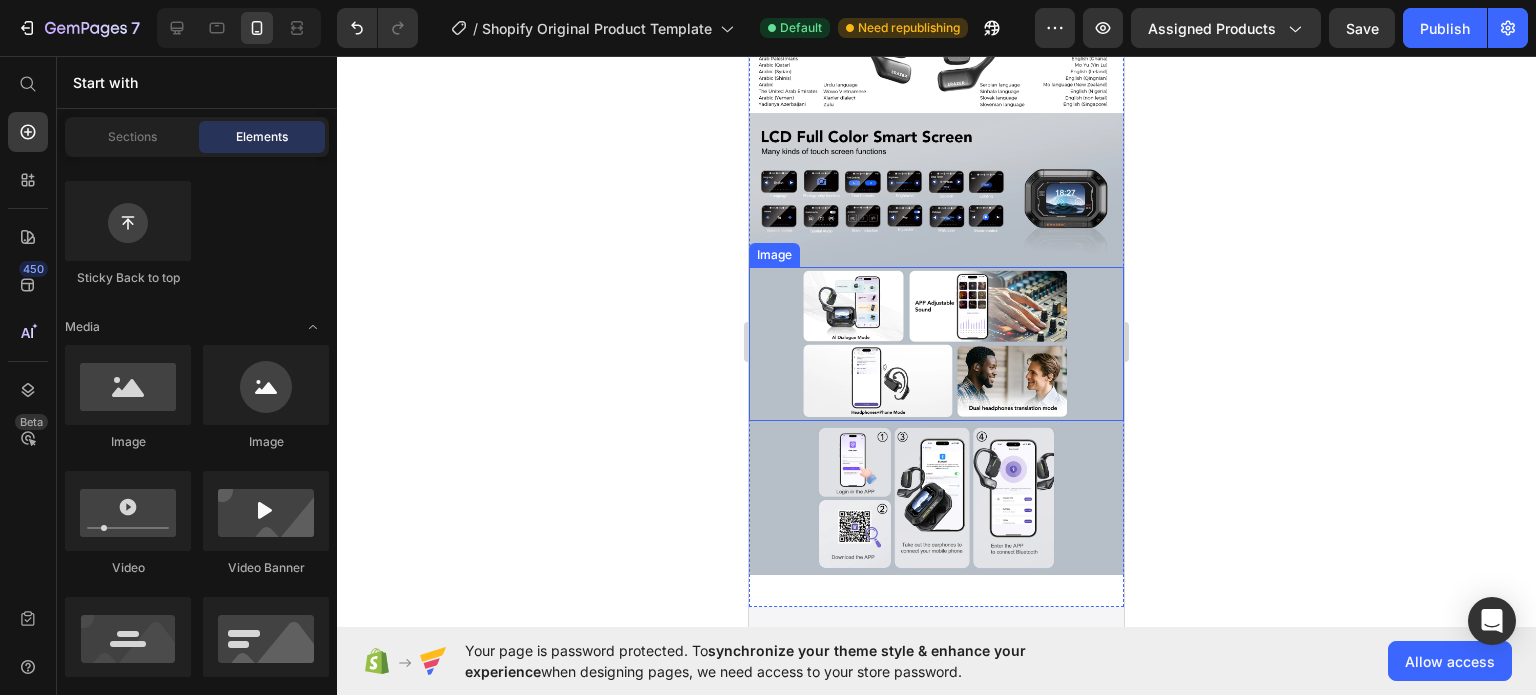 scroll, scrollTop: 4000, scrollLeft: 0, axis: vertical 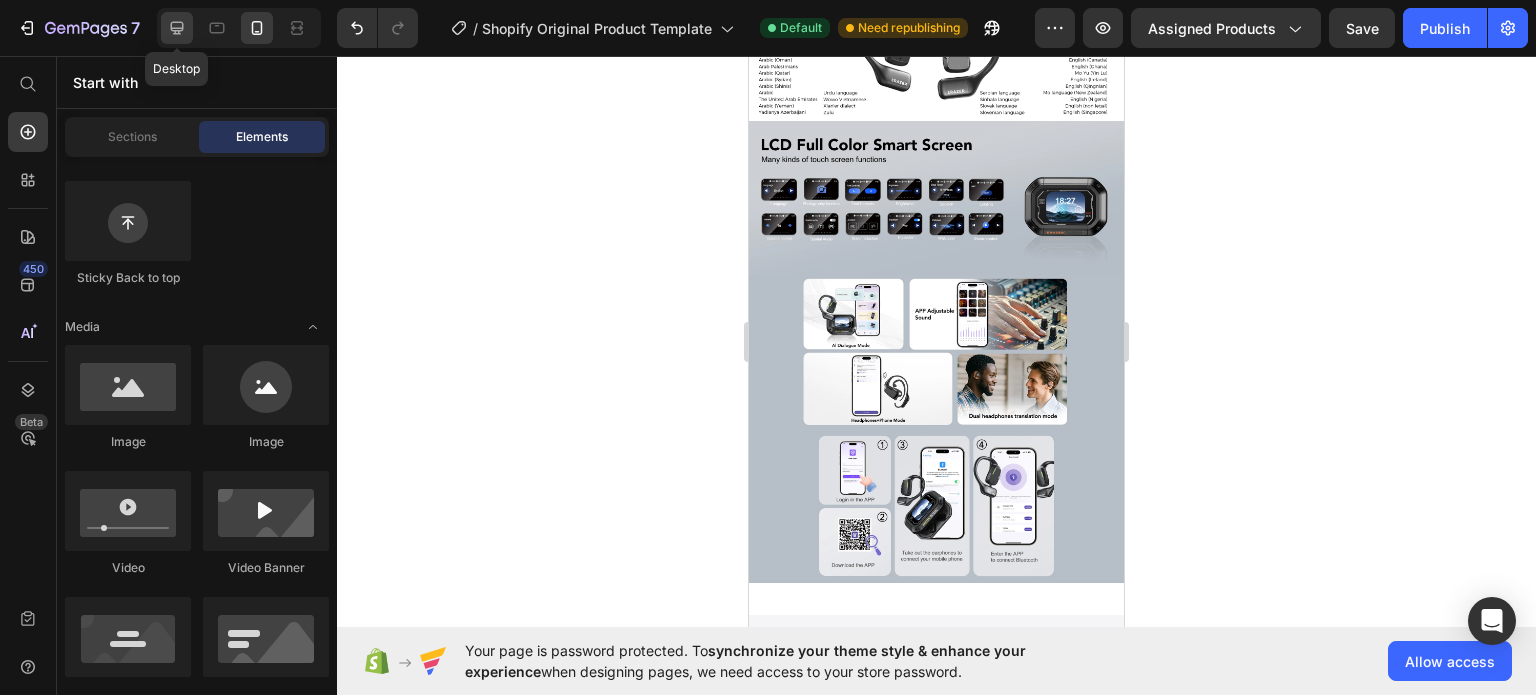 click 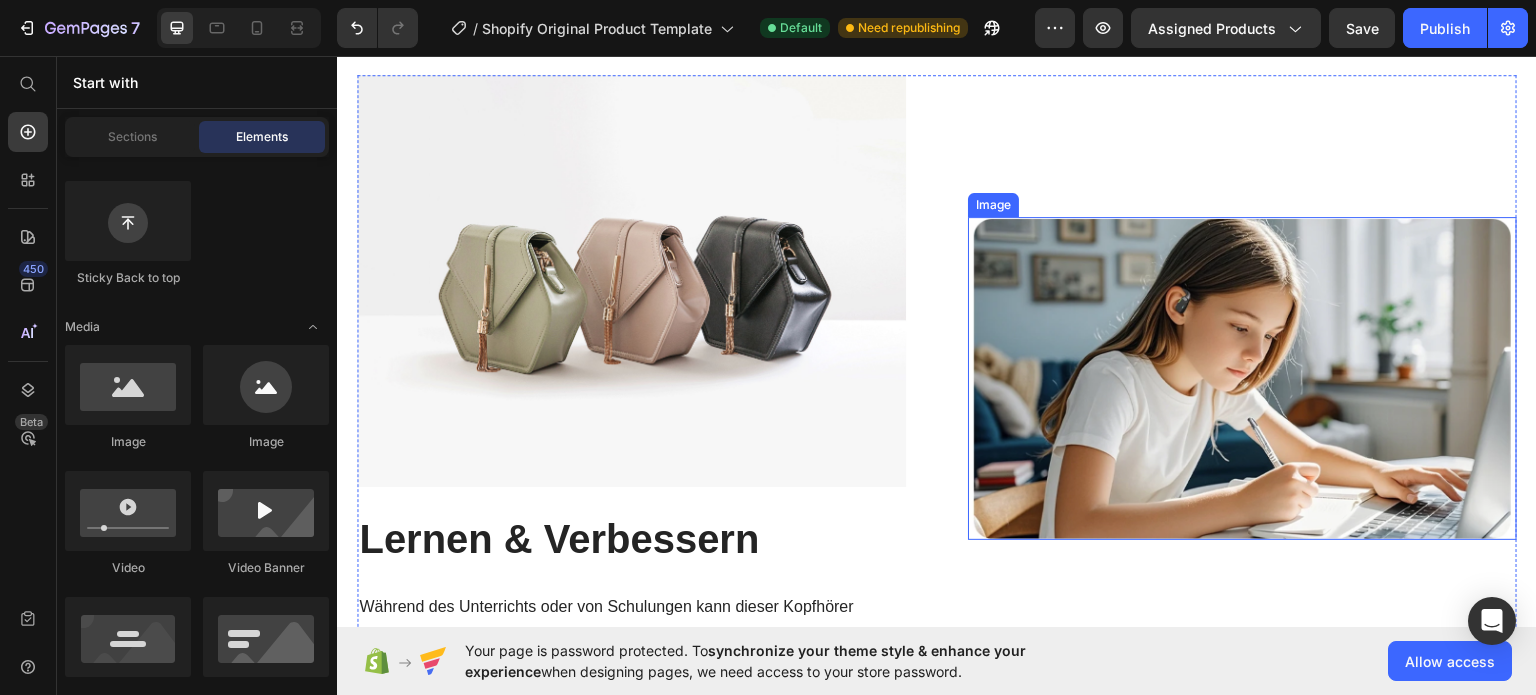scroll, scrollTop: 1143, scrollLeft: 0, axis: vertical 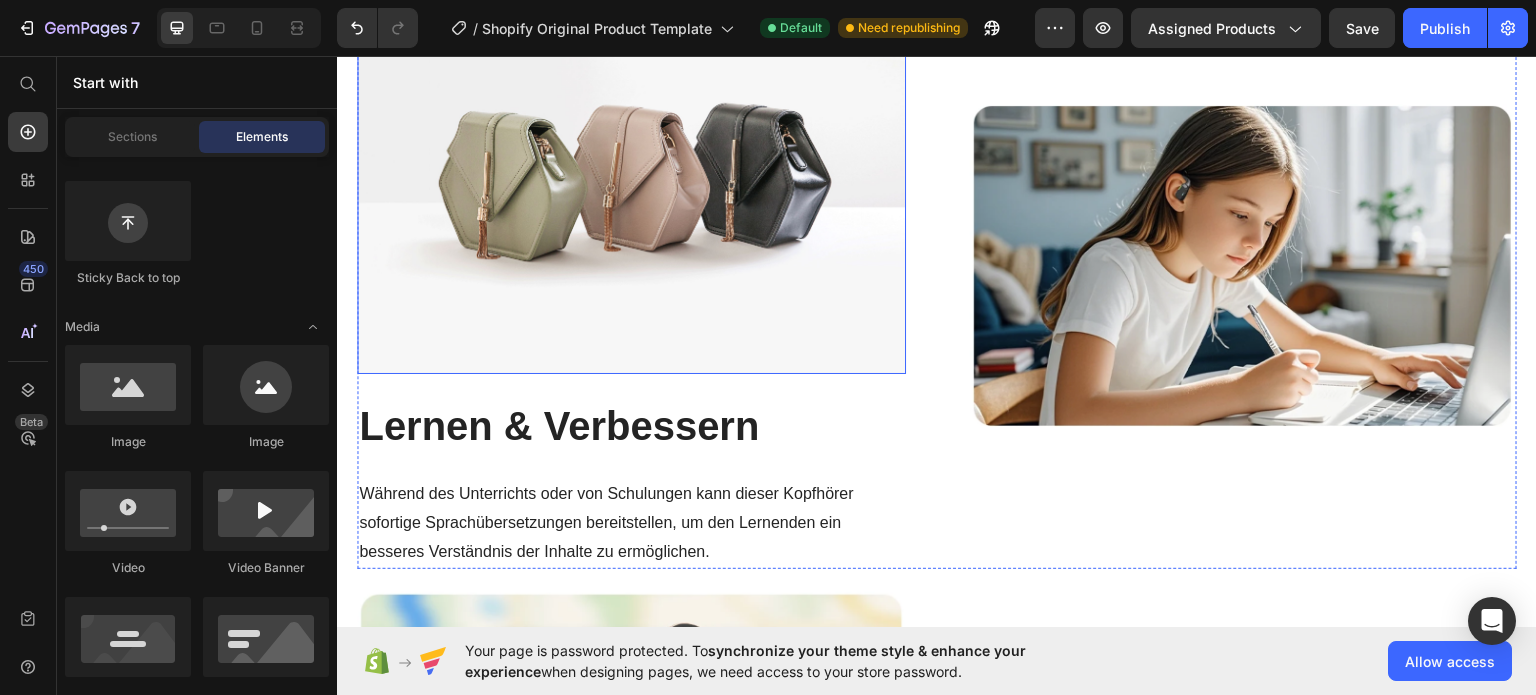 click at bounding box center [631, 167] 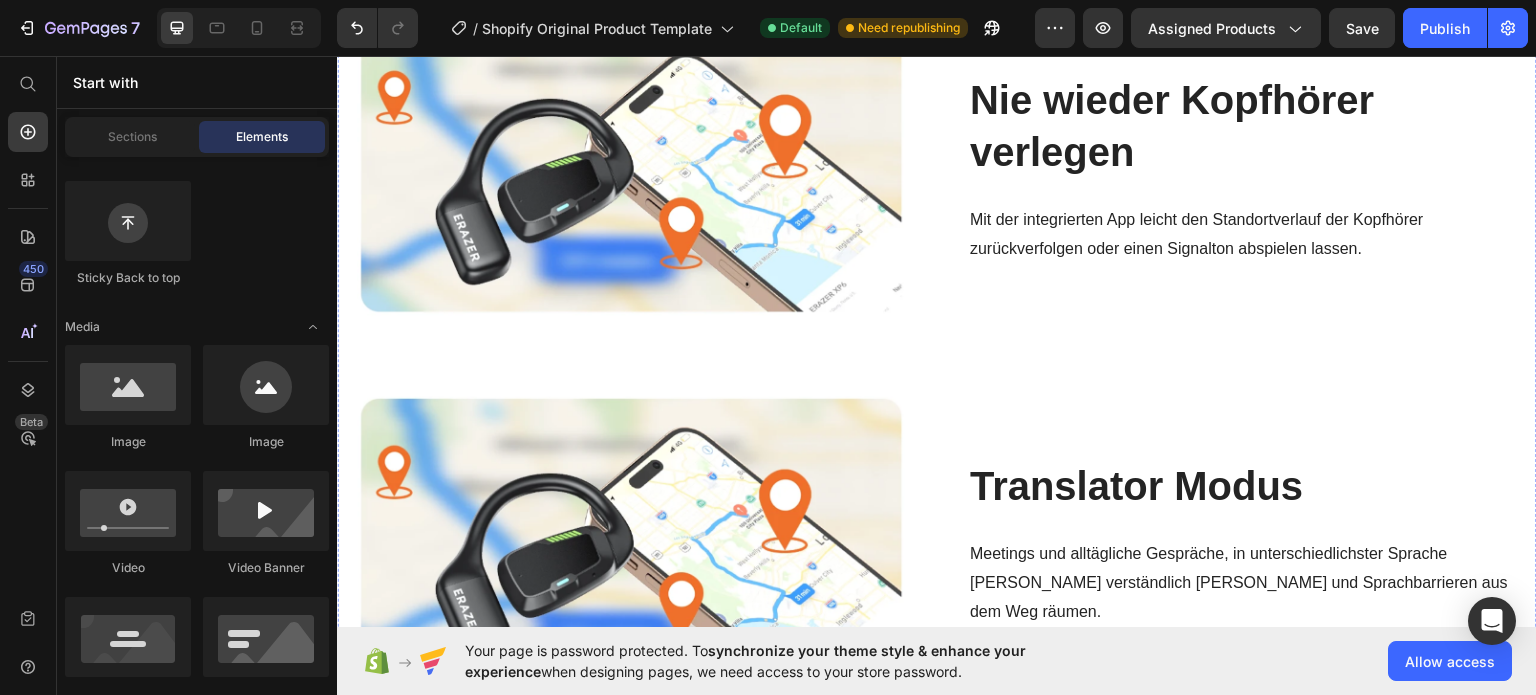 scroll, scrollTop: 1587, scrollLeft: 0, axis: vertical 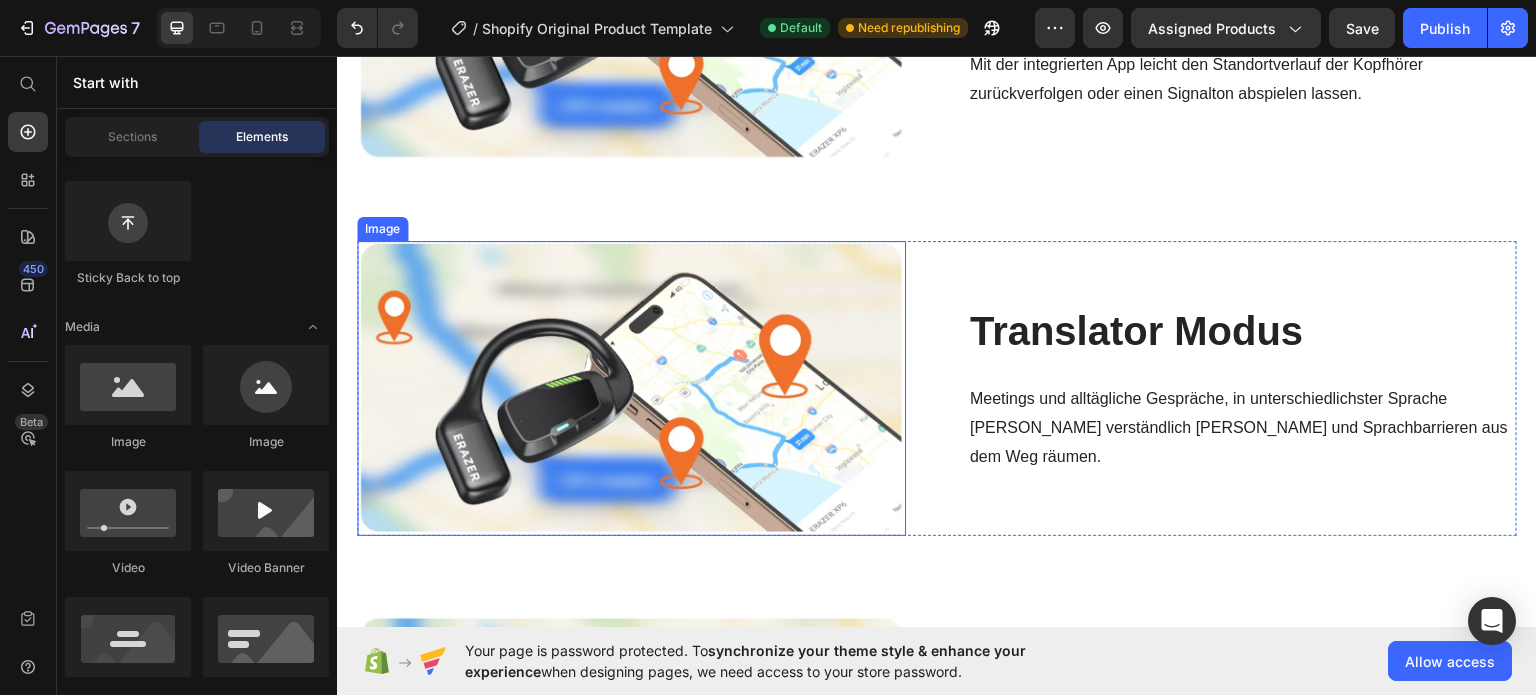 click at bounding box center [631, 387] 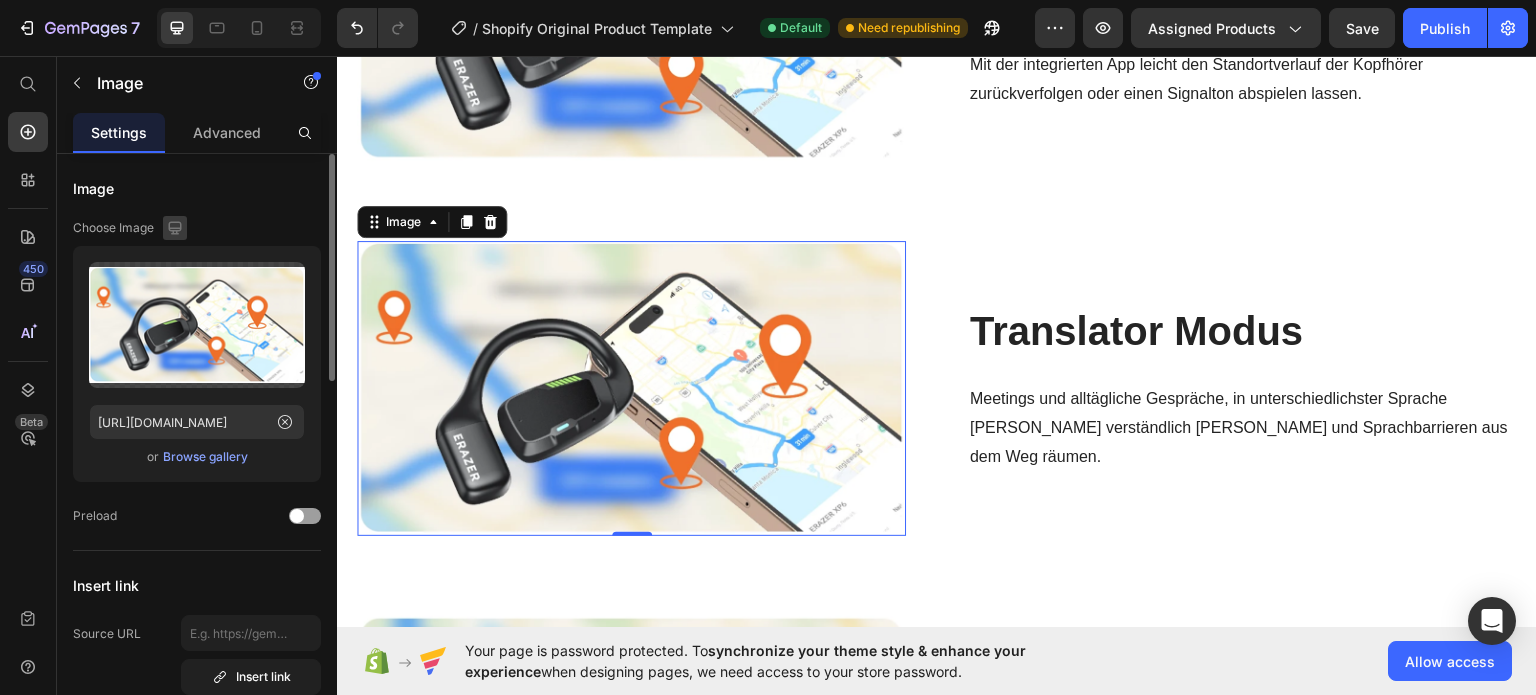 click 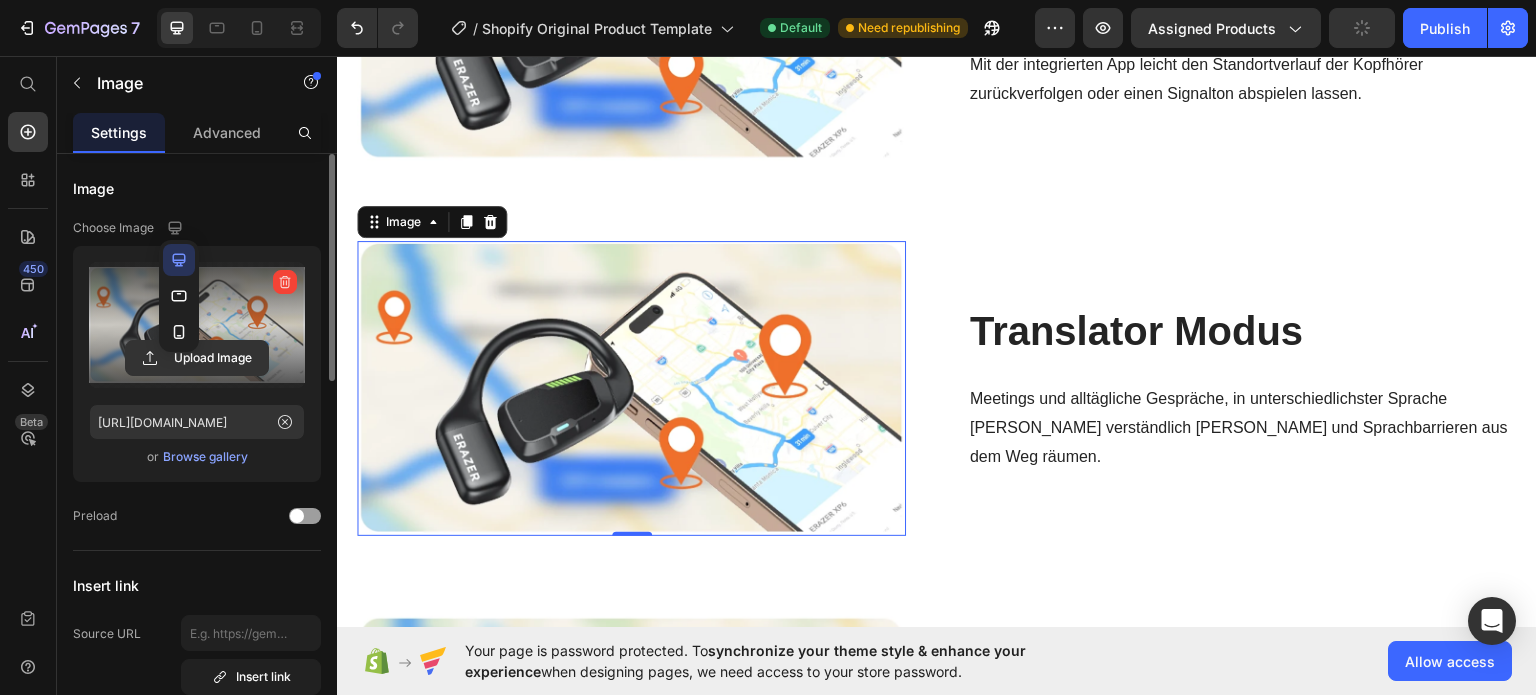 click at bounding box center [197, 325] 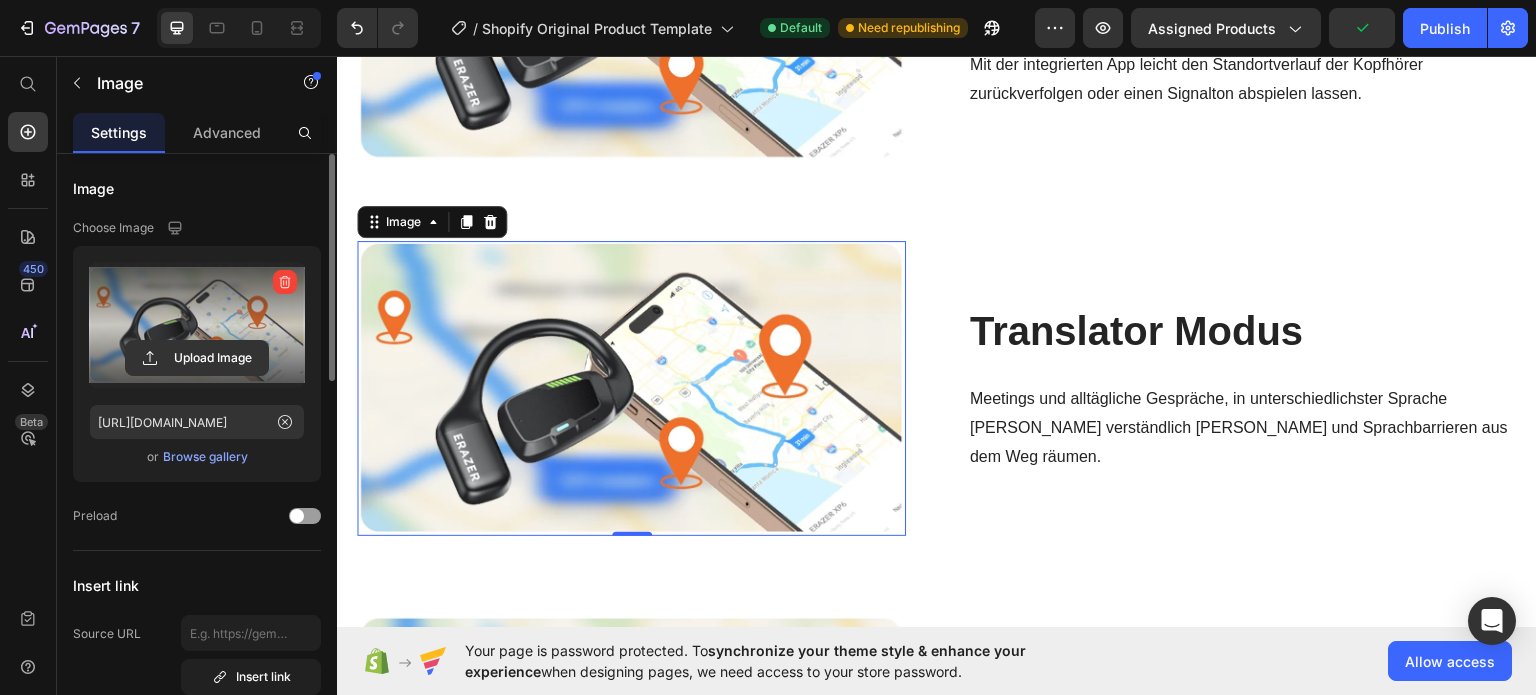 click at bounding box center [197, 325] 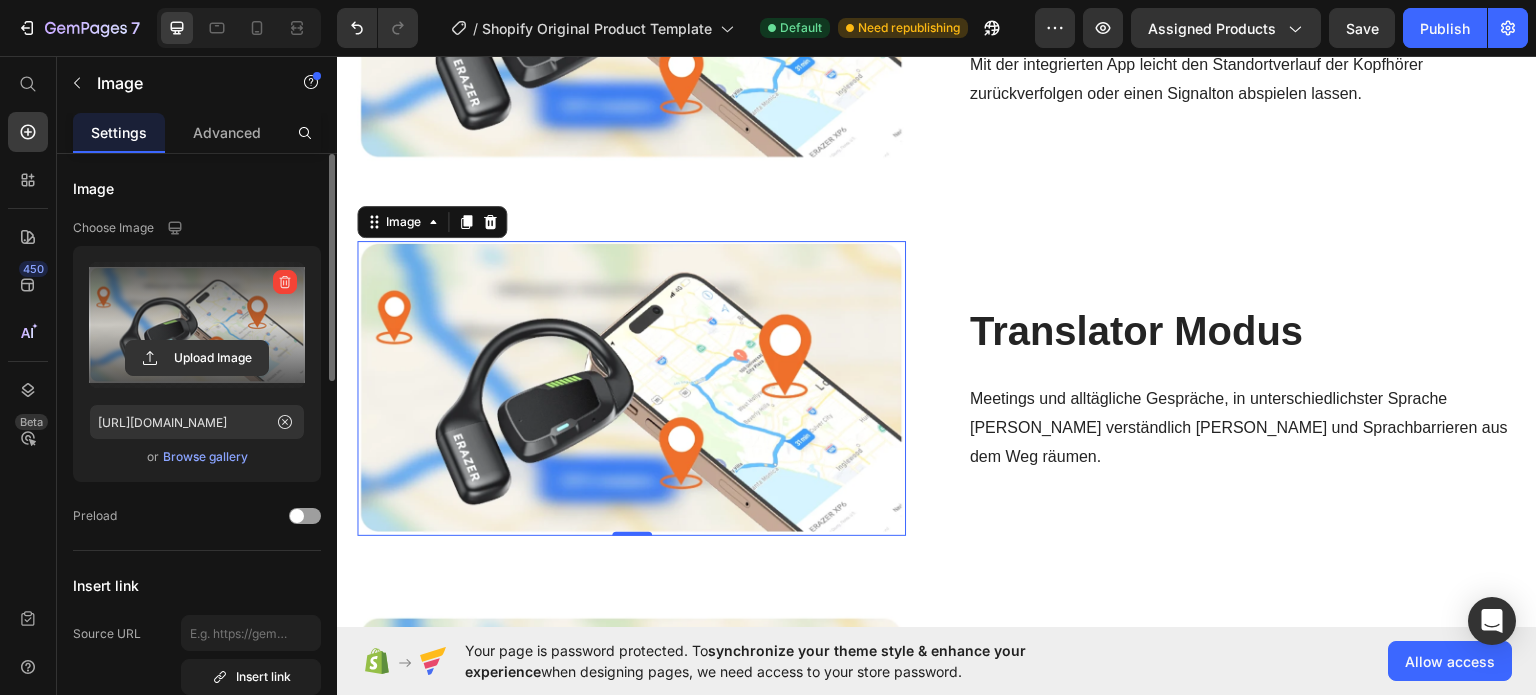 click at bounding box center (197, 325) 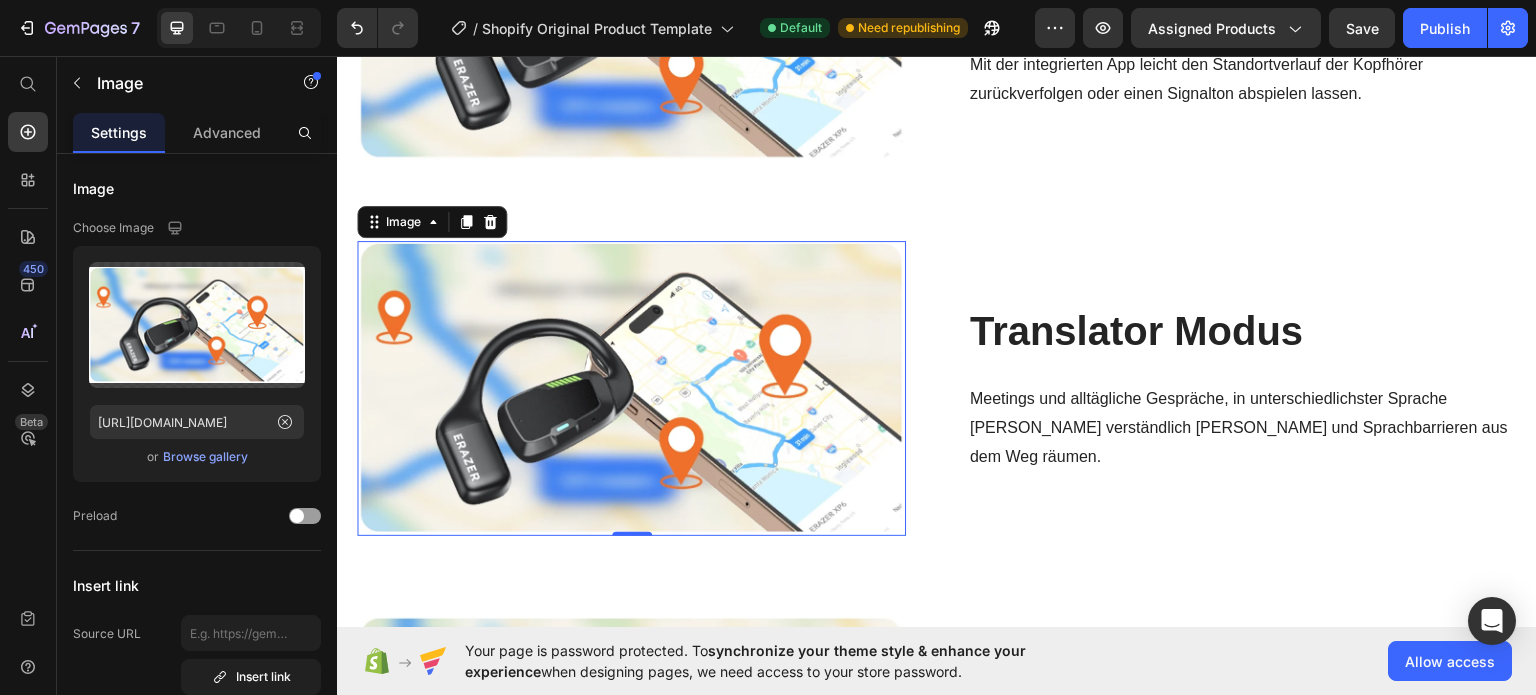 click at bounding box center (631, 387) 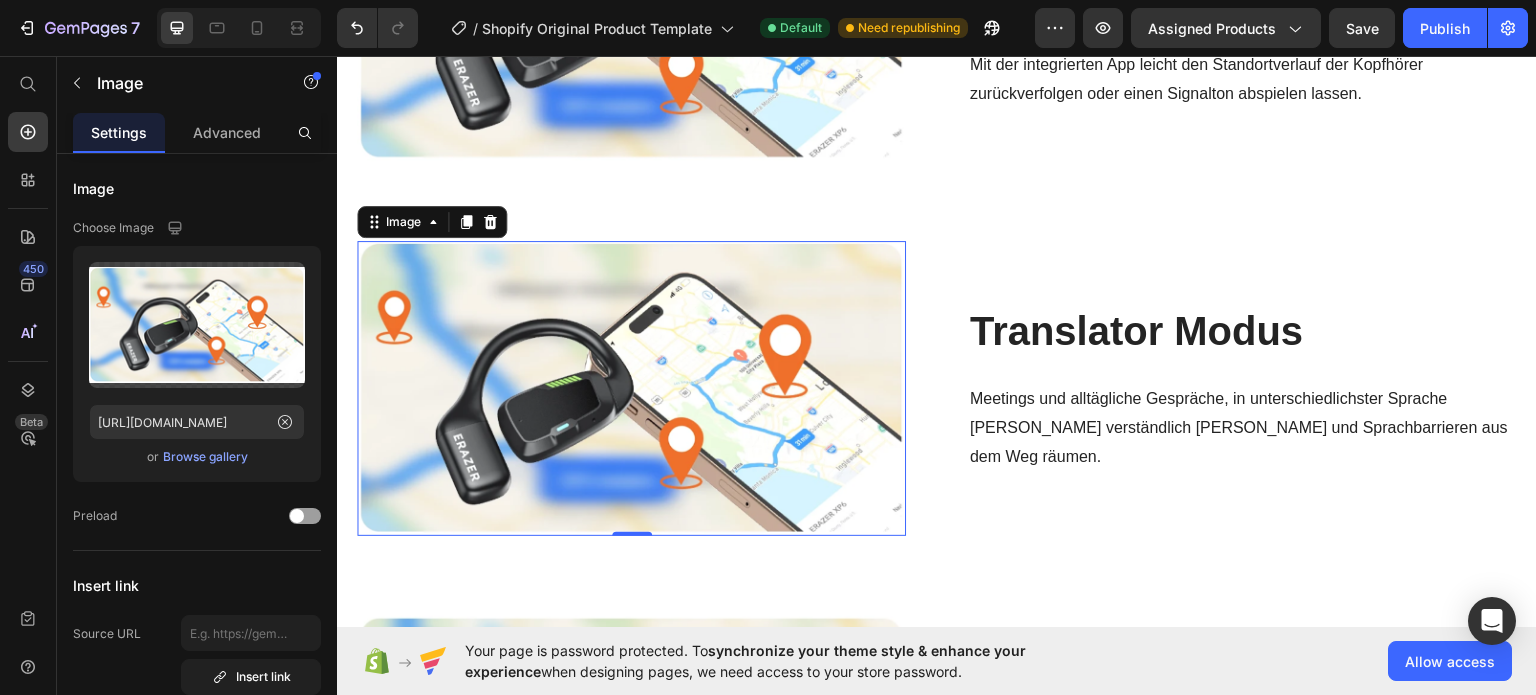 click at bounding box center (631, 387) 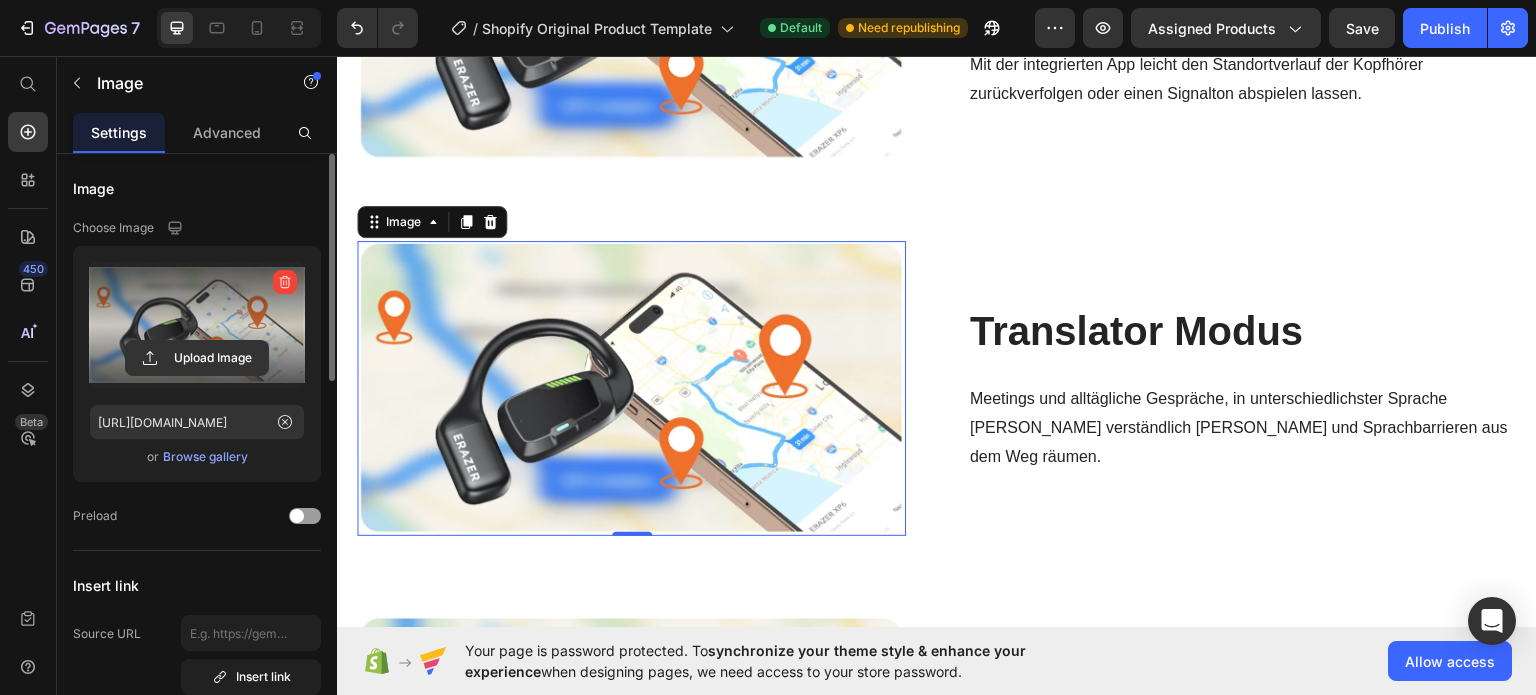 click at bounding box center [197, 325] 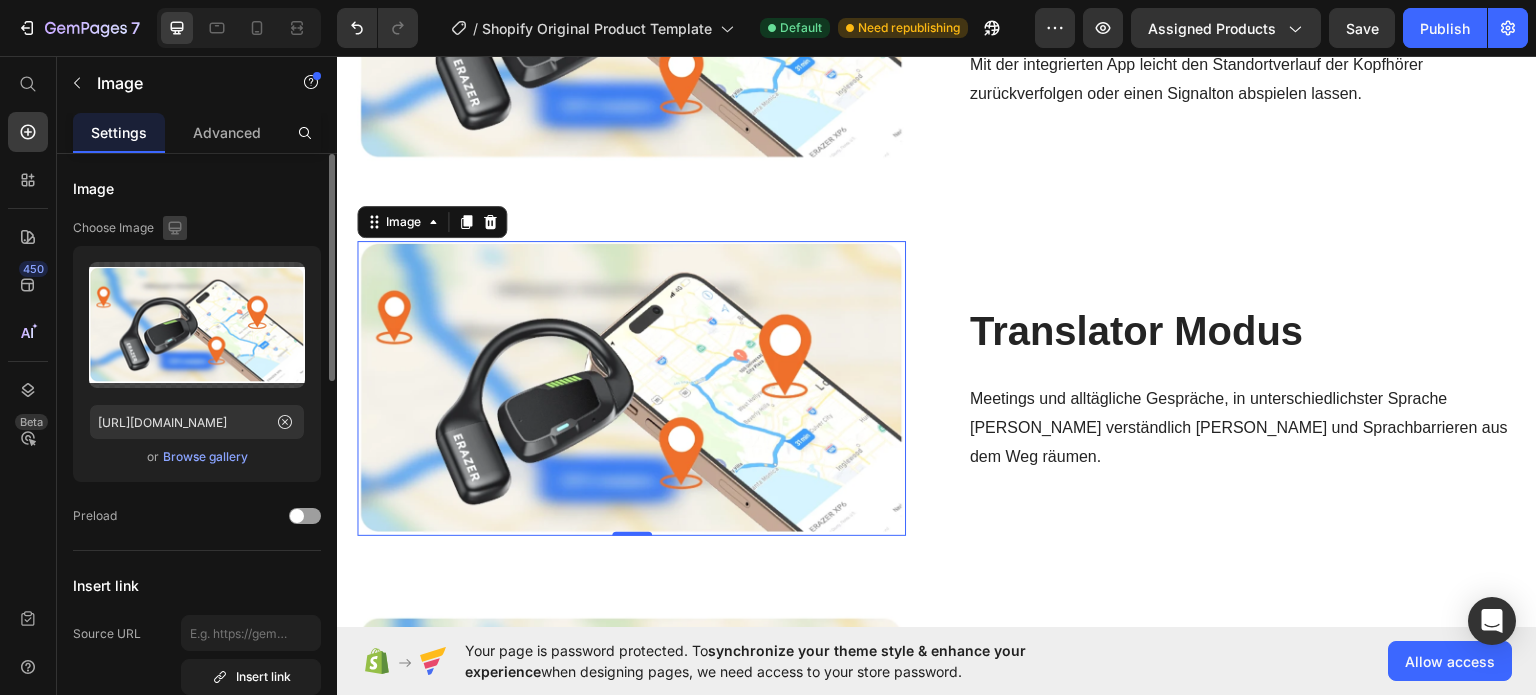 click 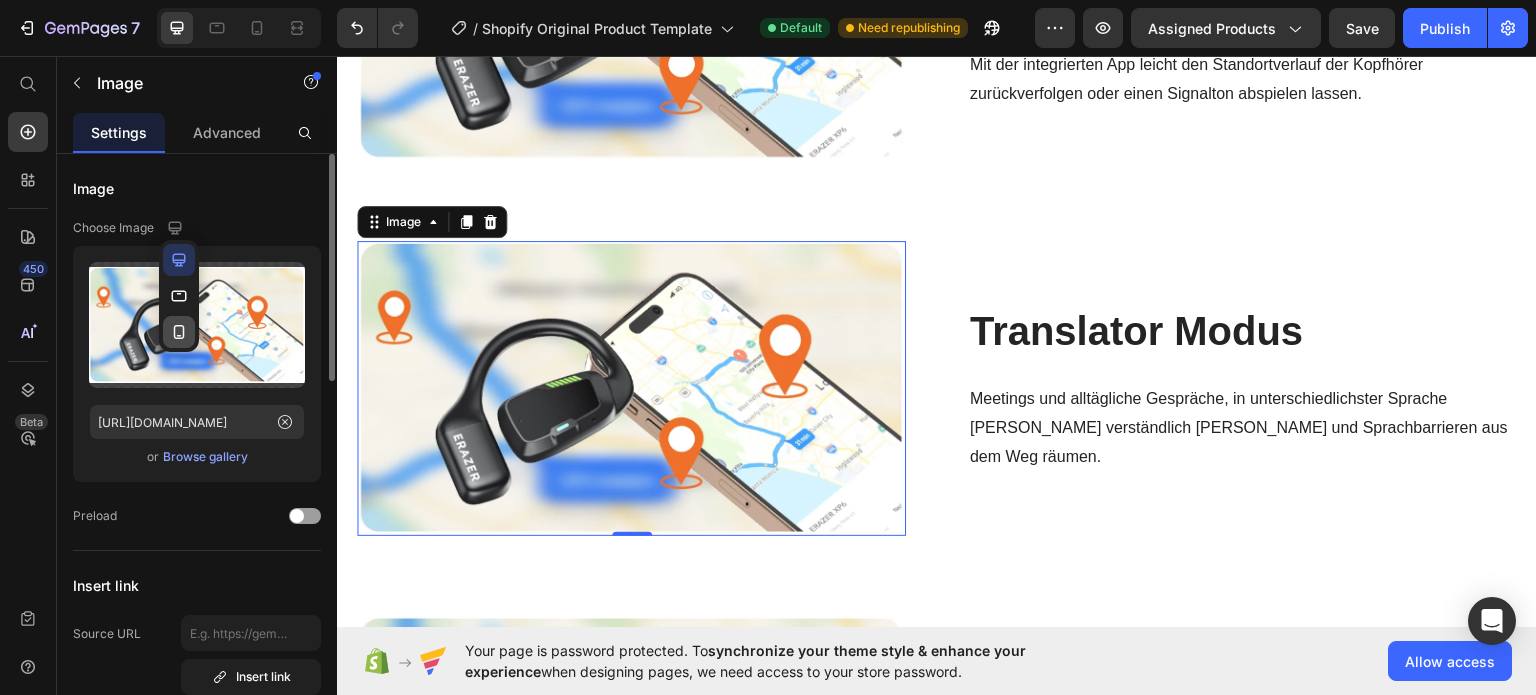 click 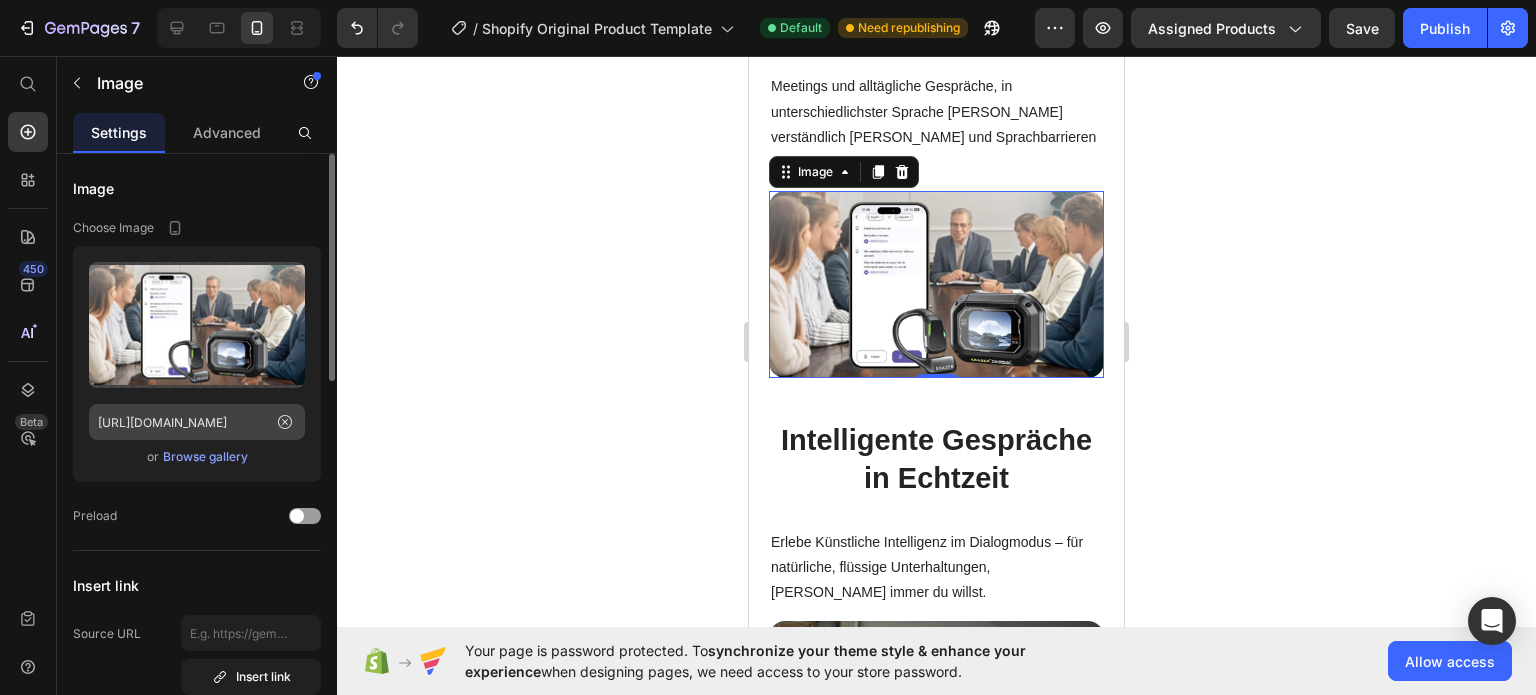 scroll, scrollTop: 2056, scrollLeft: 0, axis: vertical 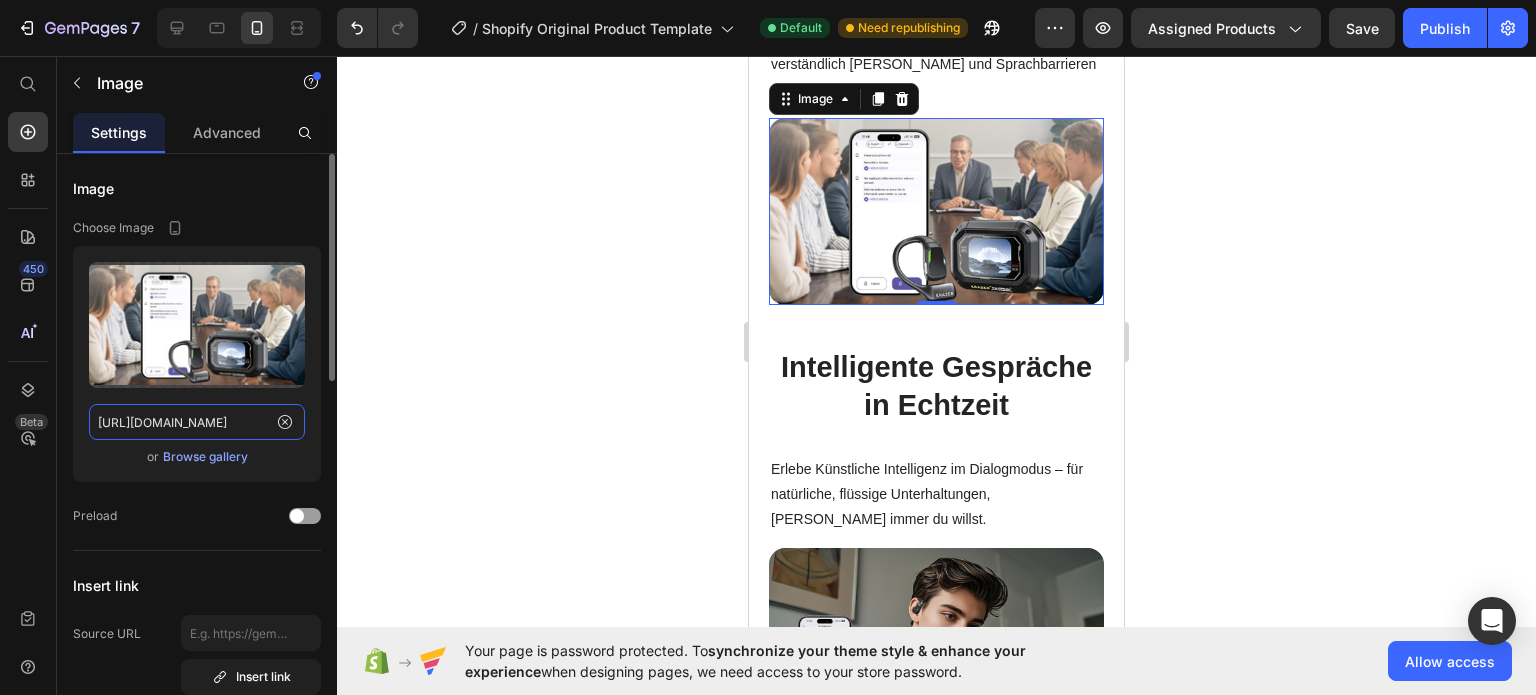 click on "[URL][DOMAIN_NAME]" 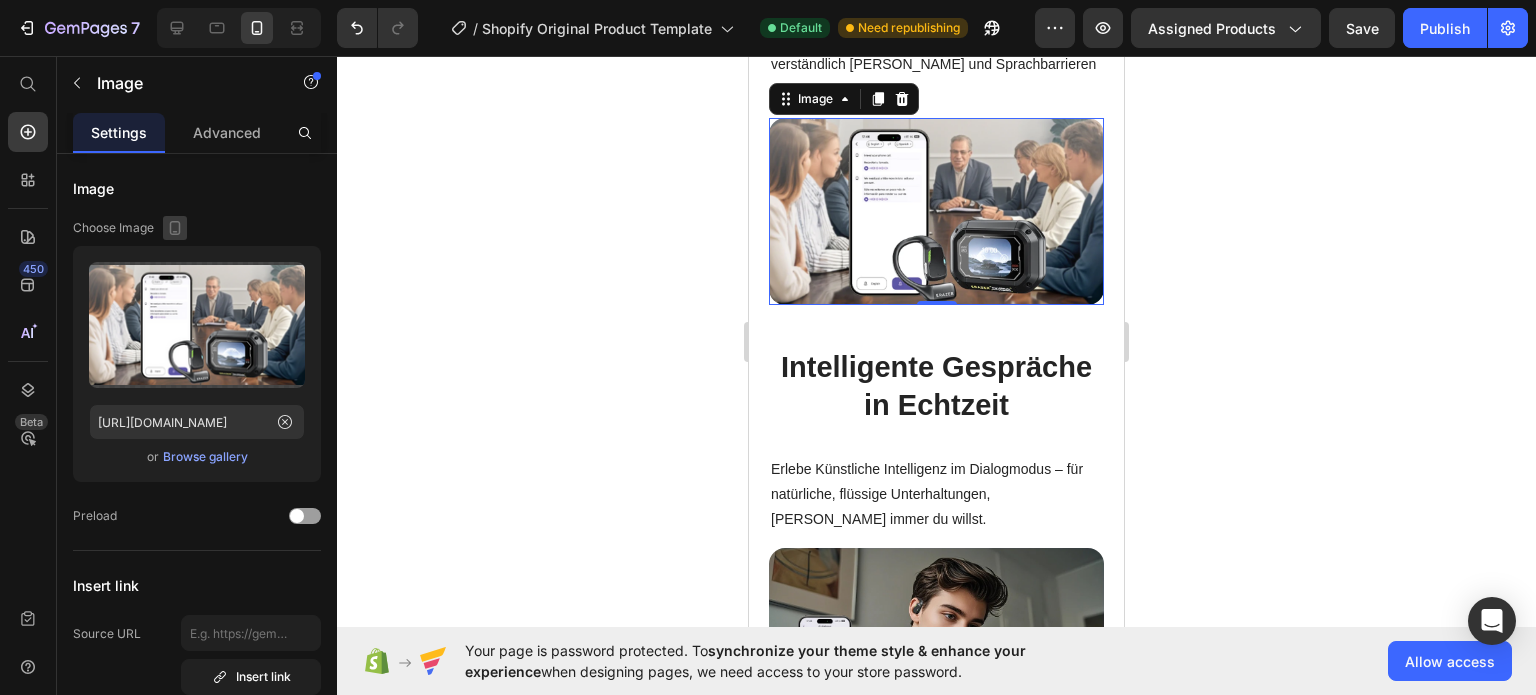 click 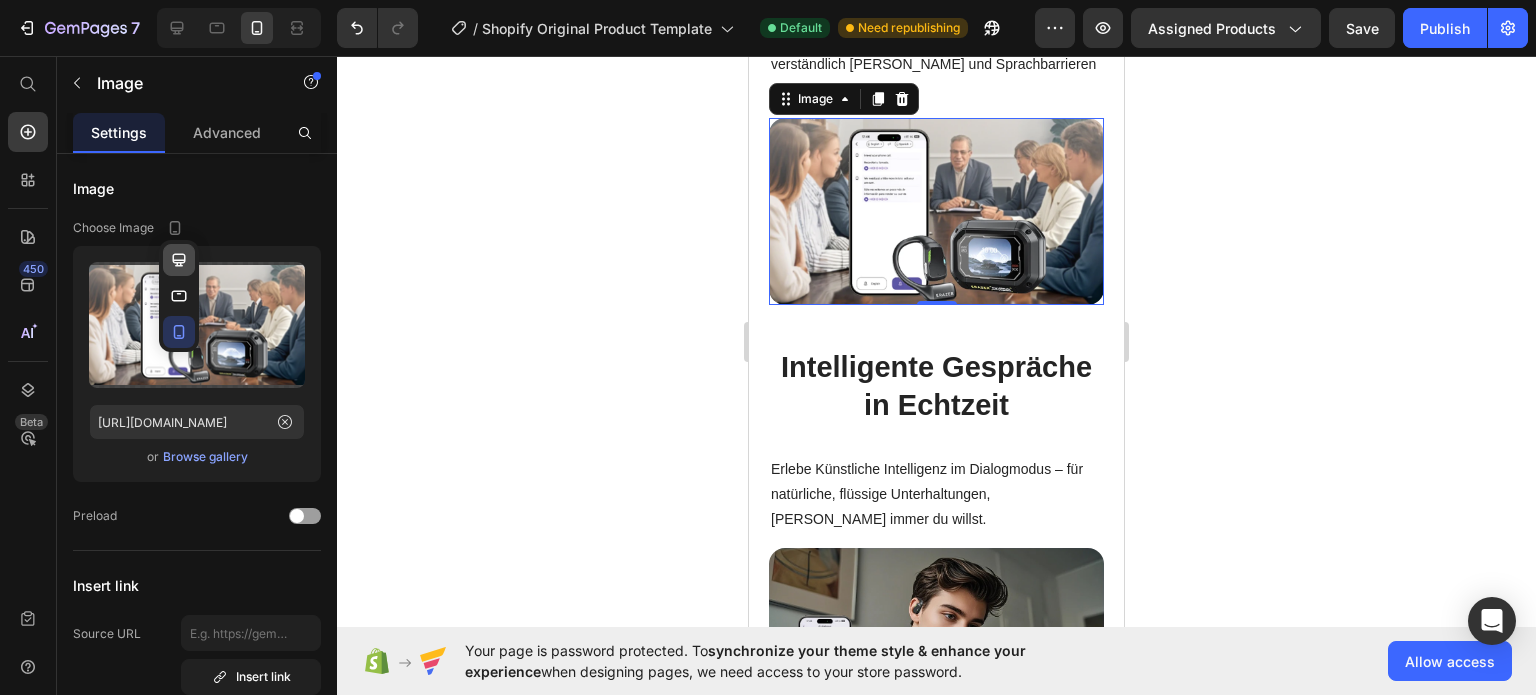 click 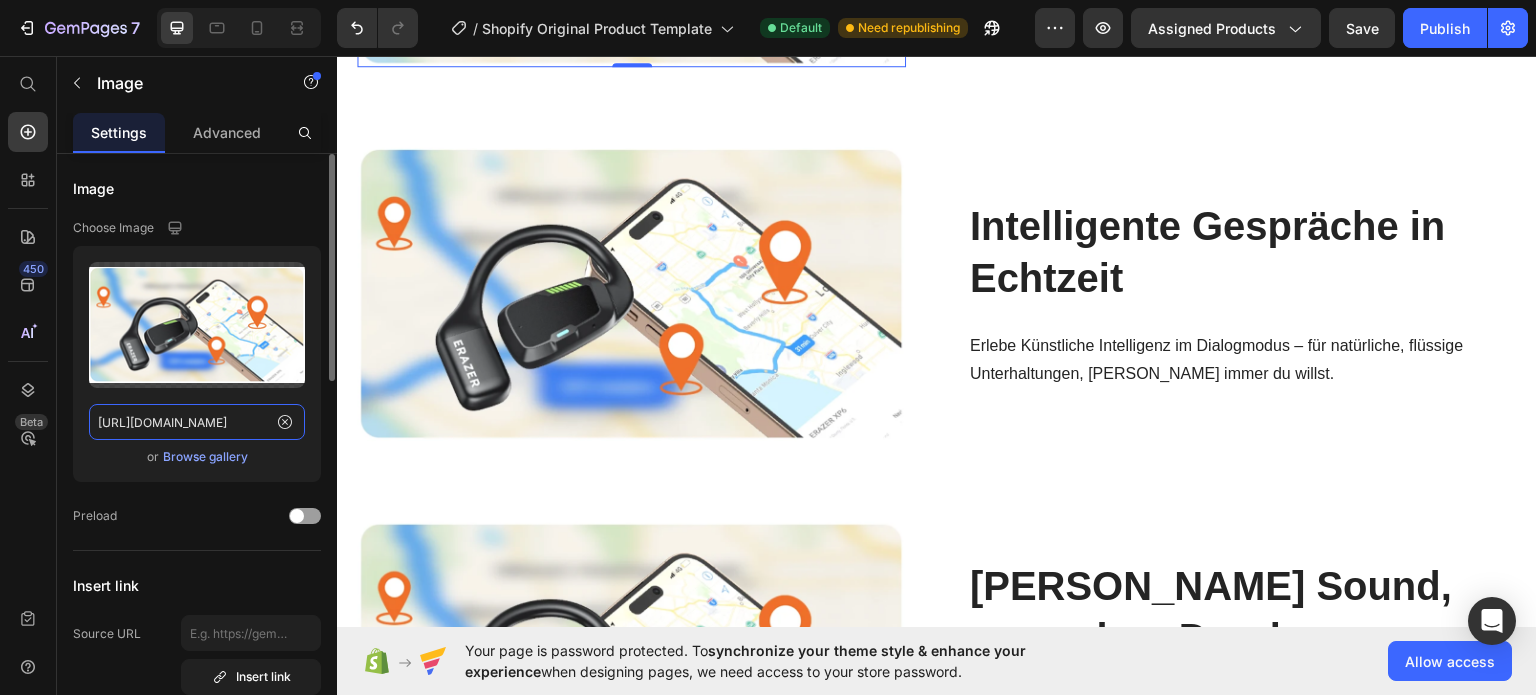 click on "[URL][DOMAIN_NAME]" 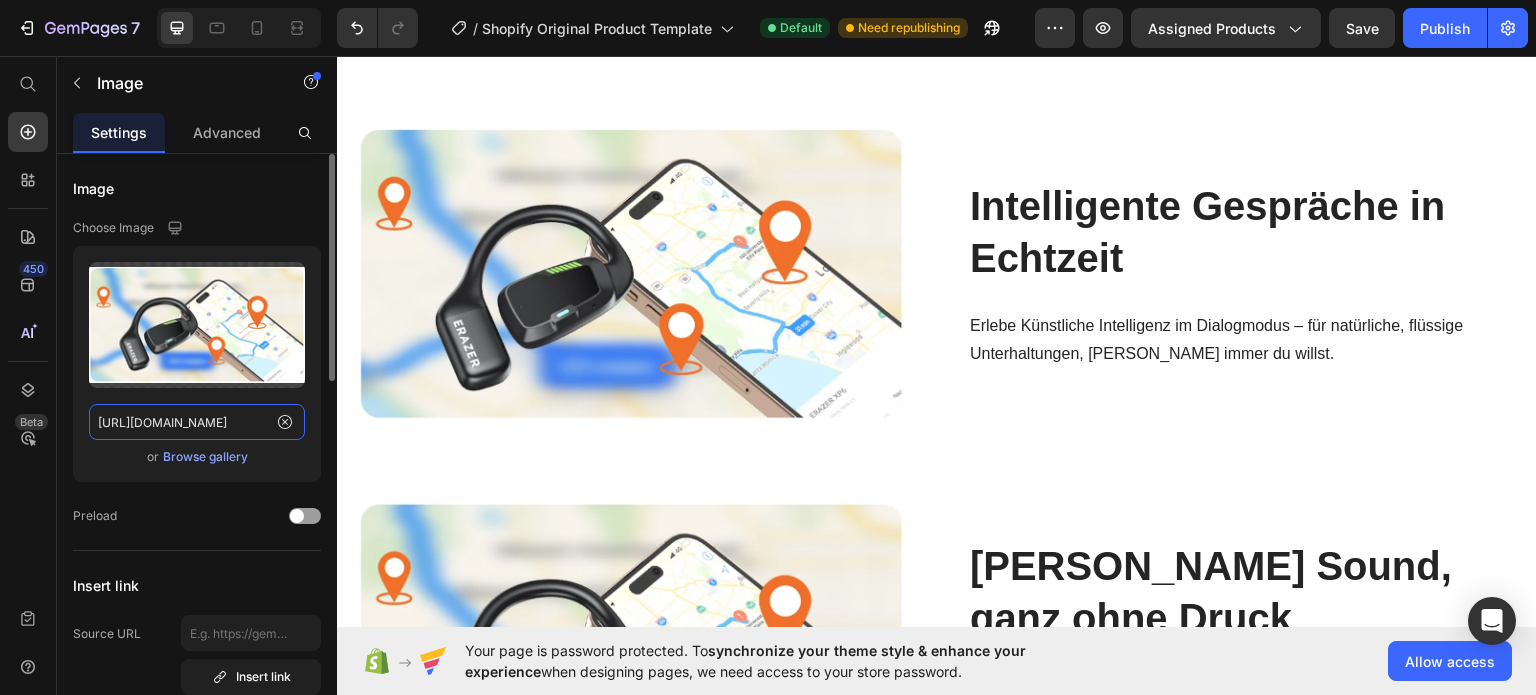 paste on "b4c8e5cf-8ca7-41d5-802a-12eaf512d699" 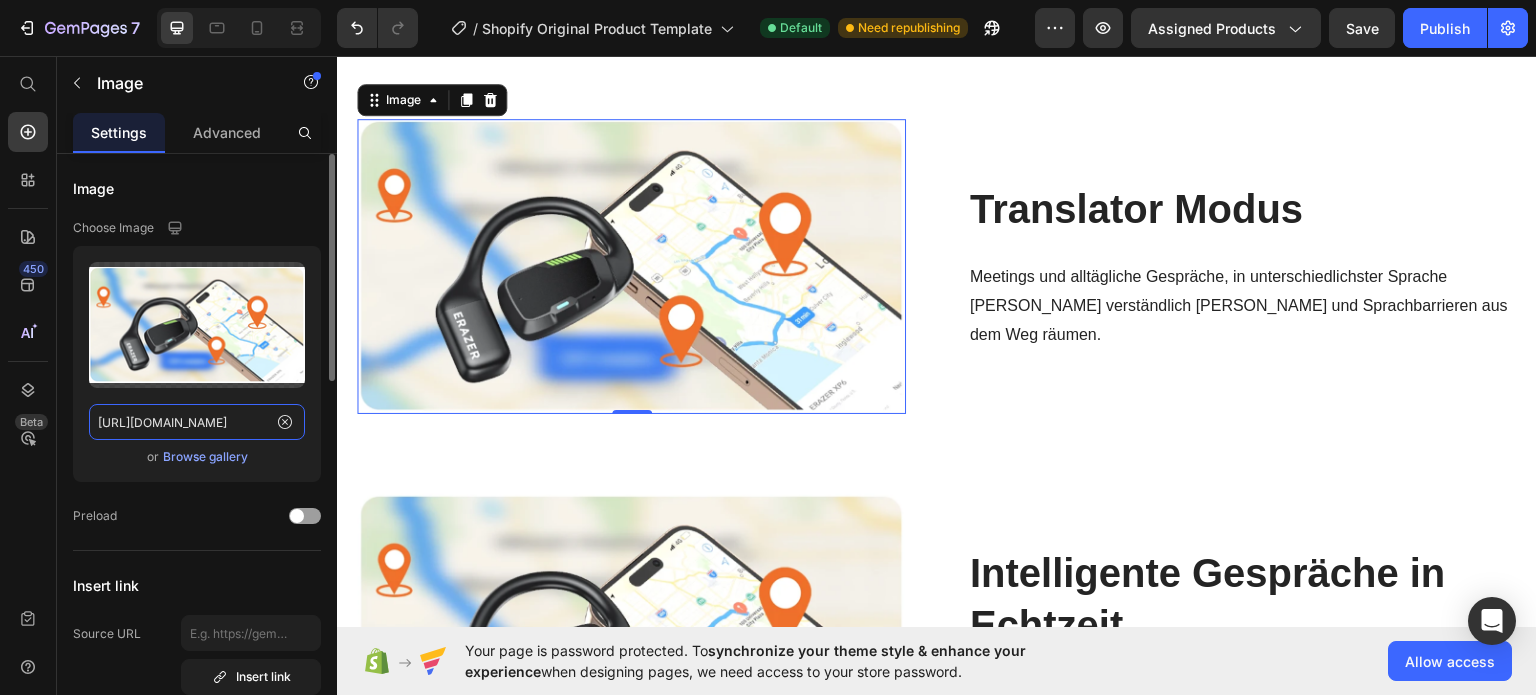 type on "[URL][DOMAIN_NAME]" 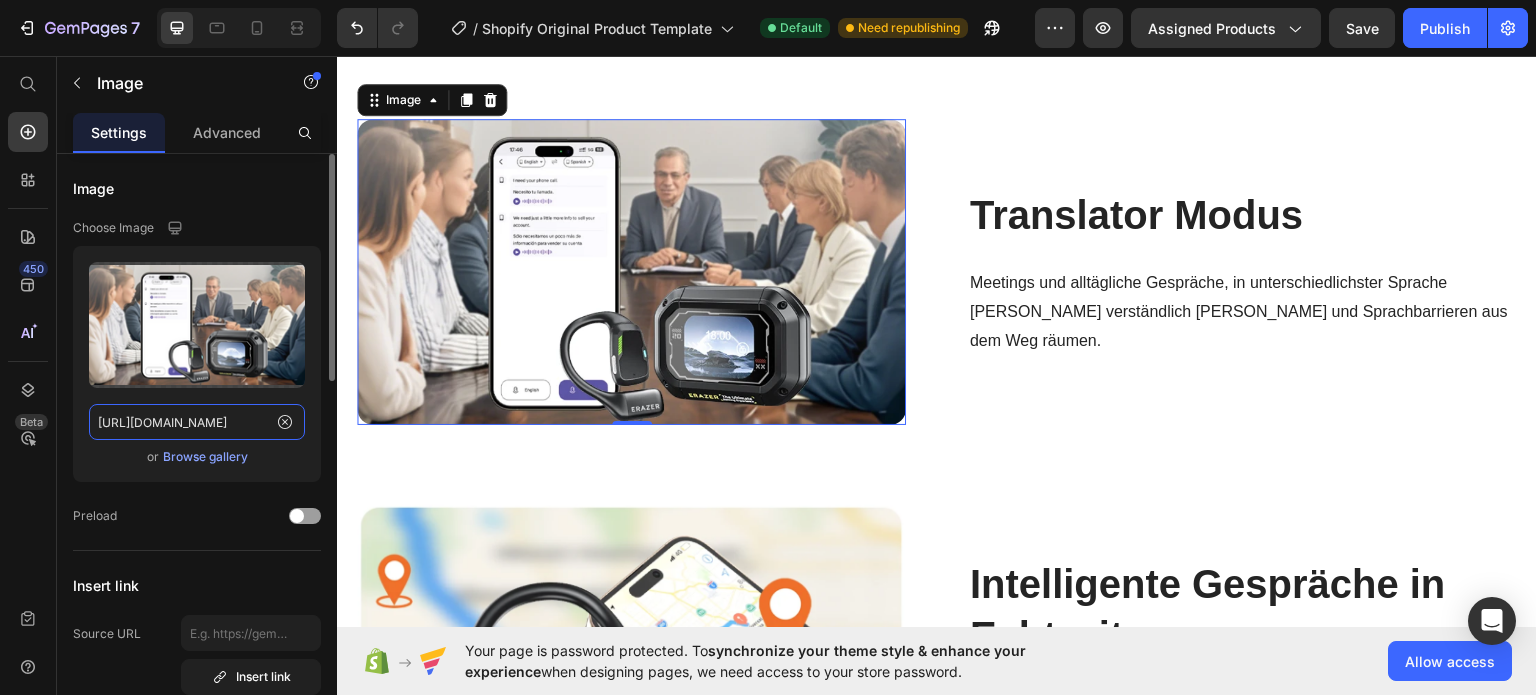 scroll, scrollTop: 0, scrollLeft: 599, axis: horizontal 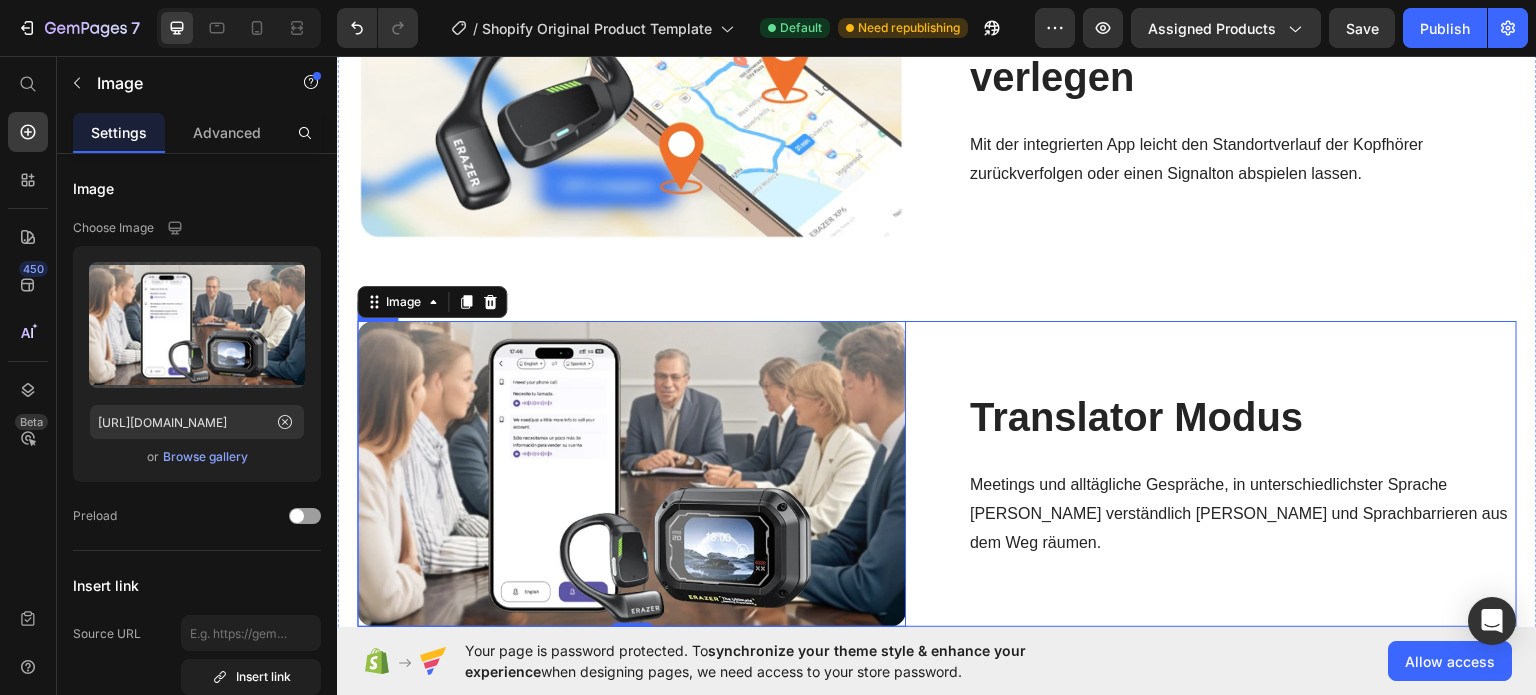 click on "Translator Modus Heading Meetings und alltägliche Gespräche, in unterschiedlichster Sprache [PERSON_NAME] verständlich [PERSON_NAME] und Sprachbarrieren aus dem Weg räumen. Text Block Image   0 Row" at bounding box center [937, 473] 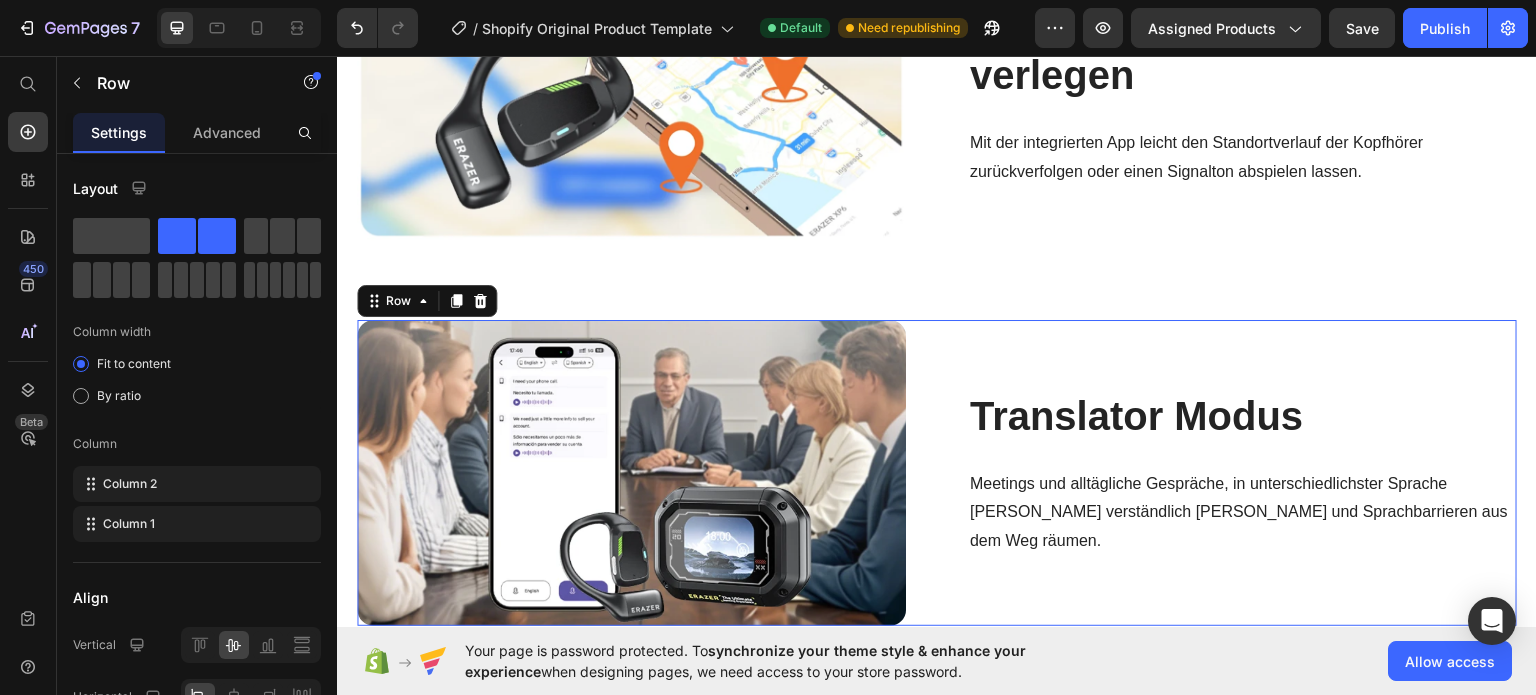 click on "Translator Modus Heading Meetings und alltägliche Gespräche, in unterschiedlichster Sprache [PERSON_NAME] verständlich [PERSON_NAME] und Sprachbarrieren aus dem Weg räumen. Text Block" at bounding box center (1242, 472) 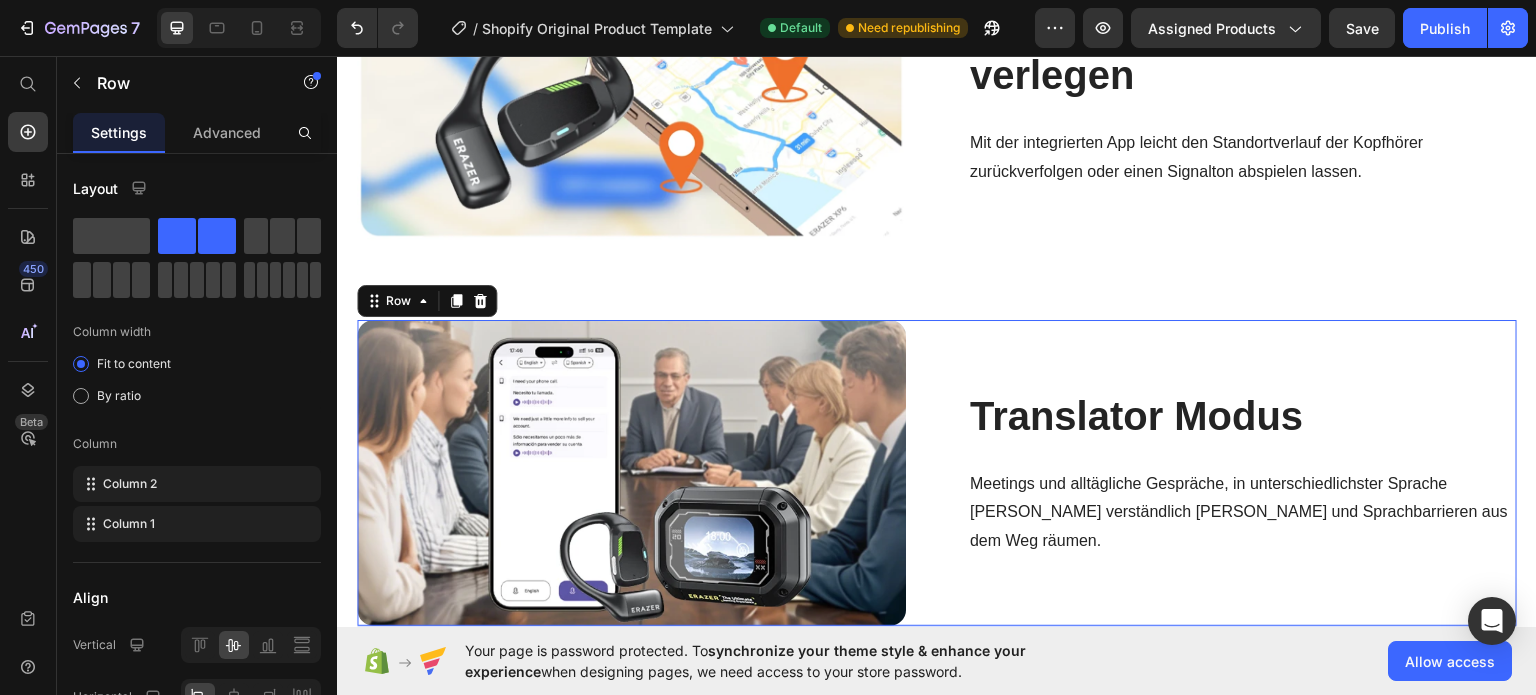 scroll, scrollTop: 1493, scrollLeft: 0, axis: vertical 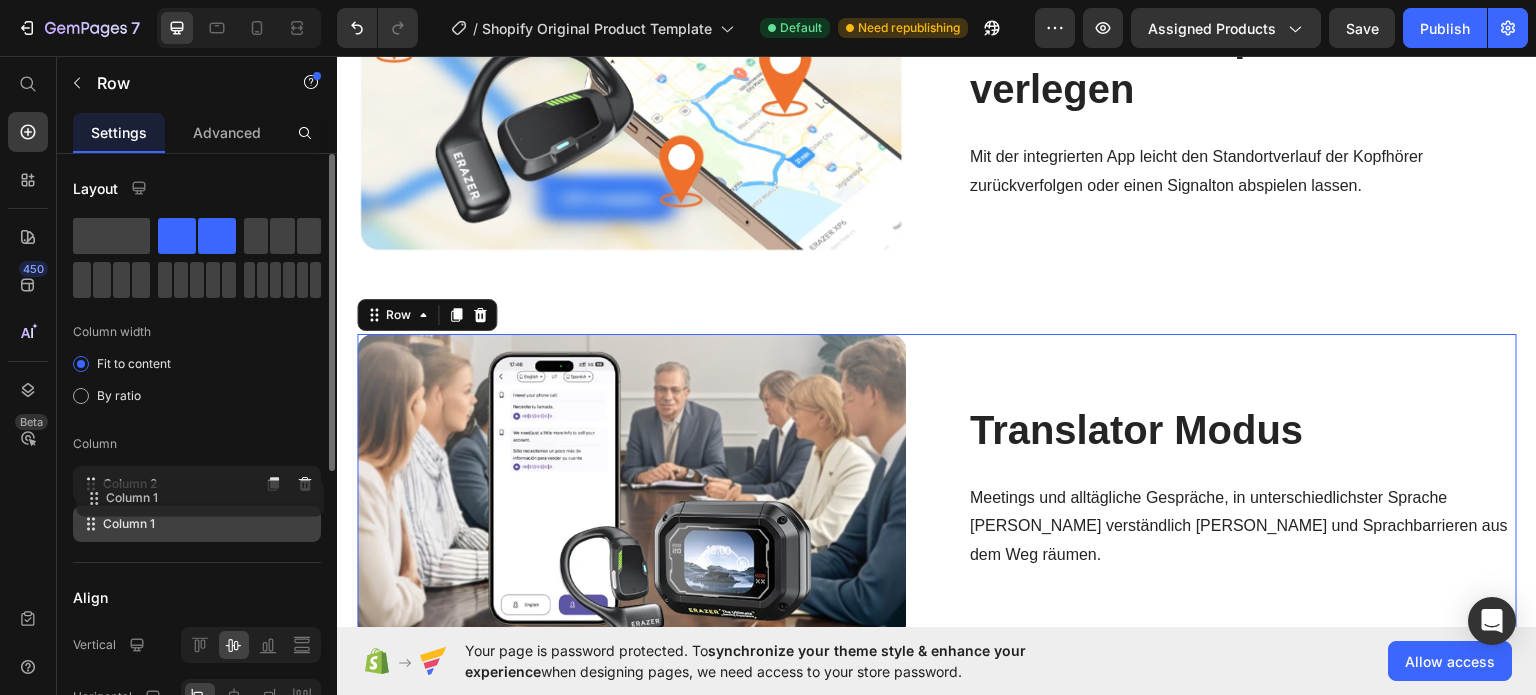 type 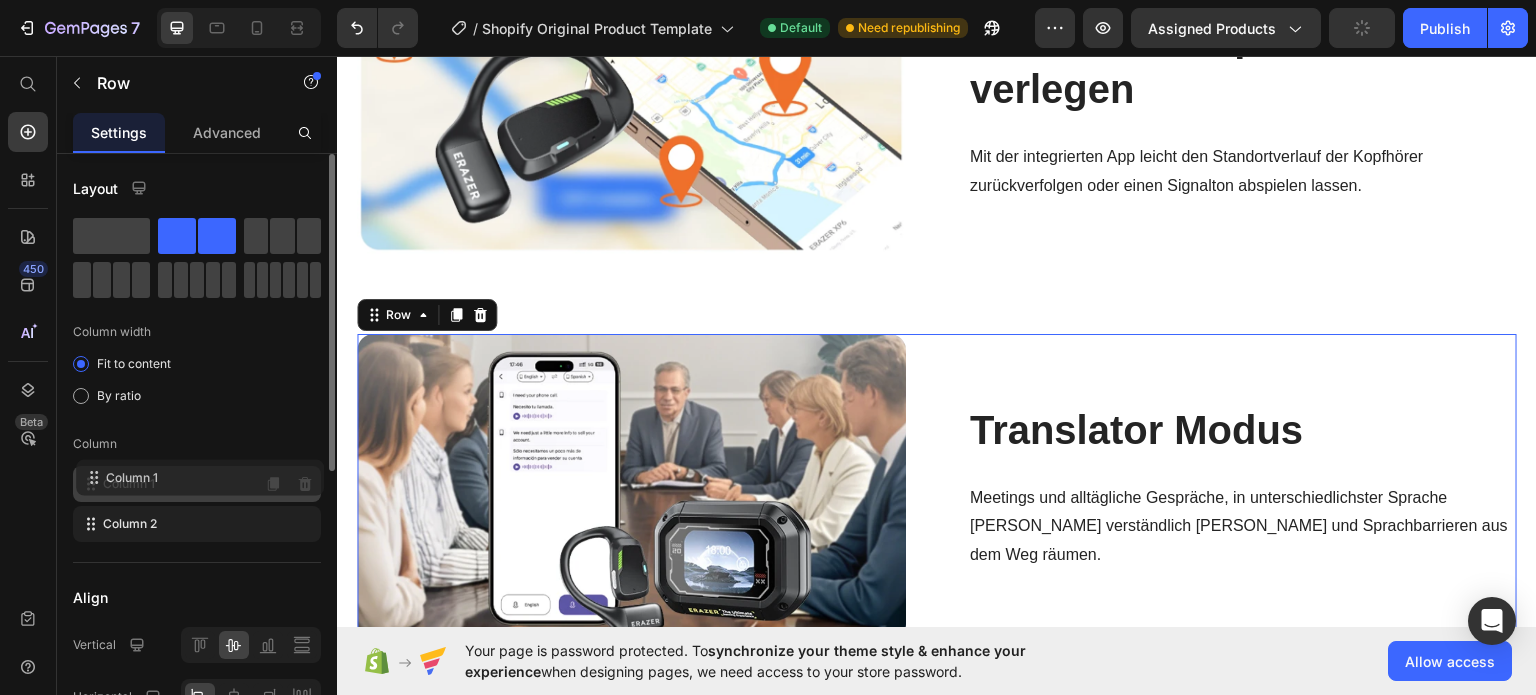 drag, startPoint x: 137, startPoint y: 533, endPoint x: 140, endPoint y: 477, distance: 56.0803 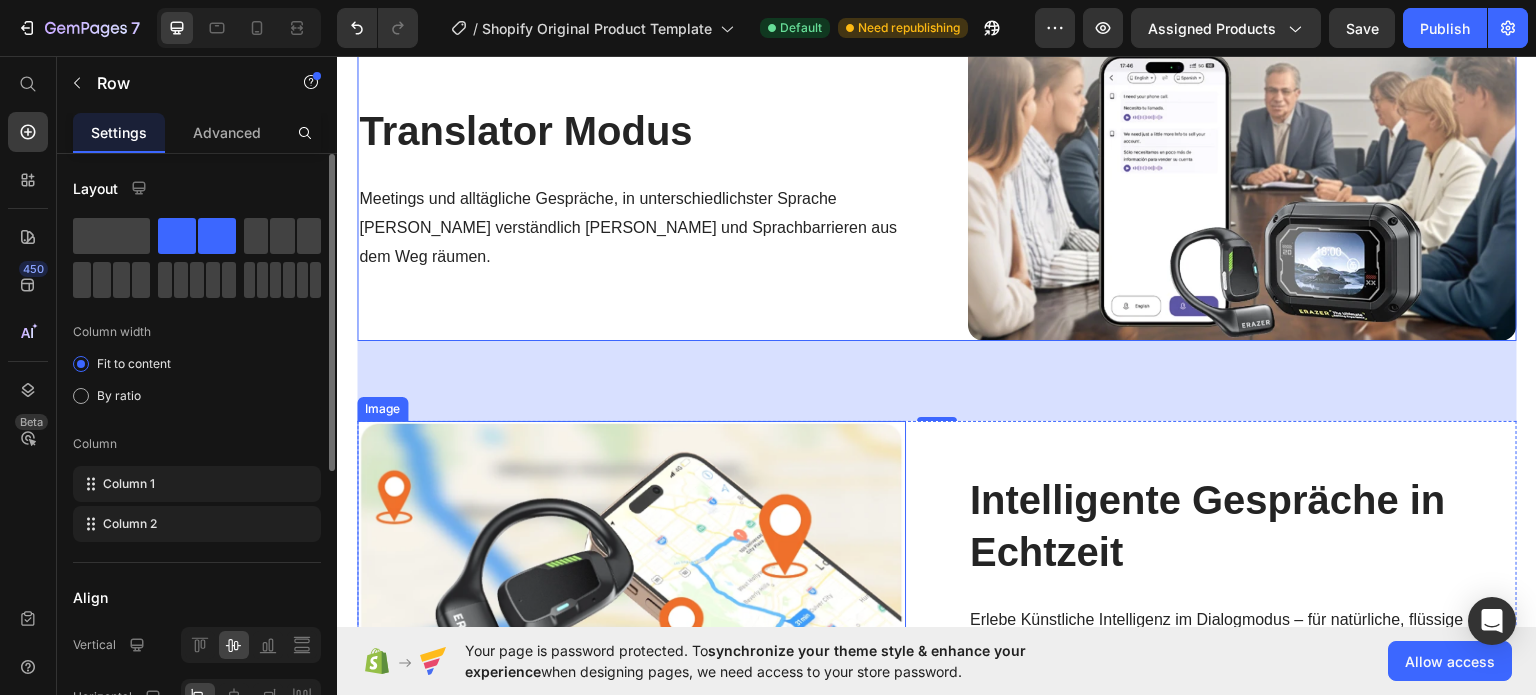 scroll, scrollTop: 1893, scrollLeft: 0, axis: vertical 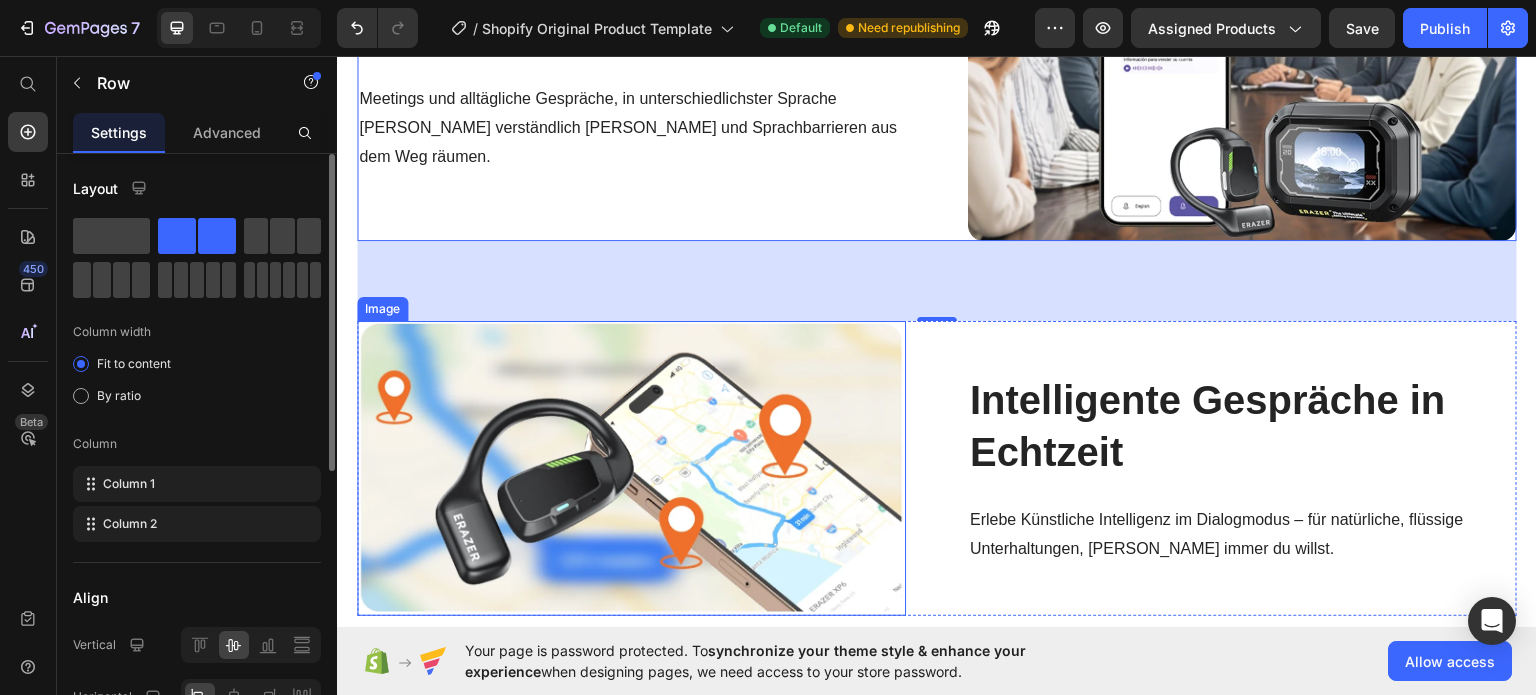 click at bounding box center [631, 467] 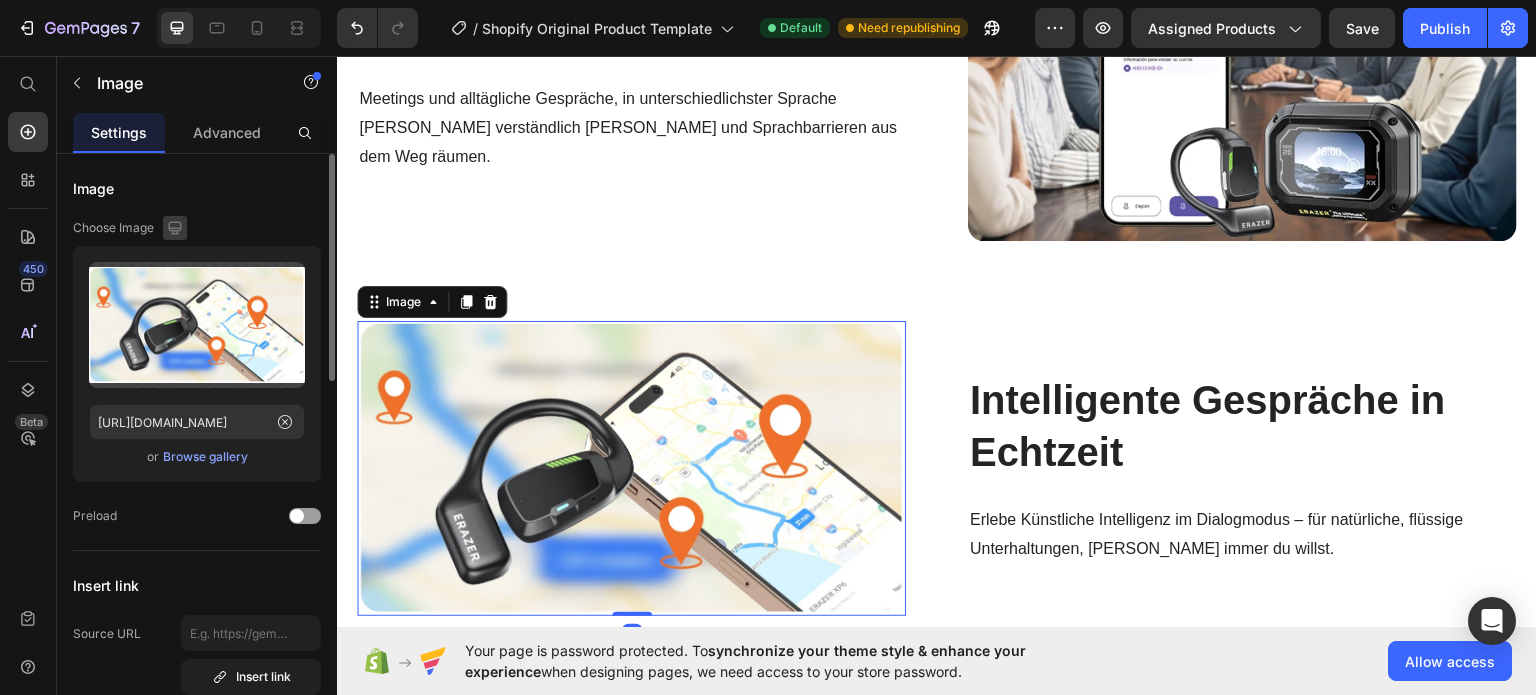 click 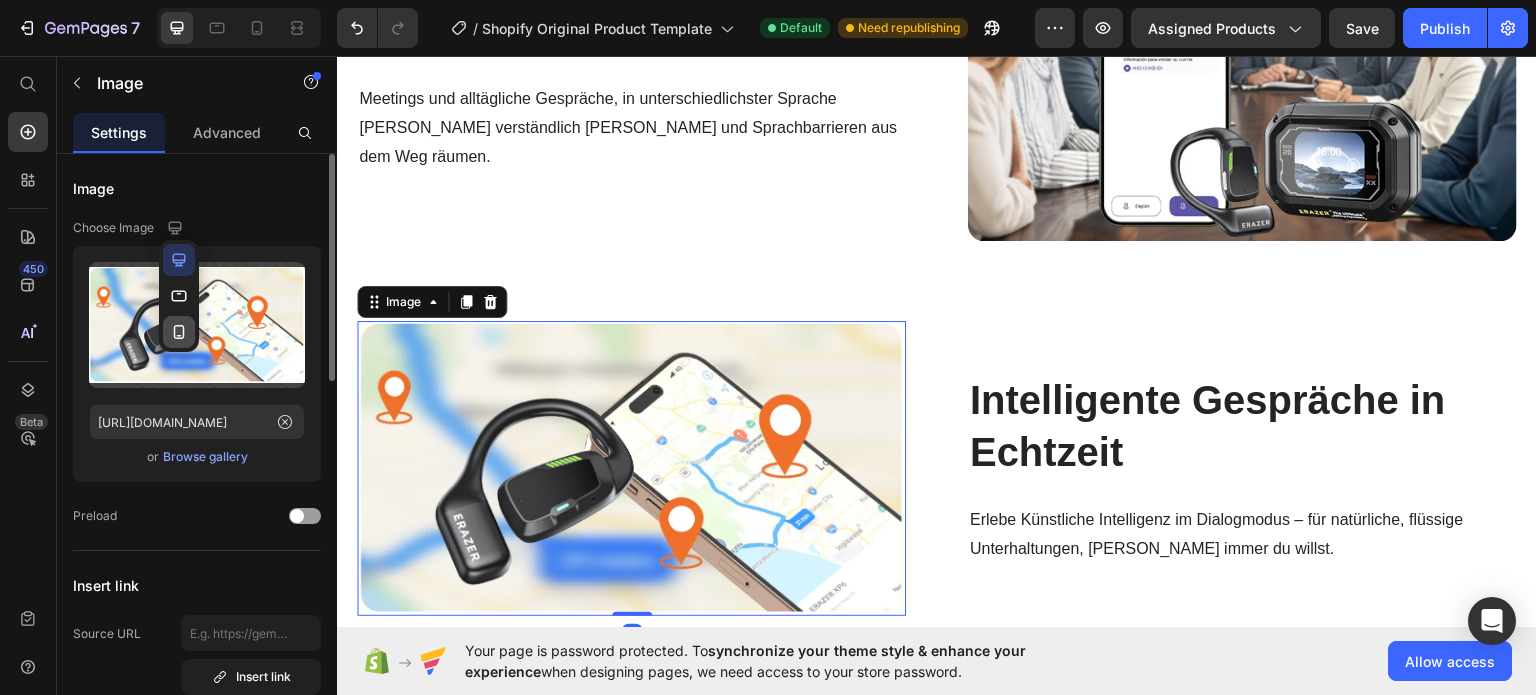 click 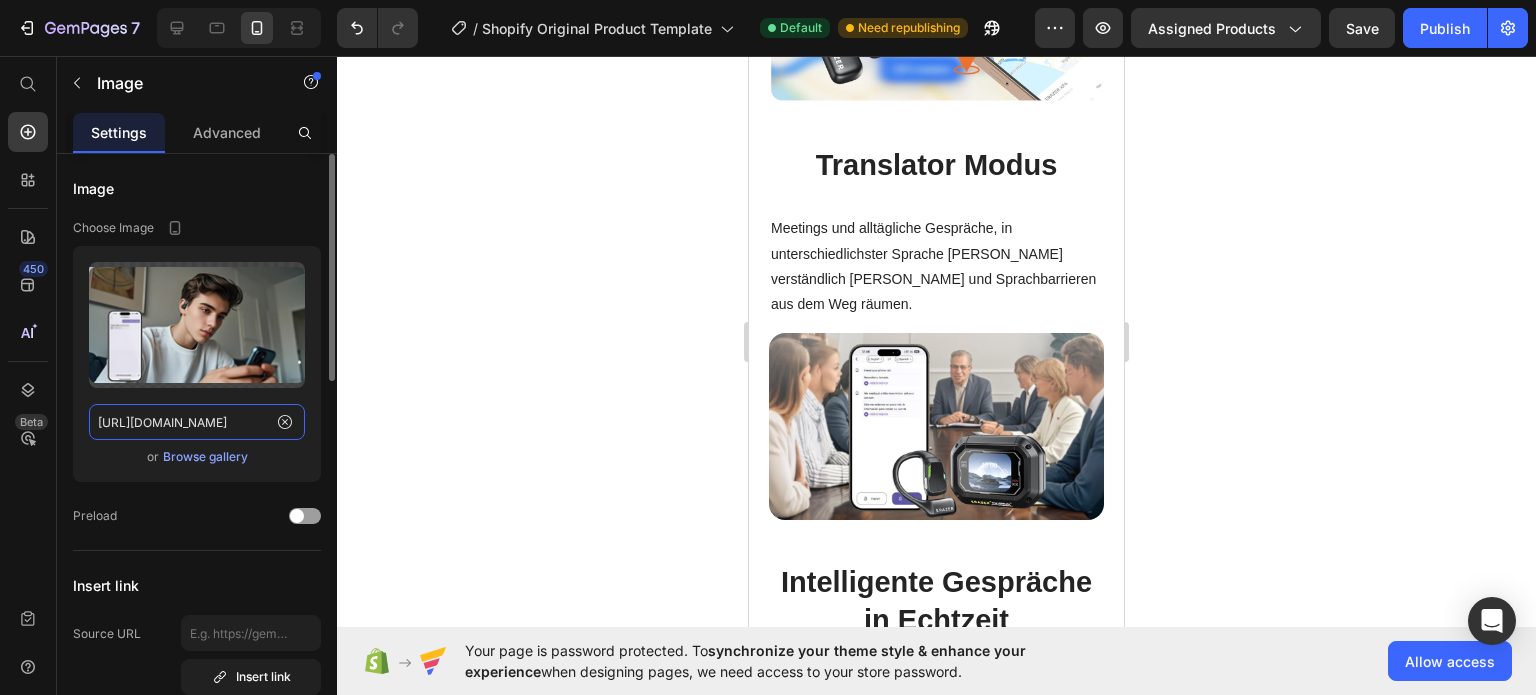 click on "[URL][DOMAIN_NAME]" 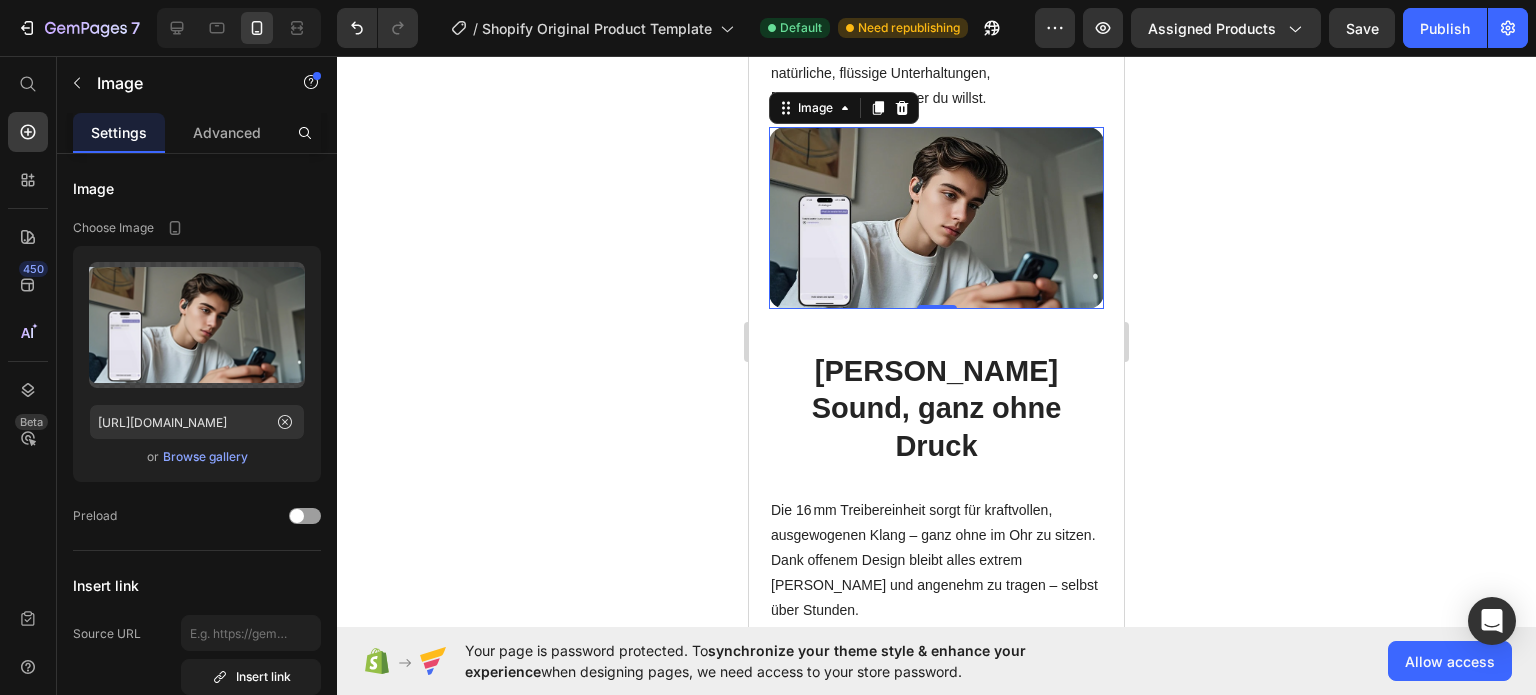 click at bounding box center [175, 228] 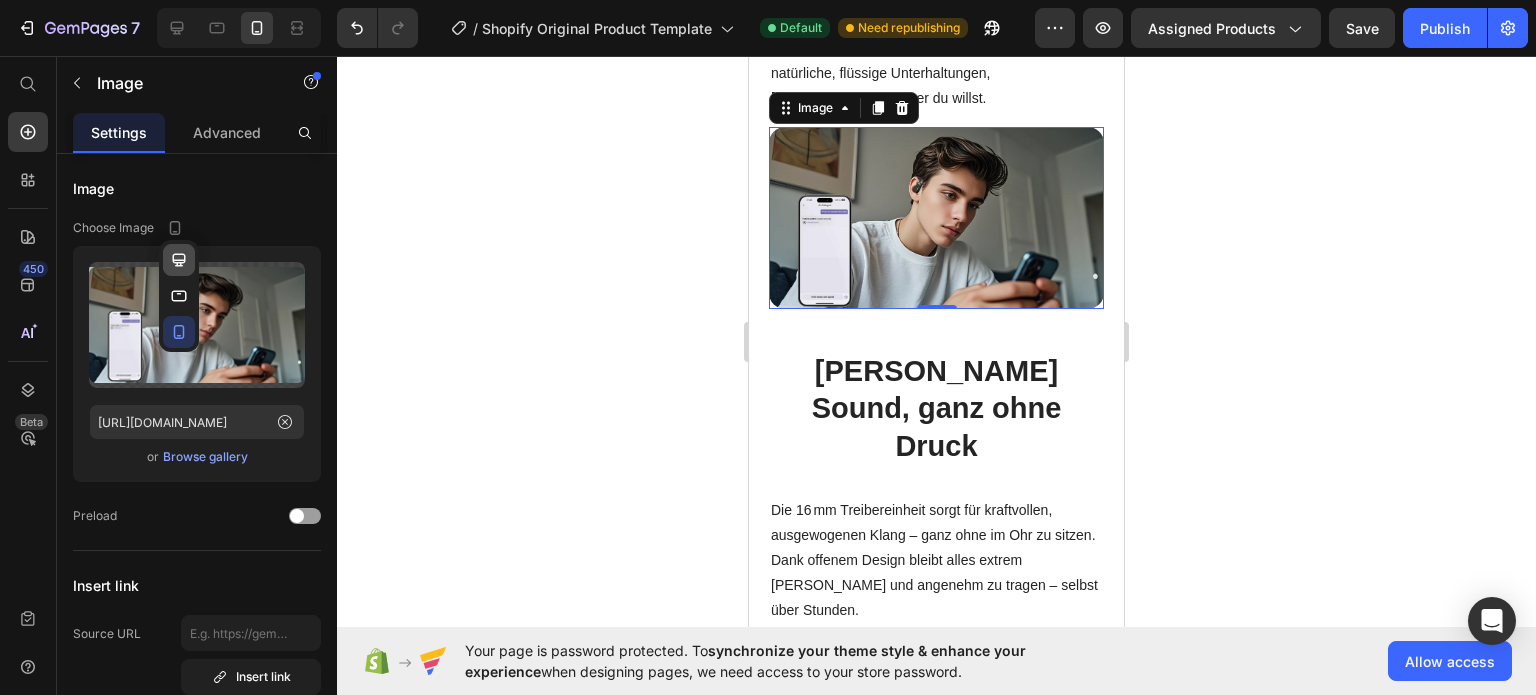 click 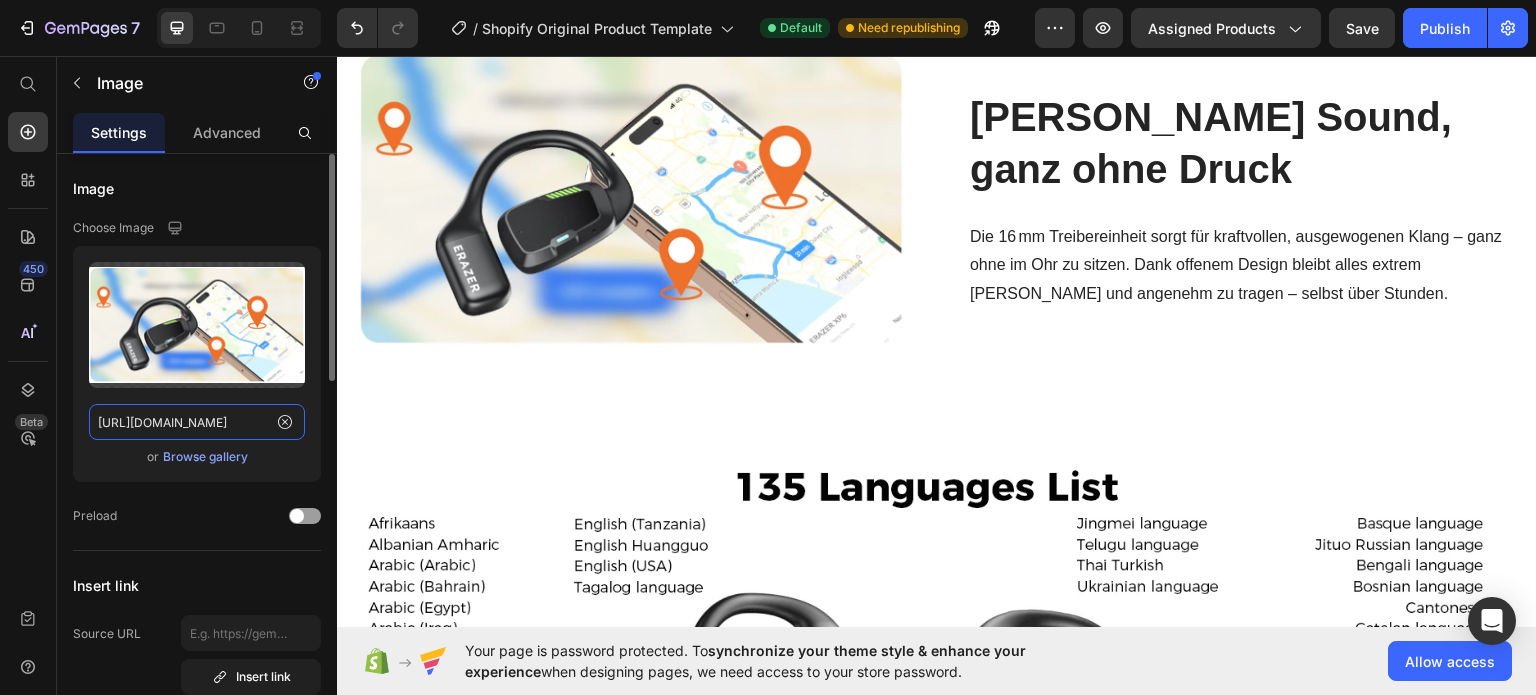 click on "[URL][DOMAIN_NAME]" 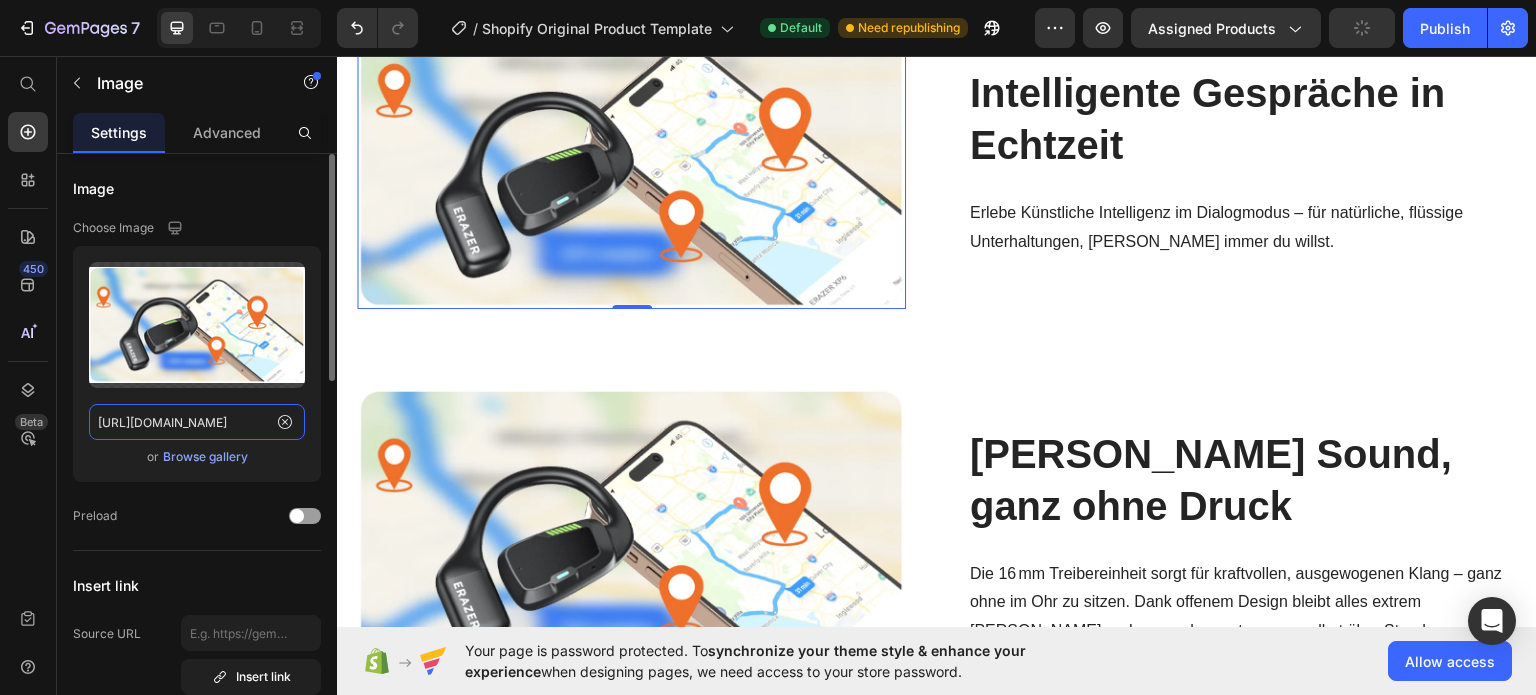 paste on "43826fe4-a7ad-4eee-b627-03c11244d9a4" 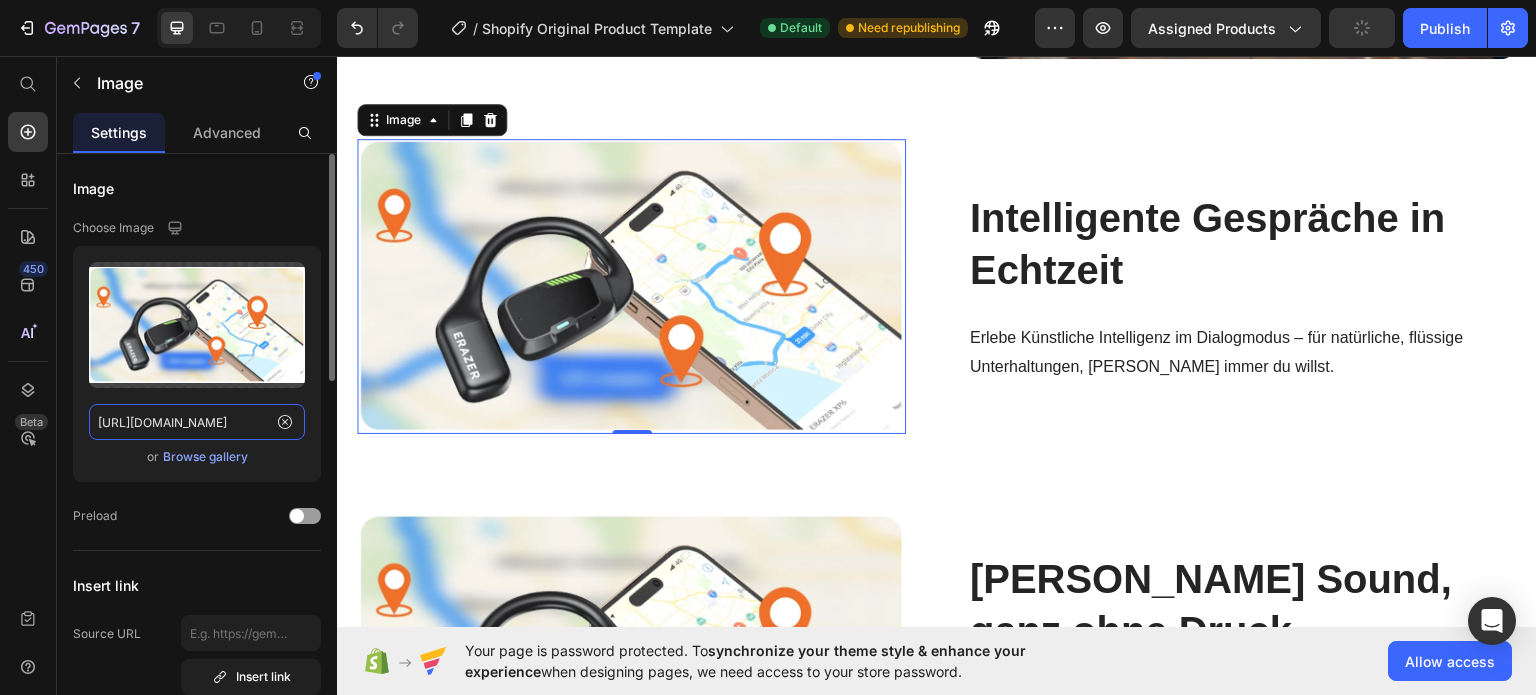 scroll, scrollTop: 0, scrollLeft: 605, axis: horizontal 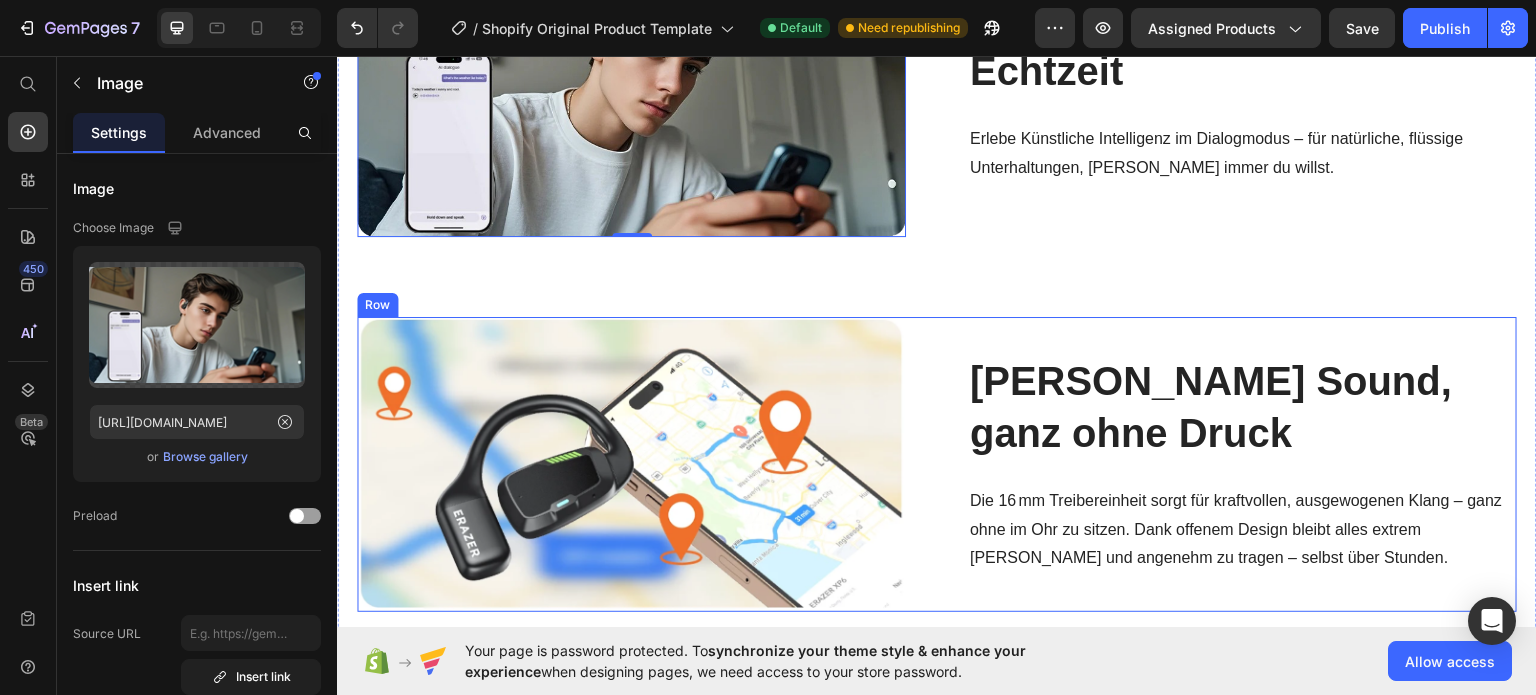 click on "[PERSON_NAME] Sound, ganz ohne Druck Heading Die 16 mm Treibereinheit sorgt für kraftvollen, ausgewogenen Klang – ganz ohne im Ohr zu sitzen. Dank offenem Design bleibt alles extrem [PERSON_NAME] und angenehm zu tragen – selbst über Stunden. Text Block Image Row" at bounding box center [937, 463] 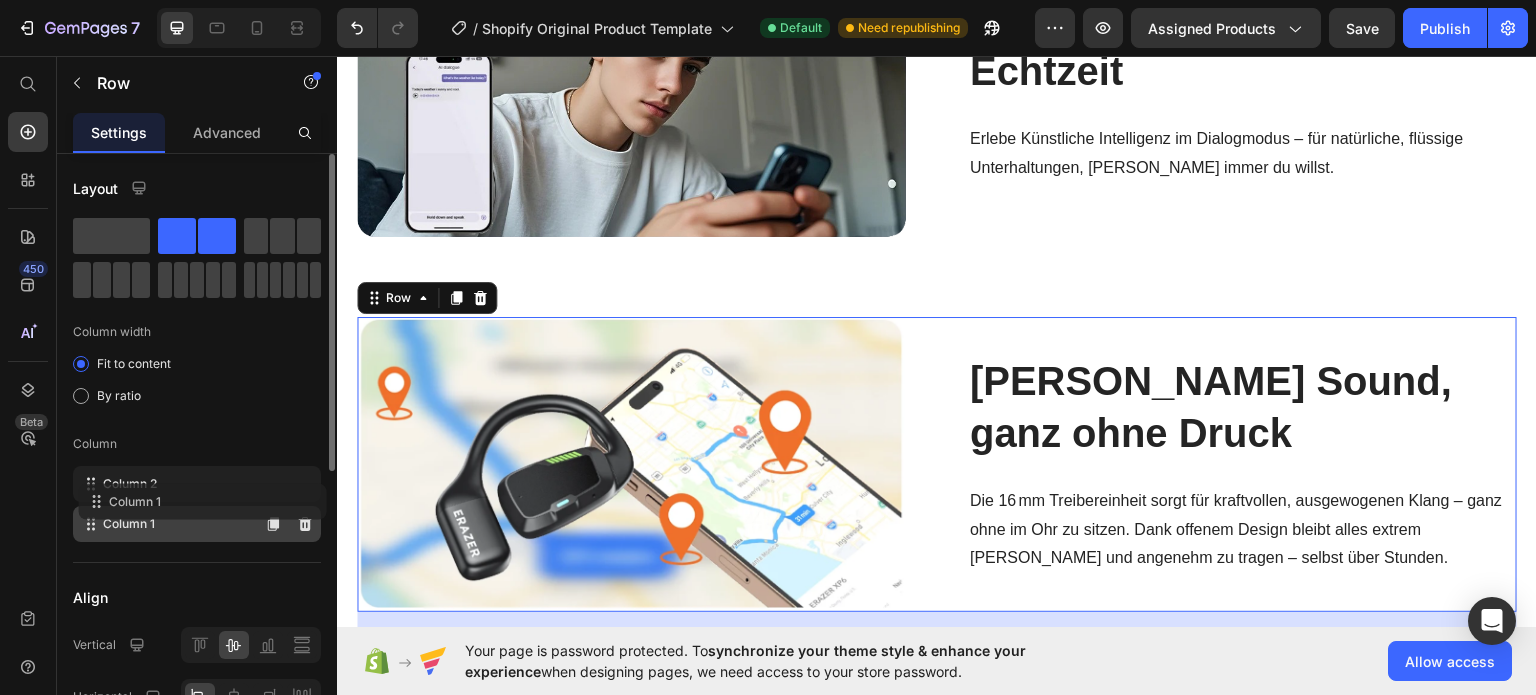 type 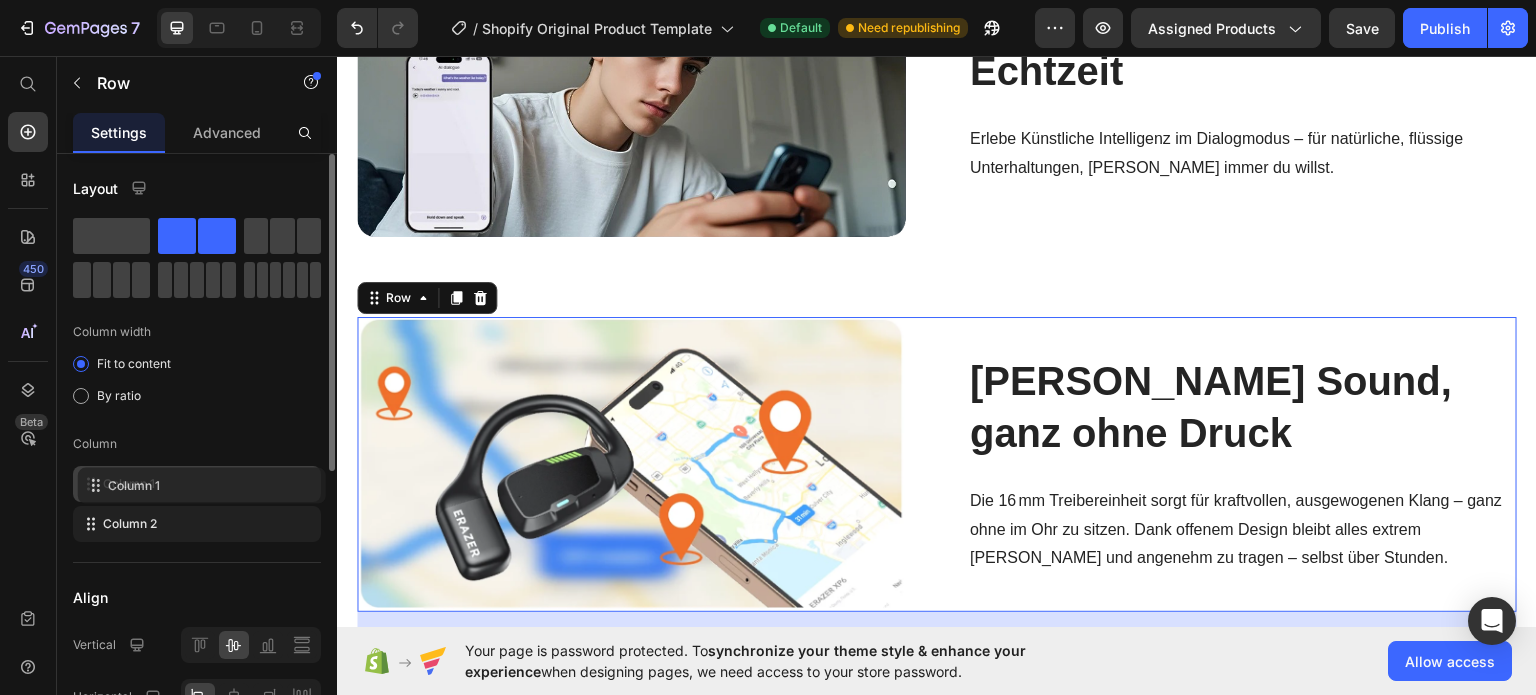 drag, startPoint x: 133, startPoint y: 529, endPoint x: 138, endPoint y: 487, distance: 42.296574 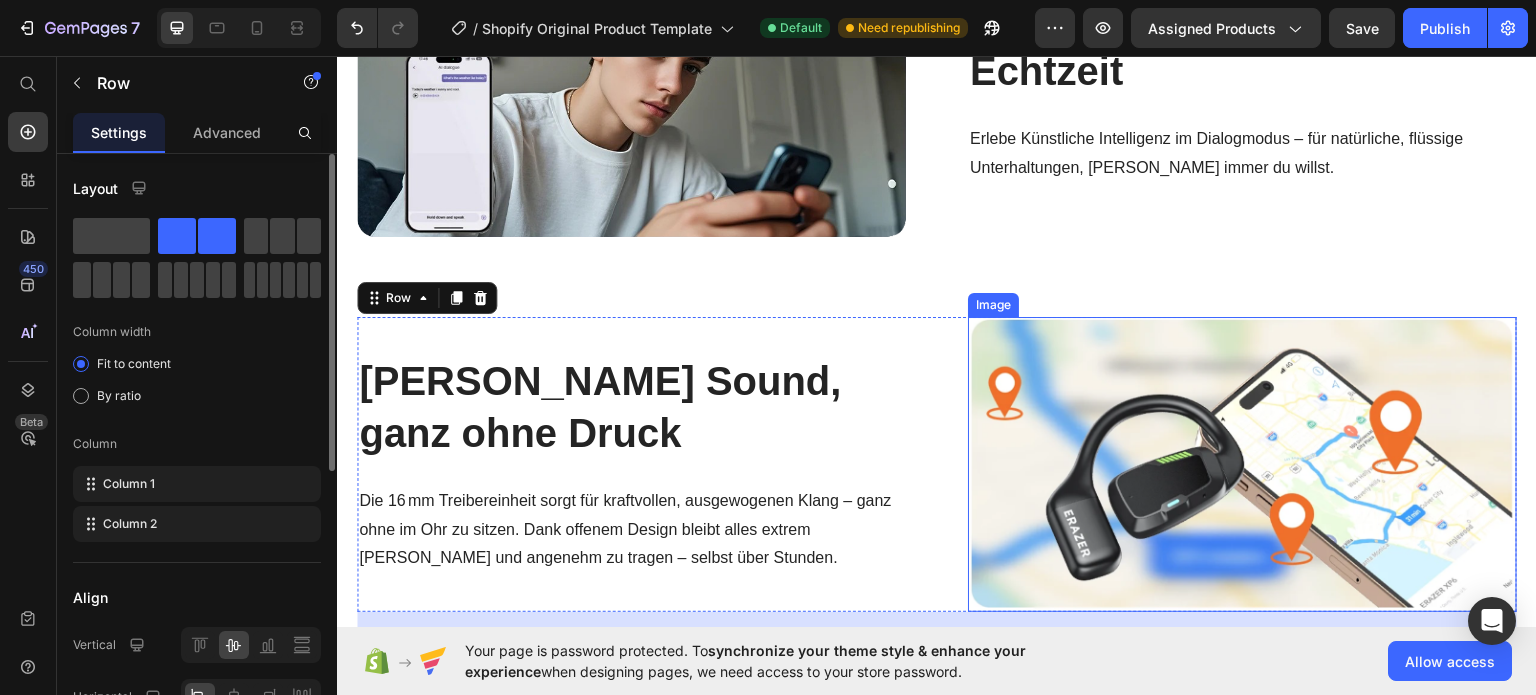 click at bounding box center [1242, 463] 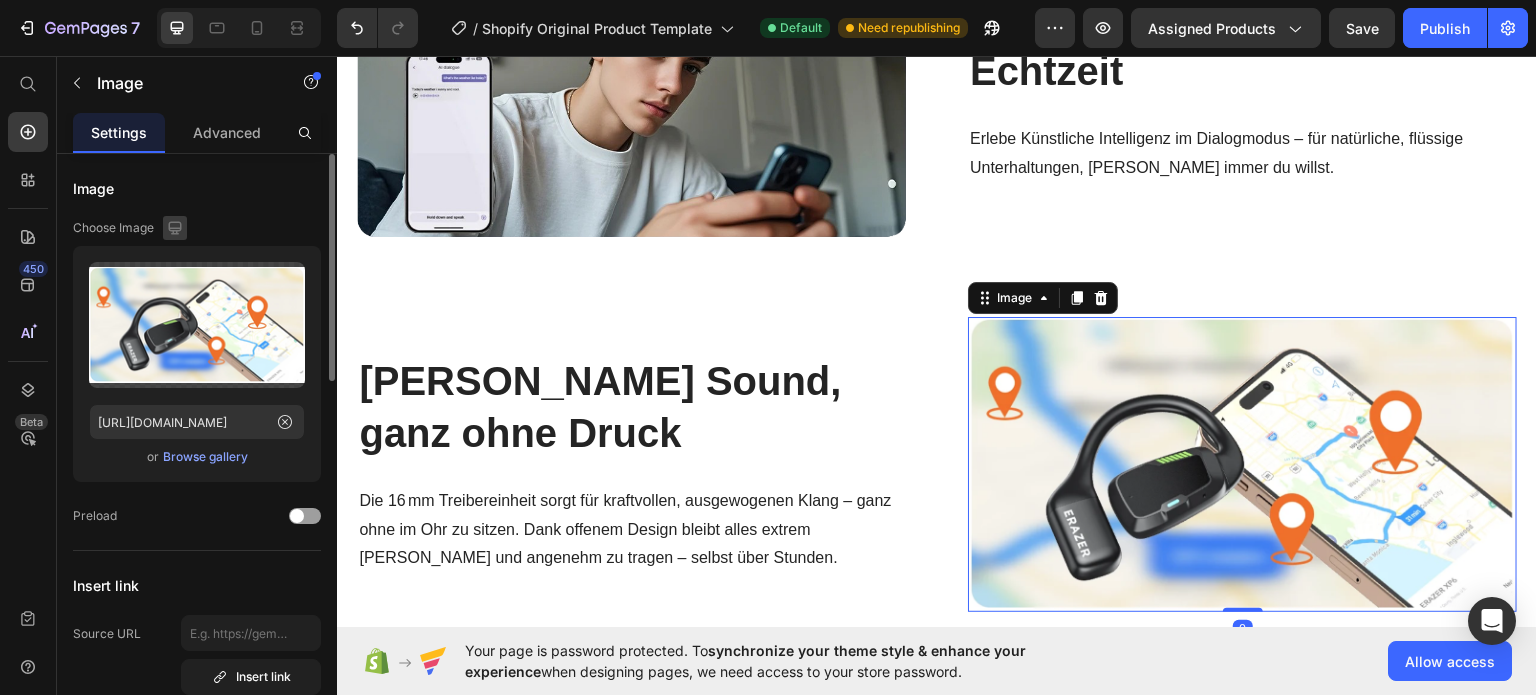 click 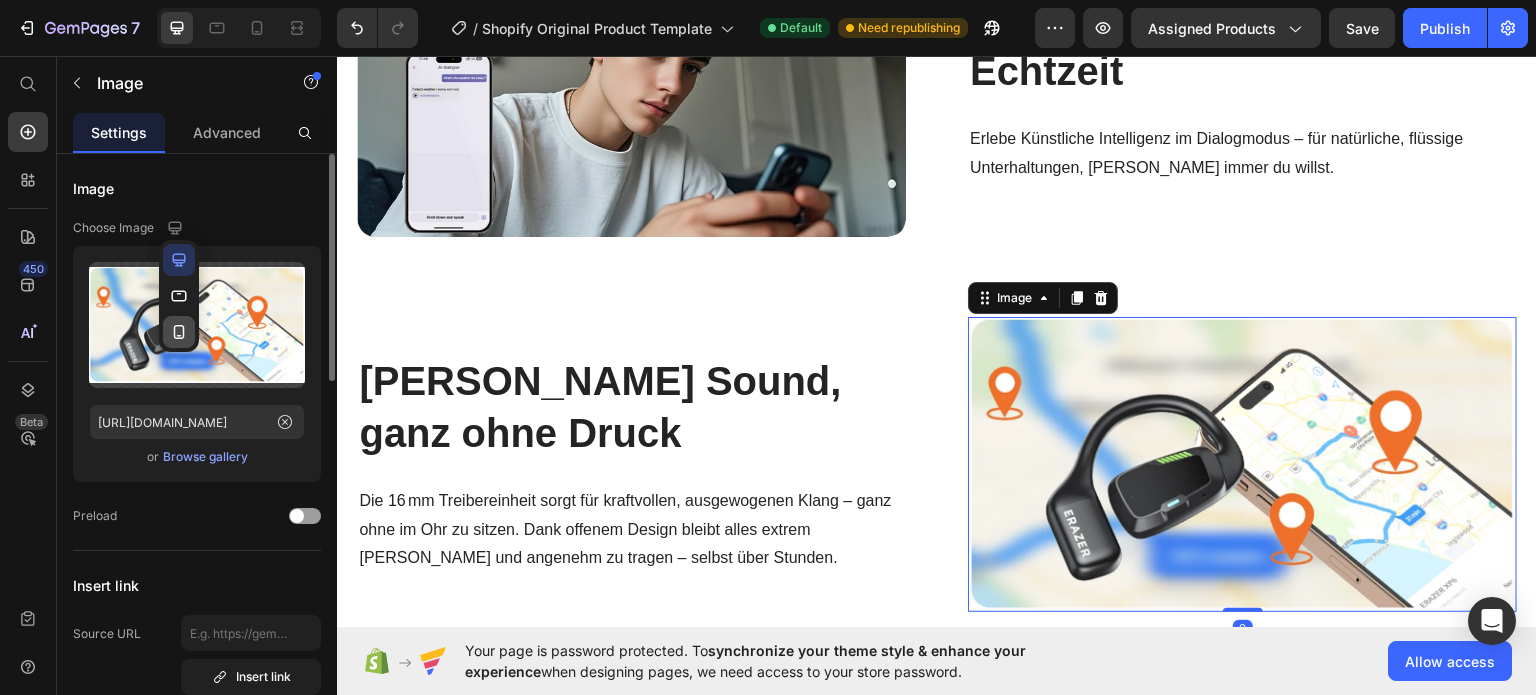 click 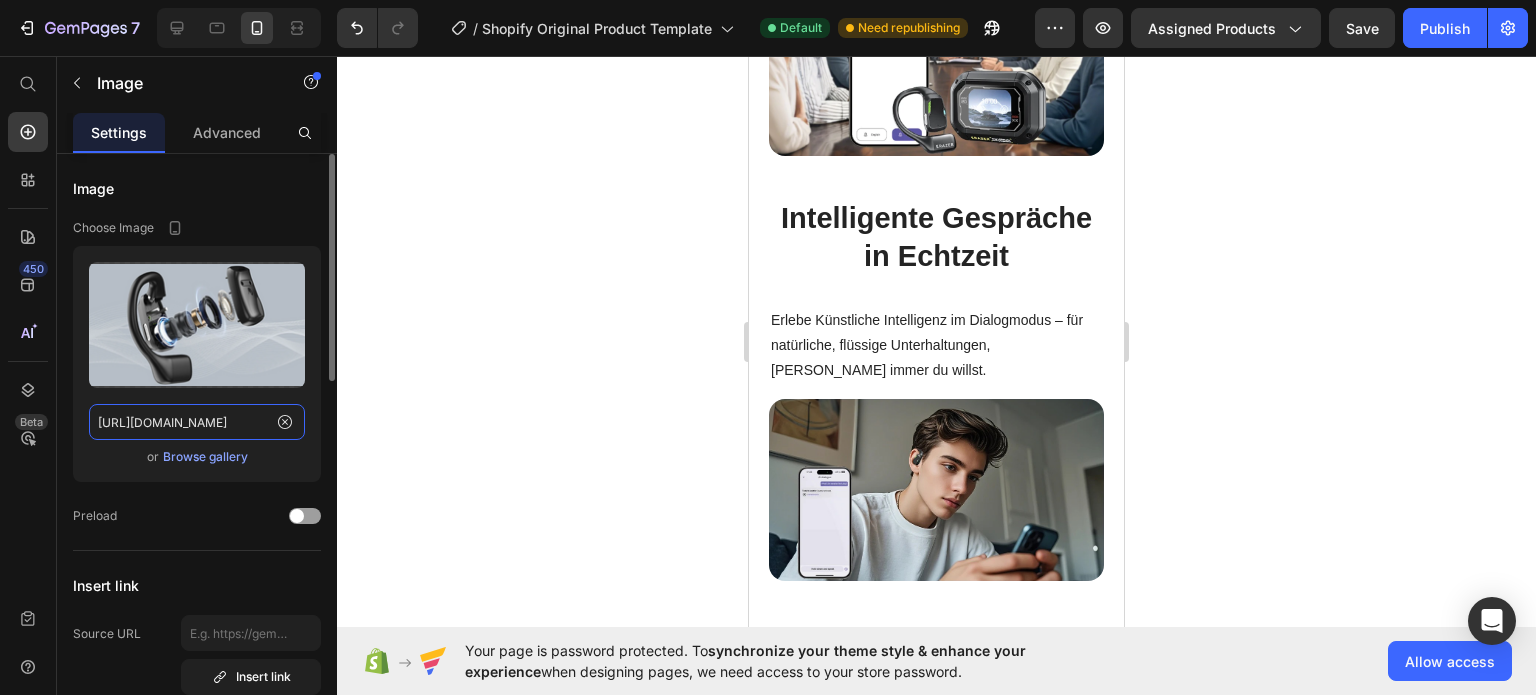 click on "[URL][DOMAIN_NAME]" 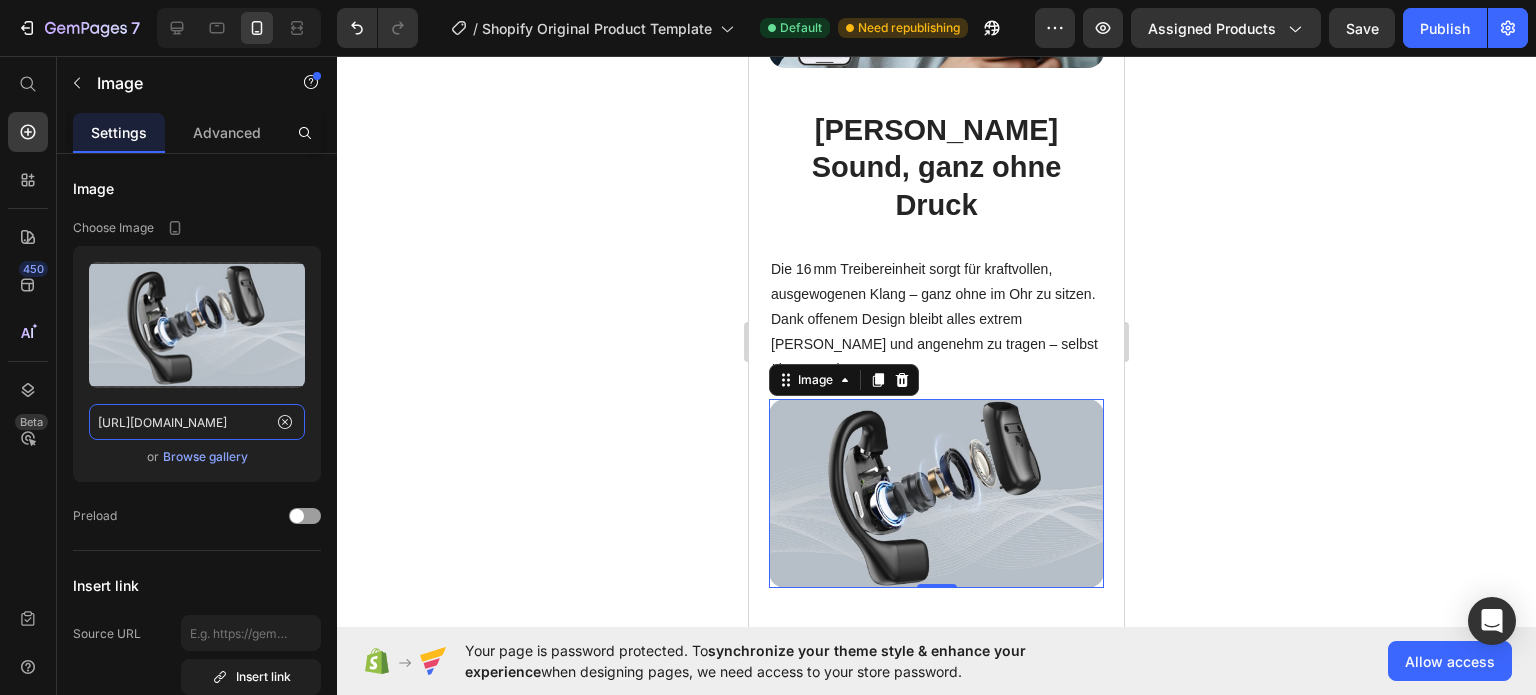 scroll, scrollTop: 2944, scrollLeft: 0, axis: vertical 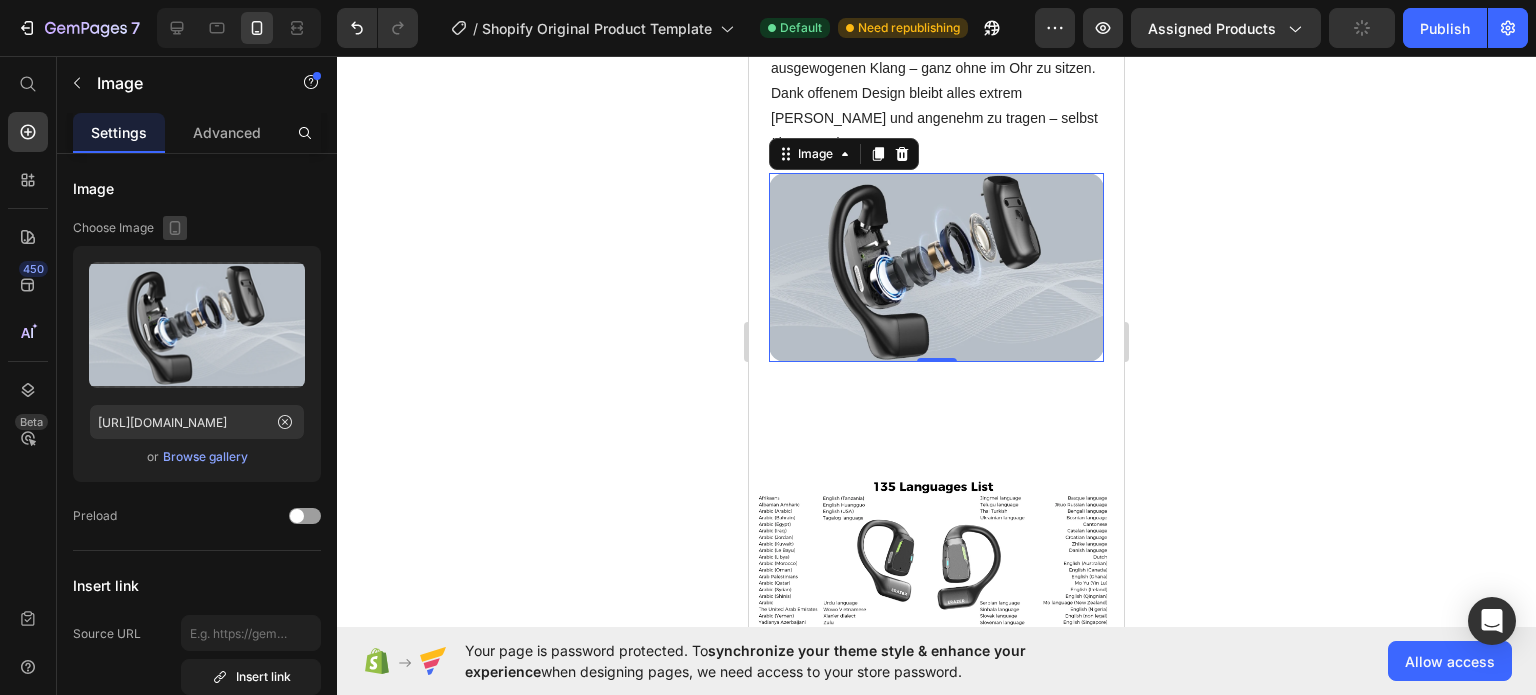 click 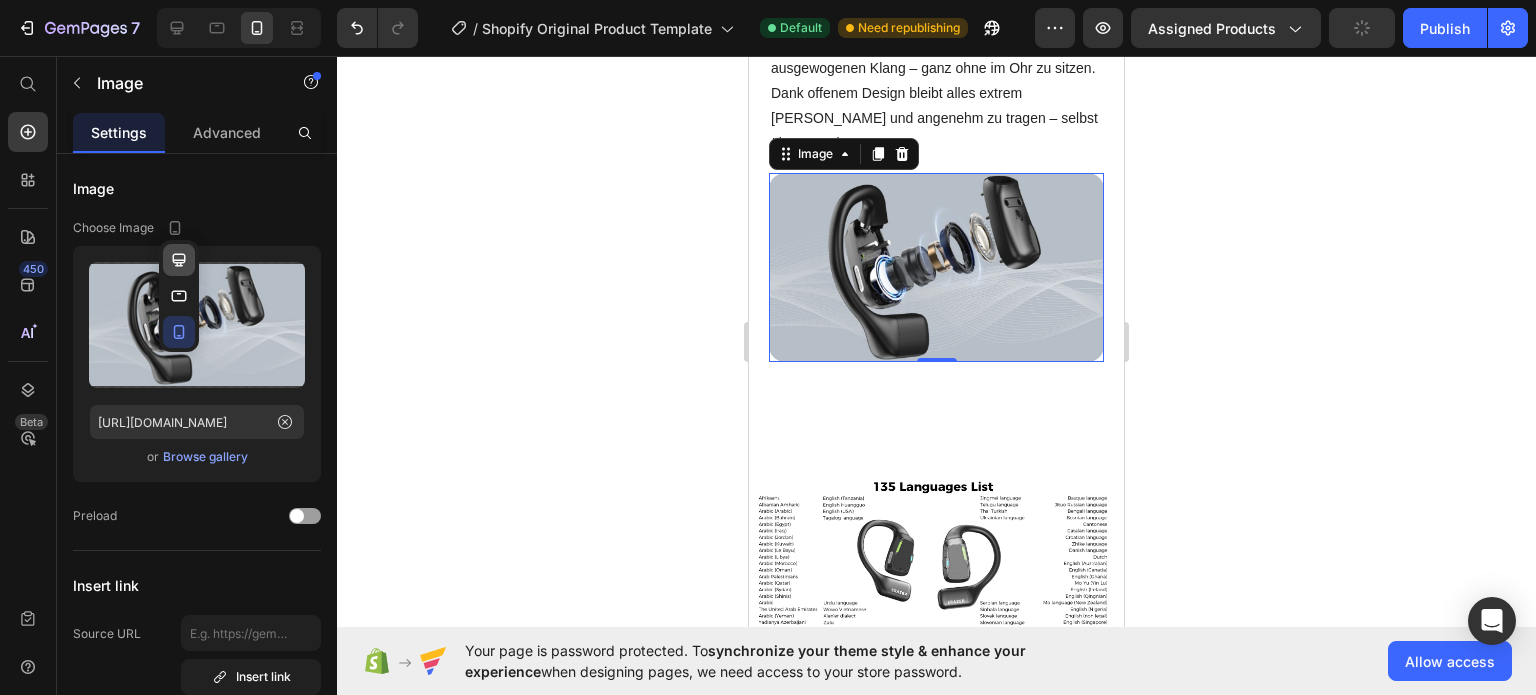 click 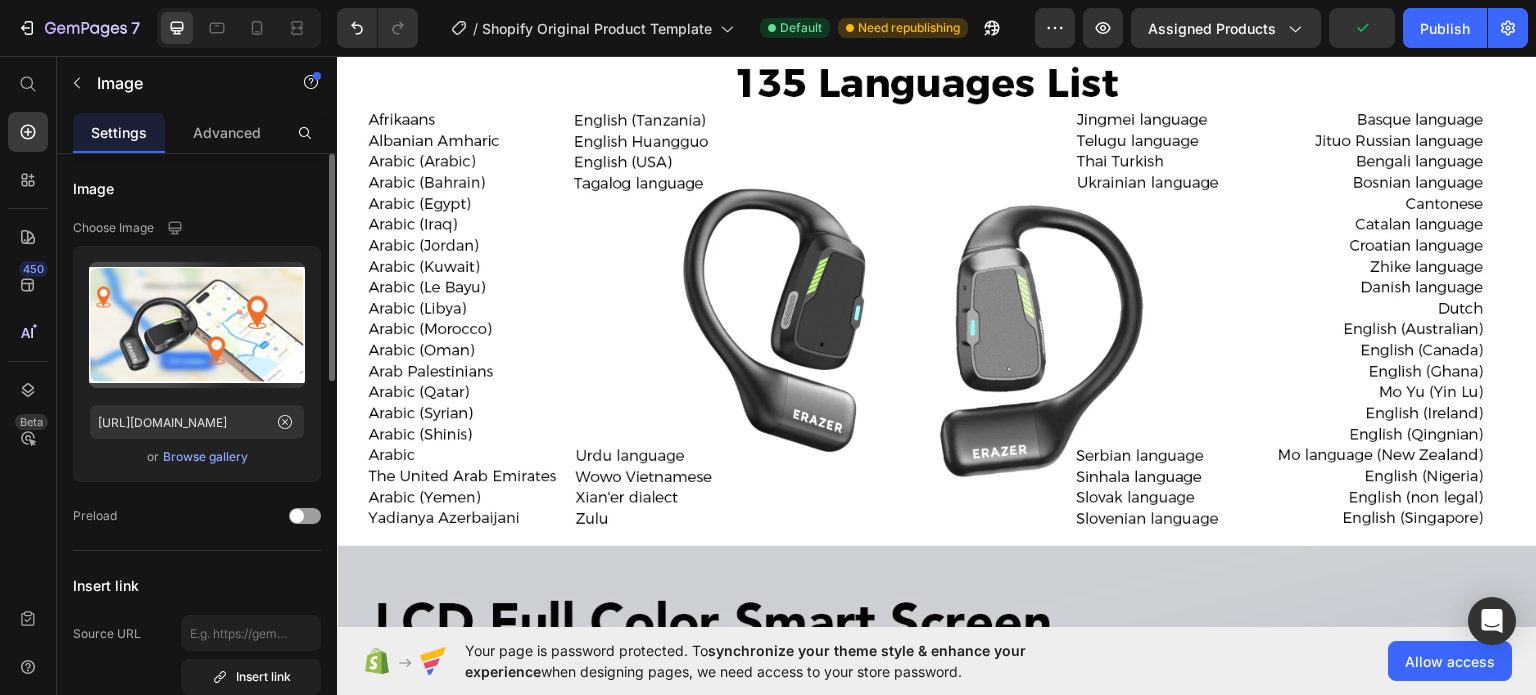 click on "Upload Image [URL][DOMAIN_NAME]  or   Browse gallery" 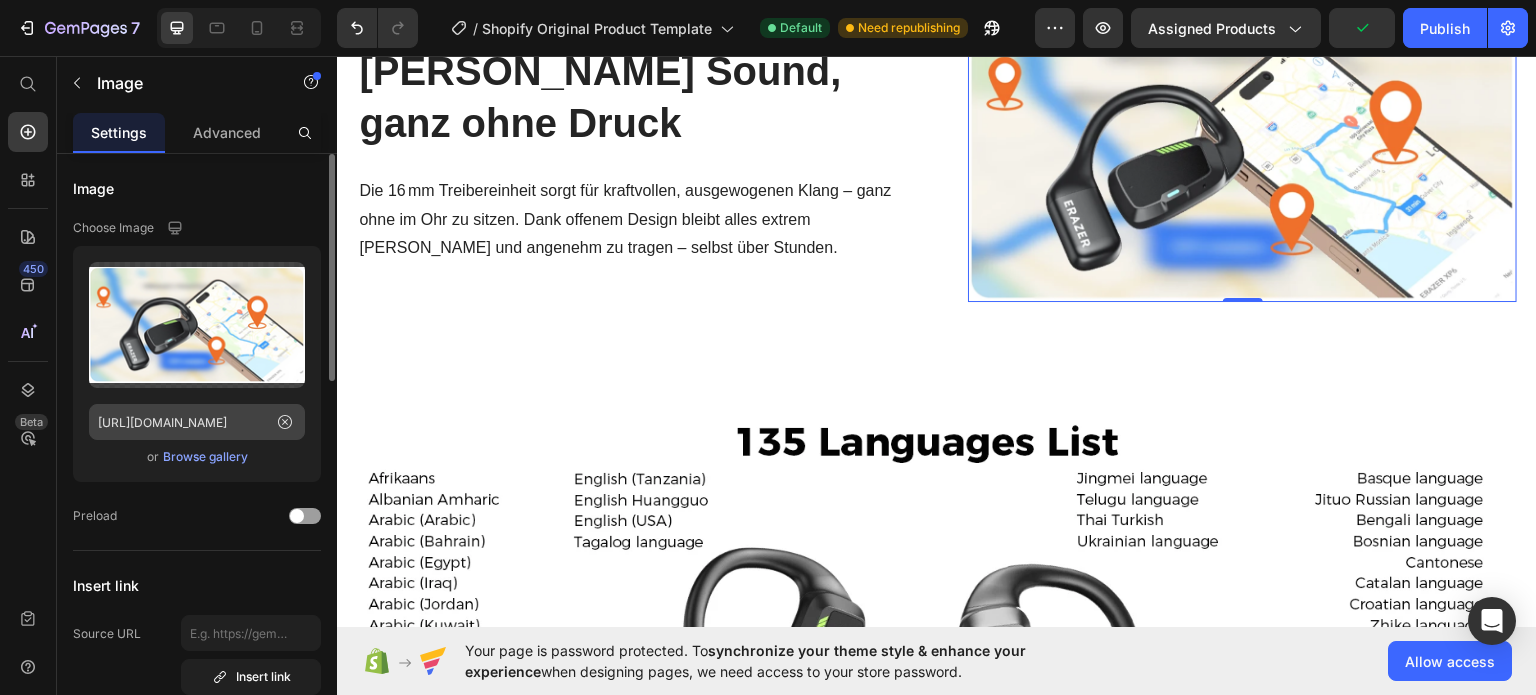 scroll, scrollTop: 2448, scrollLeft: 0, axis: vertical 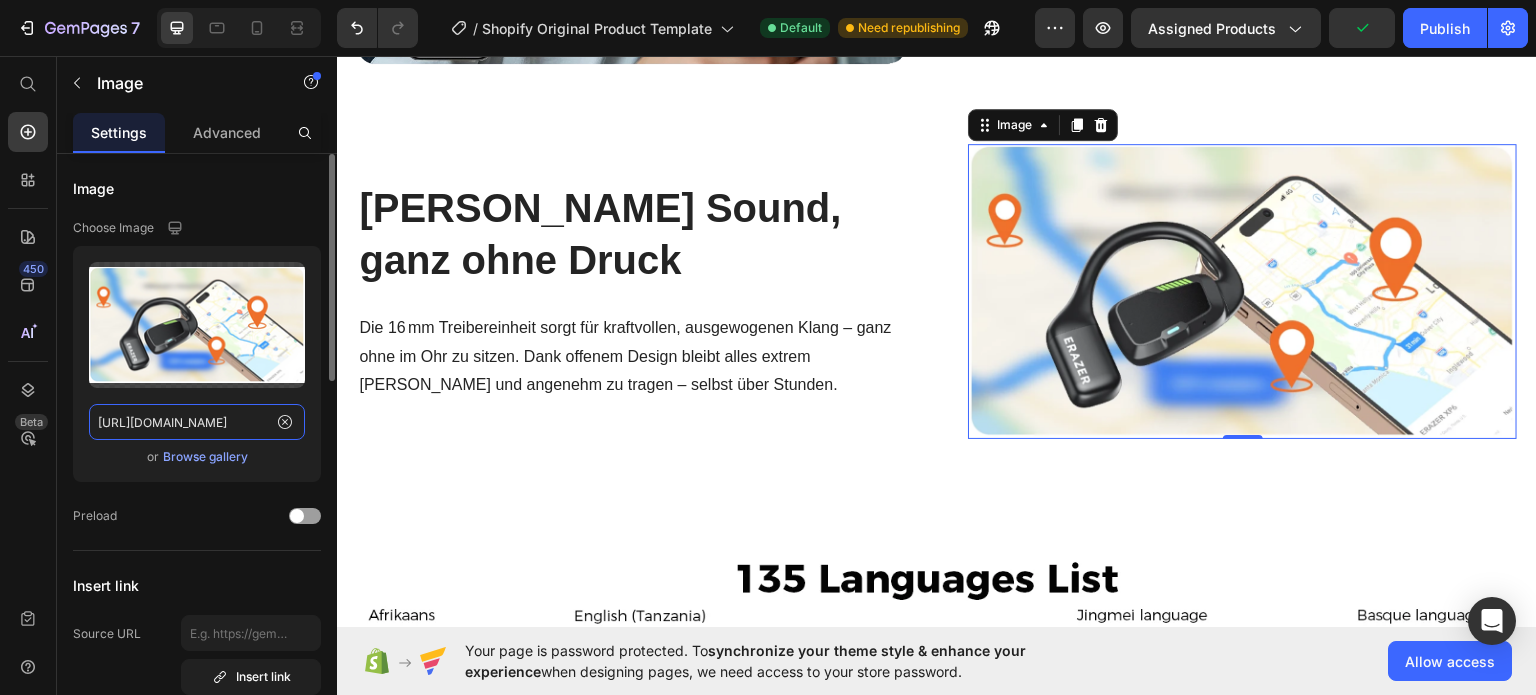 click on "[URL][DOMAIN_NAME]" 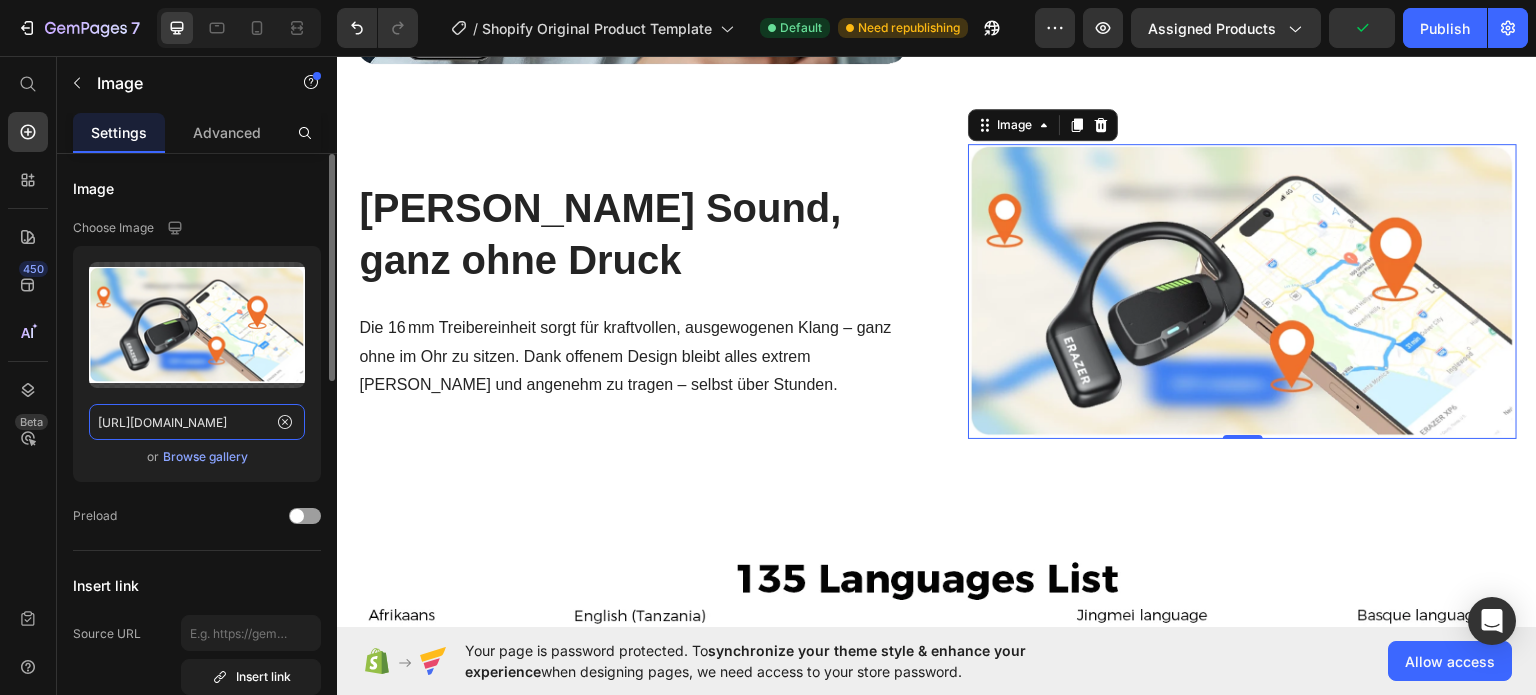 paste on "02ae9f6d-4c86-49a7-b6f7-437059f33ffb" 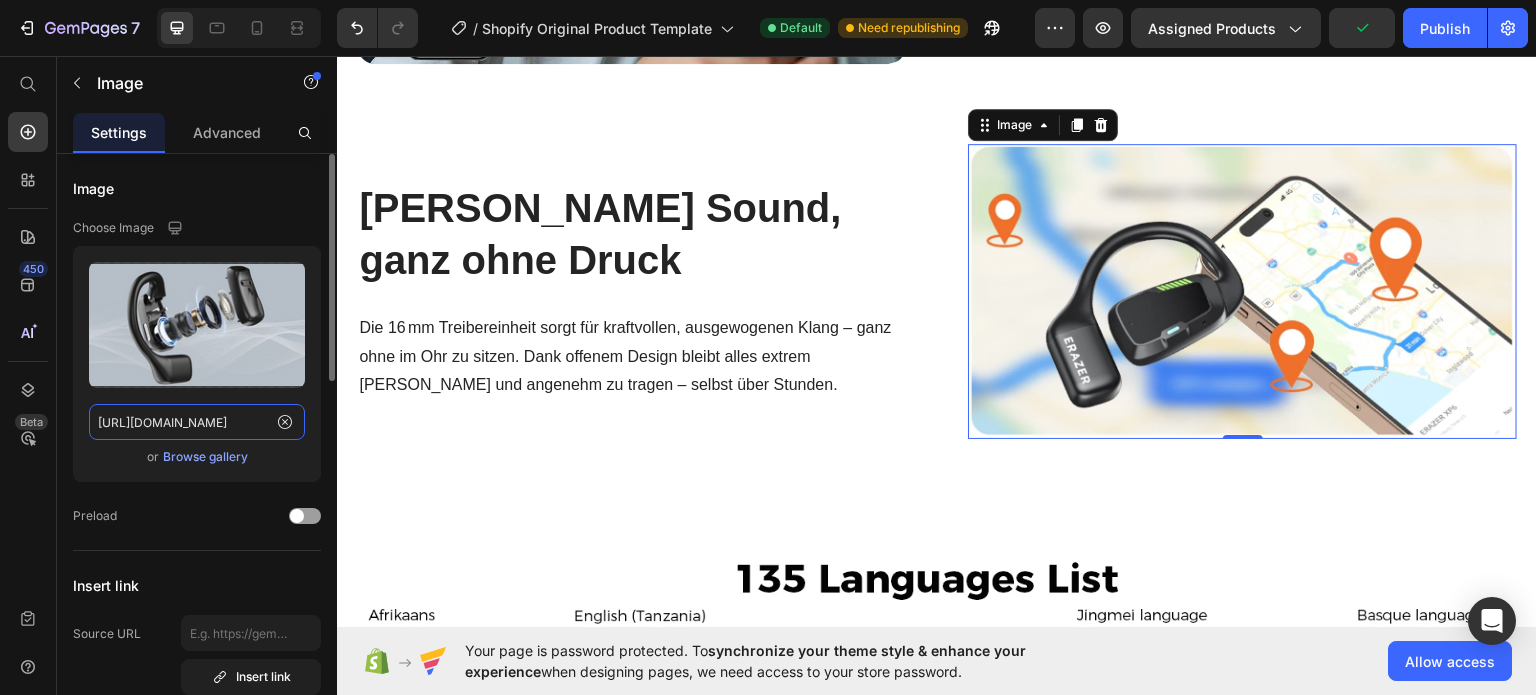 scroll, scrollTop: 0, scrollLeft: 600, axis: horizontal 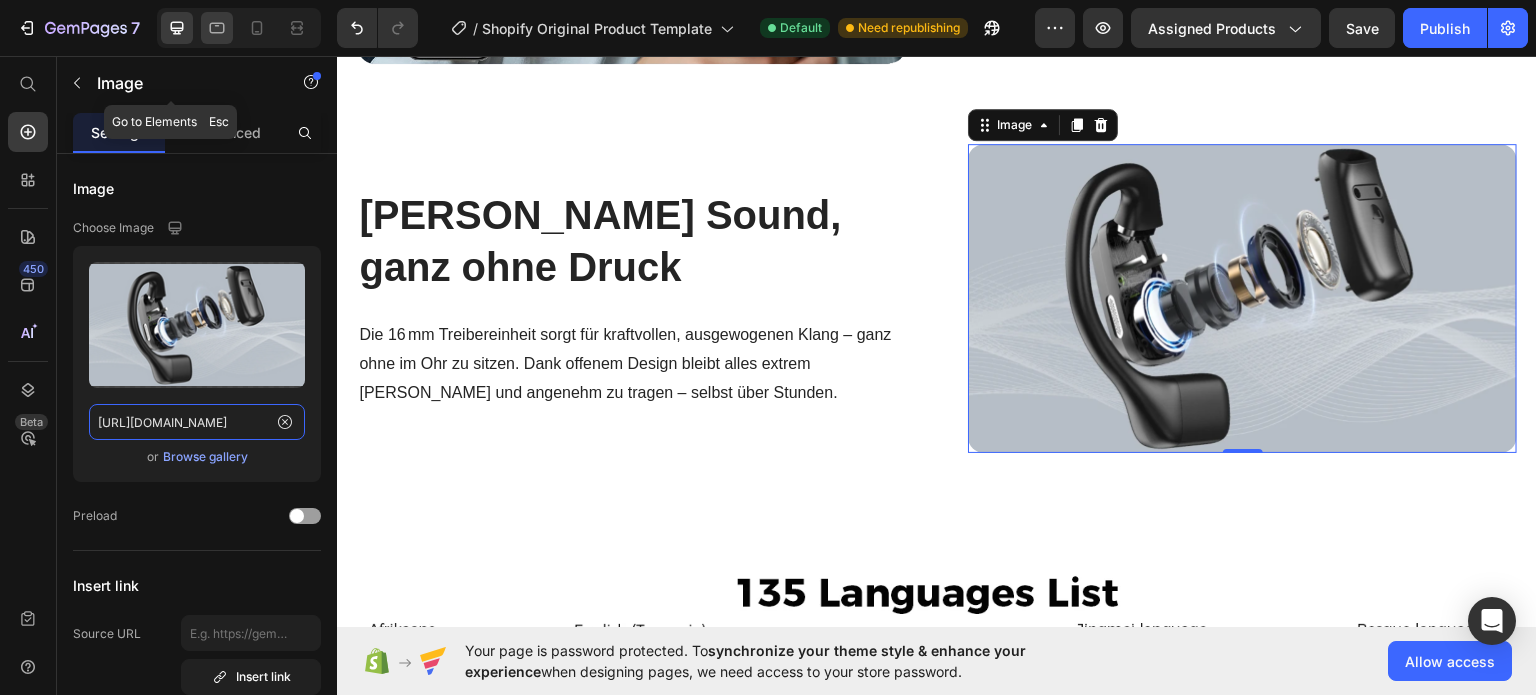 type on "[URL][DOMAIN_NAME]" 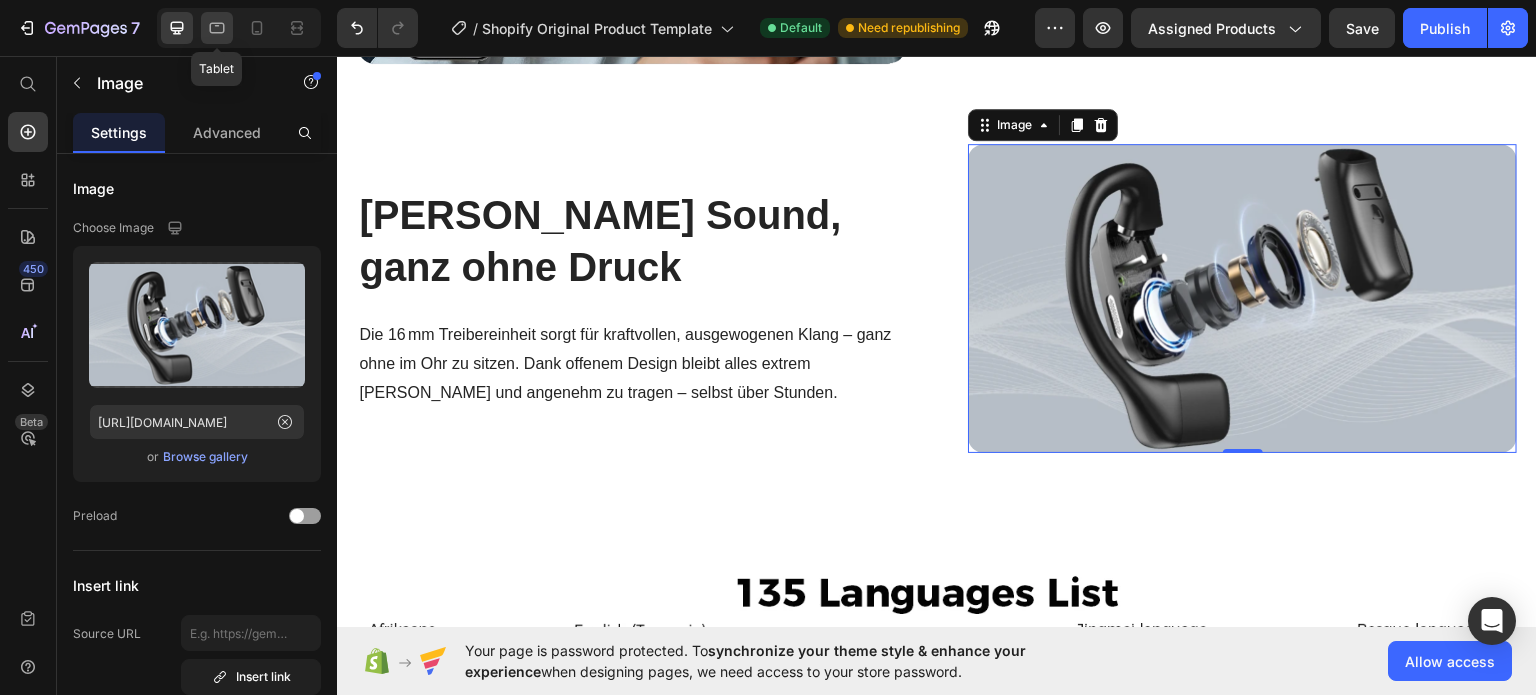 scroll, scrollTop: 0, scrollLeft: 0, axis: both 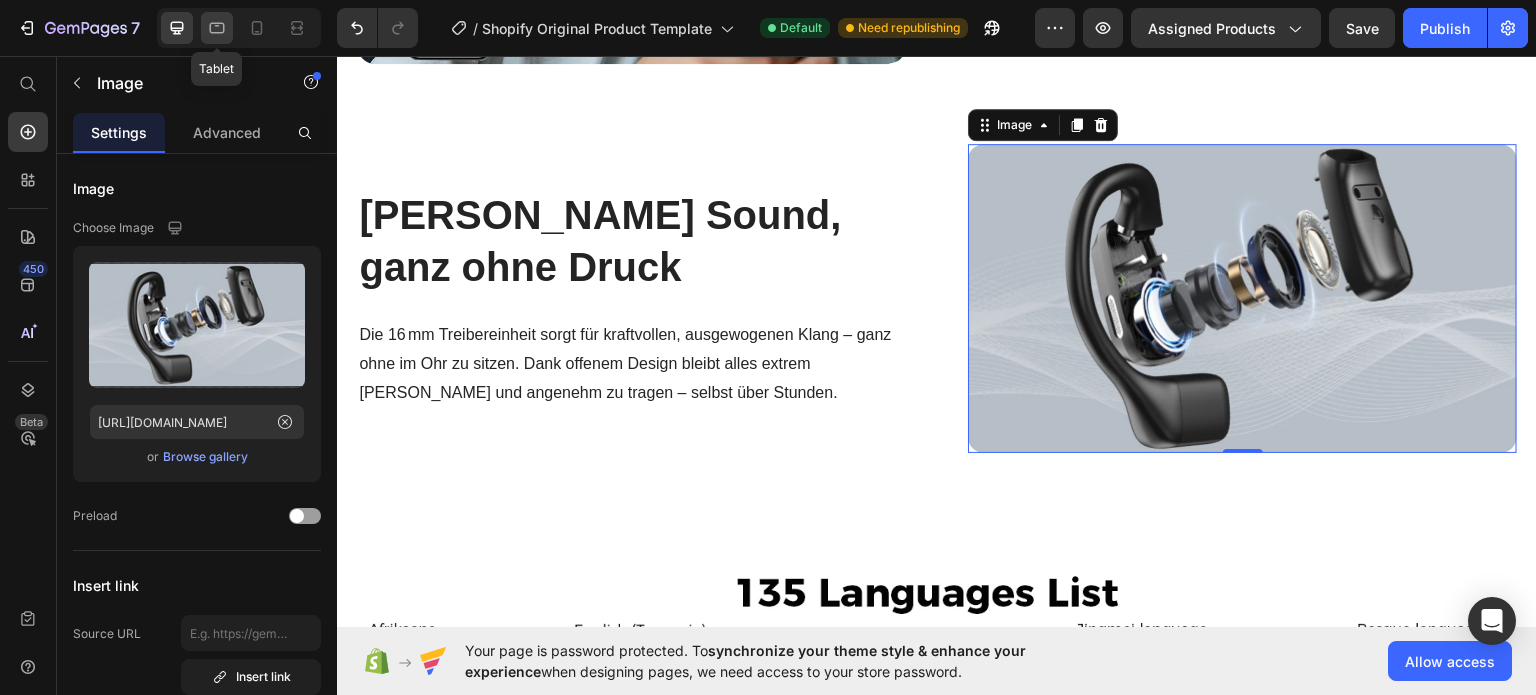 click 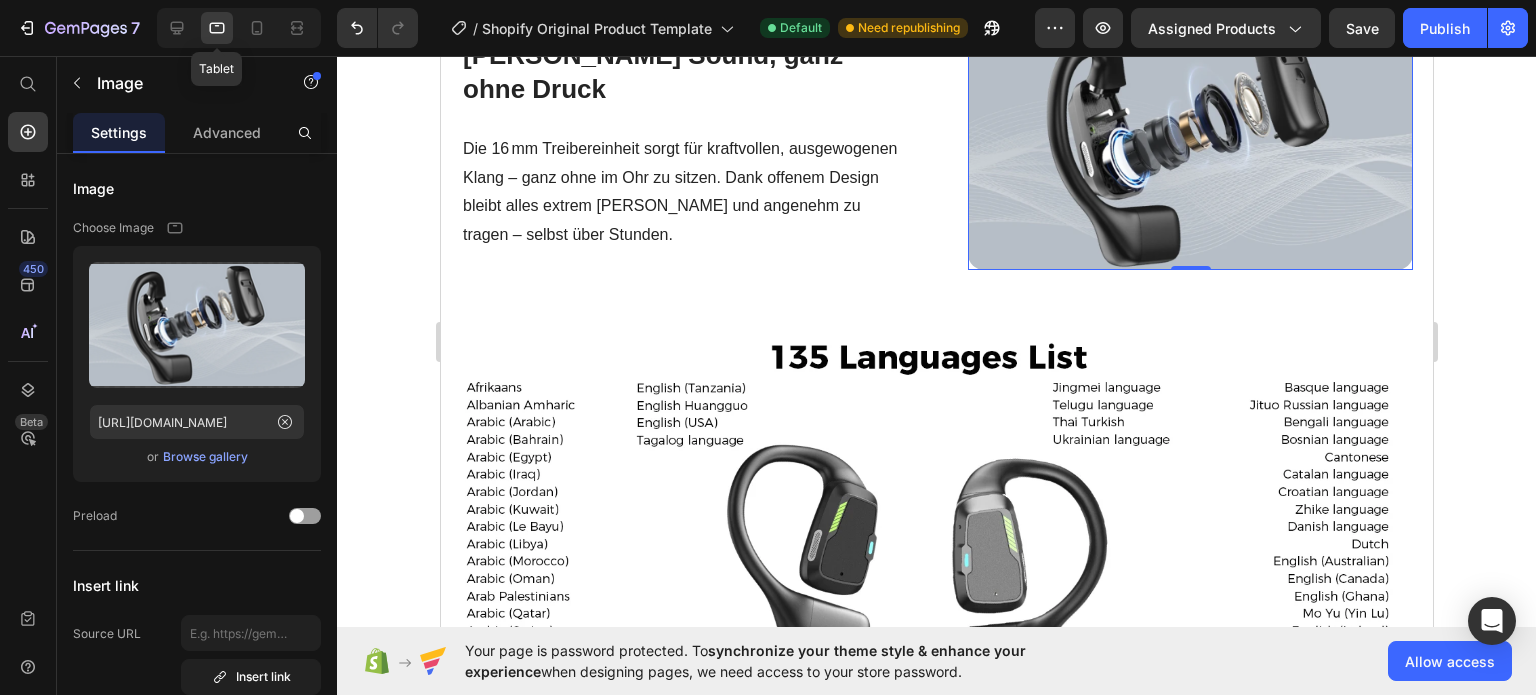 scroll, scrollTop: 2082, scrollLeft: 0, axis: vertical 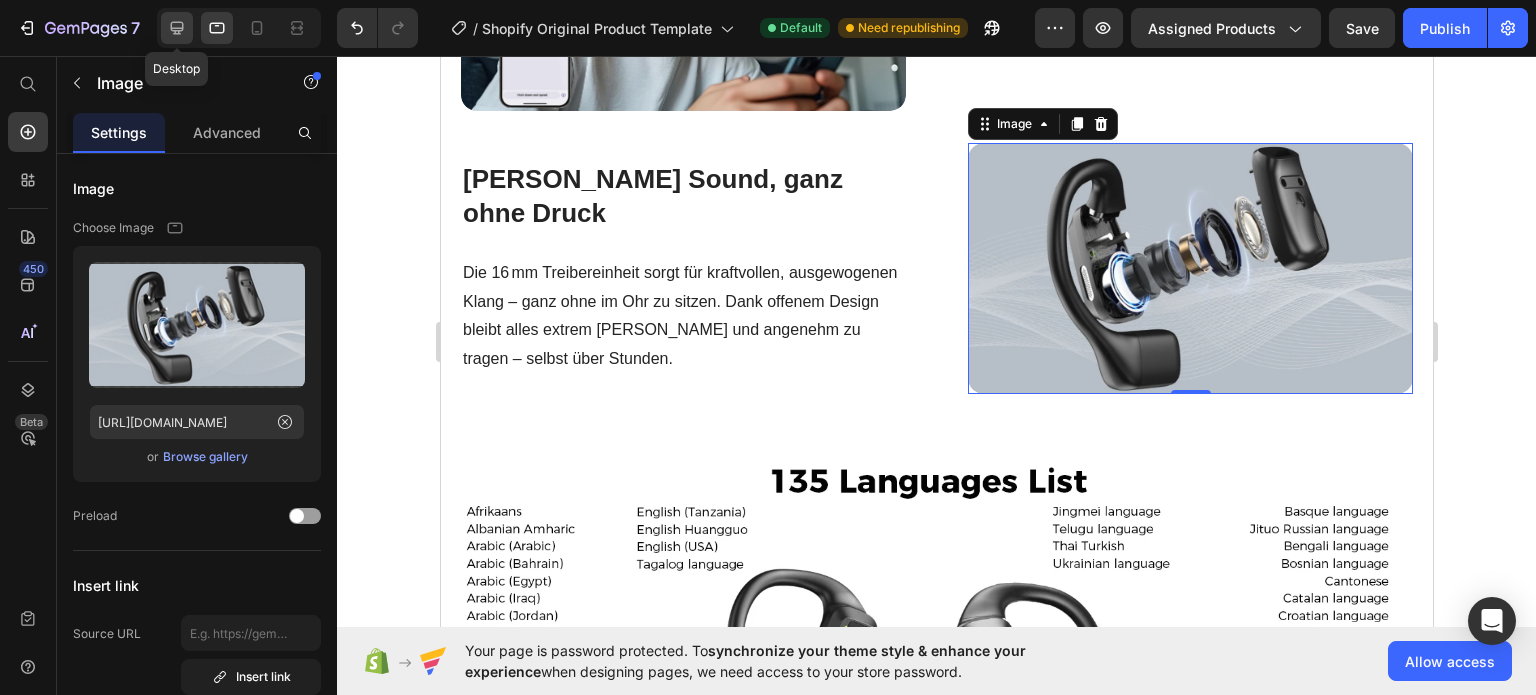 click 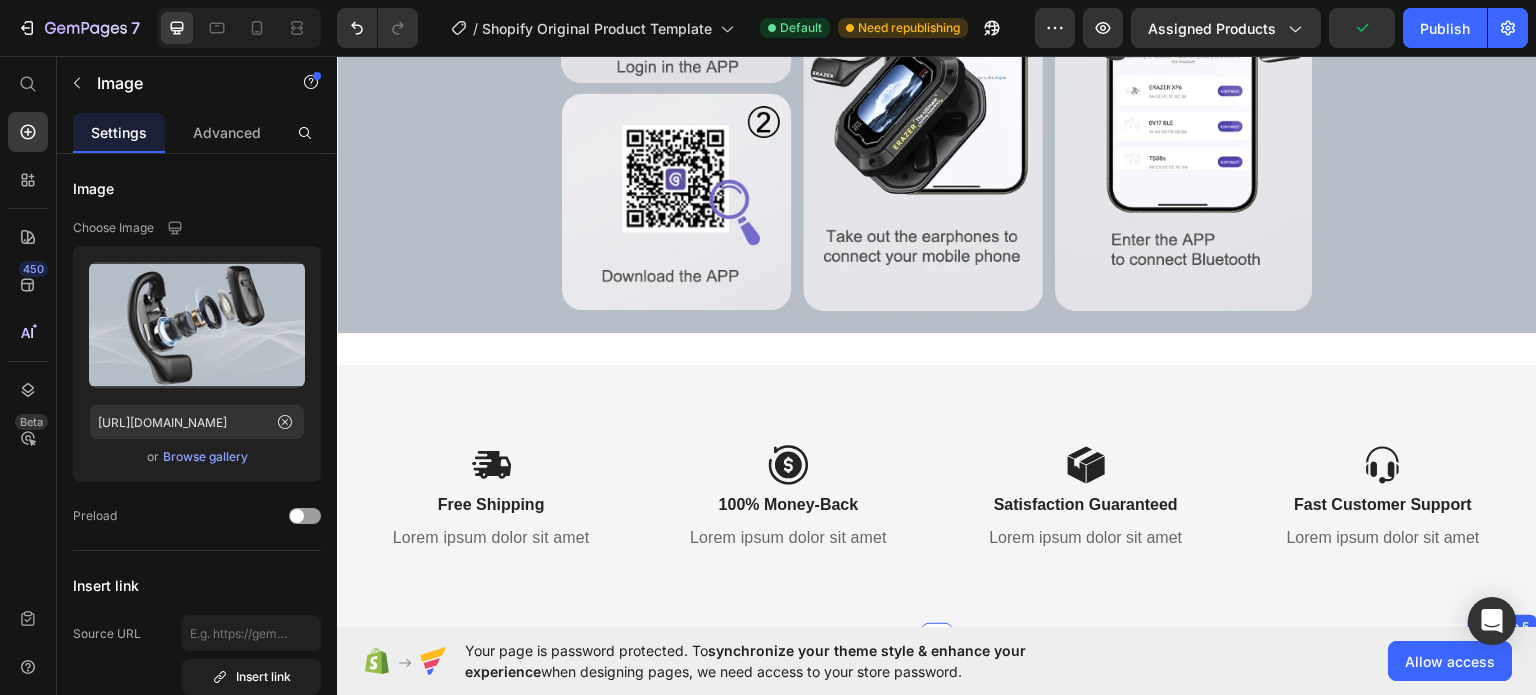 scroll, scrollTop: 4848, scrollLeft: 0, axis: vertical 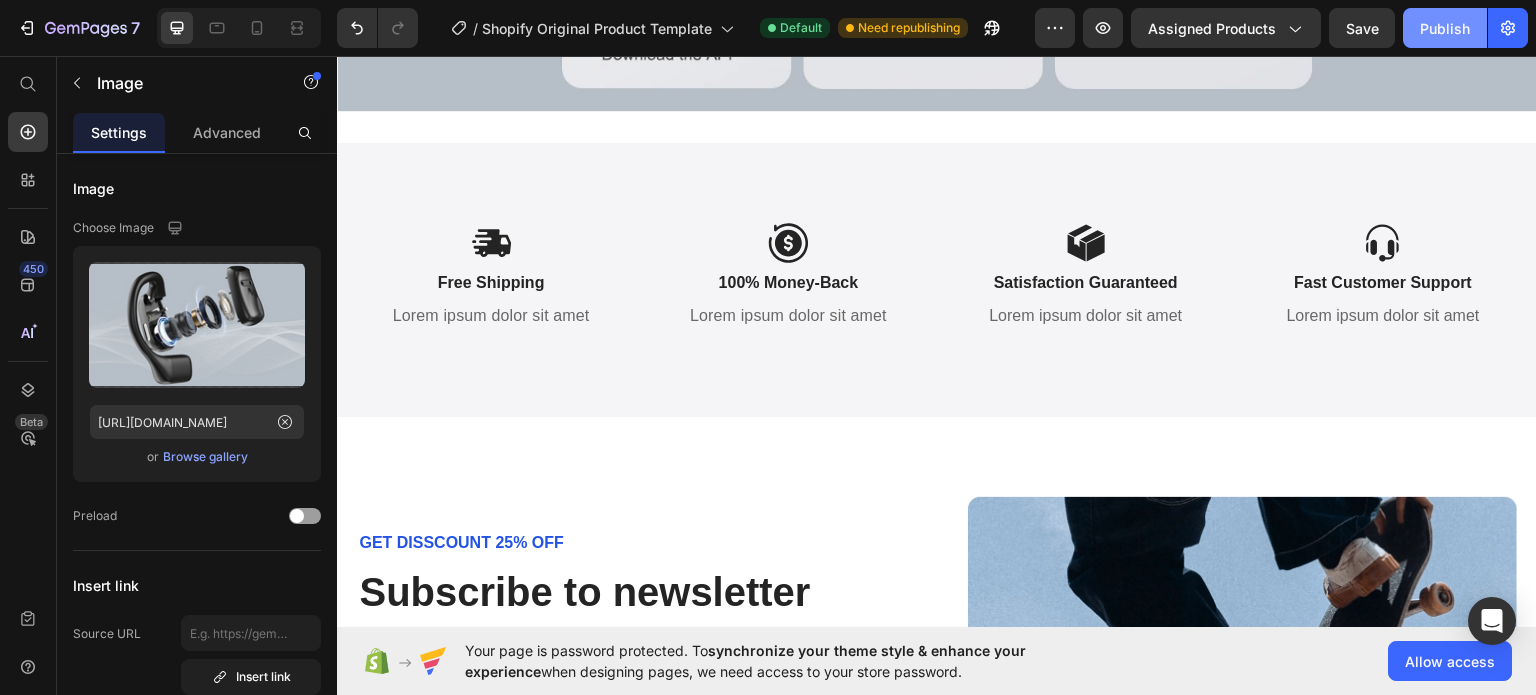 click on "Publish" 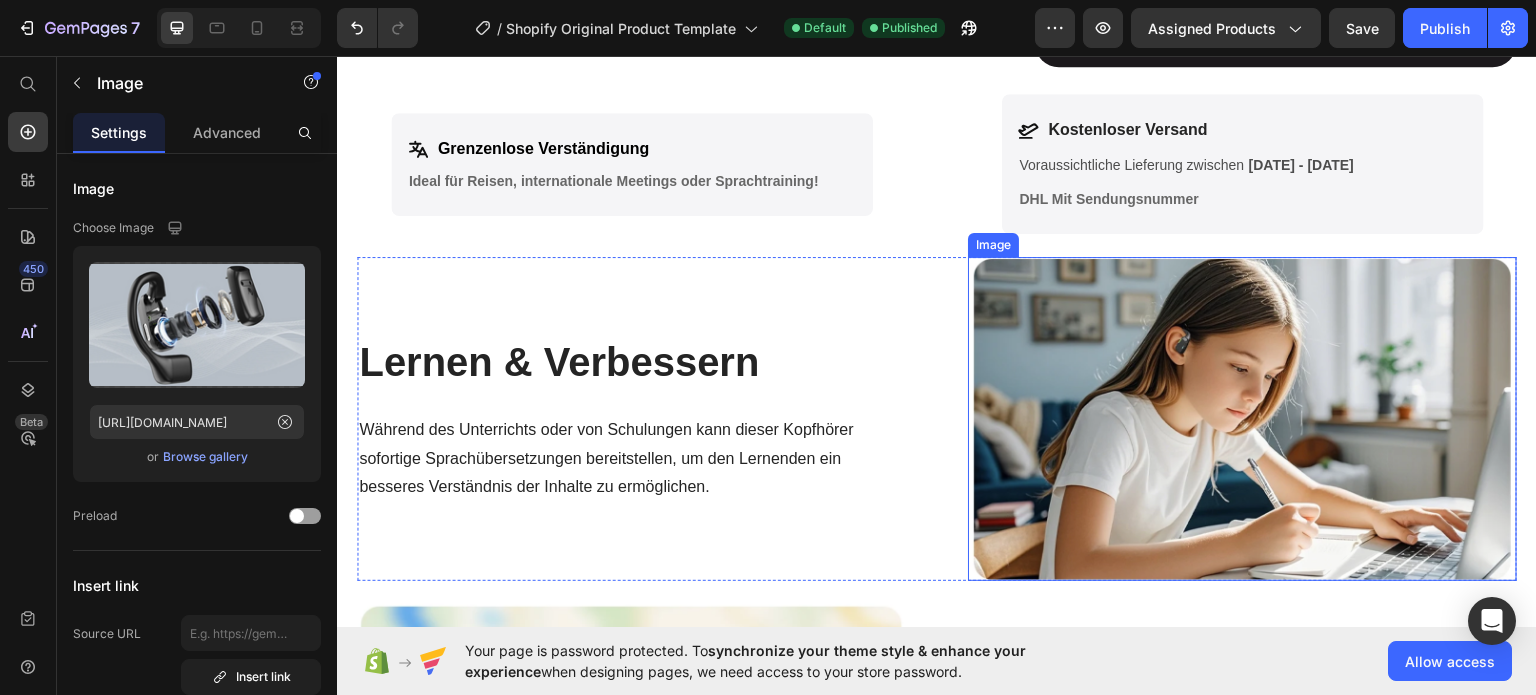 scroll, scrollTop: 748, scrollLeft: 0, axis: vertical 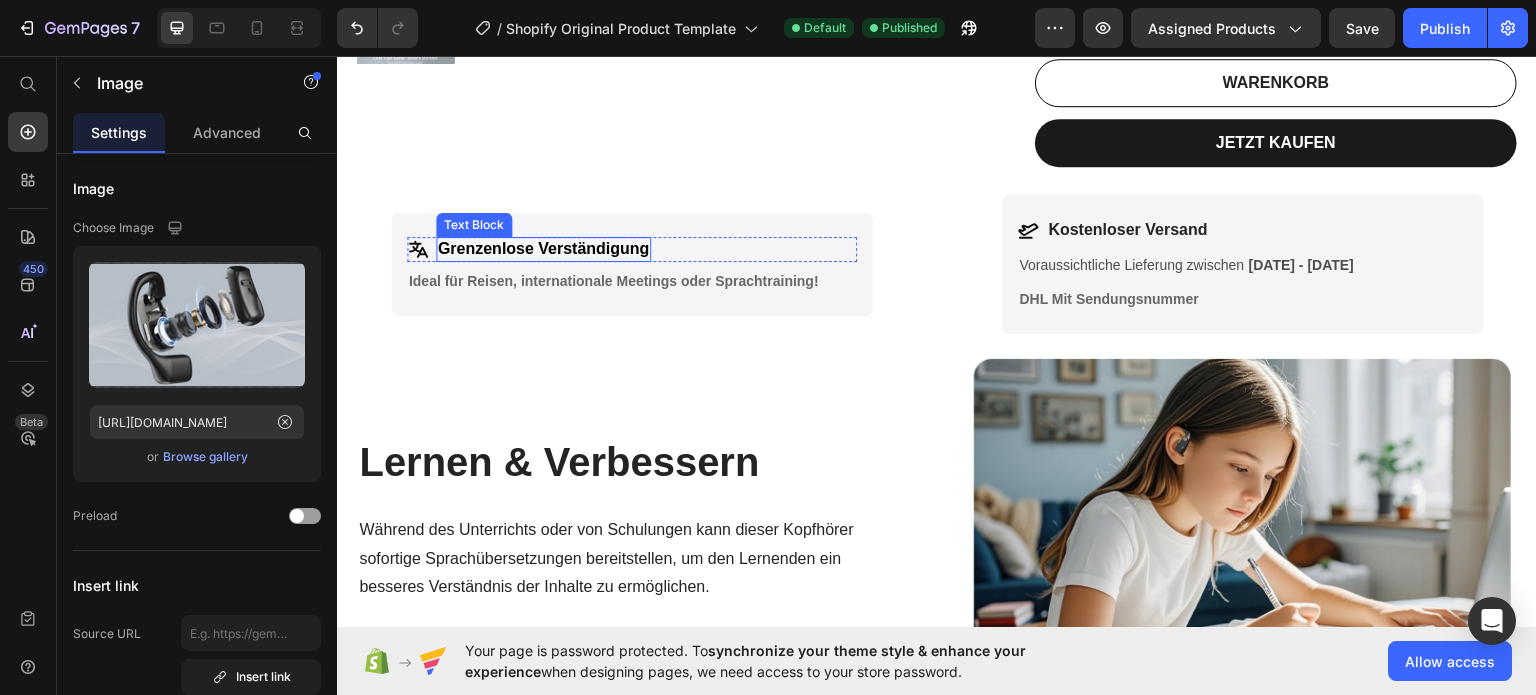 click on "Grenzenlose Verständigung" at bounding box center [544, 247] 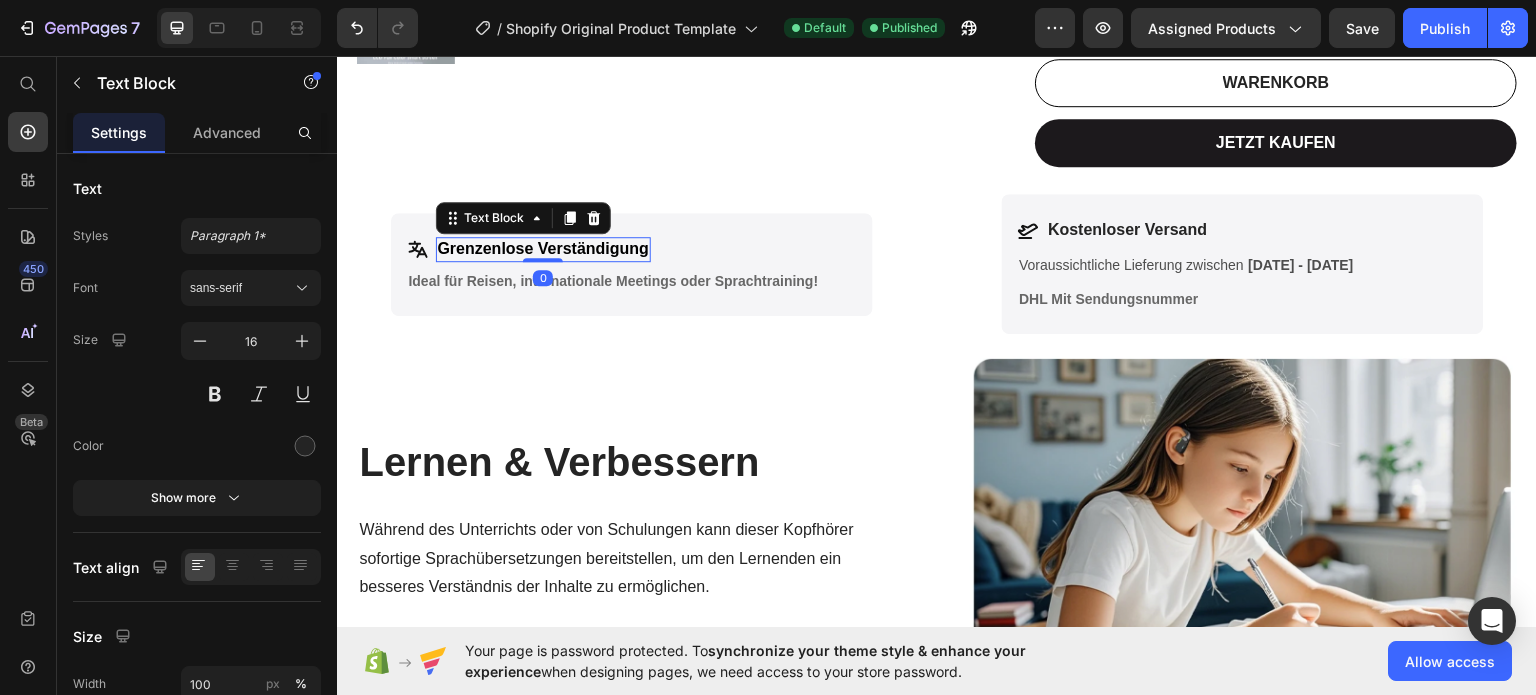 click on "Grenzenlose Verständigung" at bounding box center (544, 247) 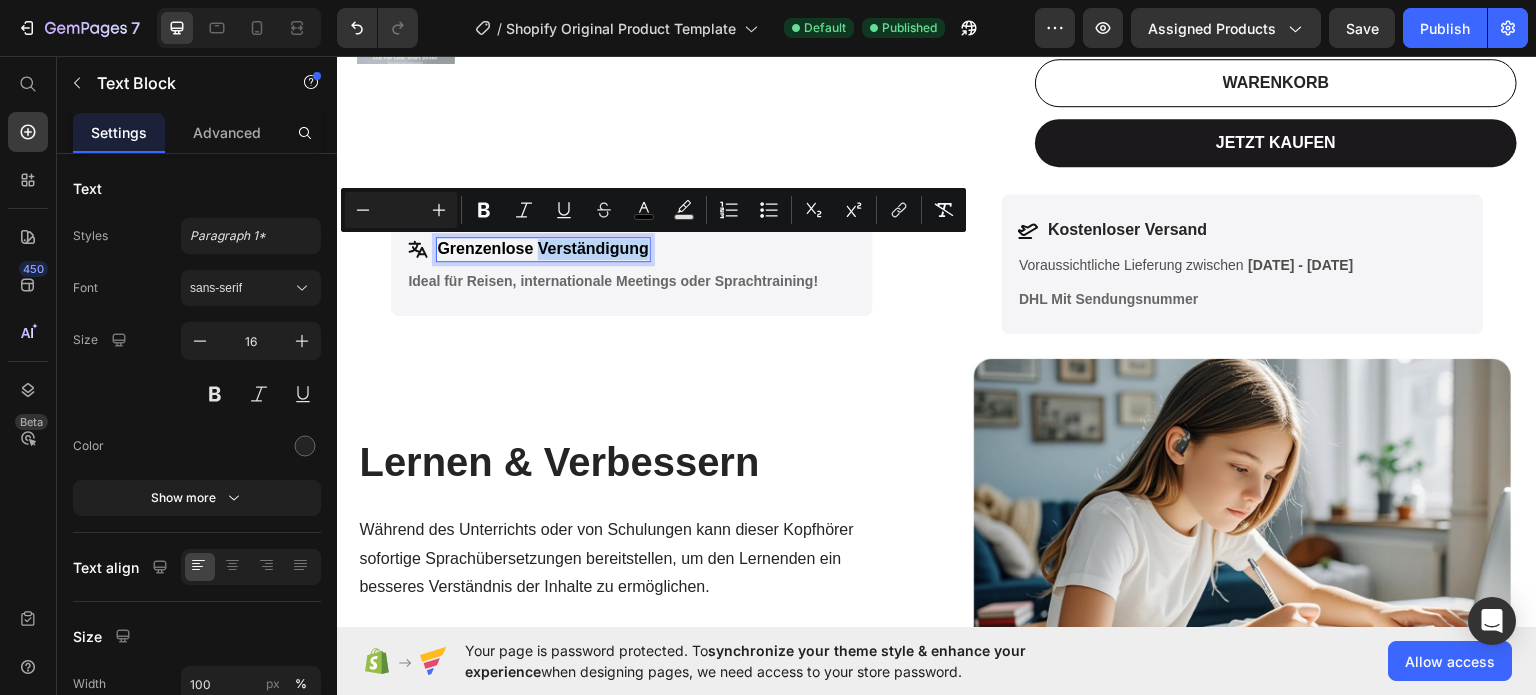 click on "Grenzenlose Verständigung" at bounding box center [544, 247] 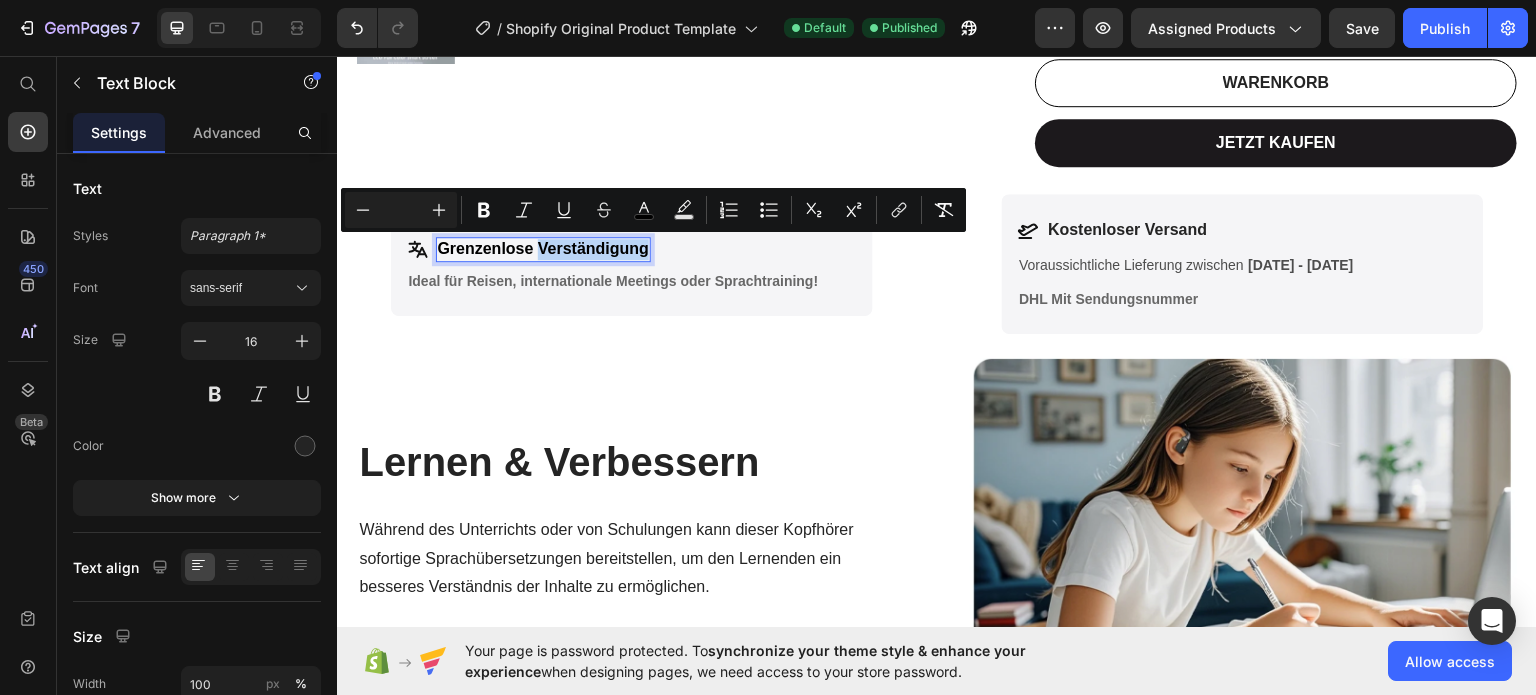click on "Grenzenlose Verständigung" at bounding box center (544, 247) 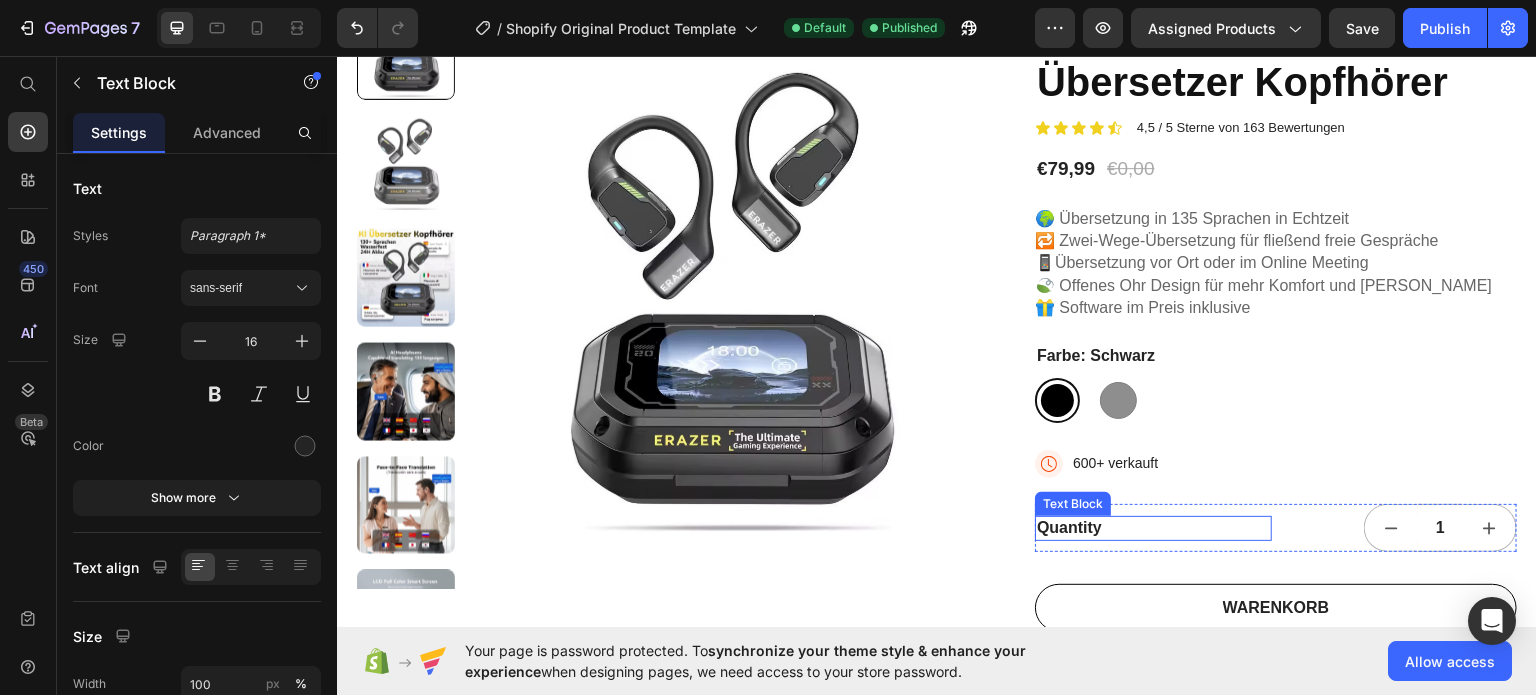 scroll, scrollTop: 148, scrollLeft: 0, axis: vertical 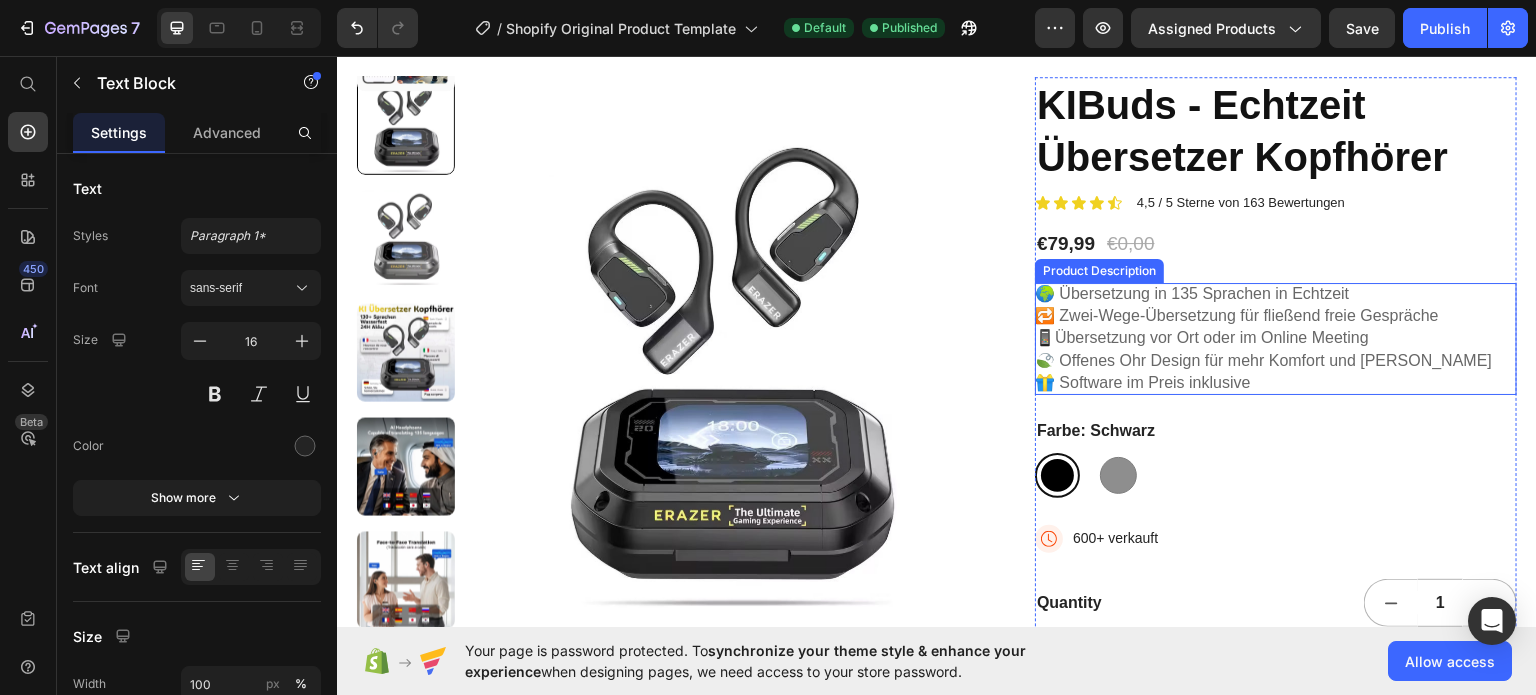 click on "🌍 Übersetzung in 135 Sprachen   in Echtzeit 🔁 Zwei-Wege-Übersetzung für fließend freie Gespräche 📱  Übersetzung vor Ort oder im Online Meeting 🍃 Offenes Ohr Design für mehr Komfort und [PERSON_NAME] 🎁 Software im Preis inklusive" at bounding box center (1276, 338) 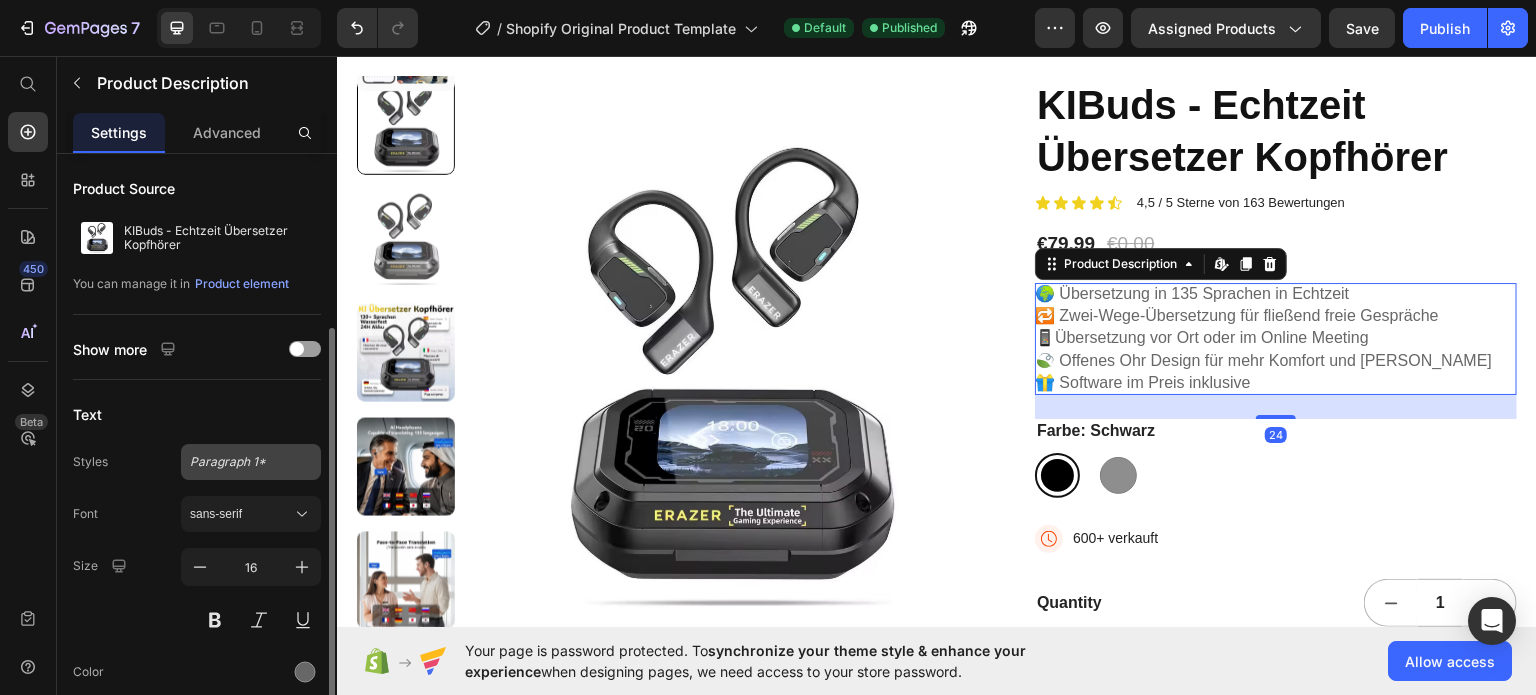 scroll, scrollTop: 200, scrollLeft: 0, axis: vertical 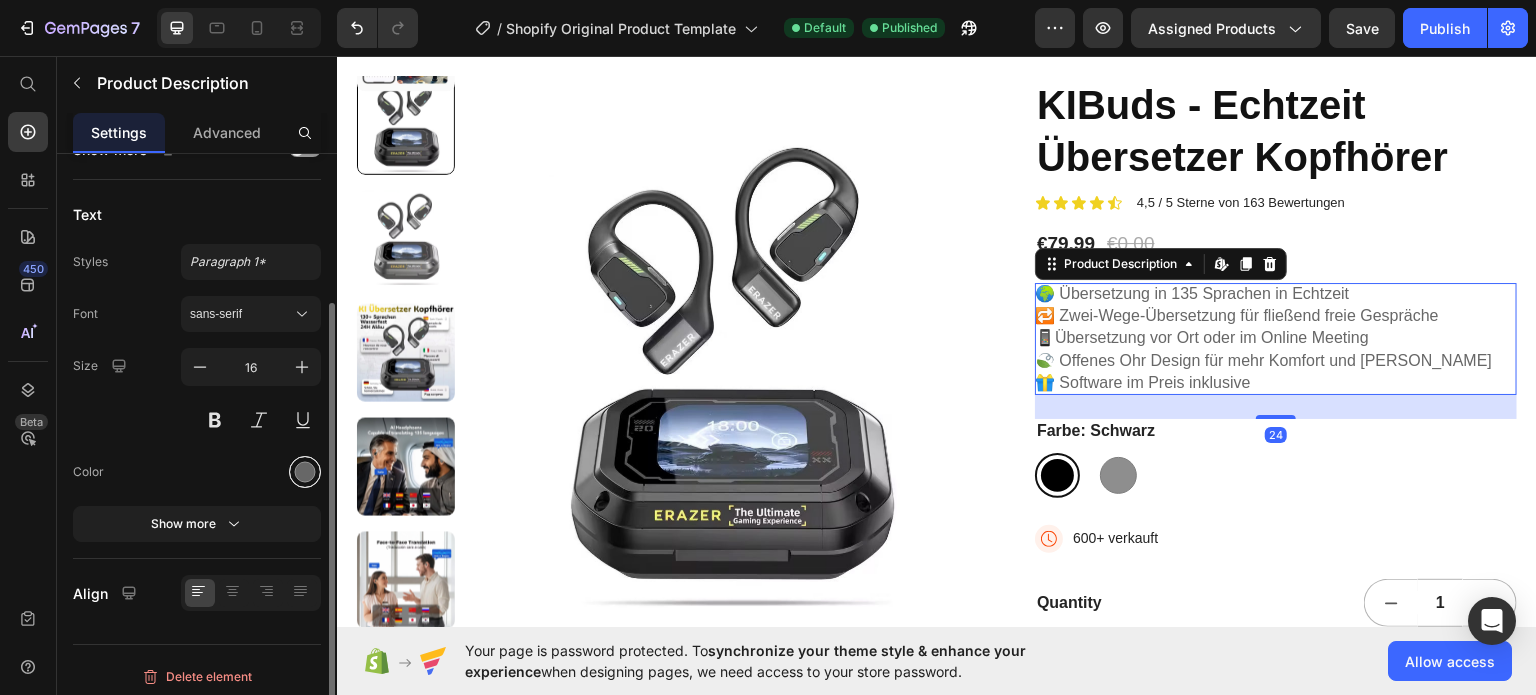 click at bounding box center (305, 472) 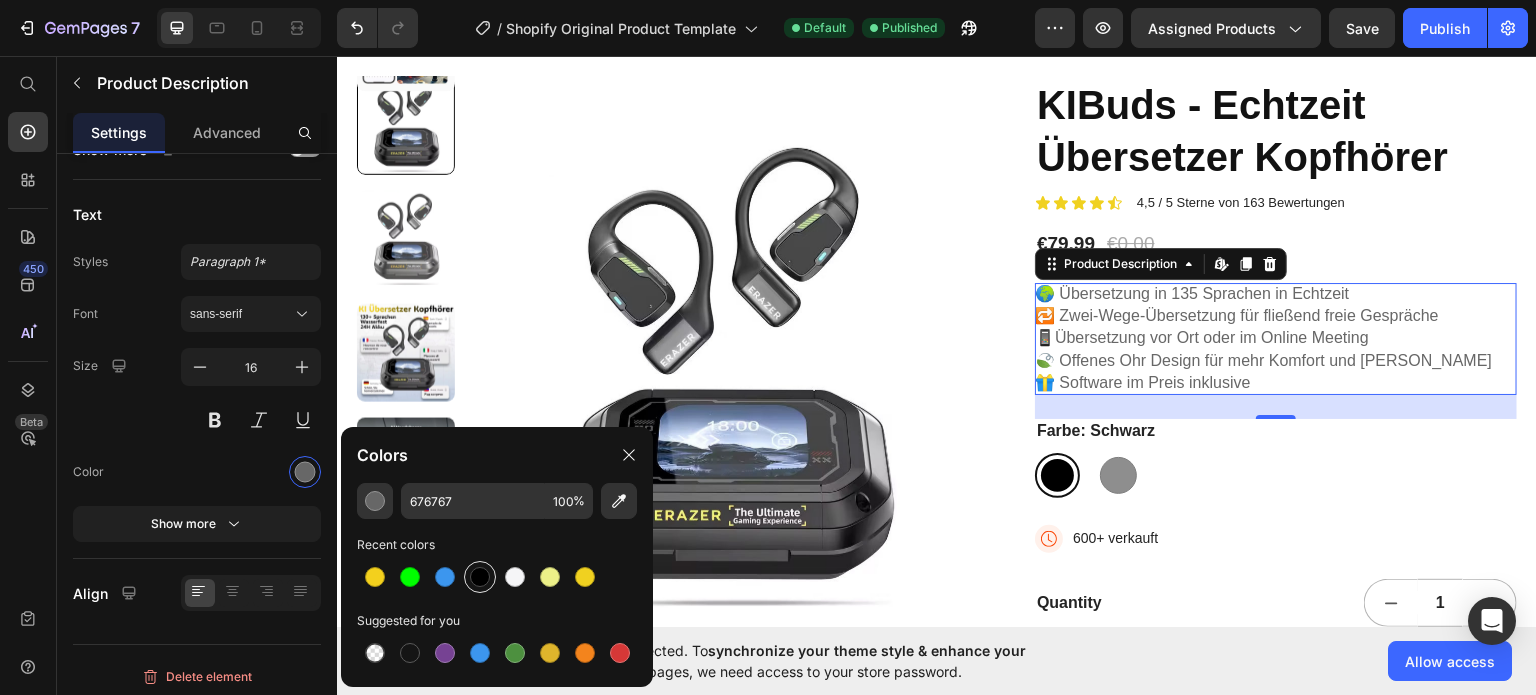 click at bounding box center (480, 577) 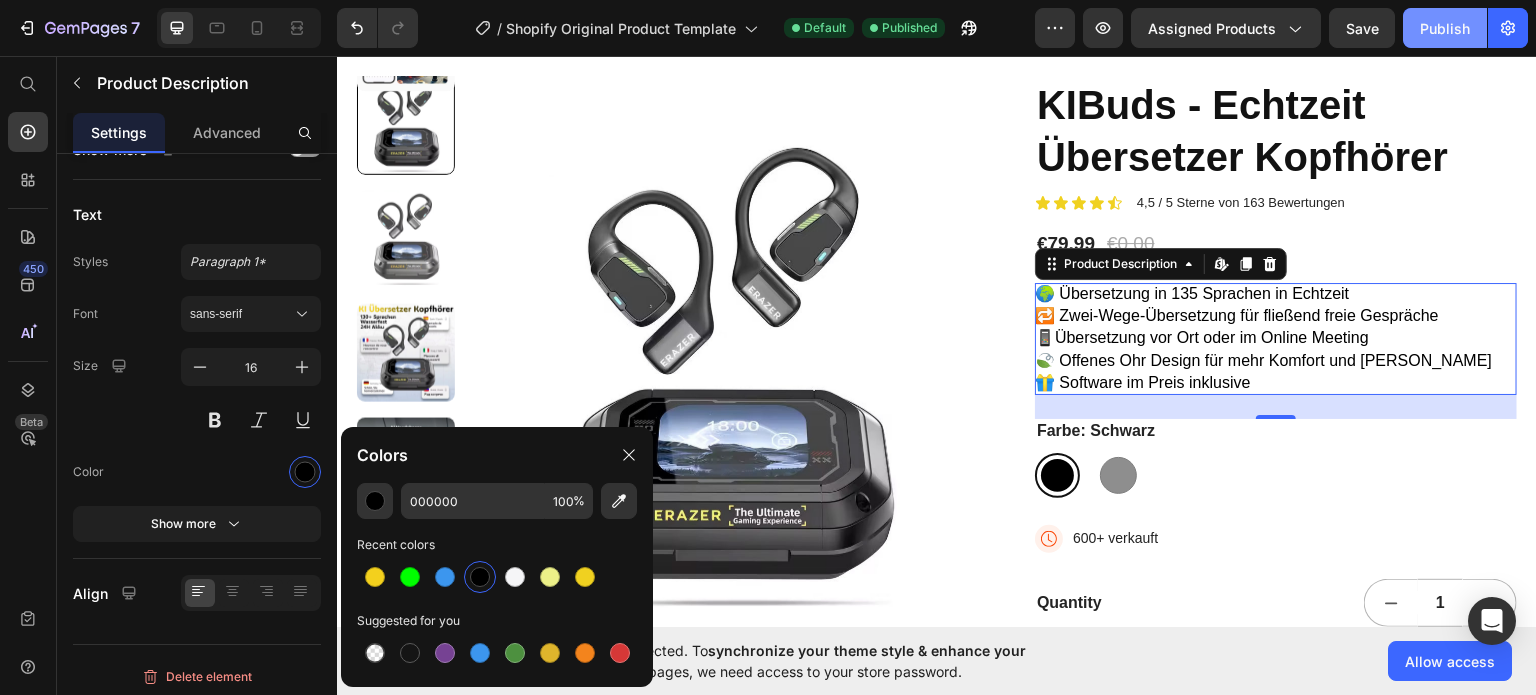 click on "Publish" 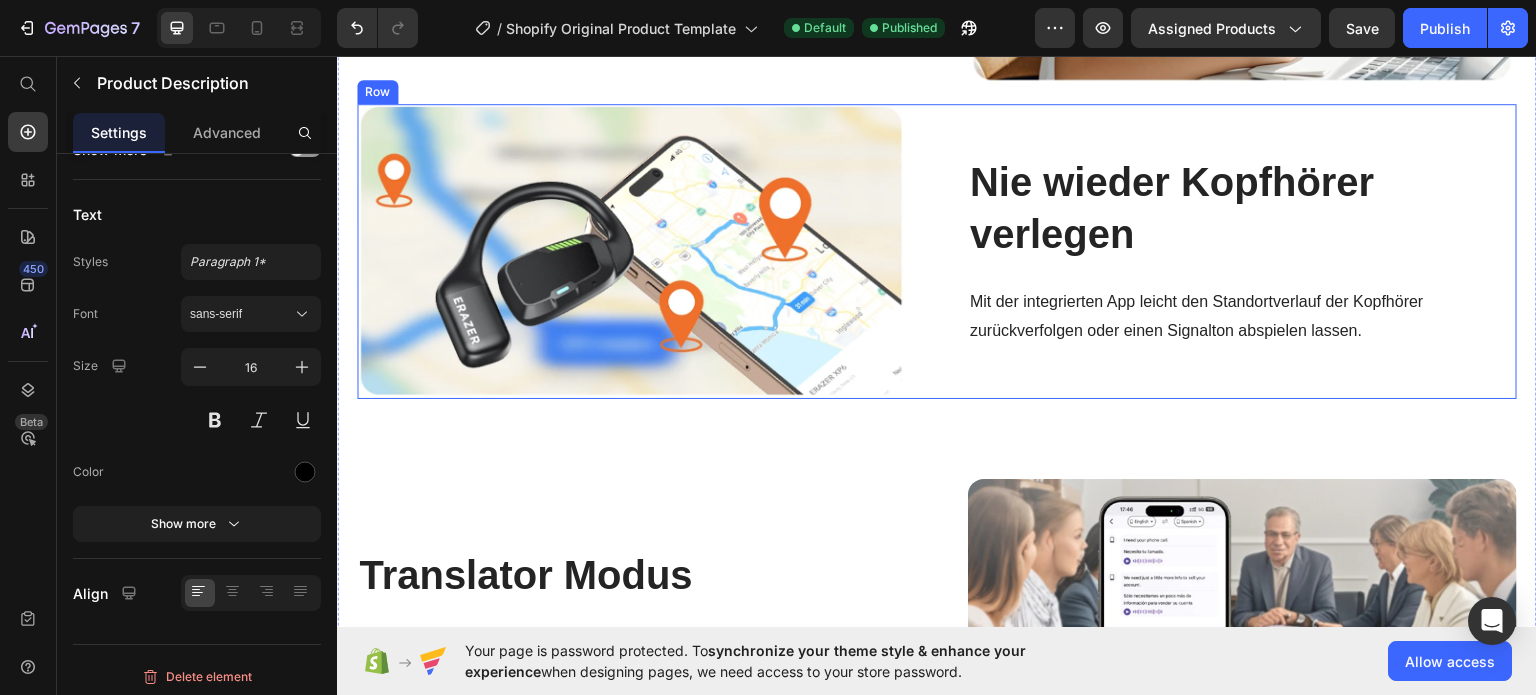 scroll, scrollTop: 1448, scrollLeft: 0, axis: vertical 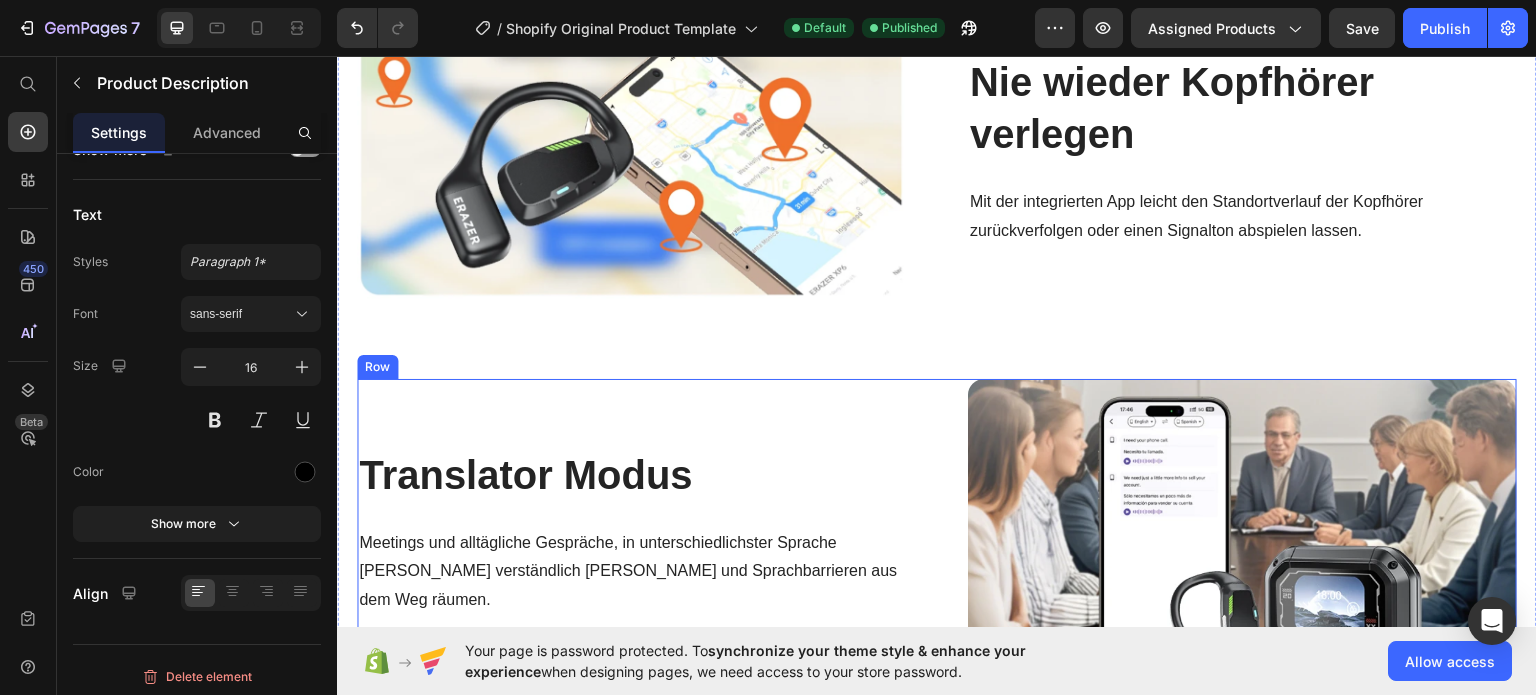 click on "Translator Modus Heading Meetings und alltägliche Gespräche, in unterschiedlichster Sprache [PERSON_NAME] verständlich [PERSON_NAME] und Sprachbarrieren aus dem Weg räumen. Text Block Image Row" at bounding box center [937, 531] 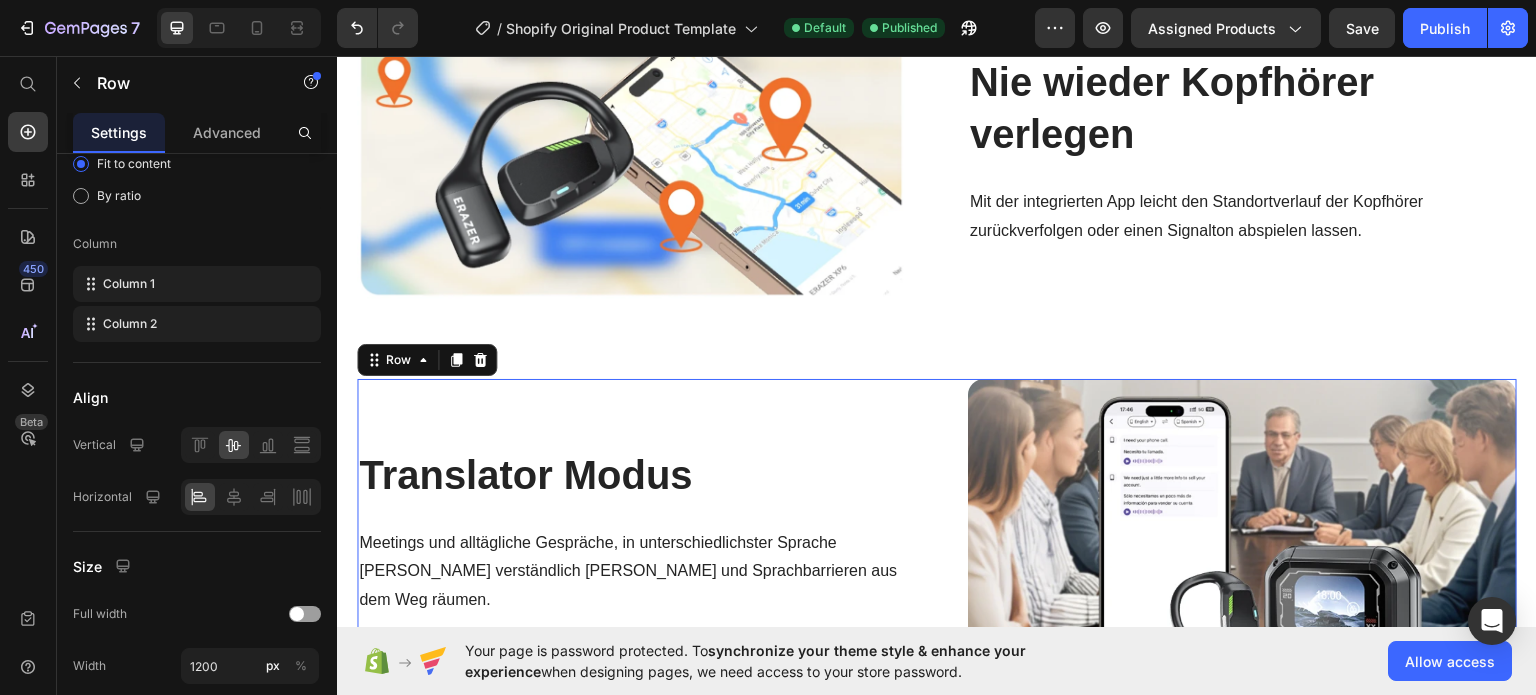 scroll, scrollTop: 0, scrollLeft: 0, axis: both 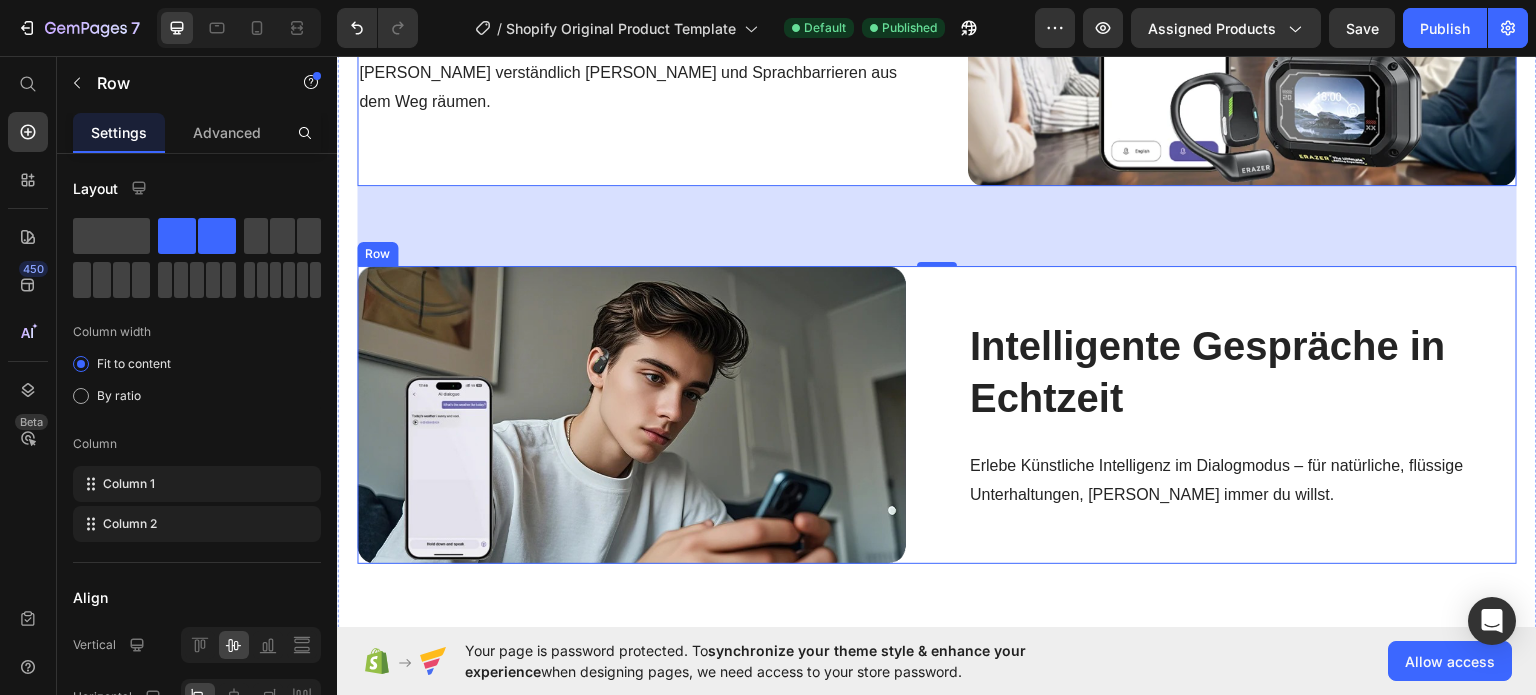 click on "Intelligente Gespräche in Echtzeit Heading Erlebe Künstliche Intelligenz im Dialogmodus – für natürliche, flüssige Unterhaltungen, [PERSON_NAME] immer du willst. Text Block Image Row" at bounding box center [937, 413] 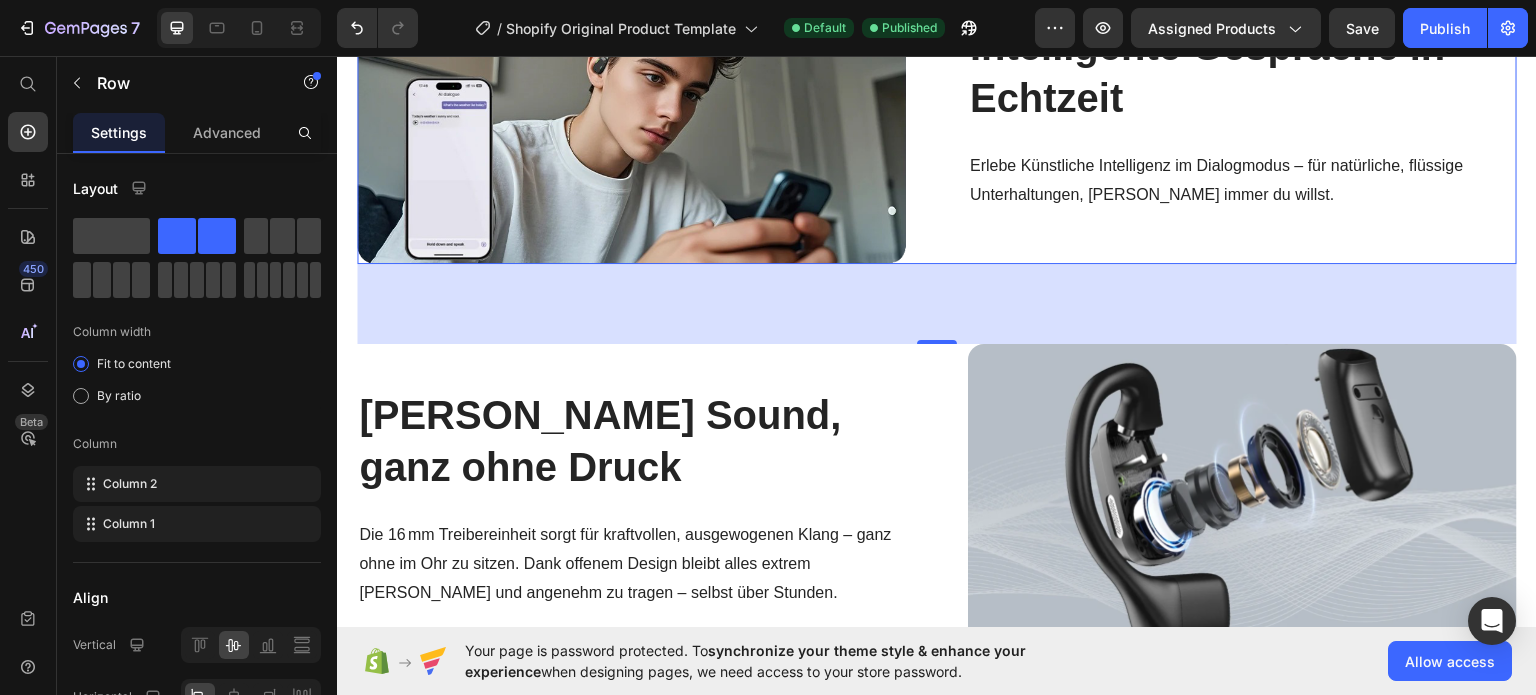 scroll, scrollTop: 2348, scrollLeft: 0, axis: vertical 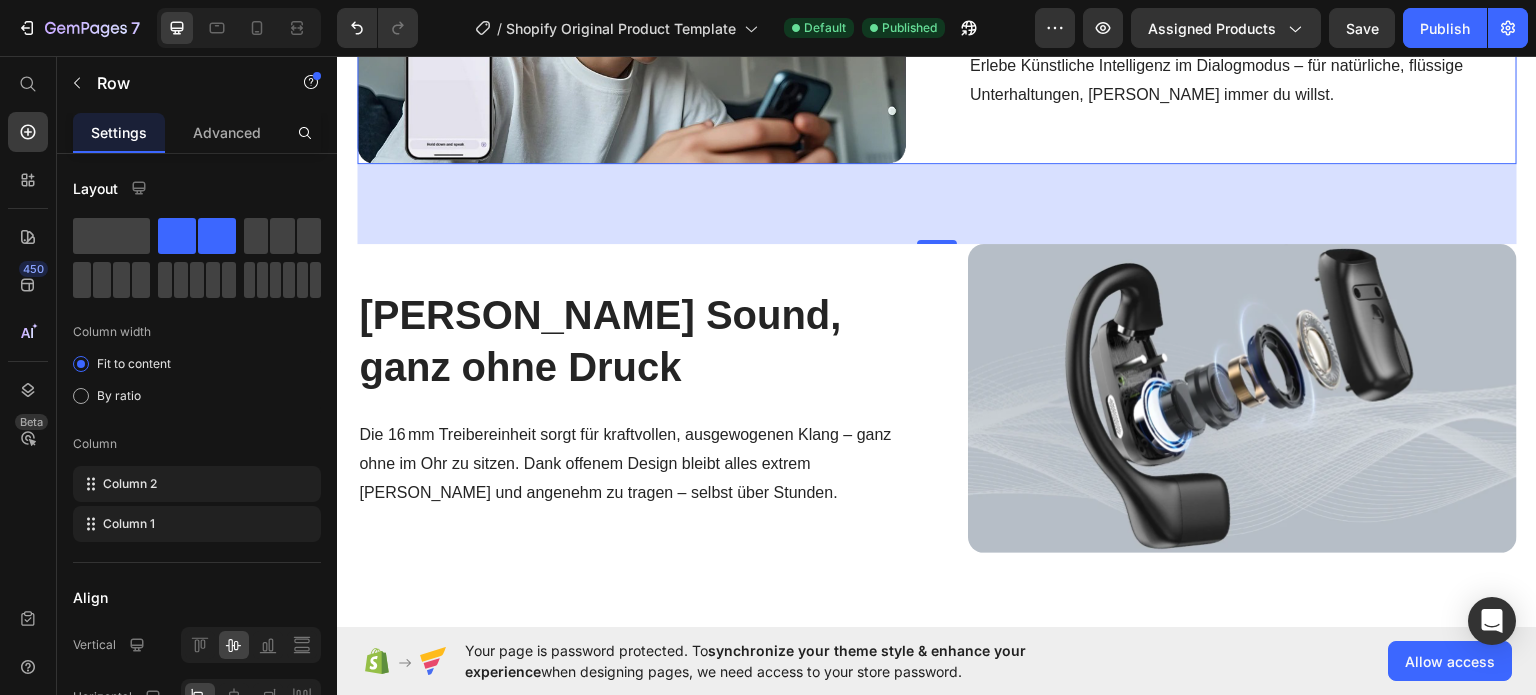 click on "[PERSON_NAME] Sound, ganz ohne Druck Heading Die 16 mm Treibereinheit sorgt für kraftvollen, ausgewogenen Klang – ganz ohne im Ohr zu sitzen. Dank offenem Design bleibt alles extrem [PERSON_NAME] und angenehm zu tragen – selbst über Stunden. Text Block Image Row" at bounding box center [937, 398] 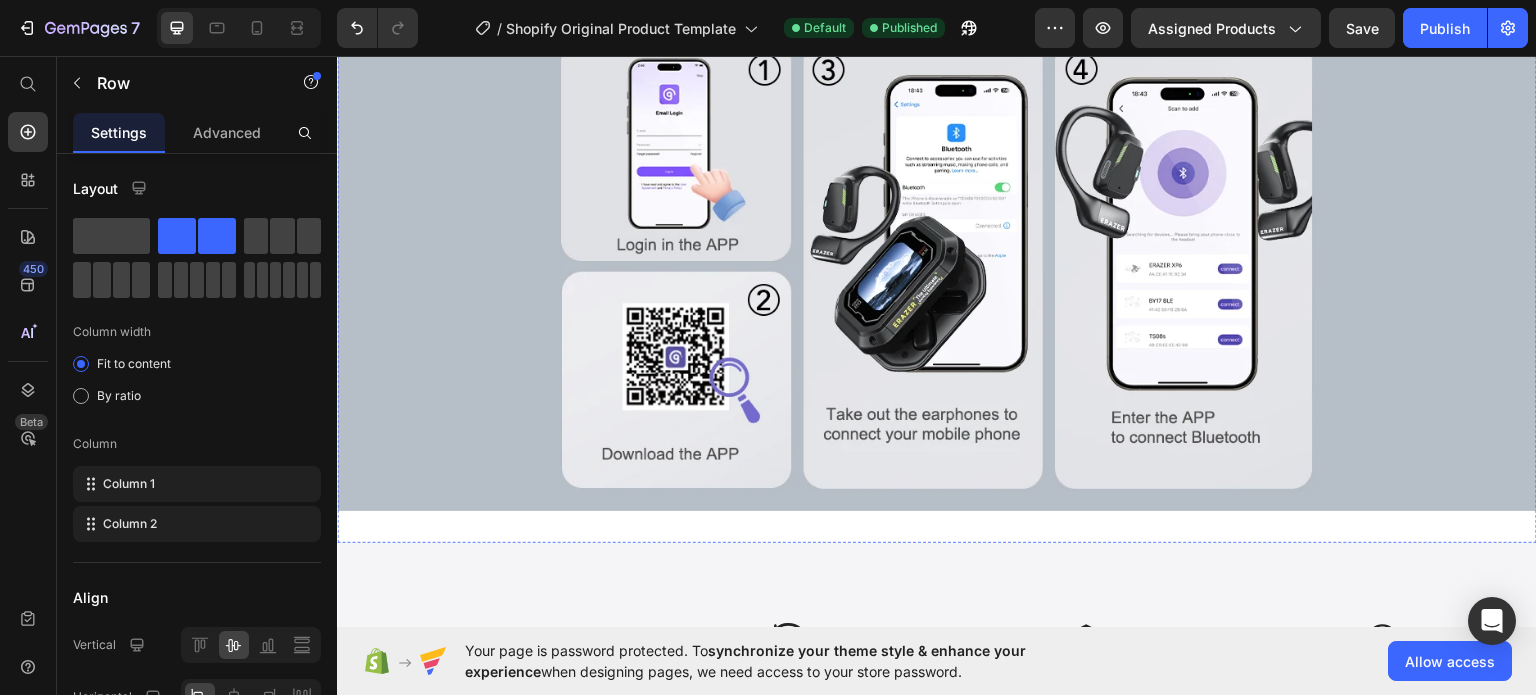 scroll, scrollTop: 4648, scrollLeft: 0, axis: vertical 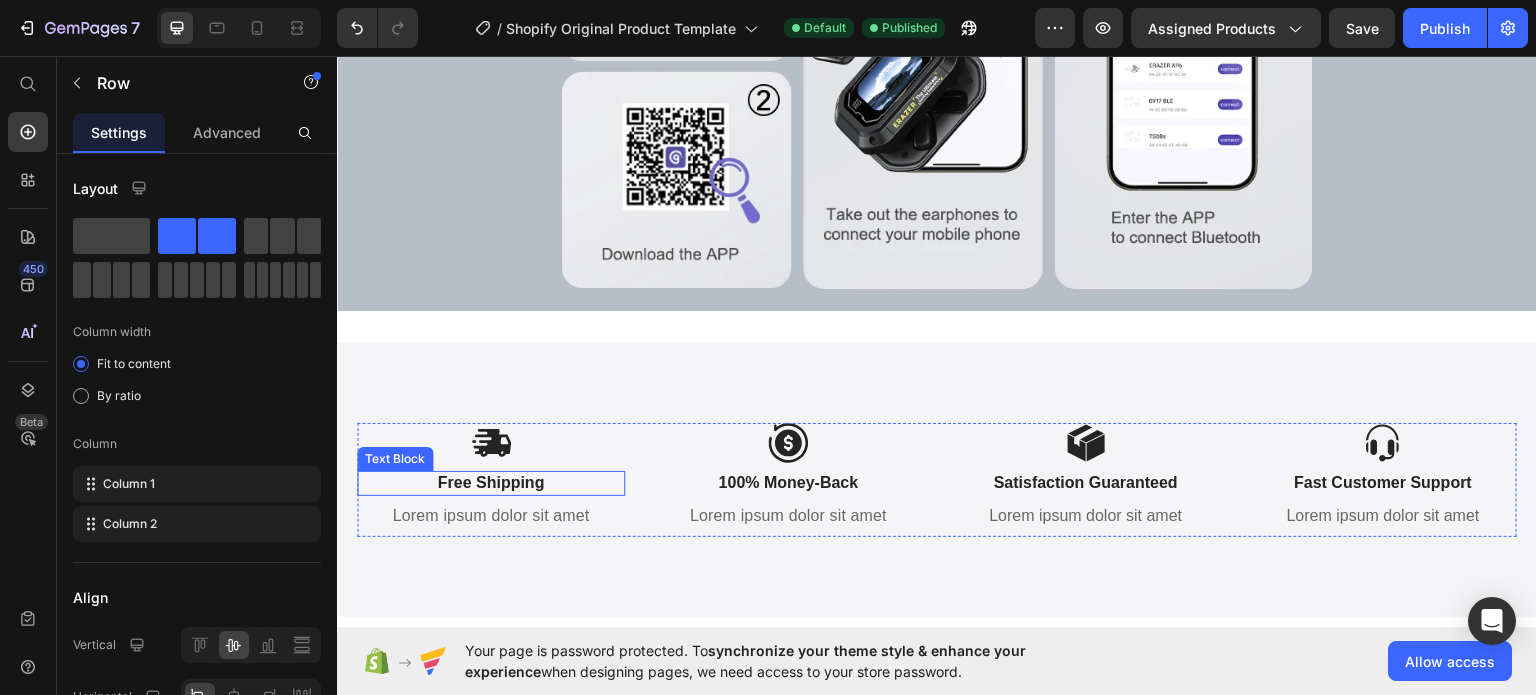click on "Free Shipping" at bounding box center [491, 482] 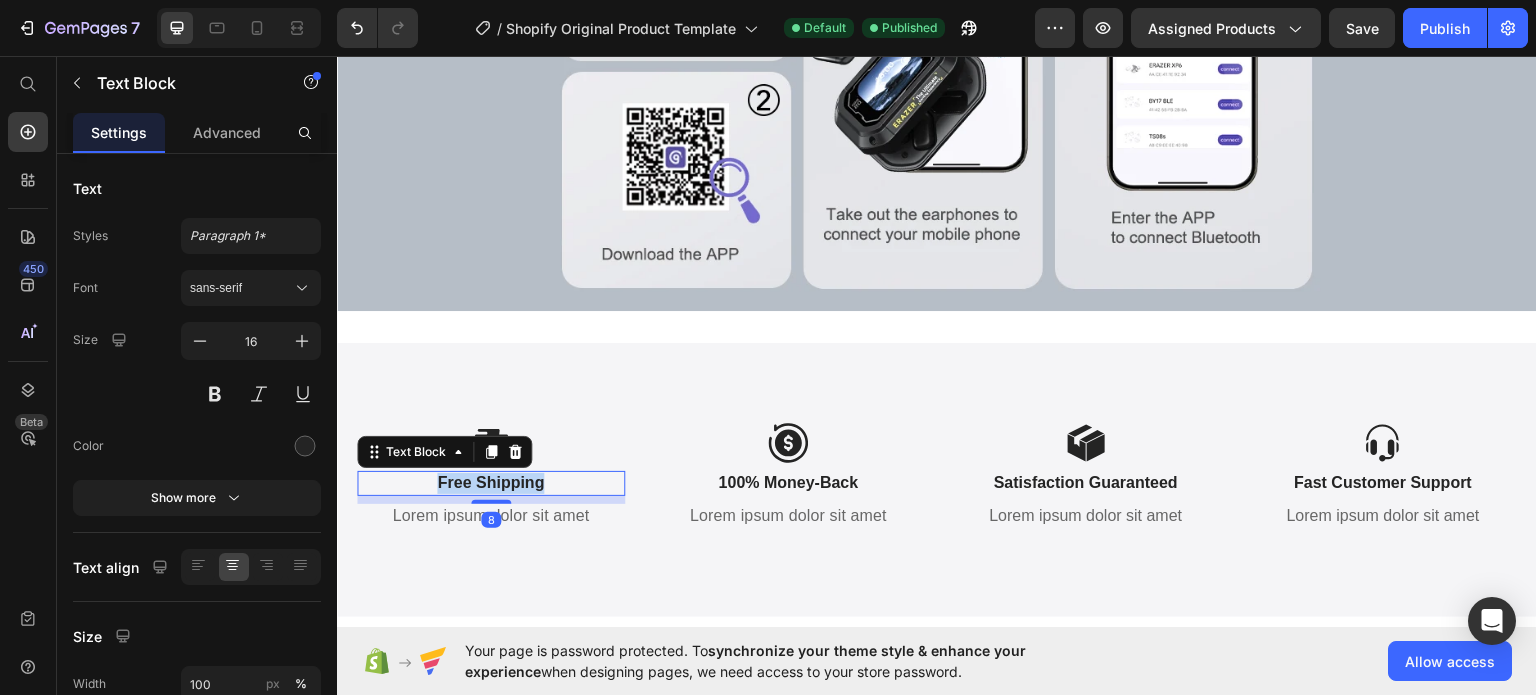 click on "Free Shipping" at bounding box center [491, 482] 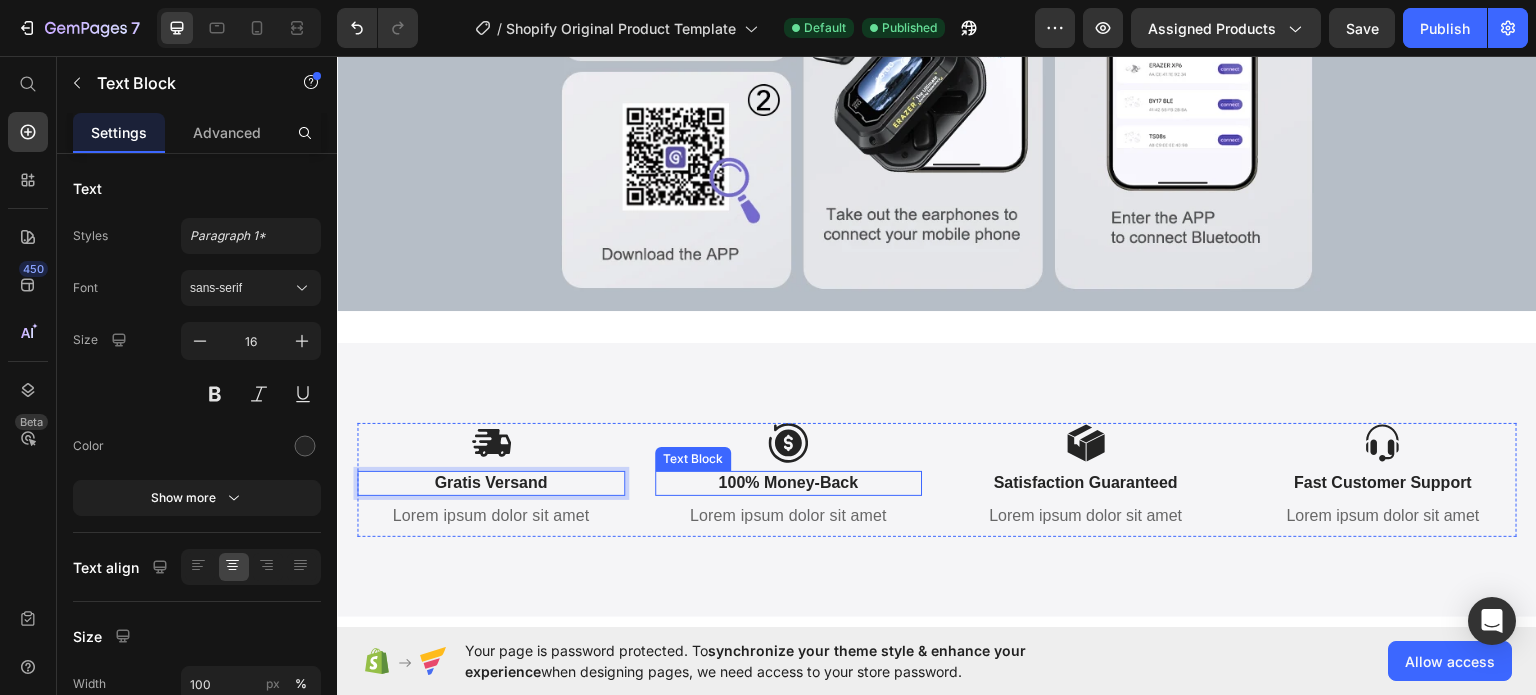 click on "100% Money-Back" at bounding box center (789, 482) 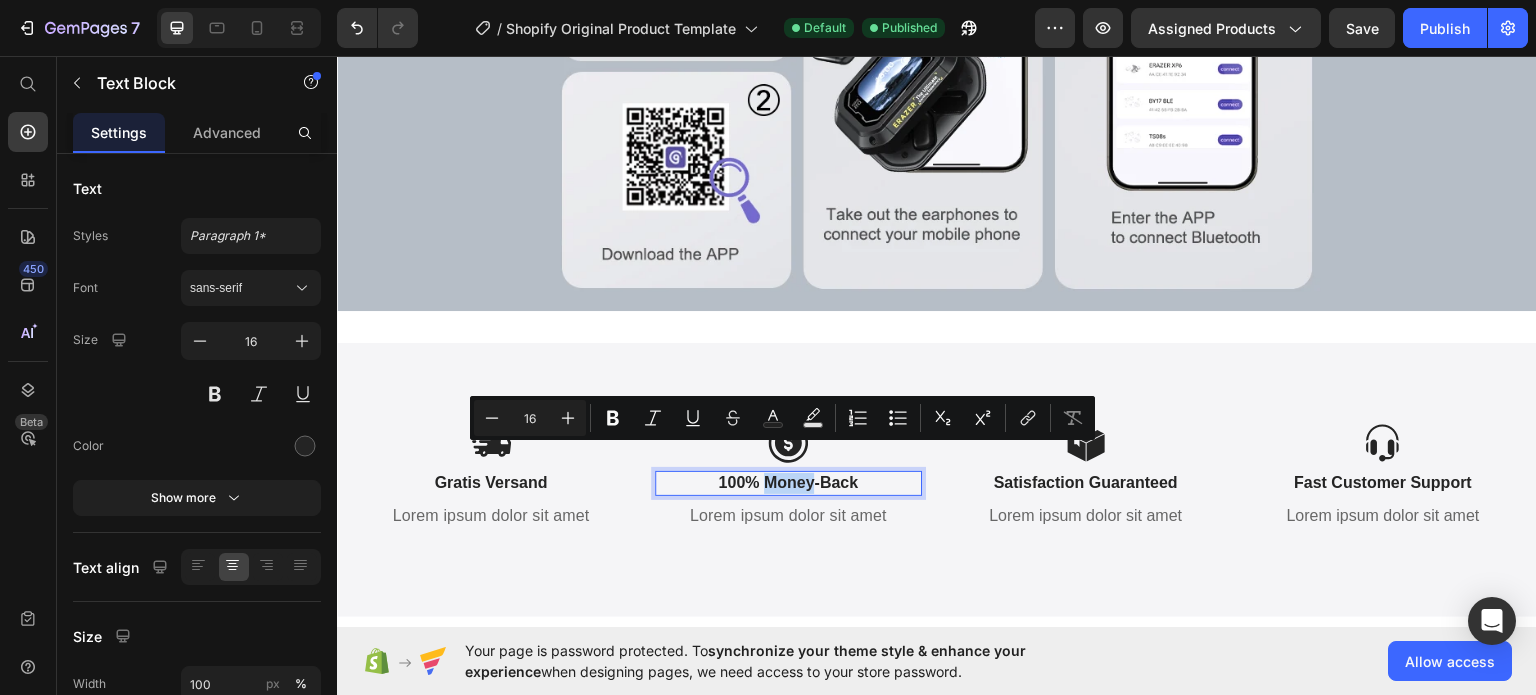 click on "100% Money-Back" at bounding box center [789, 482] 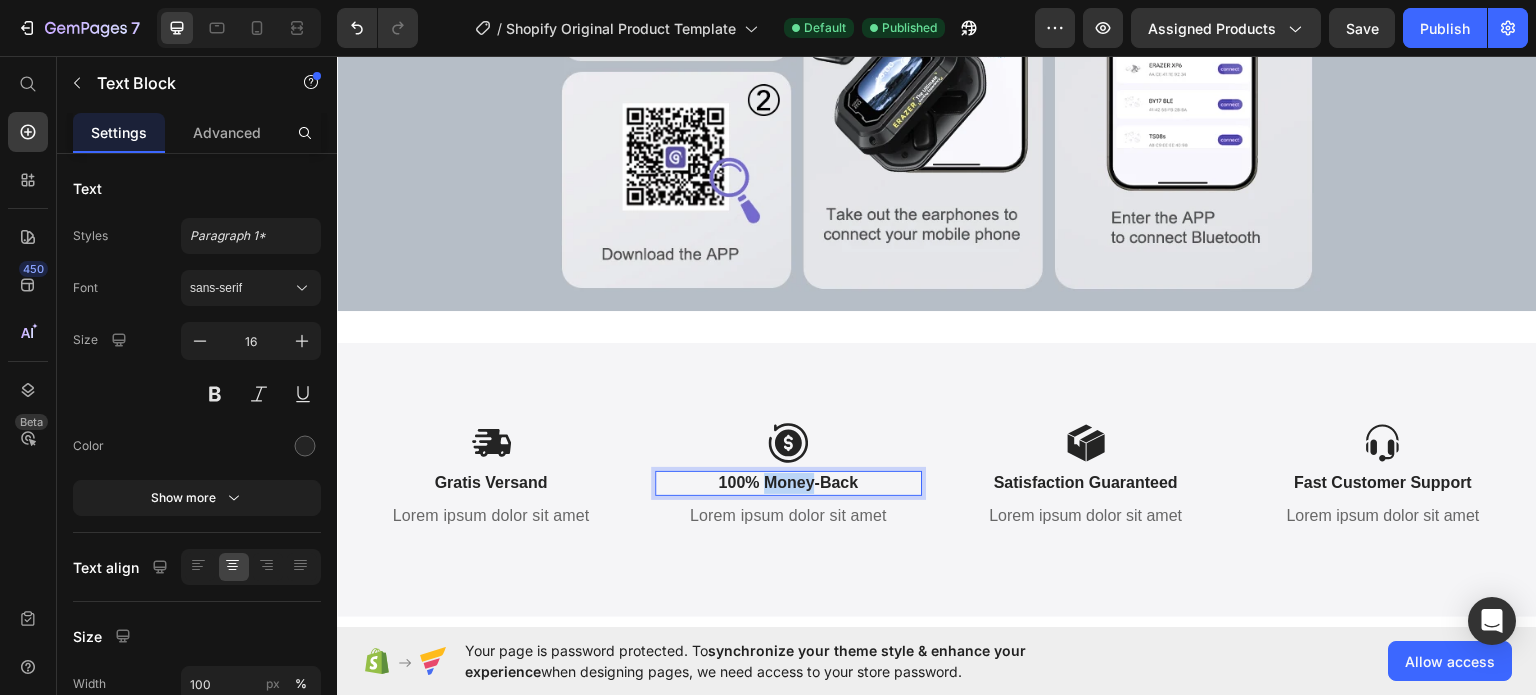 click on "100% Money-Back" at bounding box center (789, 482) 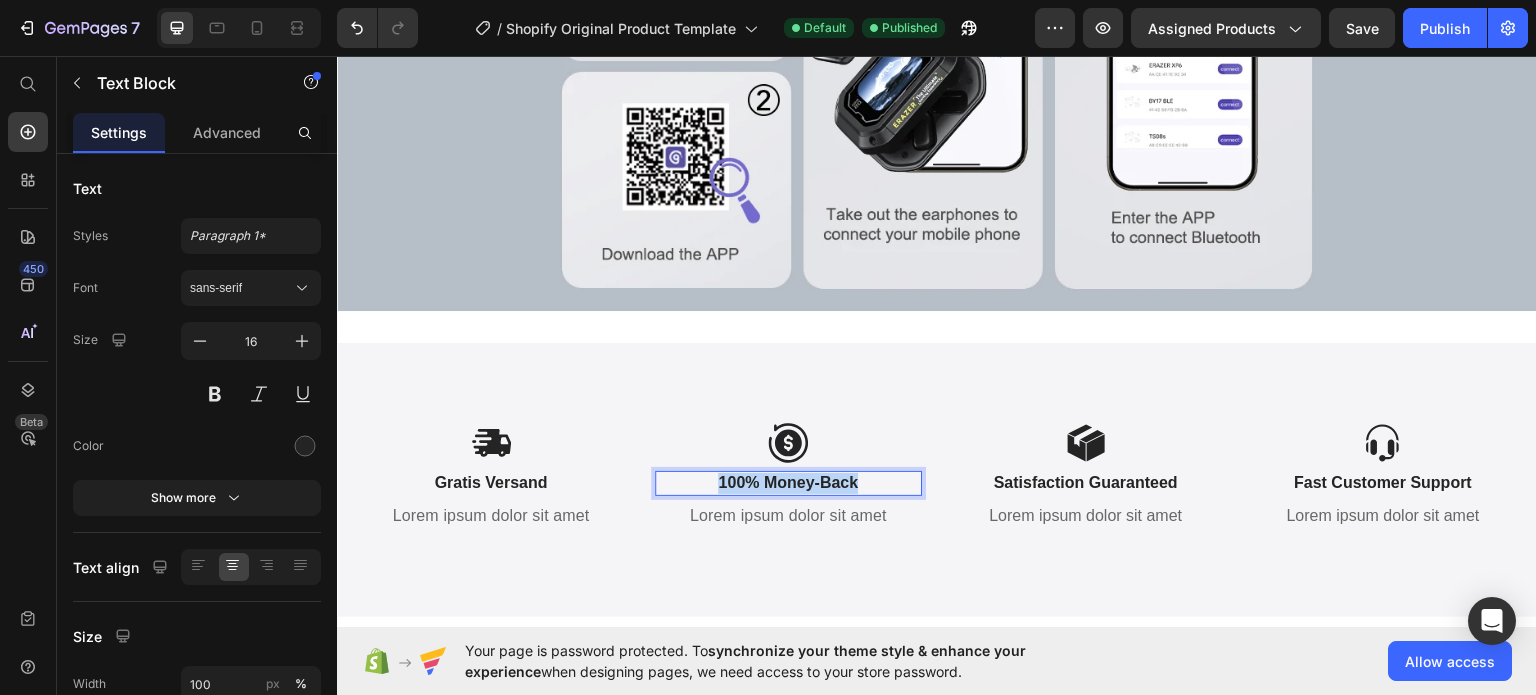 click on "100% Money-Back" at bounding box center (789, 482) 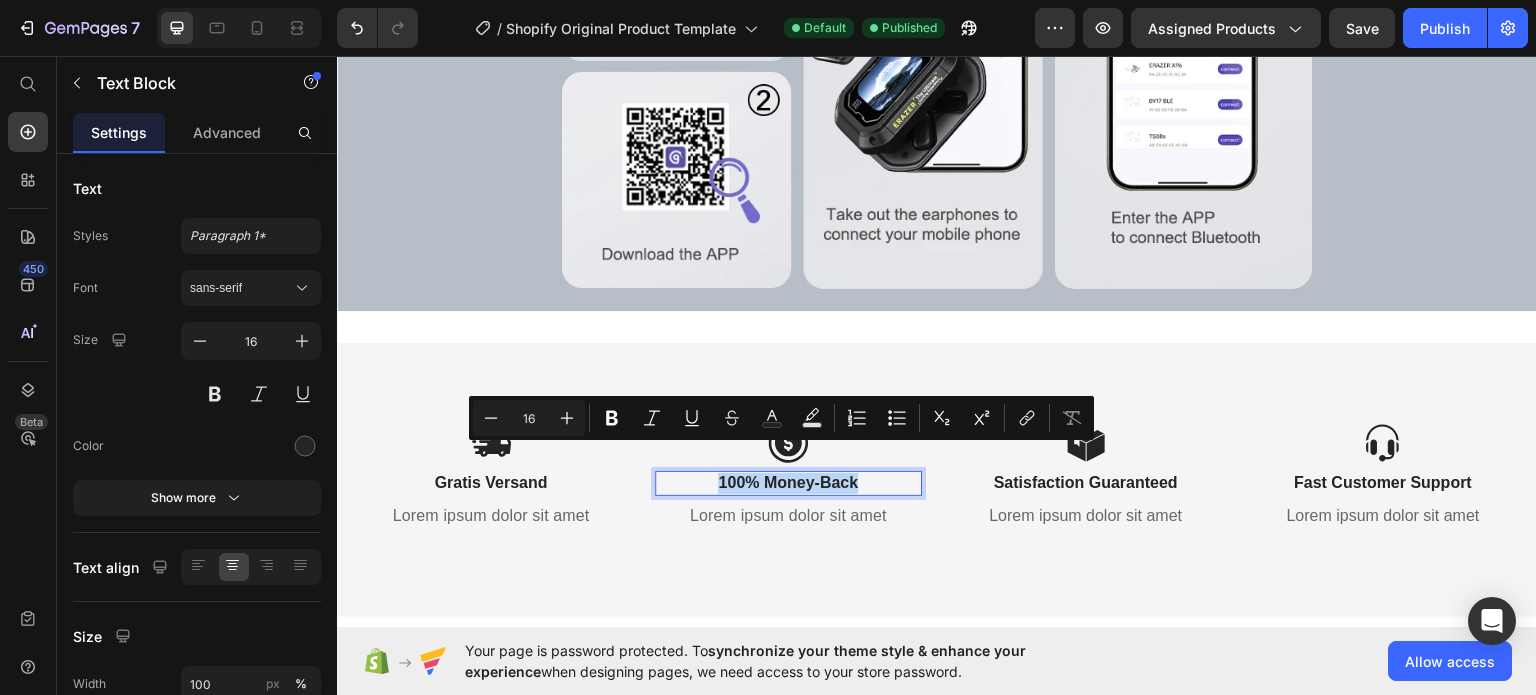 click on "100% Money-Back" at bounding box center [789, 482] 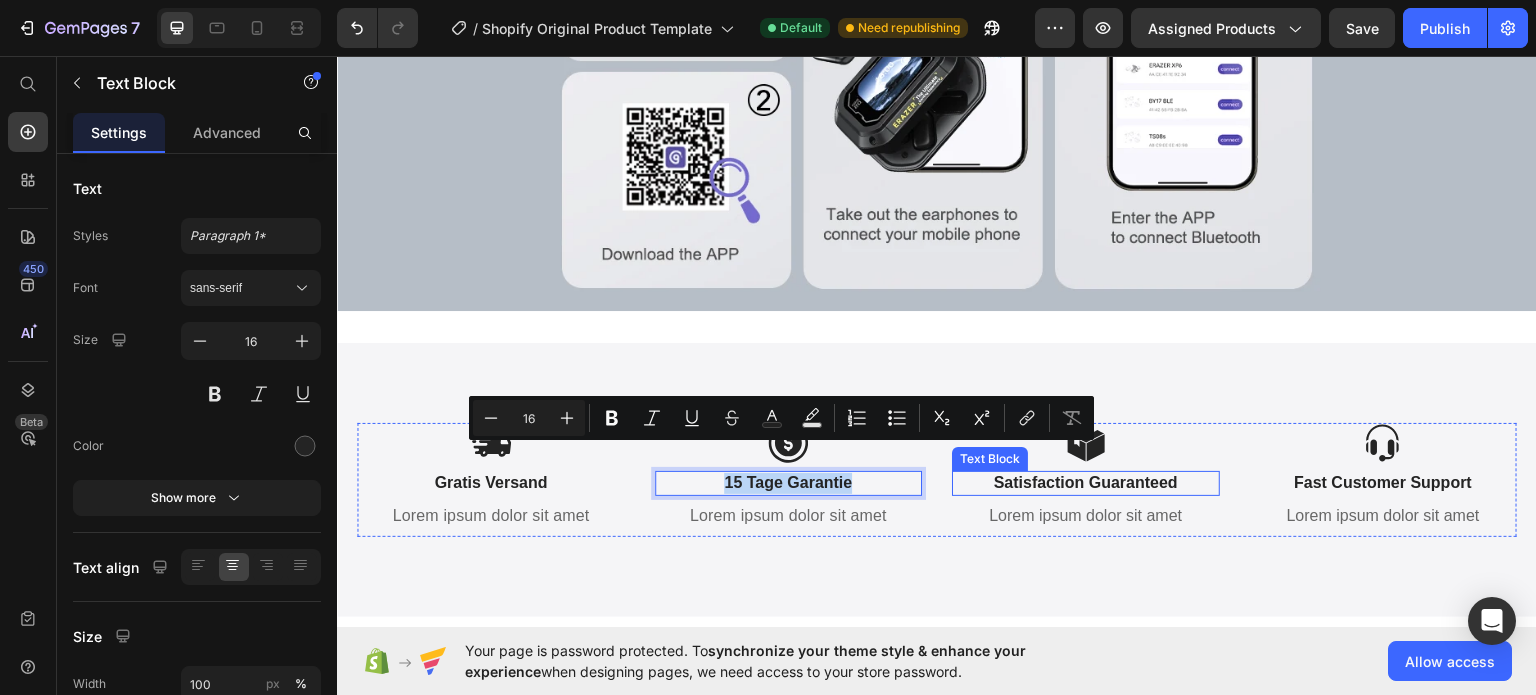 click on "Satisfaction Guaranteed" at bounding box center (1086, 482) 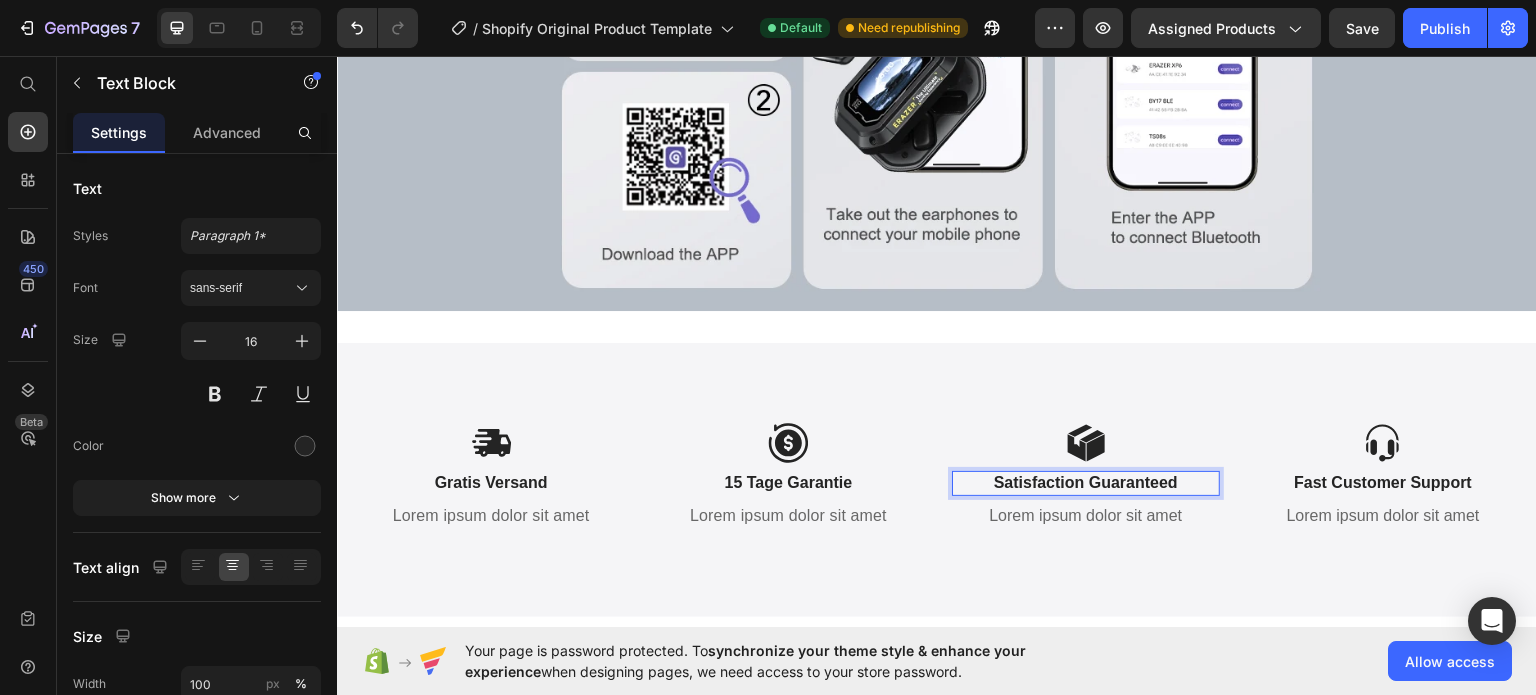 click on "Satisfaction Guaranteed" at bounding box center [1086, 482] 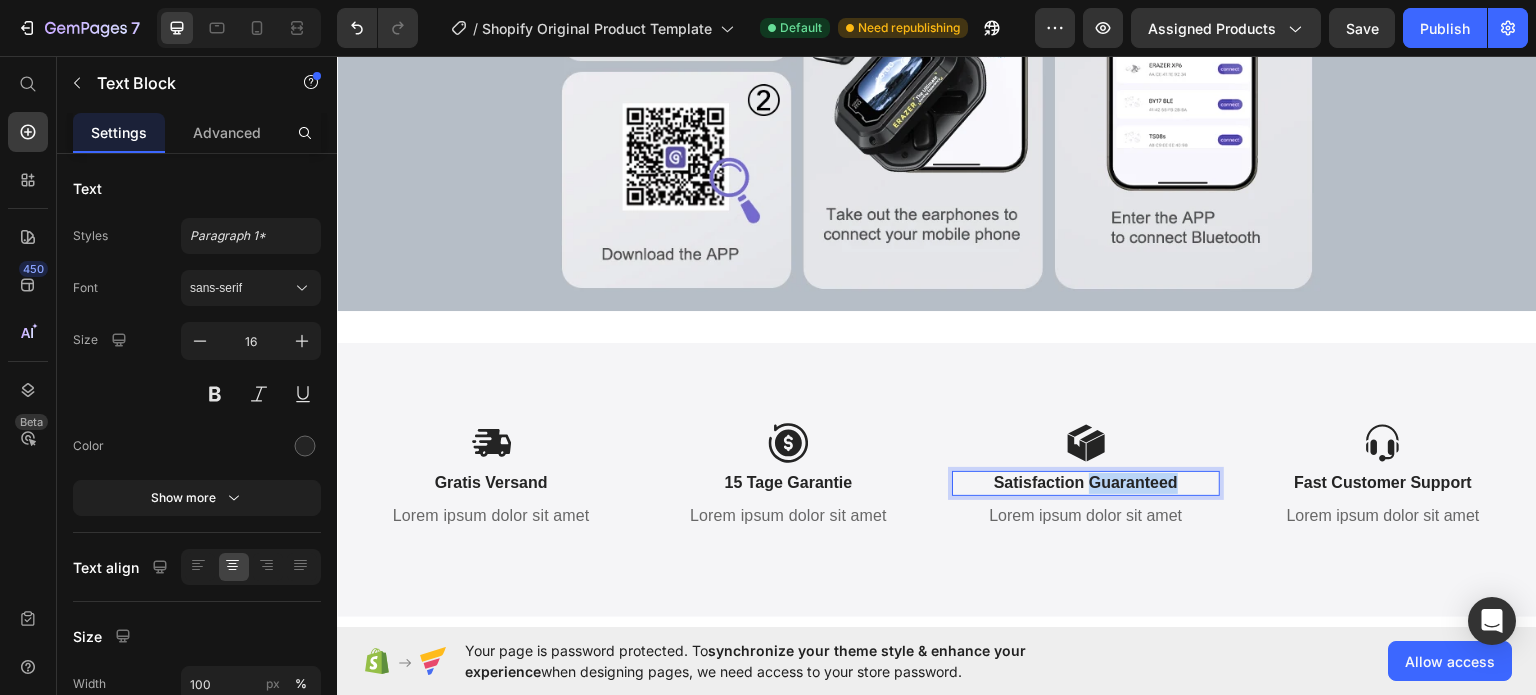 click on "Satisfaction Guaranteed" at bounding box center [1086, 482] 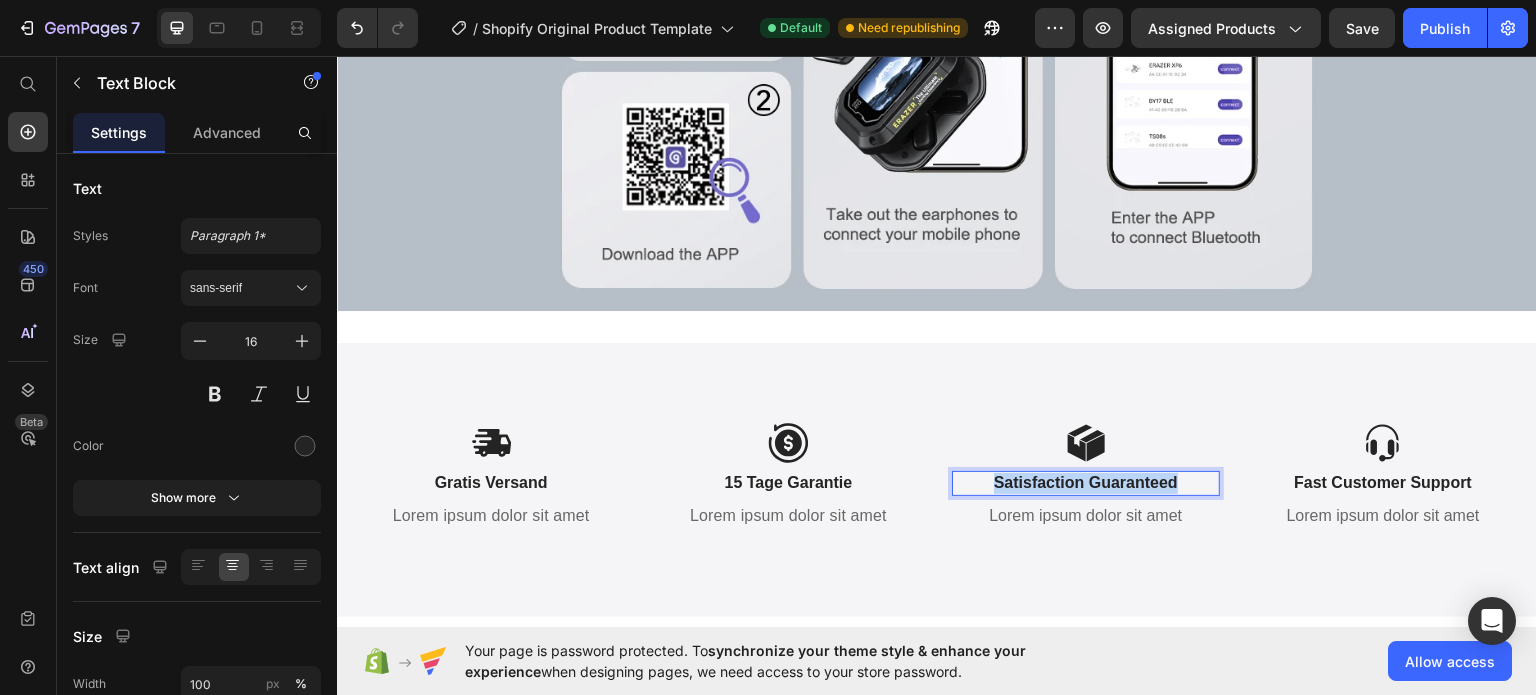 click on "Satisfaction Guaranteed" at bounding box center [1086, 482] 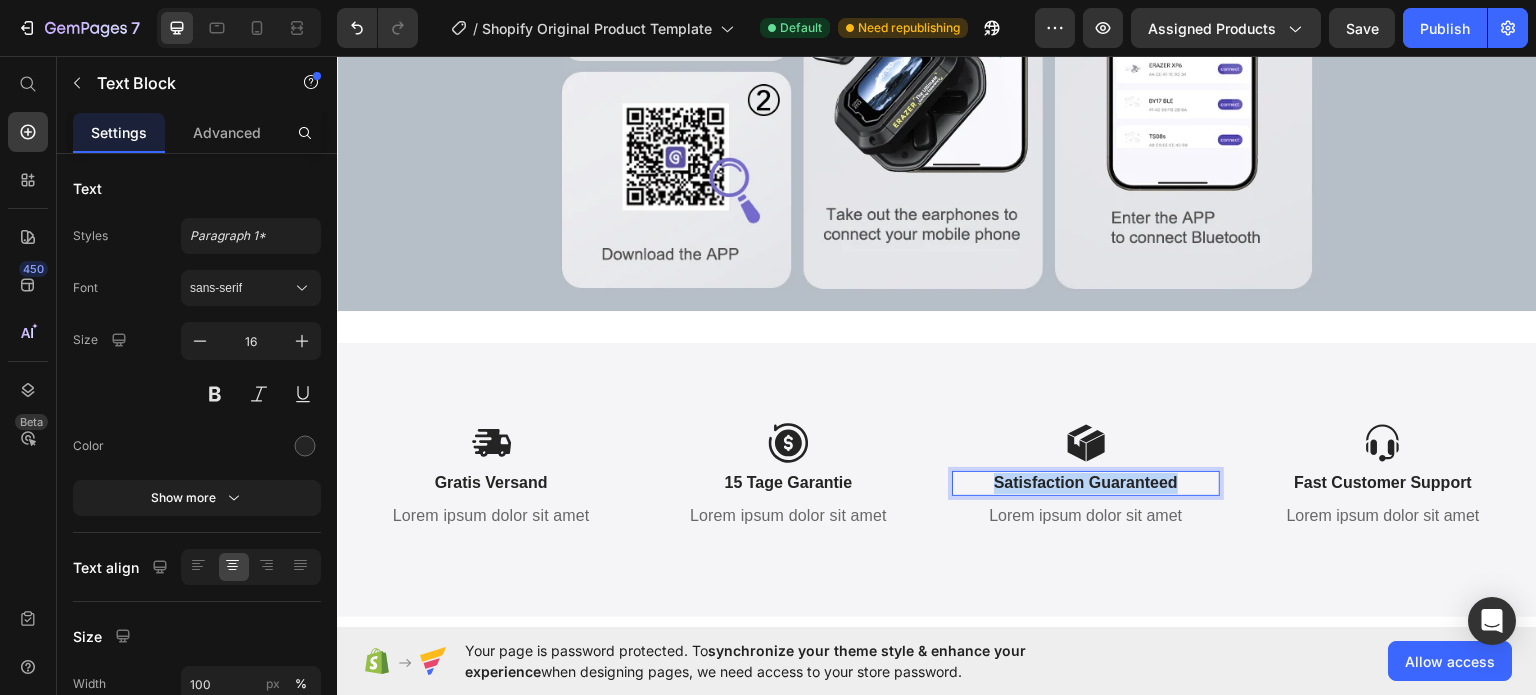 click on "Satisfaction Guaranteed" at bounding box center [1086, 482] 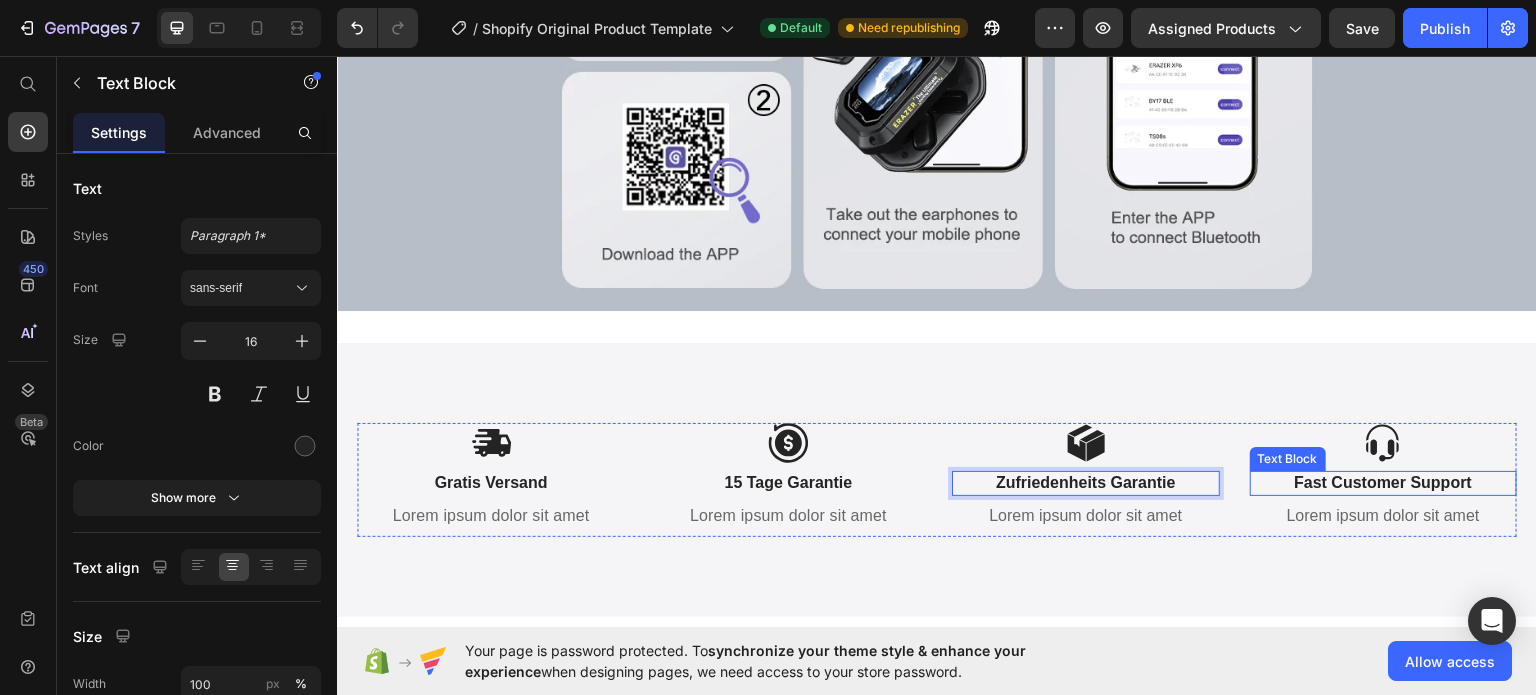 click on "Fast Customer Support" at bounding box center (1384, 482) 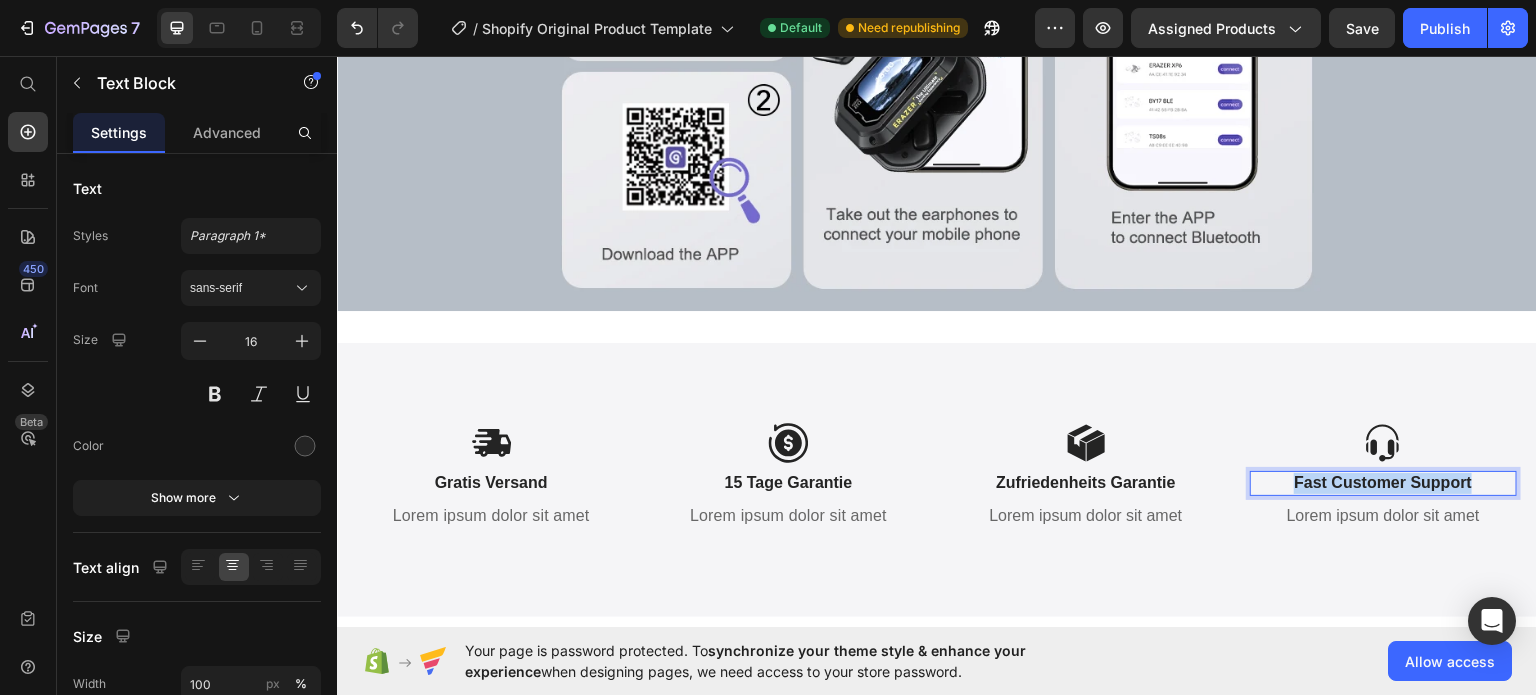 click on "Fast Customer Support" at bounding box center [1384, 482] 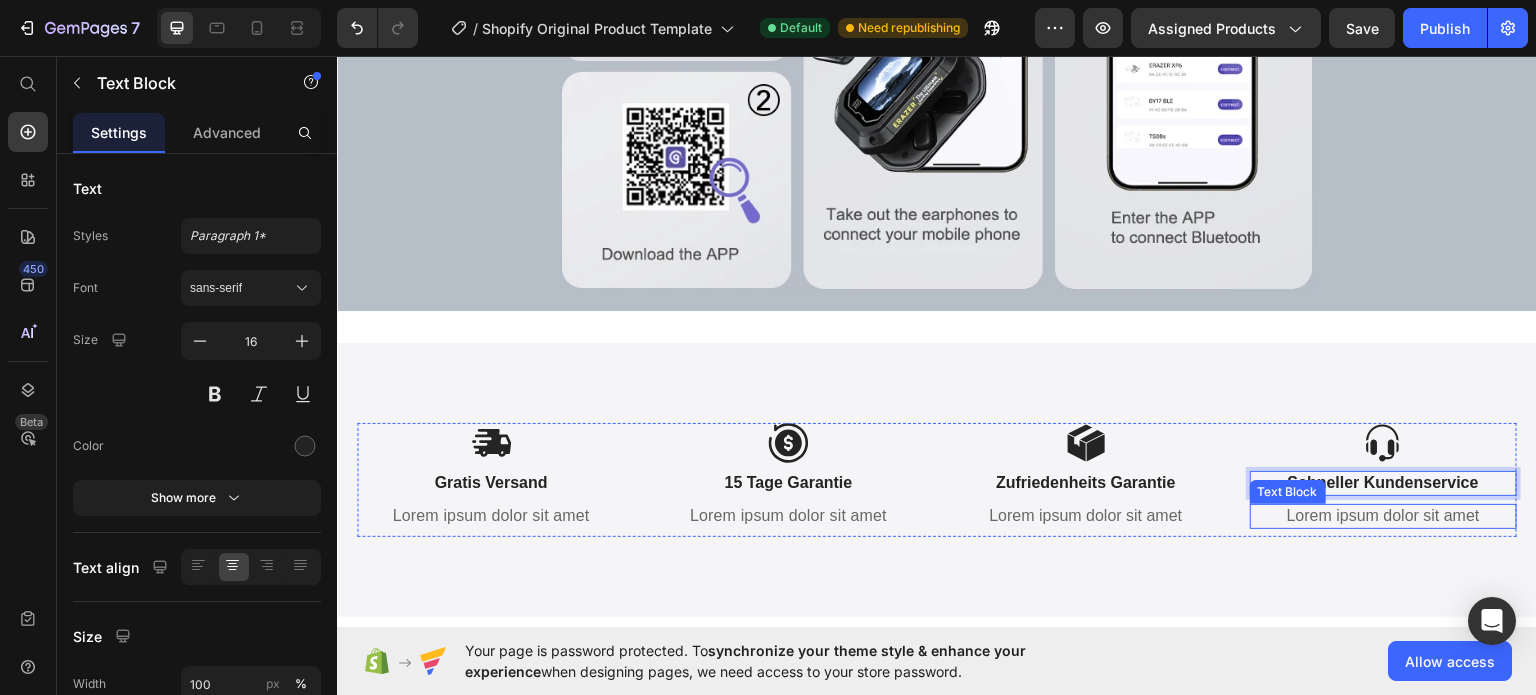 click on "Lorem ipsum dolor sit amet" at bounding box center (1384, 515) 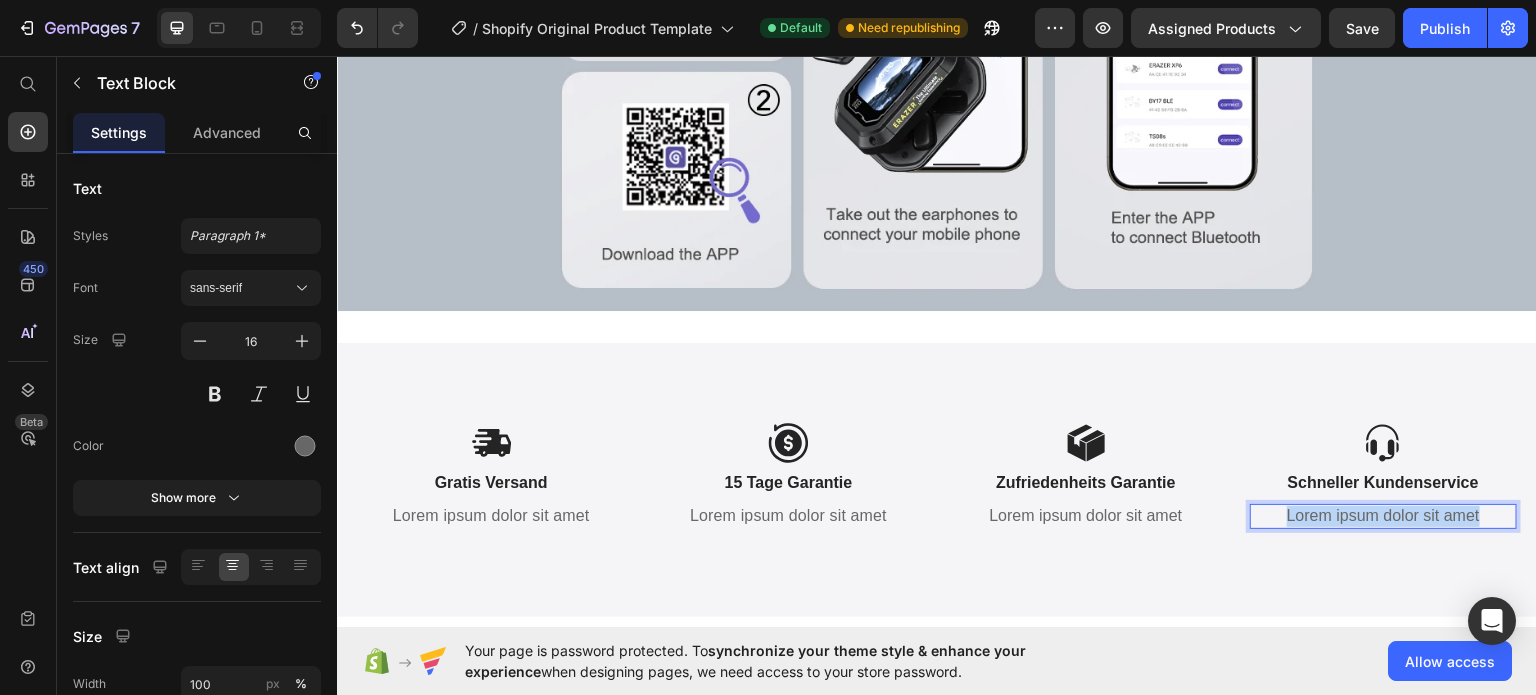 click on "Lorem ipsum dolor sit amet" at bounding box center (1384, 515) 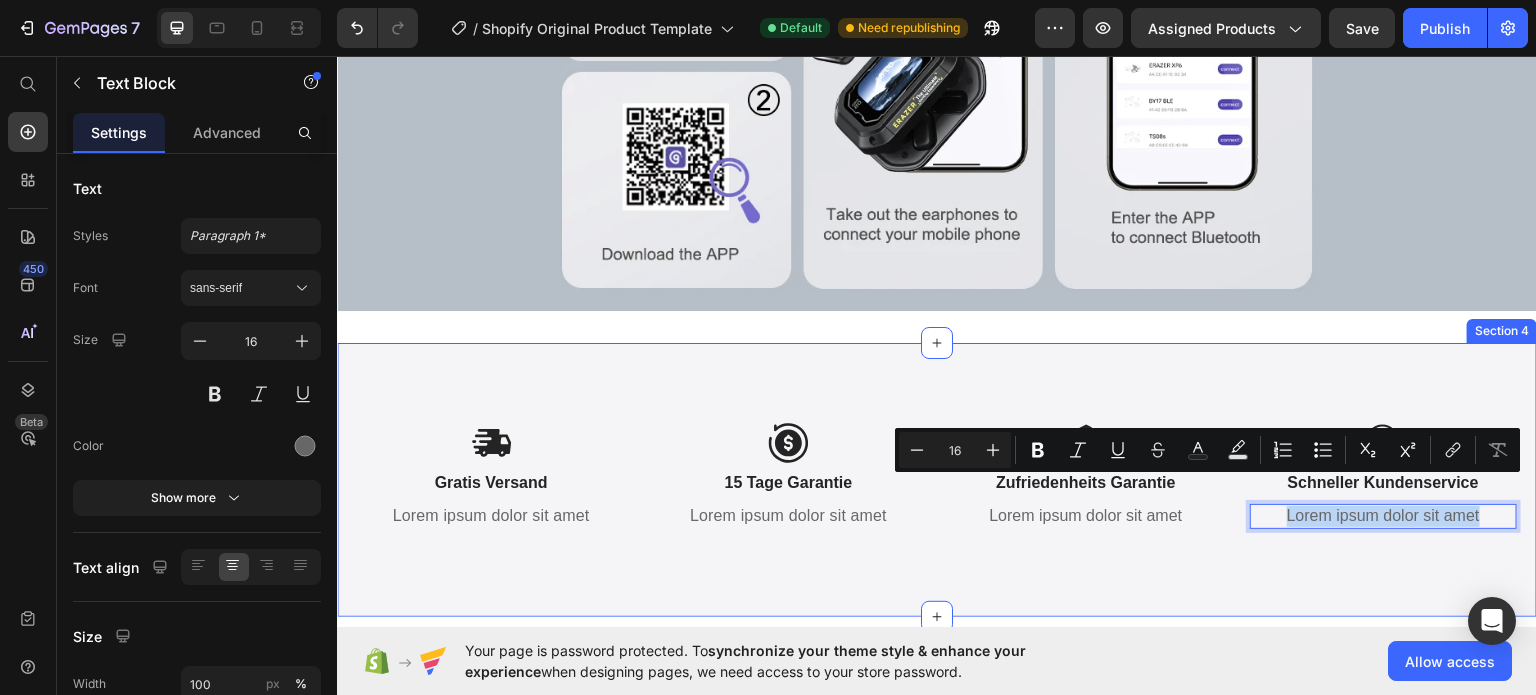 click on "Icon Gratis Versand Text Block Lorem ipsum dolor sit amet Text Block
Icon 15 Tage Garantie Text Block Lorem ipsum dolor sit amet Text Block
Icon Zufriedenheits Garantie Text Block Lorem ipsum dolor sit amet Text Block
Icon [PERSON_NAME] Kundenservice Text Block Lorem ipsum dolor sit amet Text Block   8 Row Section 4" at bounding box center (937, 479) 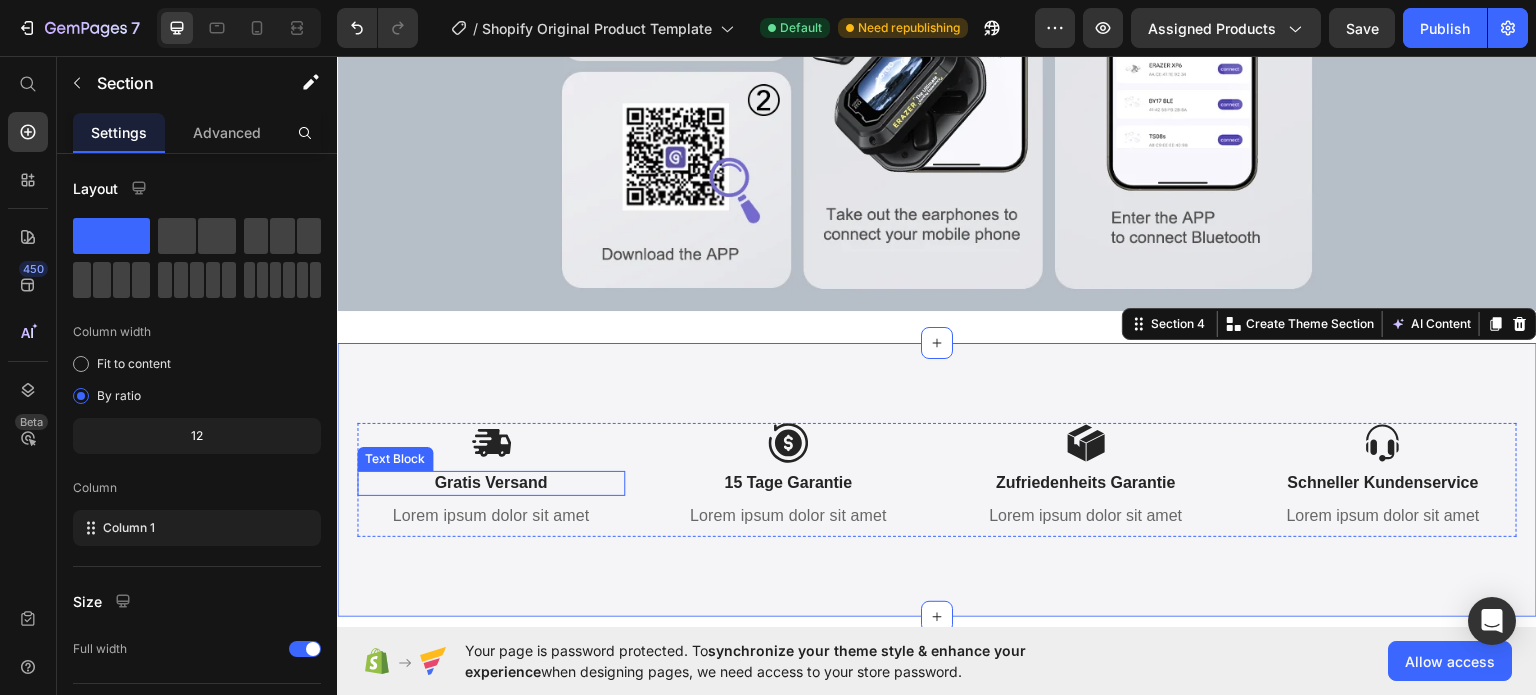 click on "Gratis Versand" at bounding box center [491, 482] 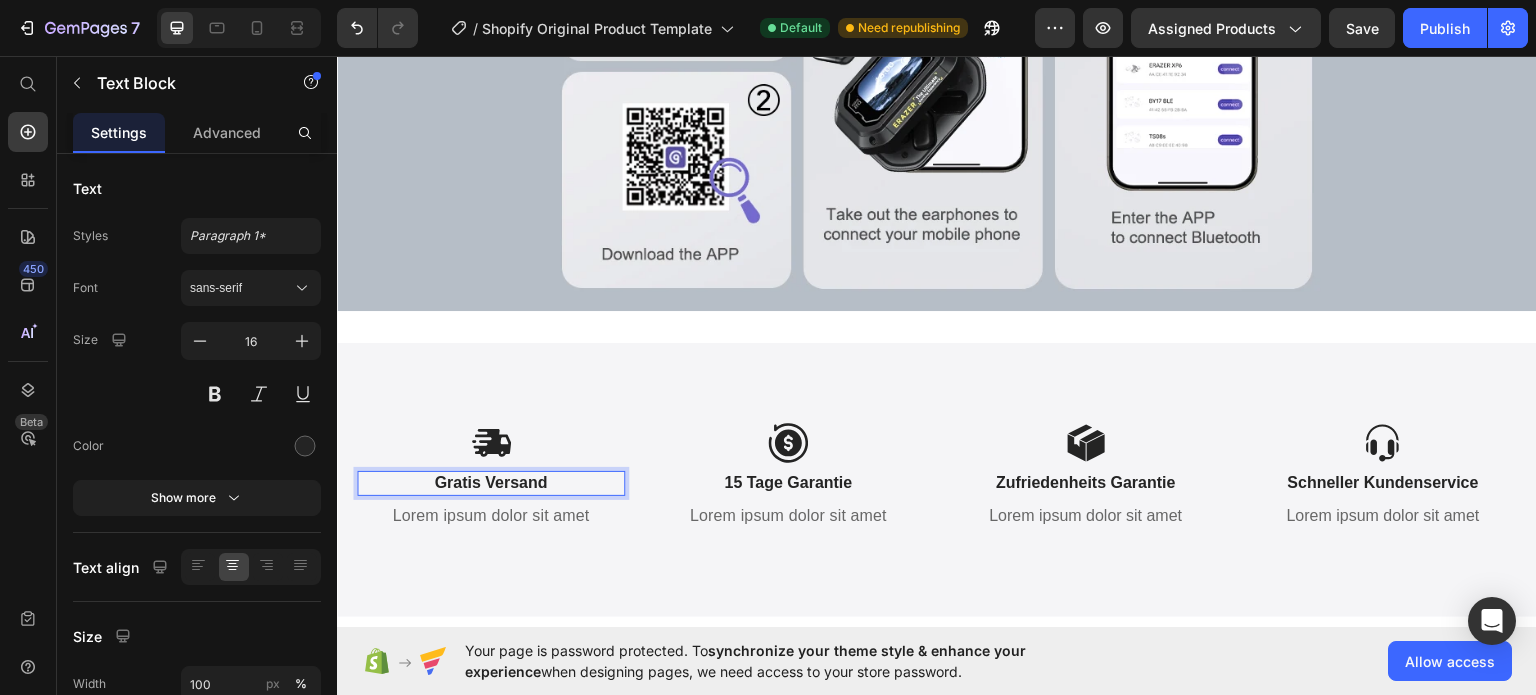 click on "Gratis Versand" at bounding box center [491, 482] 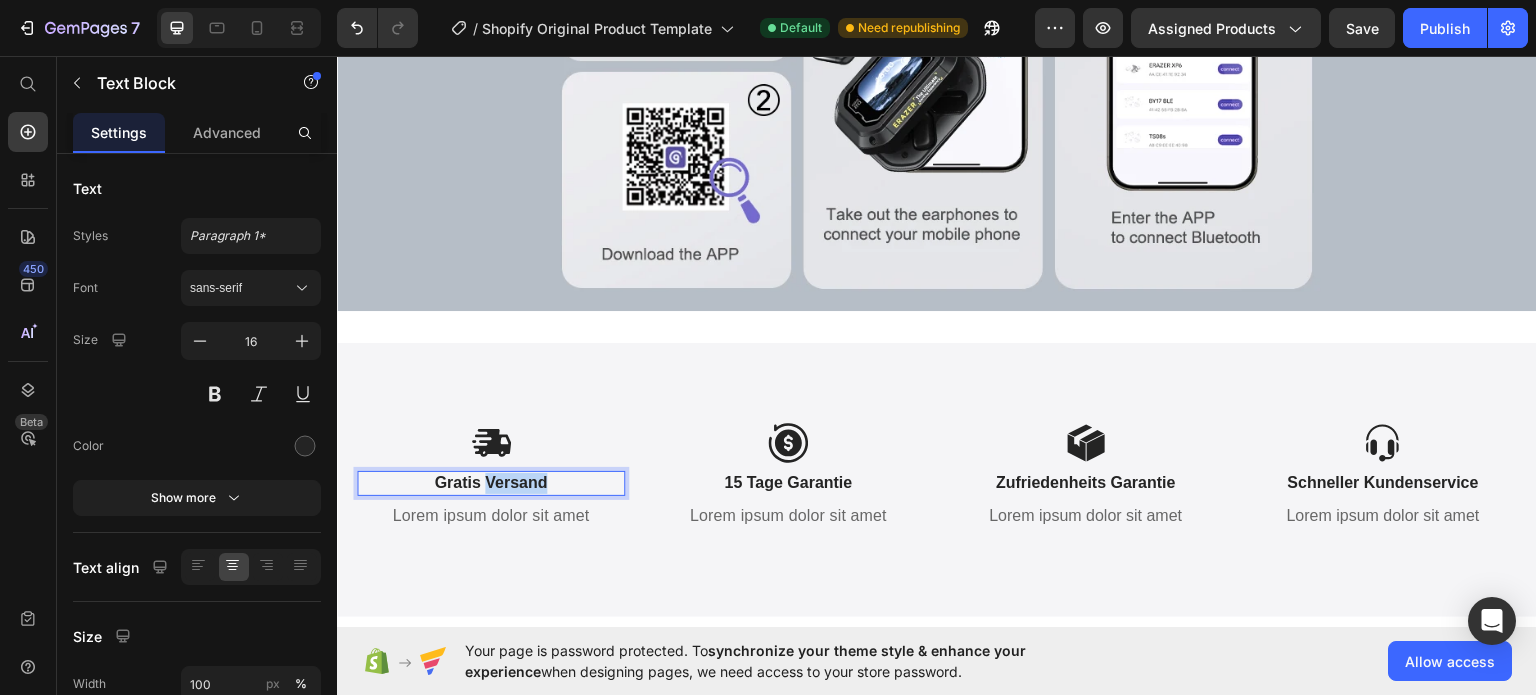 click on "Gratis Versand" at bounding box center [491, 482] 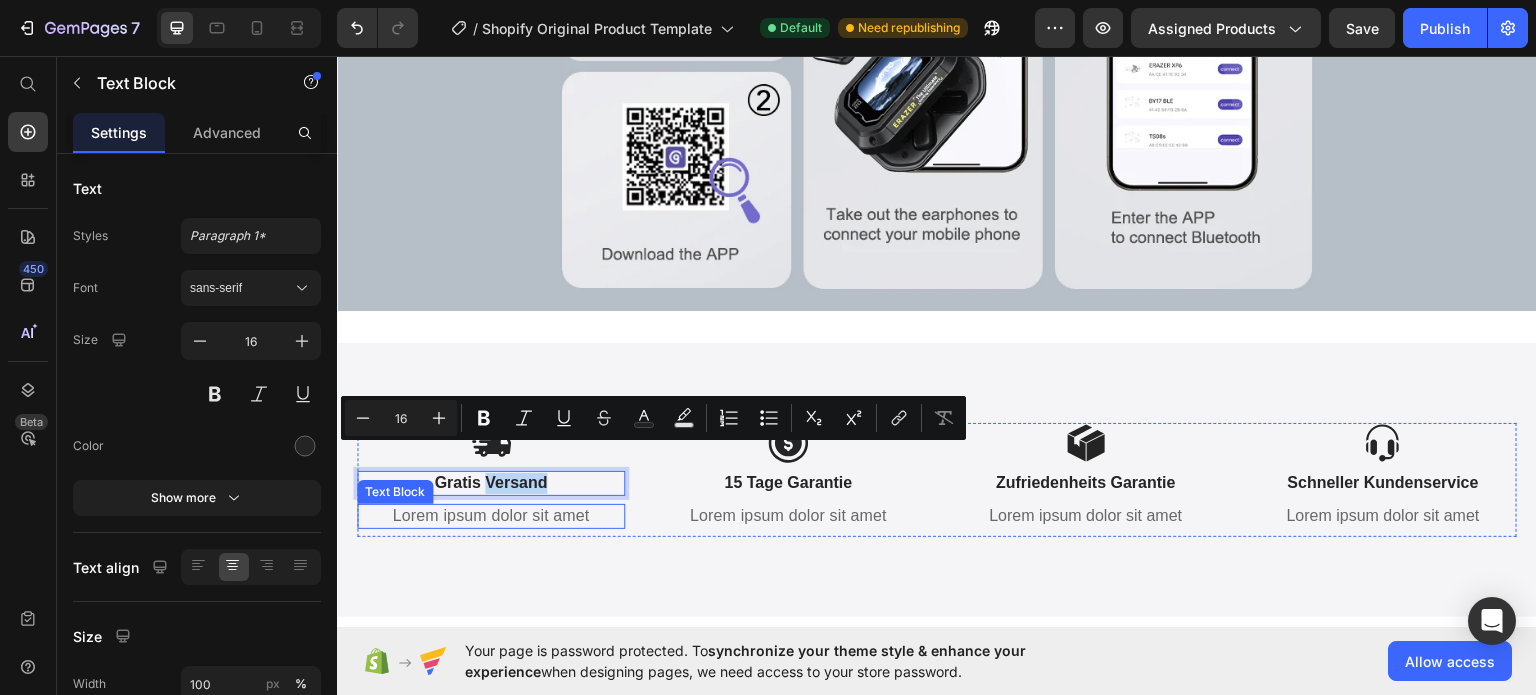 click on "Lorem ipsum dolor sit amet" at bounding box center [491, 515] 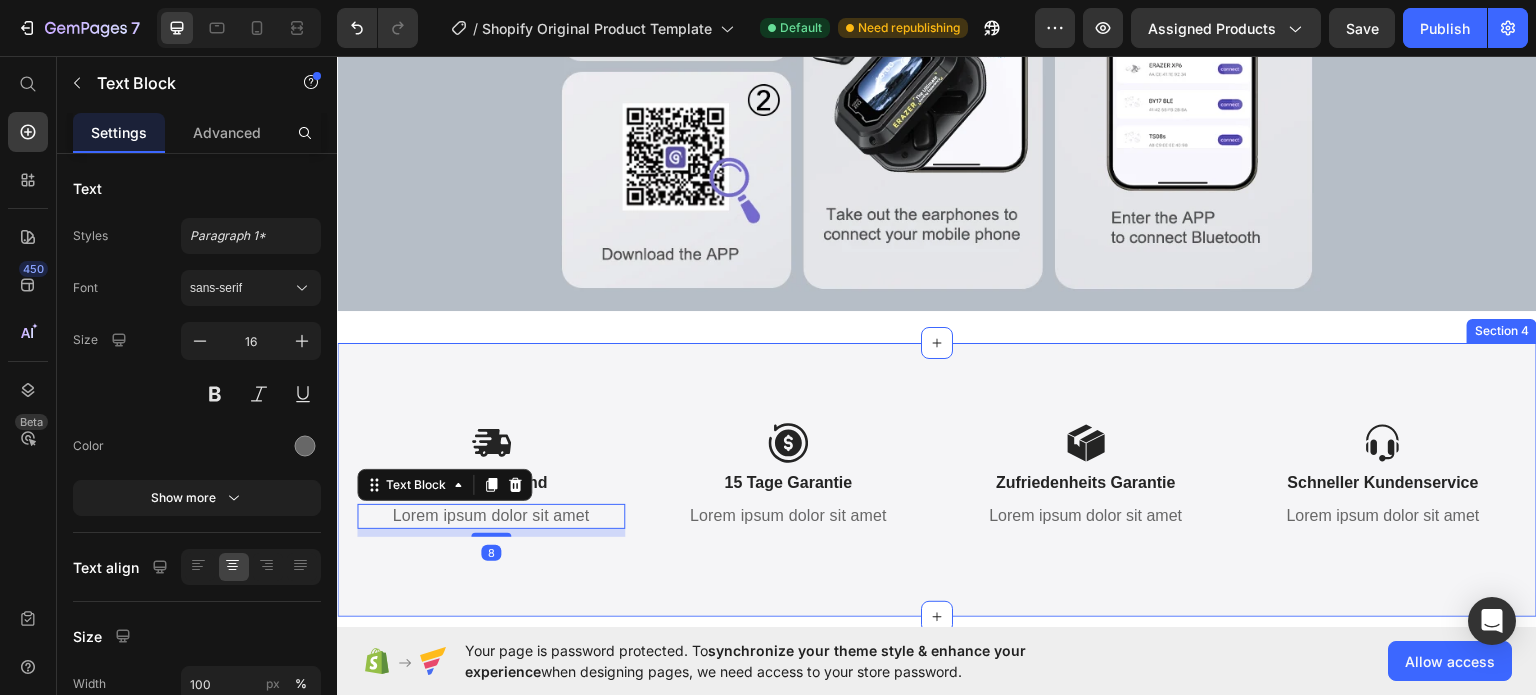 click on "Icon Gratis Versand Text Block Lorem ipsum dolor sit amet Text Block   8
Icon 15 Tage Garantie Text Block Lorem ipsum dolor sit amet Text Block
Icon Zufriedenheits Garantie Text Block Lorem ipsum dolor sit amet Text Block
Icon [PERSON_NAME] Kundenservice Text Block Lorem ipsum dolor sit amet Text Block Row Section 4" at bounding box center (937, 479) 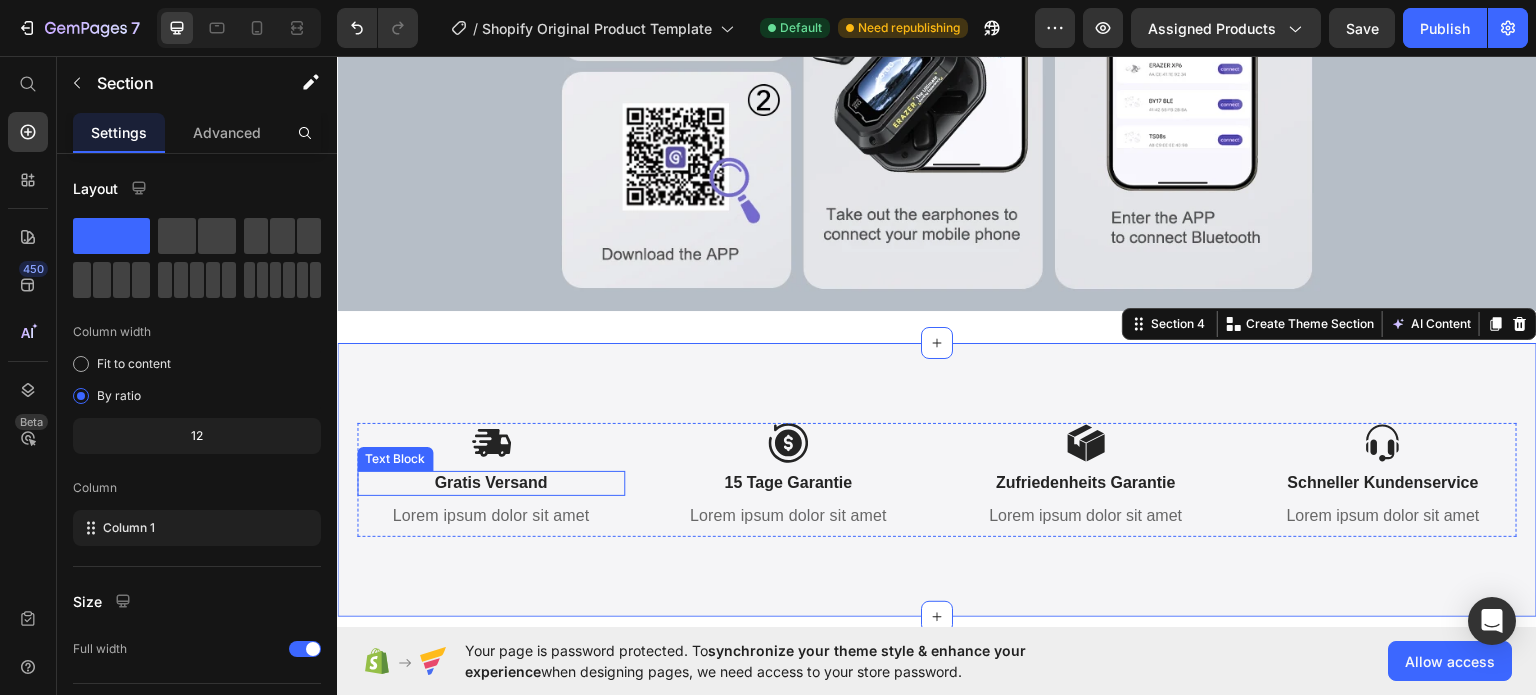 click on "Gratis Versand" at bounding box center [491, 482] 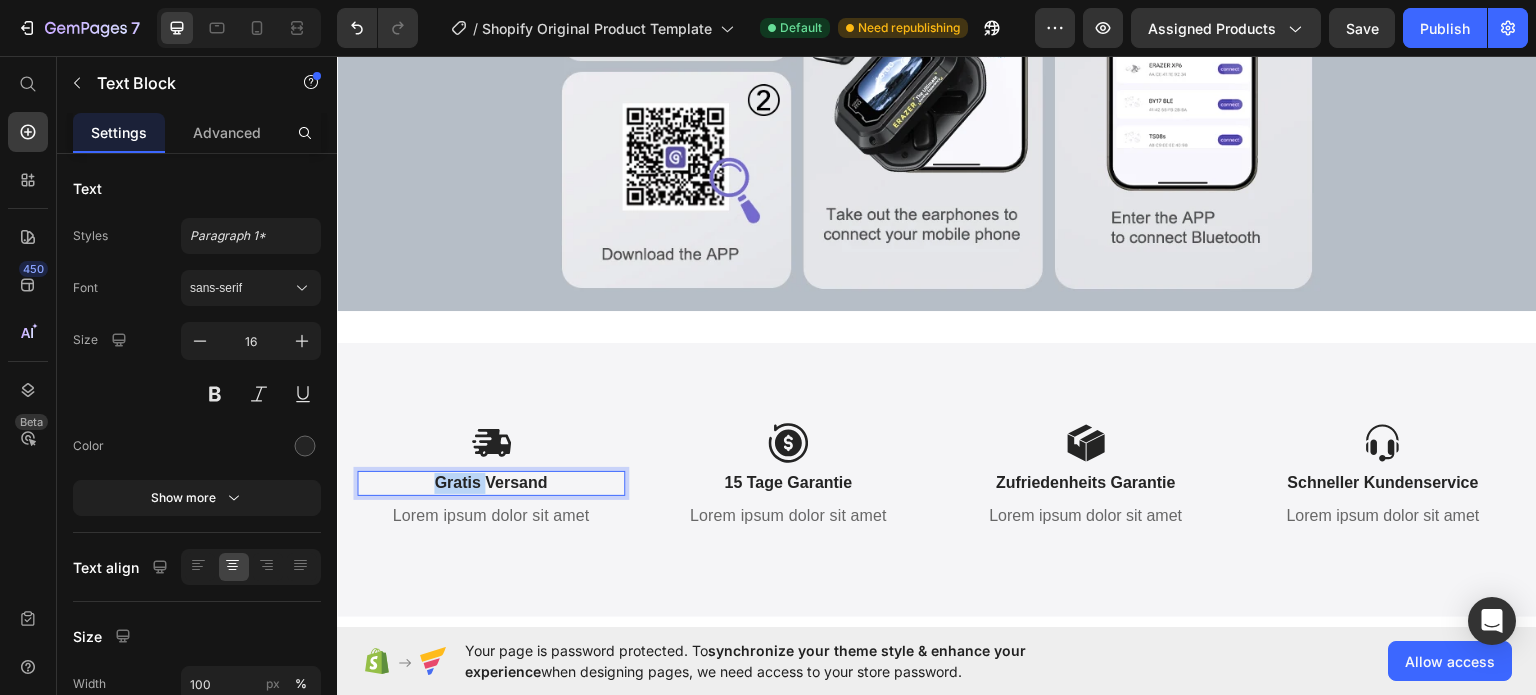 click on "Gratis Versand" at bounding box center (491, 482) 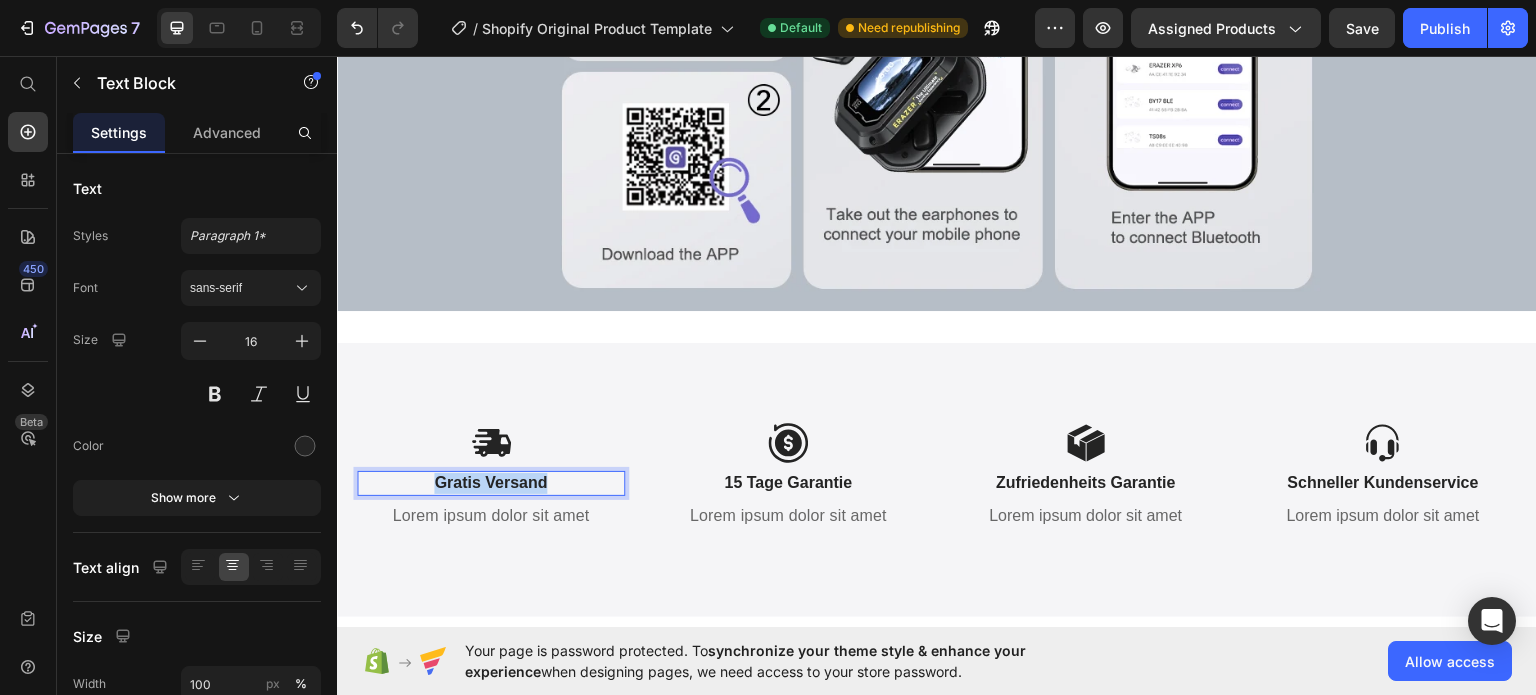 click on "Gratis Versand" at bounding box center (491, 482) 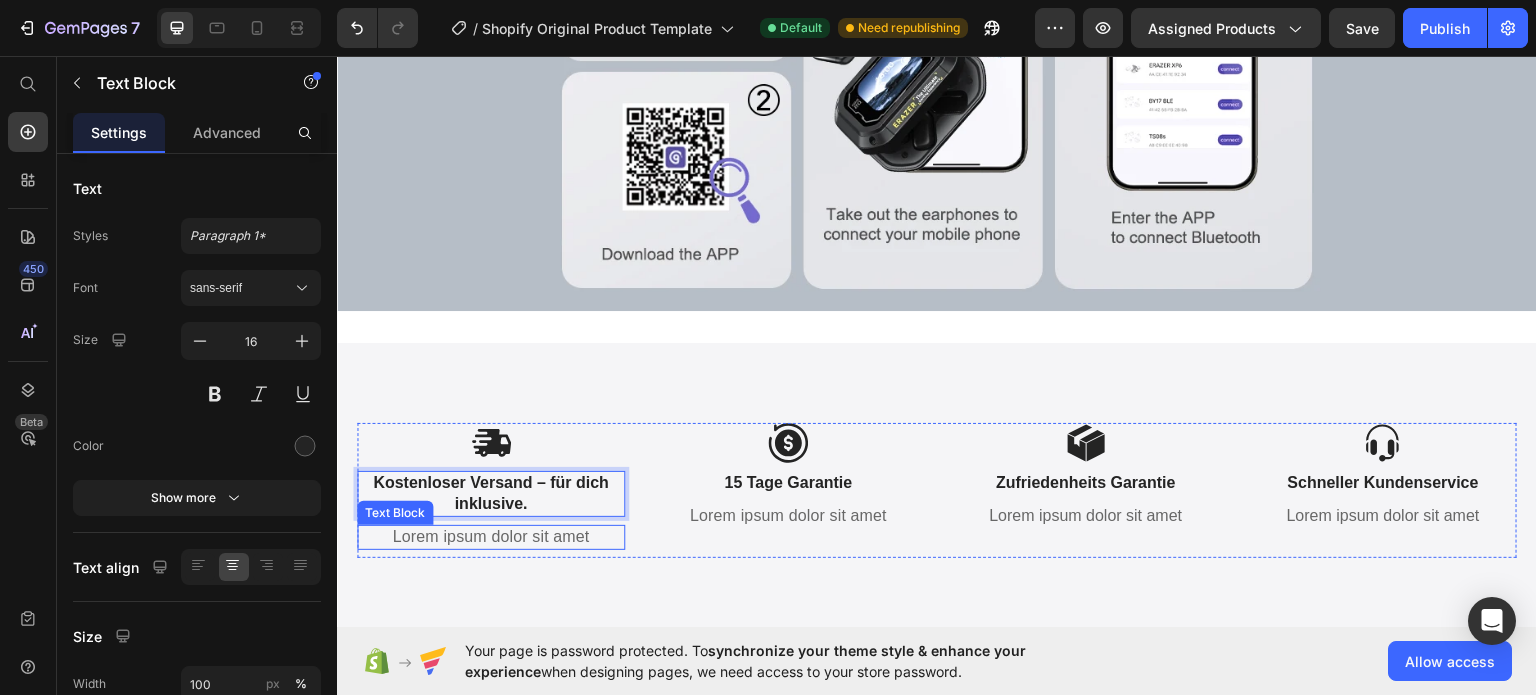 click on "Lorem ipsum dolor sit amet" at bounding box center (491, 536) 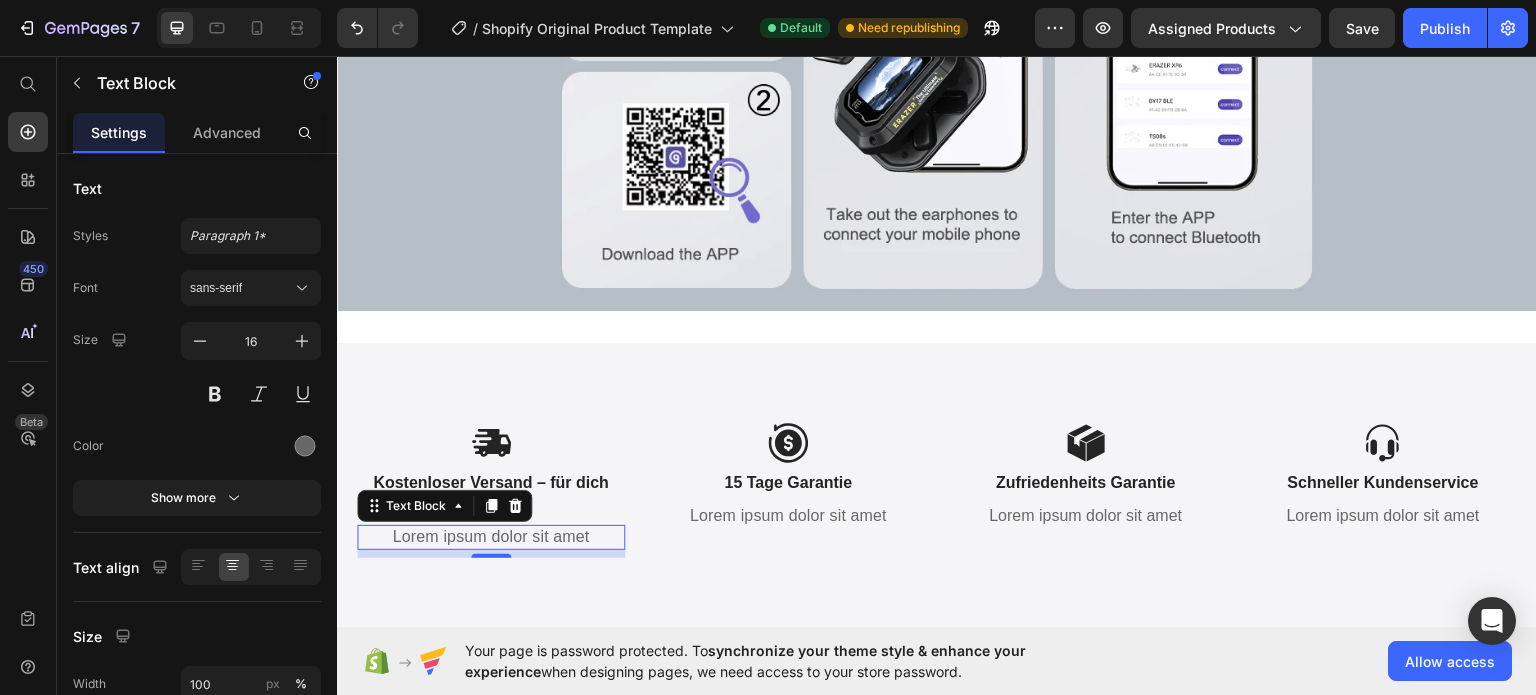 click on "Lorem ipsum dolor sit amet" at bounding box center (491, 536) 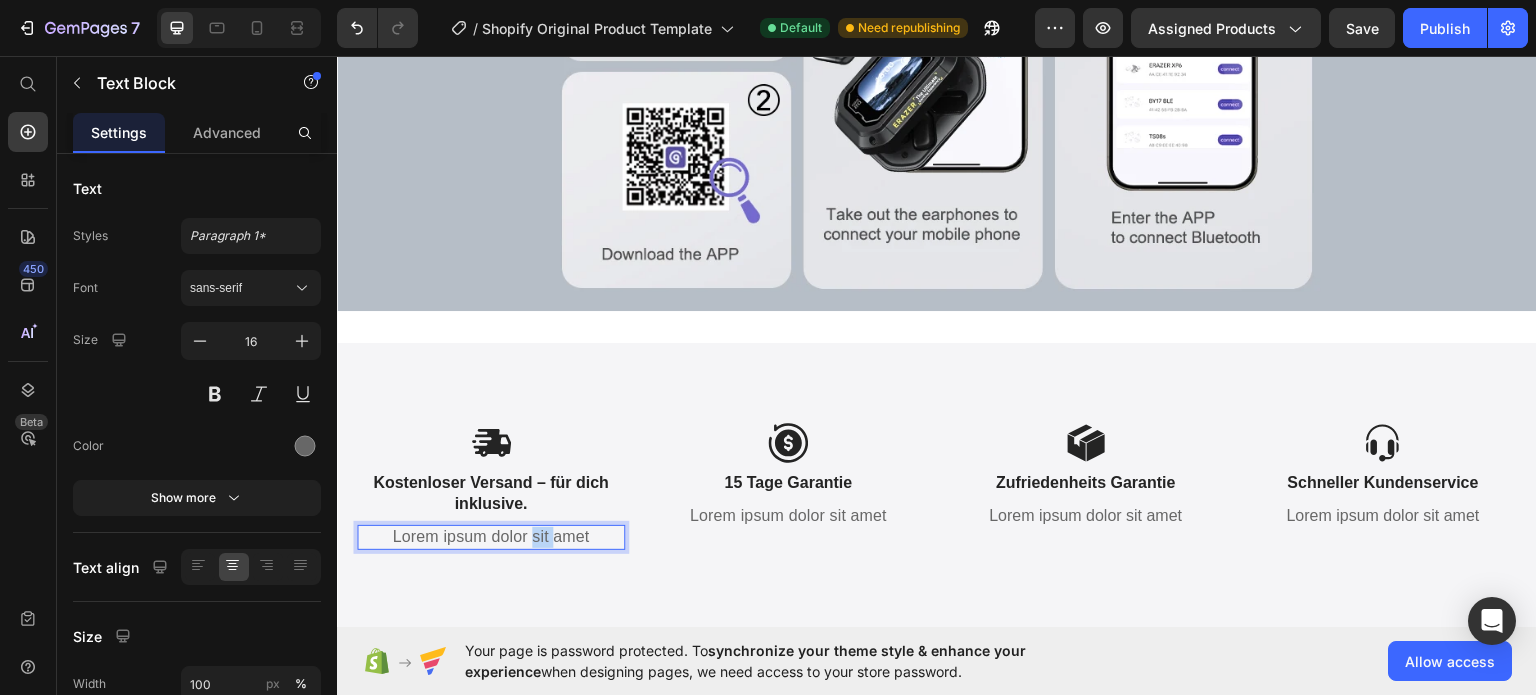 click on "Lorem ipsum dolor sit amet" at bounding box center (491, 536) 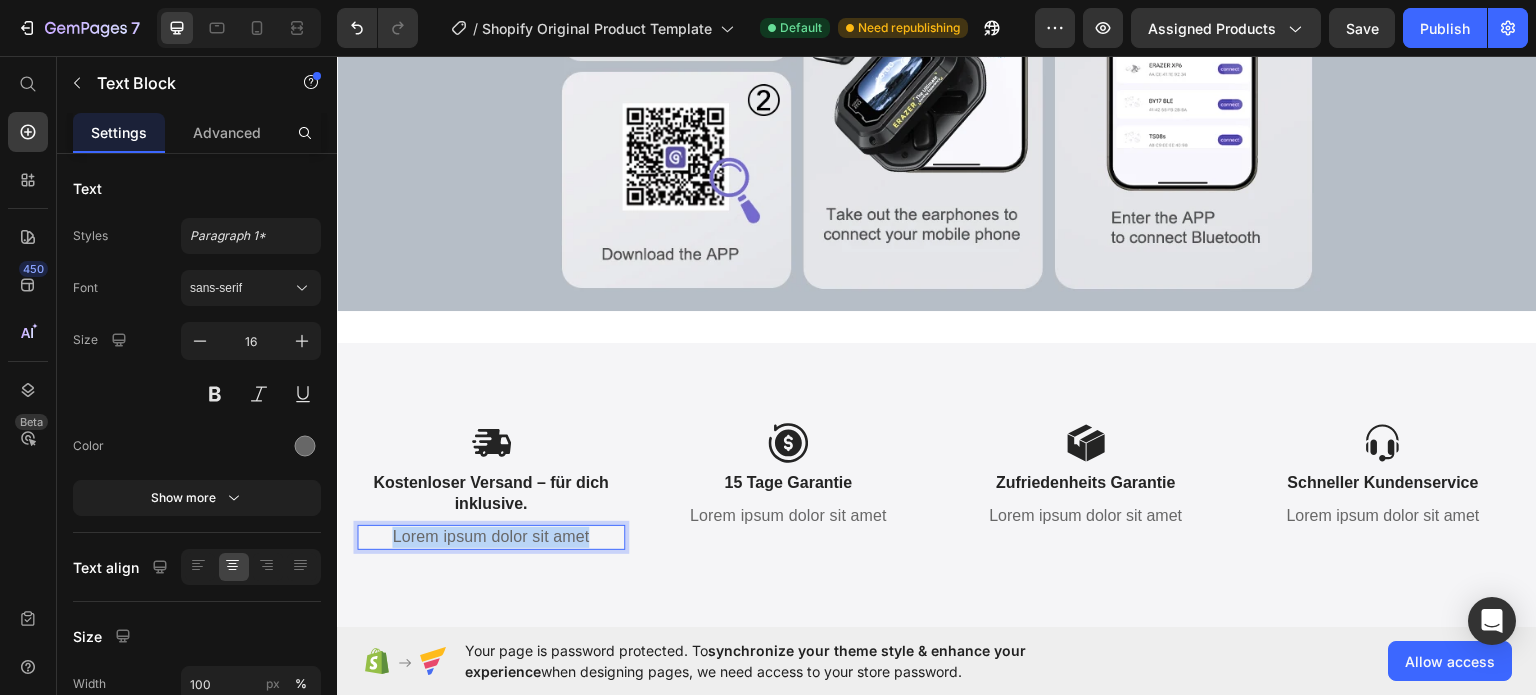 click on "Lorem ipsum dolor sit amet" at bounding box center (491, 536) 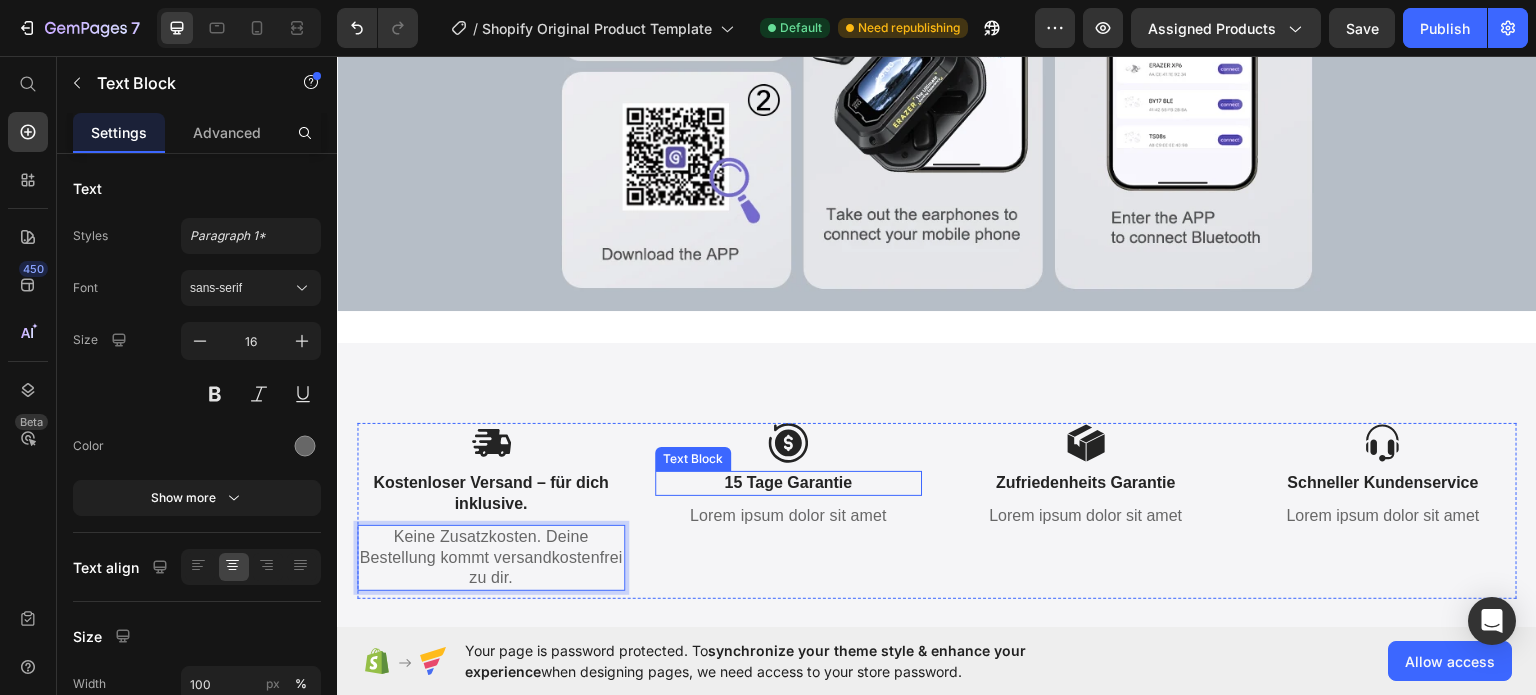 click on "15 Tage Garantie" at bounding box center [789, 482] 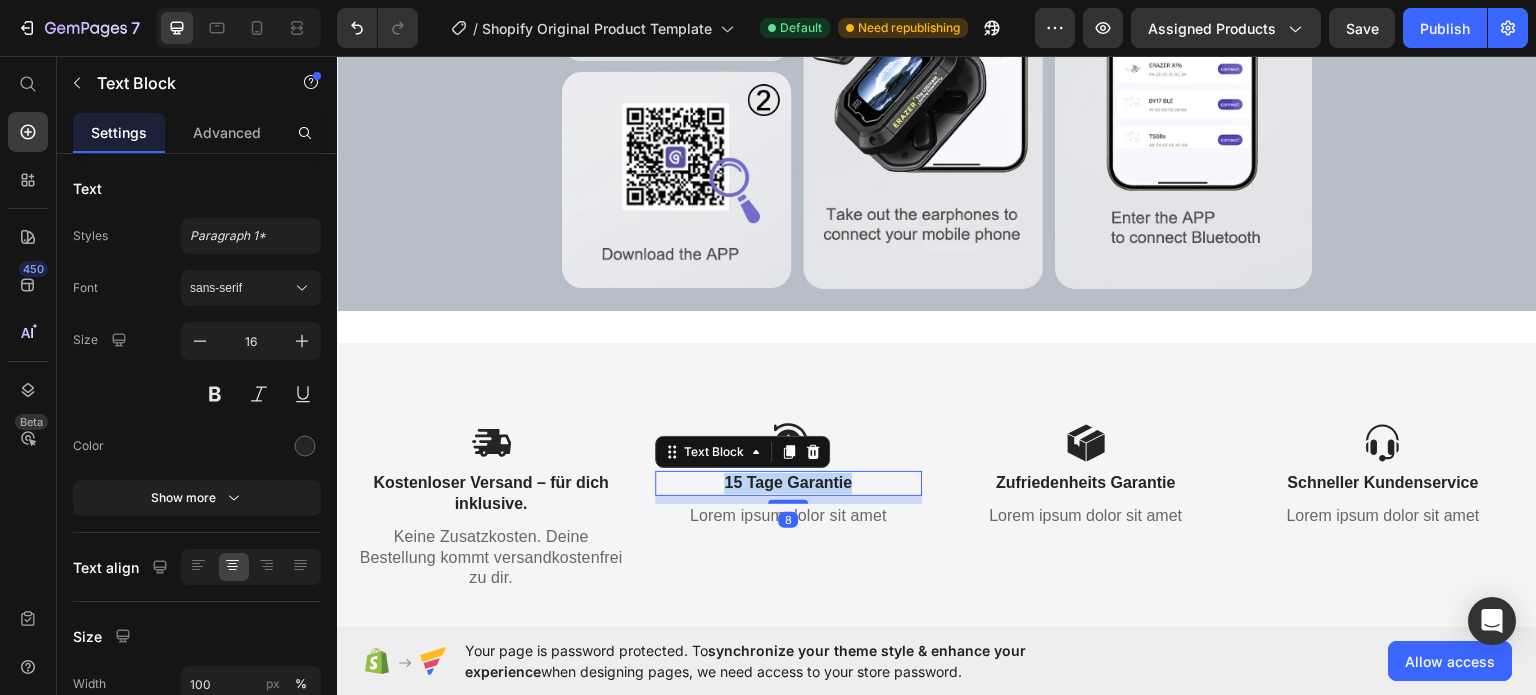 click on "15 Tage Garantie" at bounding box center [789, 482] 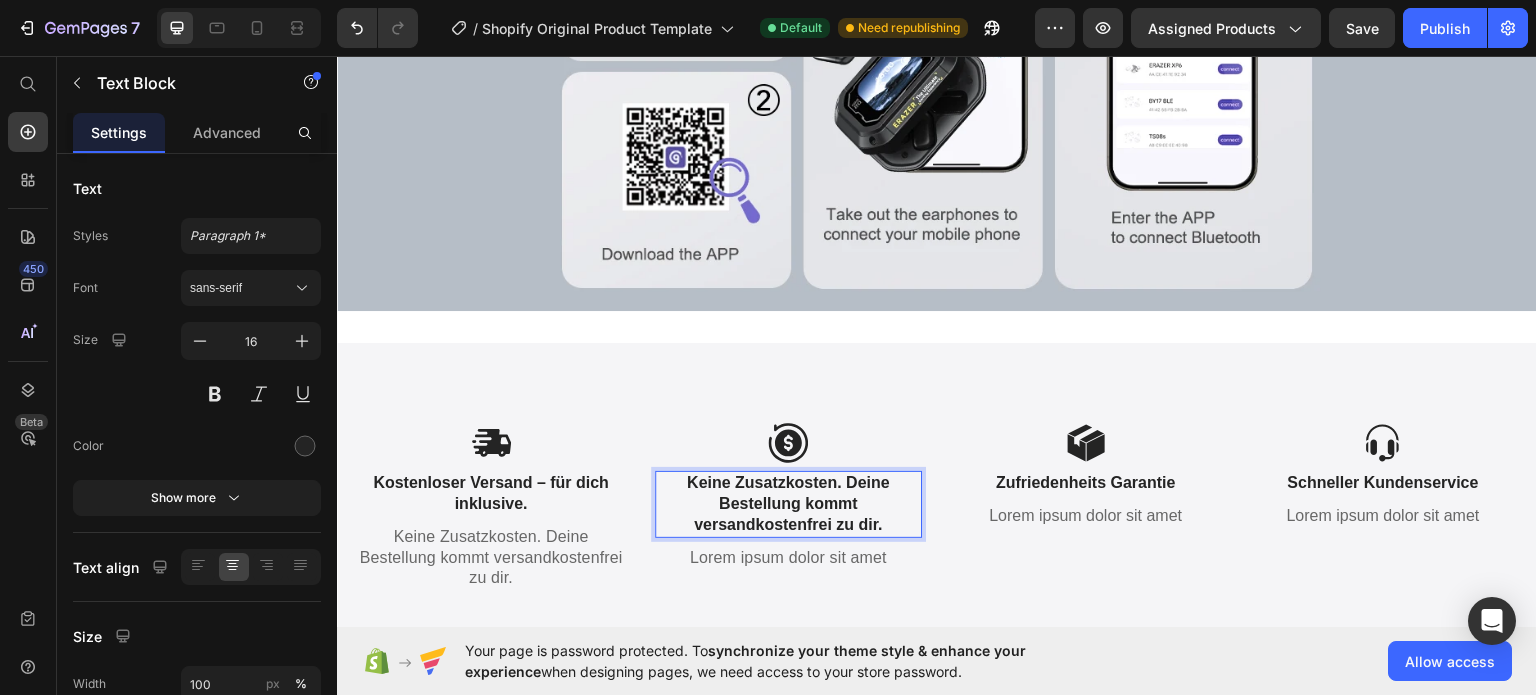 click on "Keine Zusatzkosten. Deine Bestellung kommt versandkostenfrei zu dir." at bounding box center [789, 503] 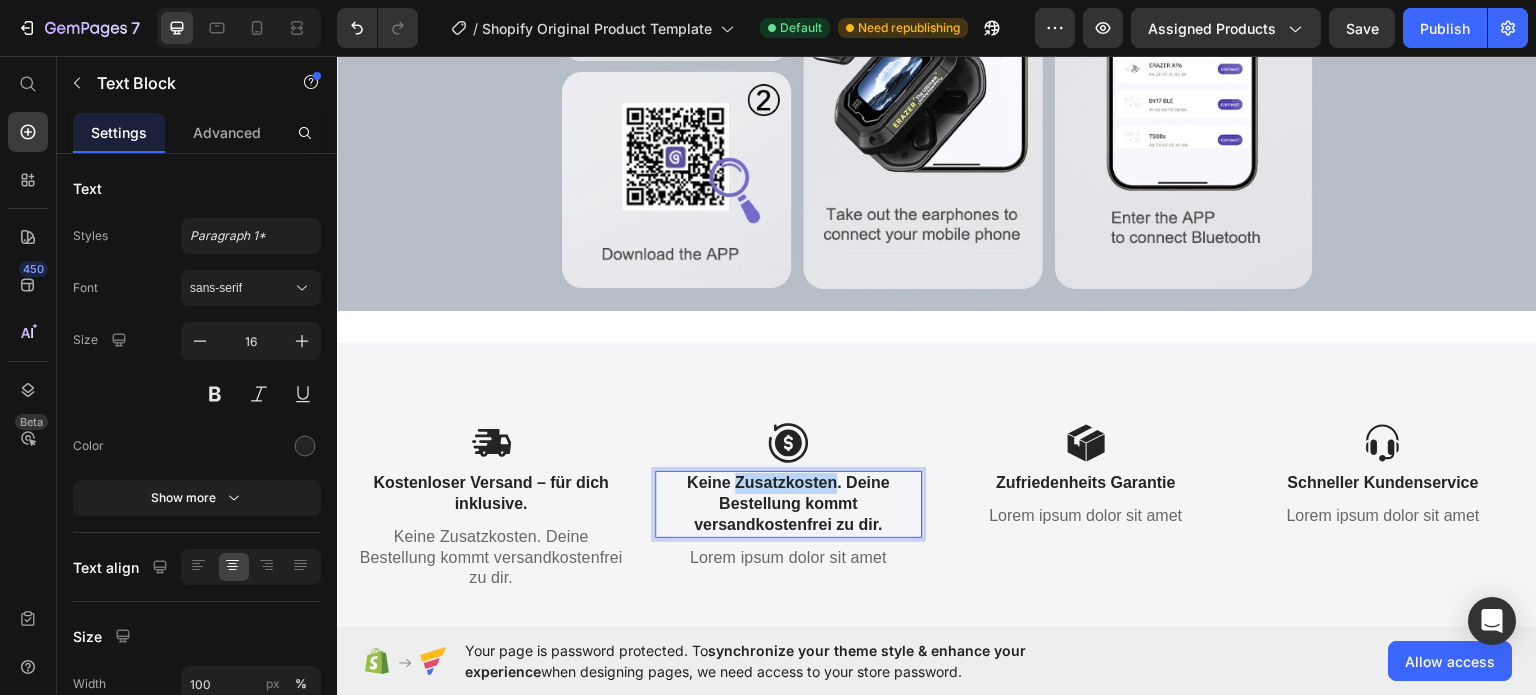 click on "Keine Zusatzkosten. Deine Bestellung kommt versandkostenfrei zu dir." at bounding box center [789, 503] 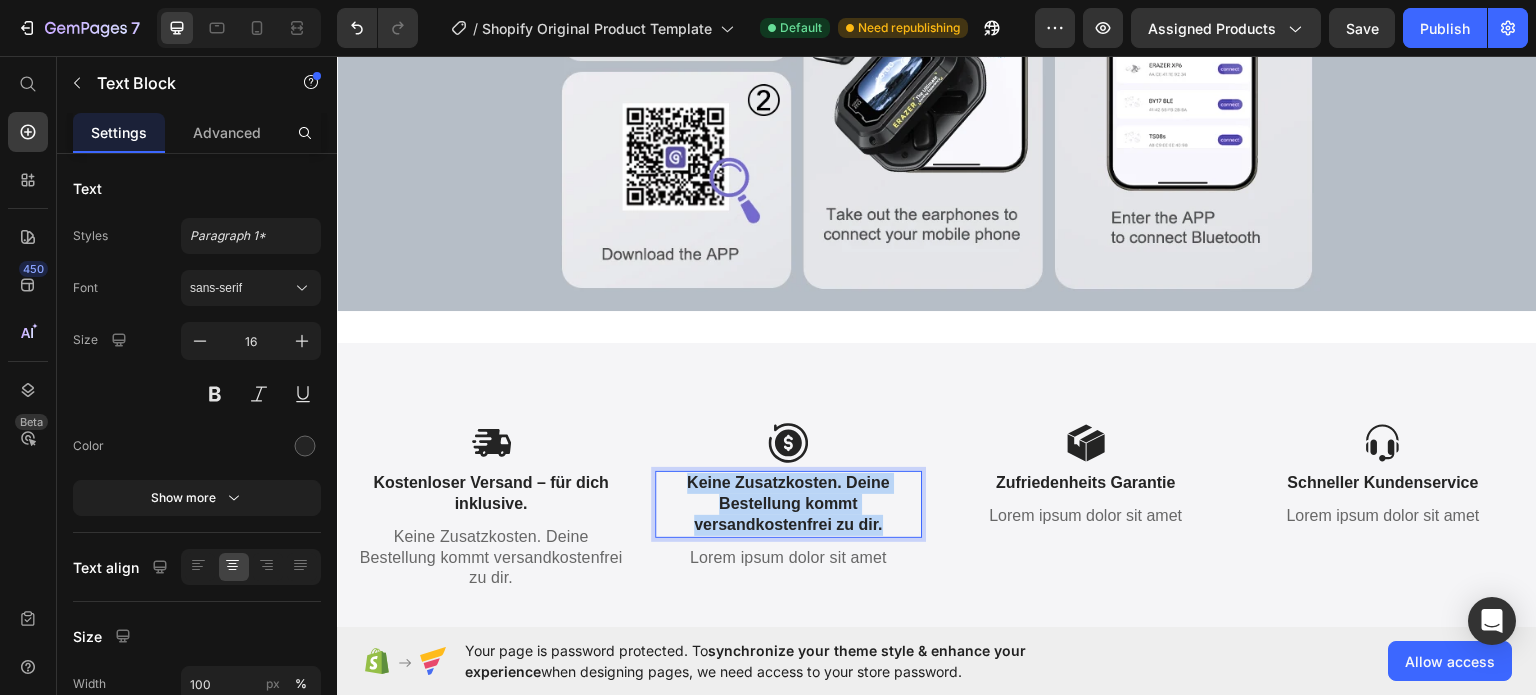 click on "Keine Zusatzkosten. Deine Bestellung kommt versandkostenfrei zu dir." at bounding box center (789, 503) 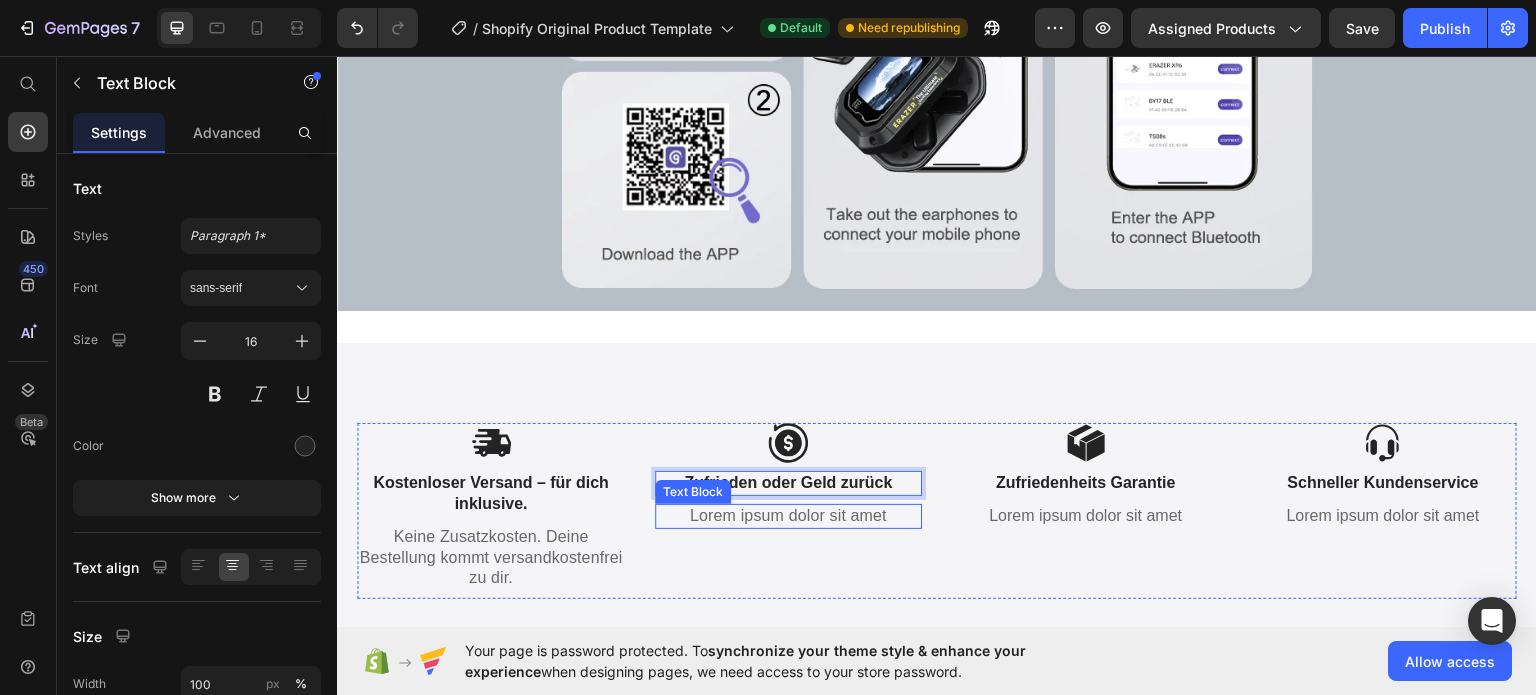 click on "Lorem ipsum dolor sit amet" at bounding box center (789, 515) 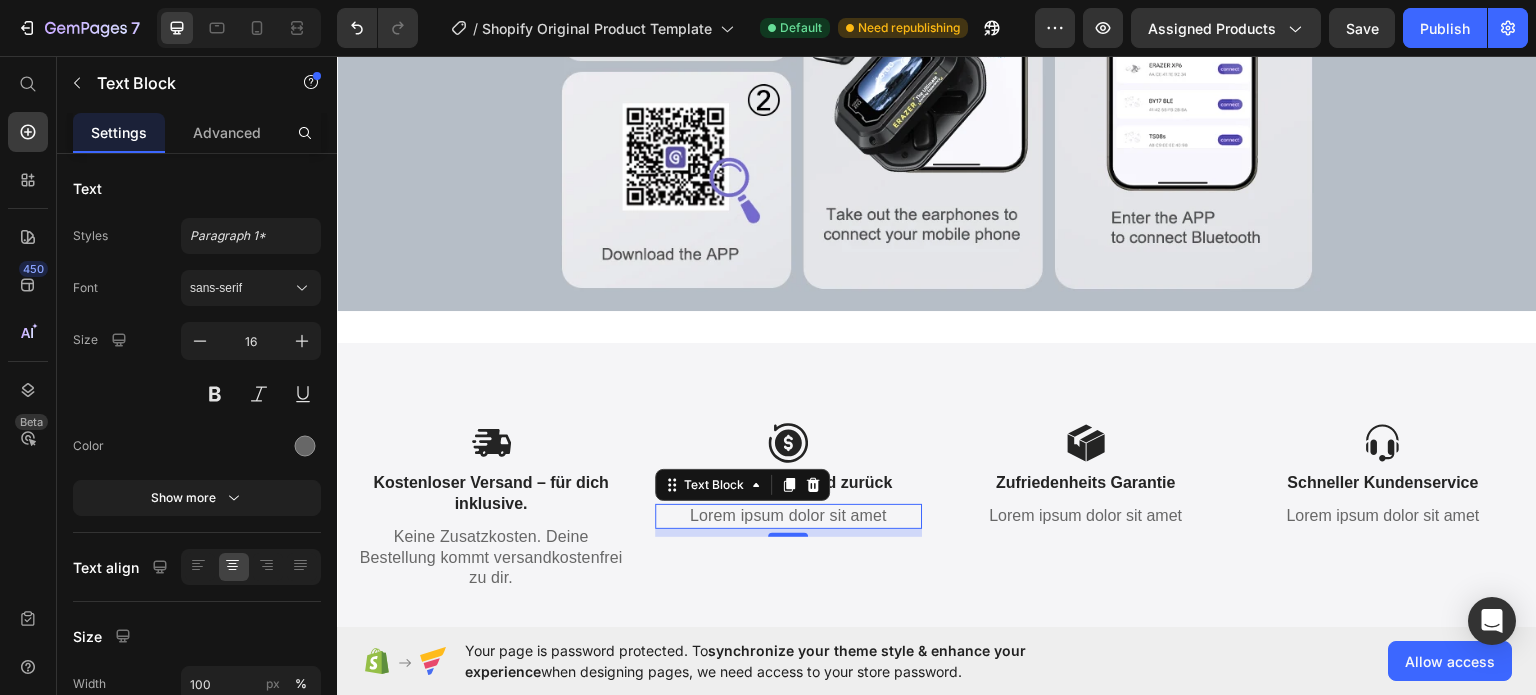 click on "Lorem ipsum dolor sit amet" at bounding box center (789, 515) 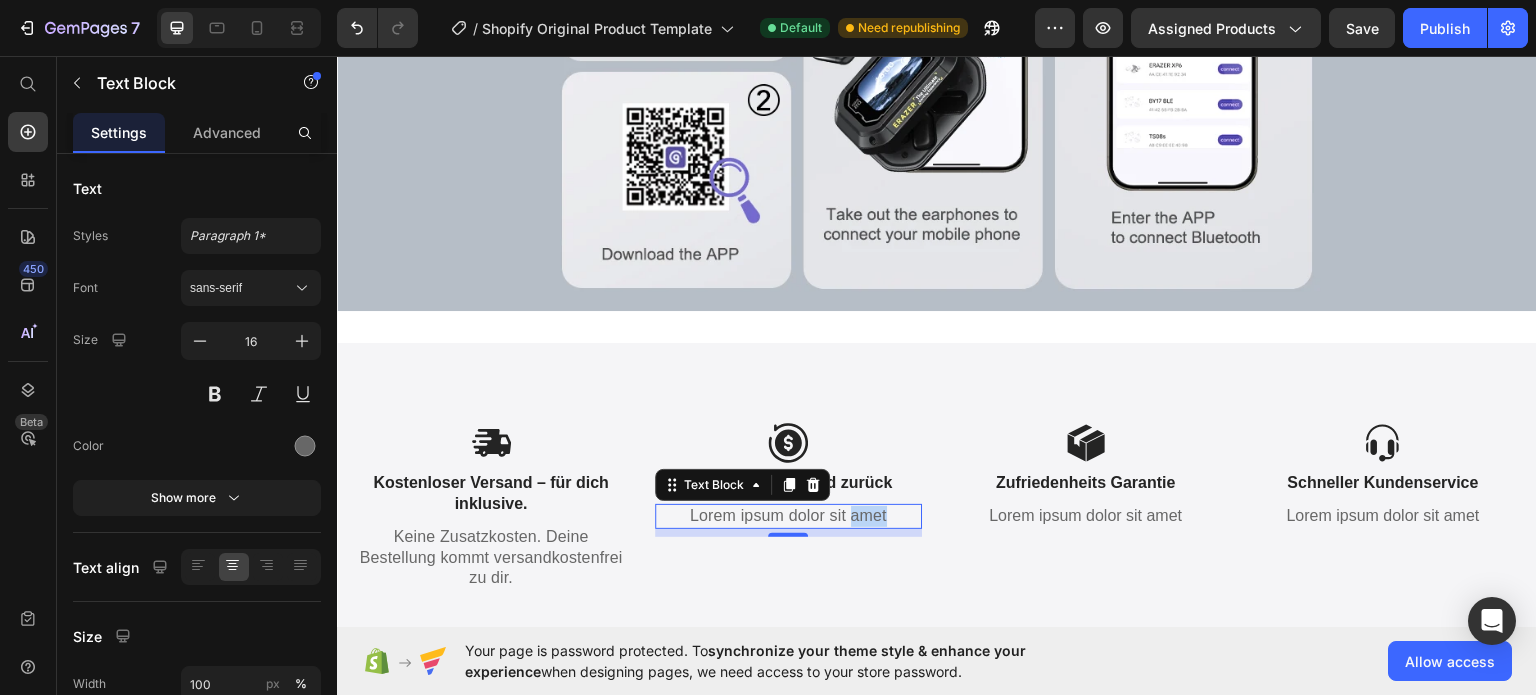 click on "Lorem ipsum dolor sit amet" at bounding box center [789, 515] 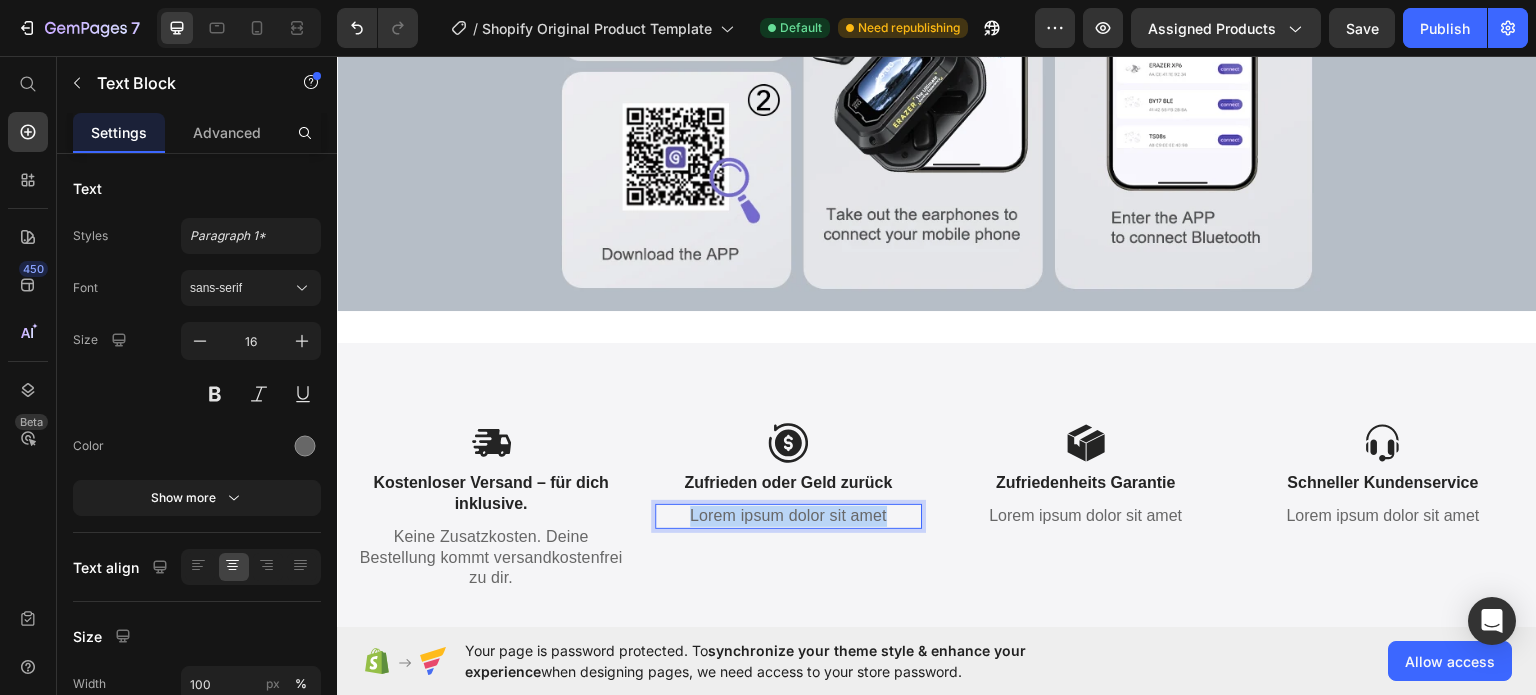 click on "Lorem ipsum dolor sit amet" at bounding box center (789, 515) 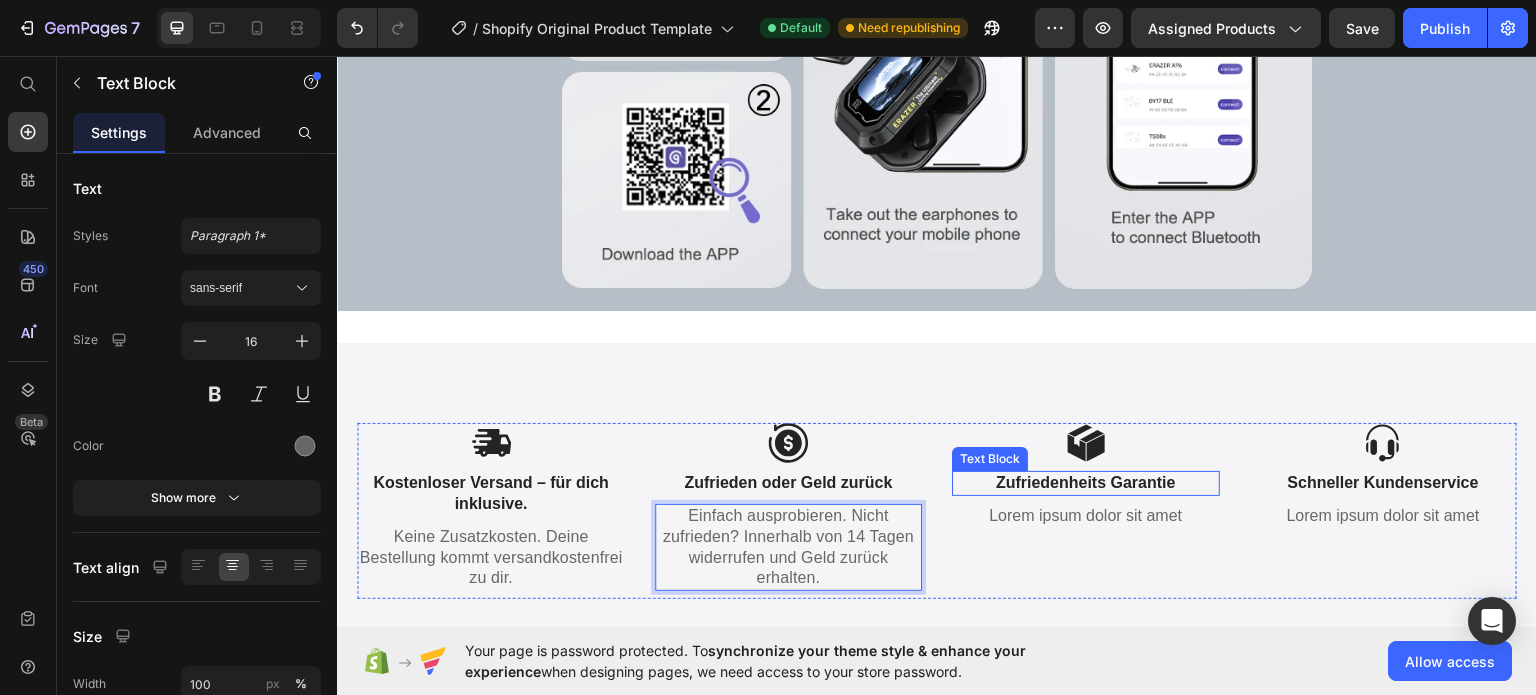 click on "Zufriedenheits Garantie" at bounding box center (1086, 482) 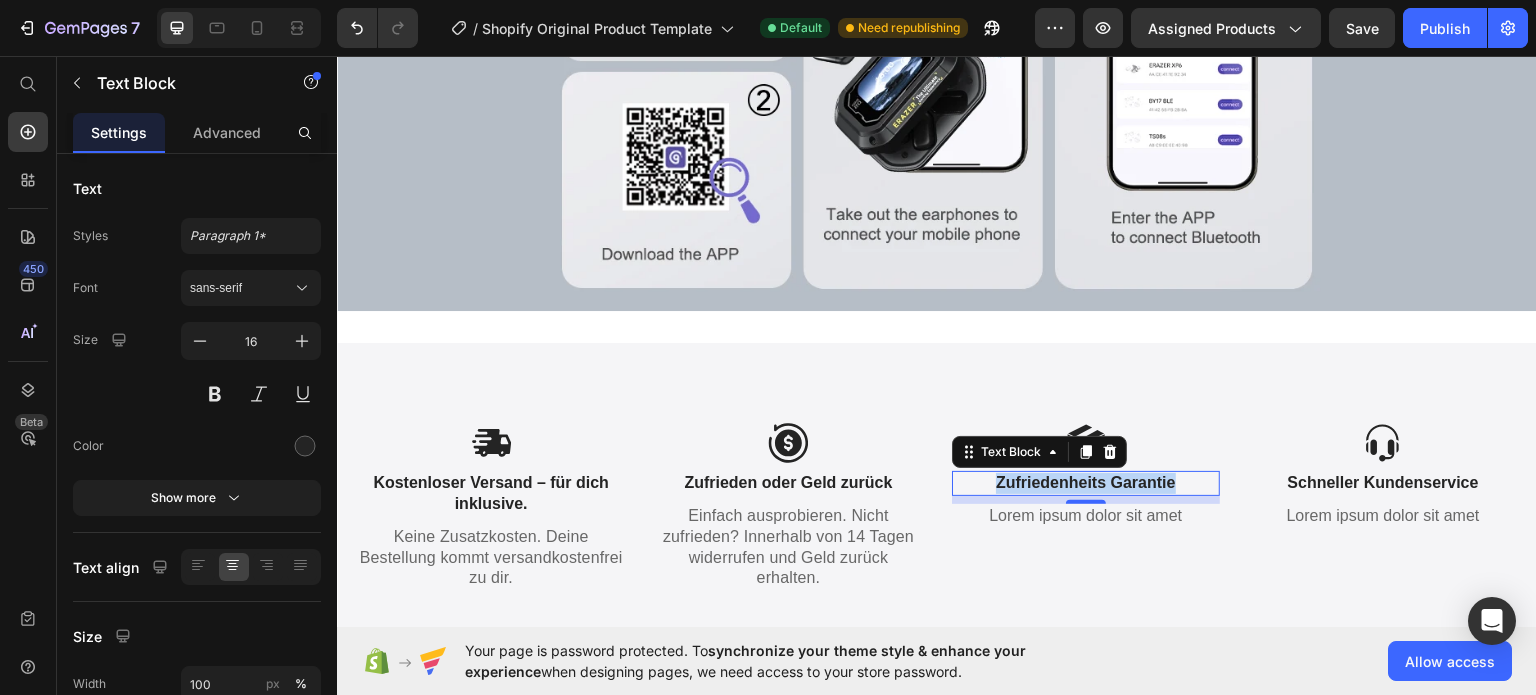 click on "Zufriedenheits Garantie" at bounding box center [1086, 482] 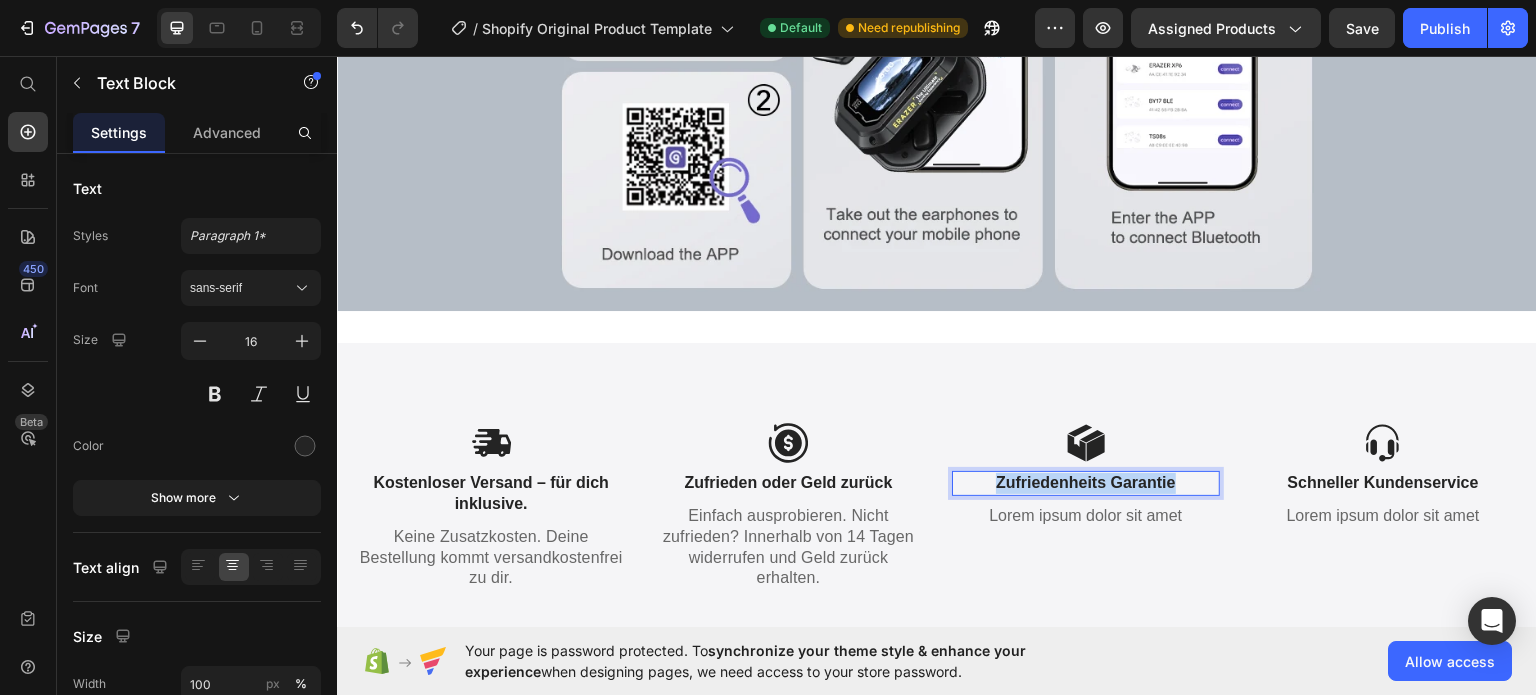 copy on "Zufriedenheits Garantie" 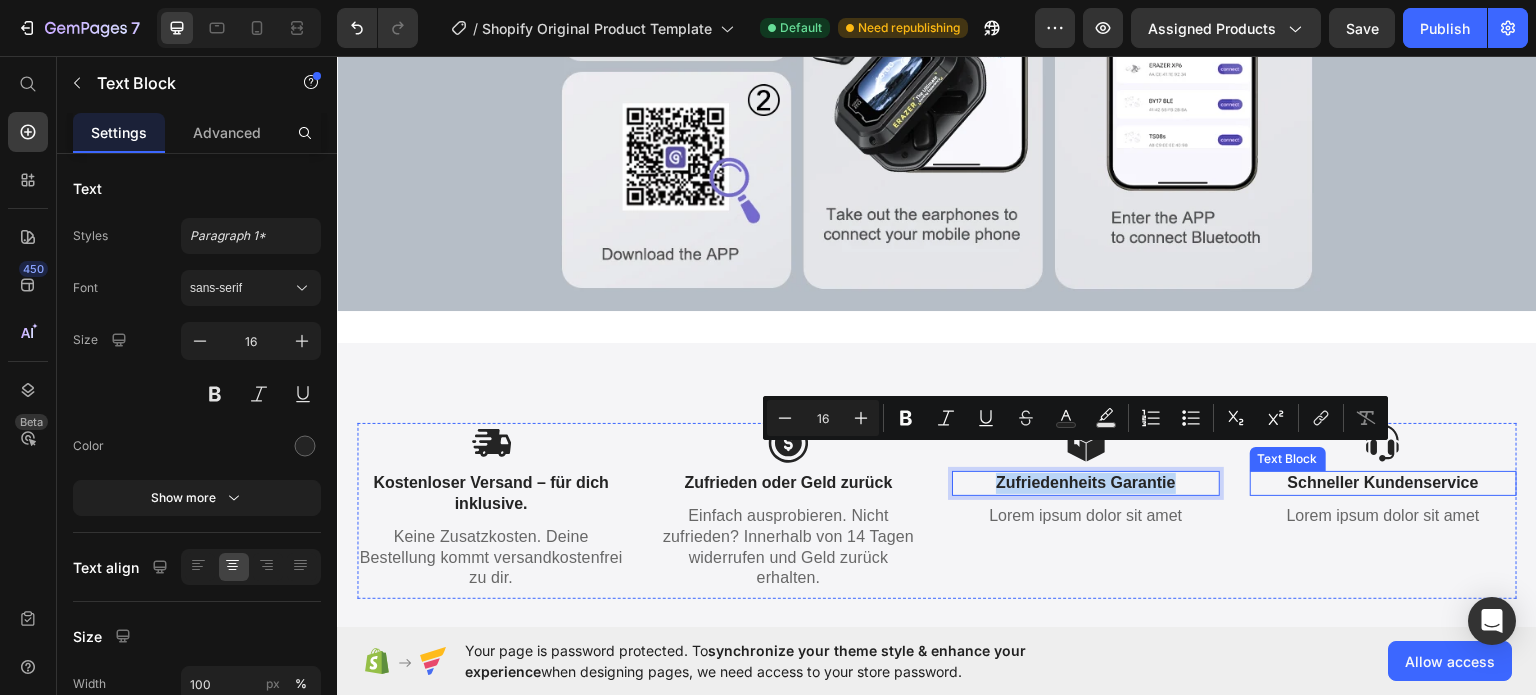 click on "Schneller Kundenservice" at bounding box center (1384, 482) 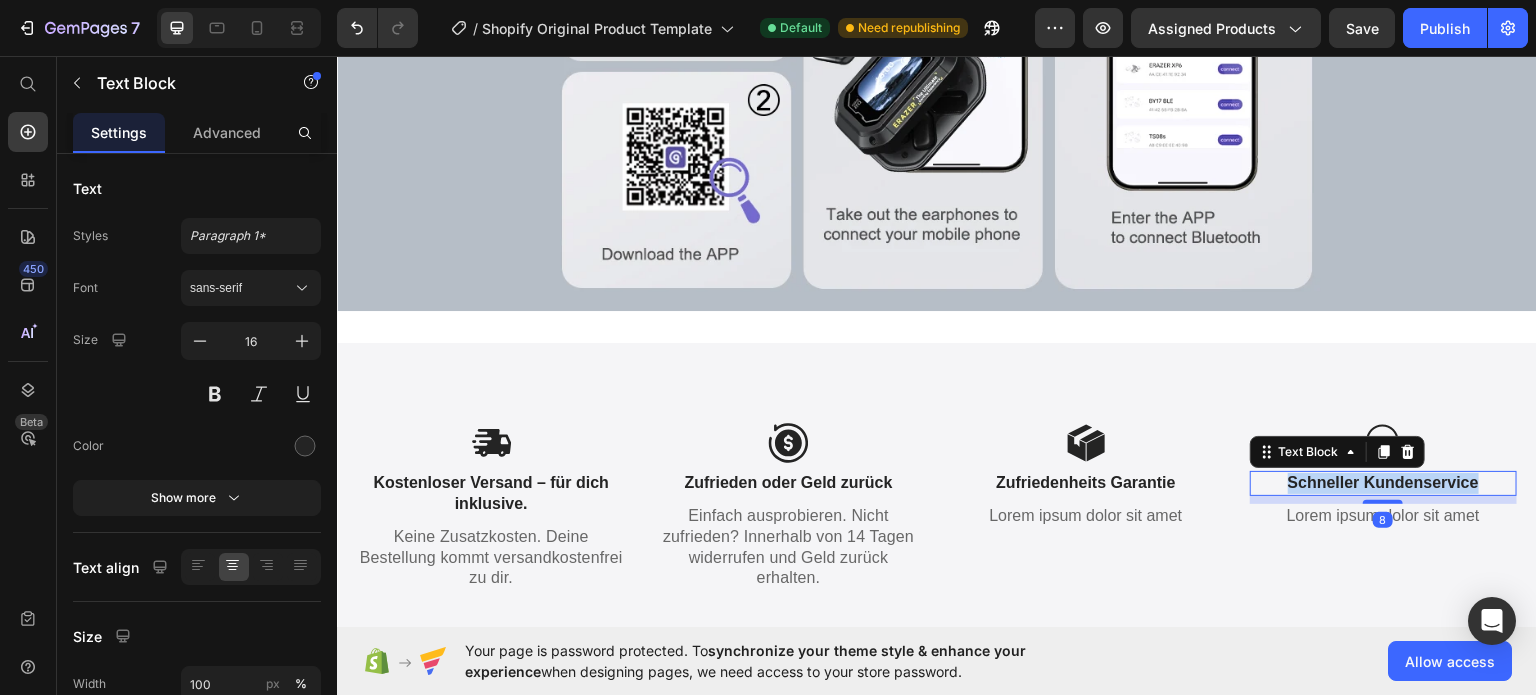 click on "Schneller Kundenservice" at bounding box center (1384, 482) 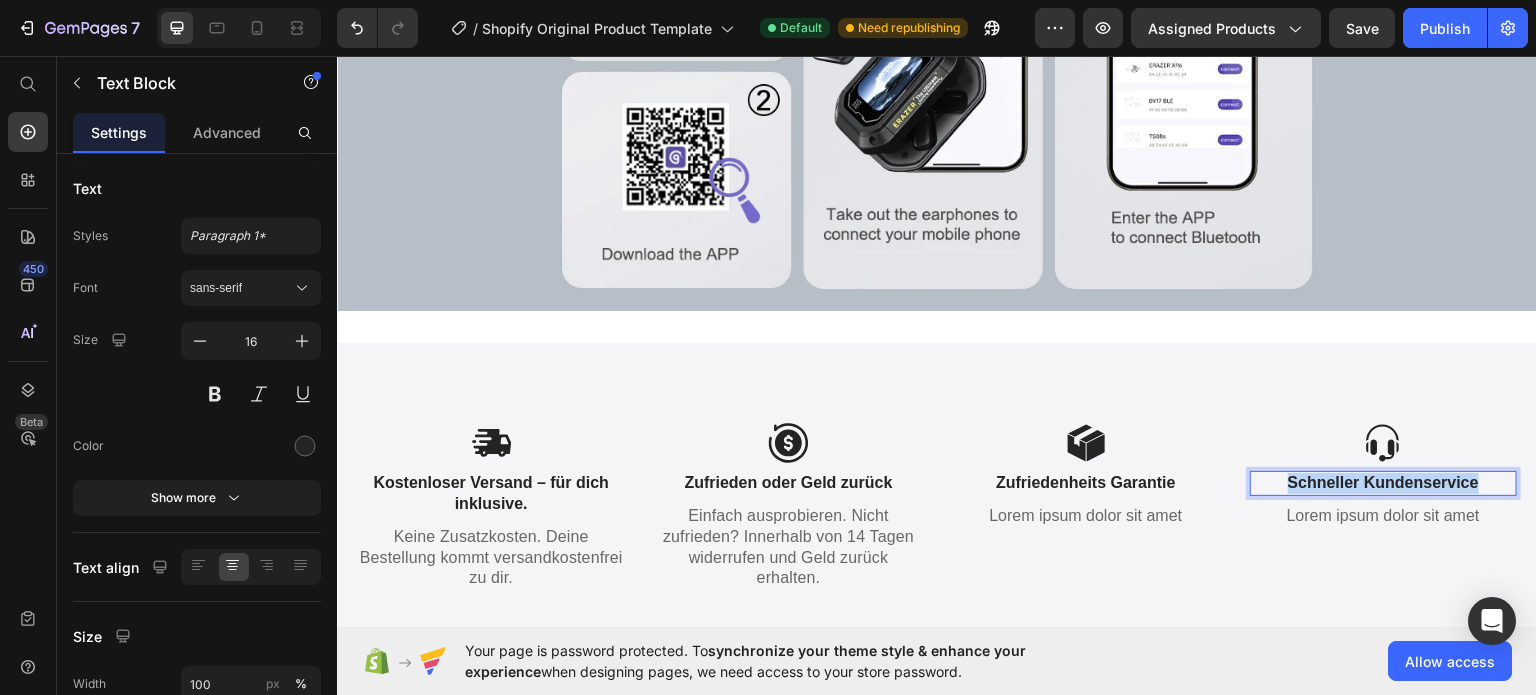 copy on "Schneller Kundenservice" 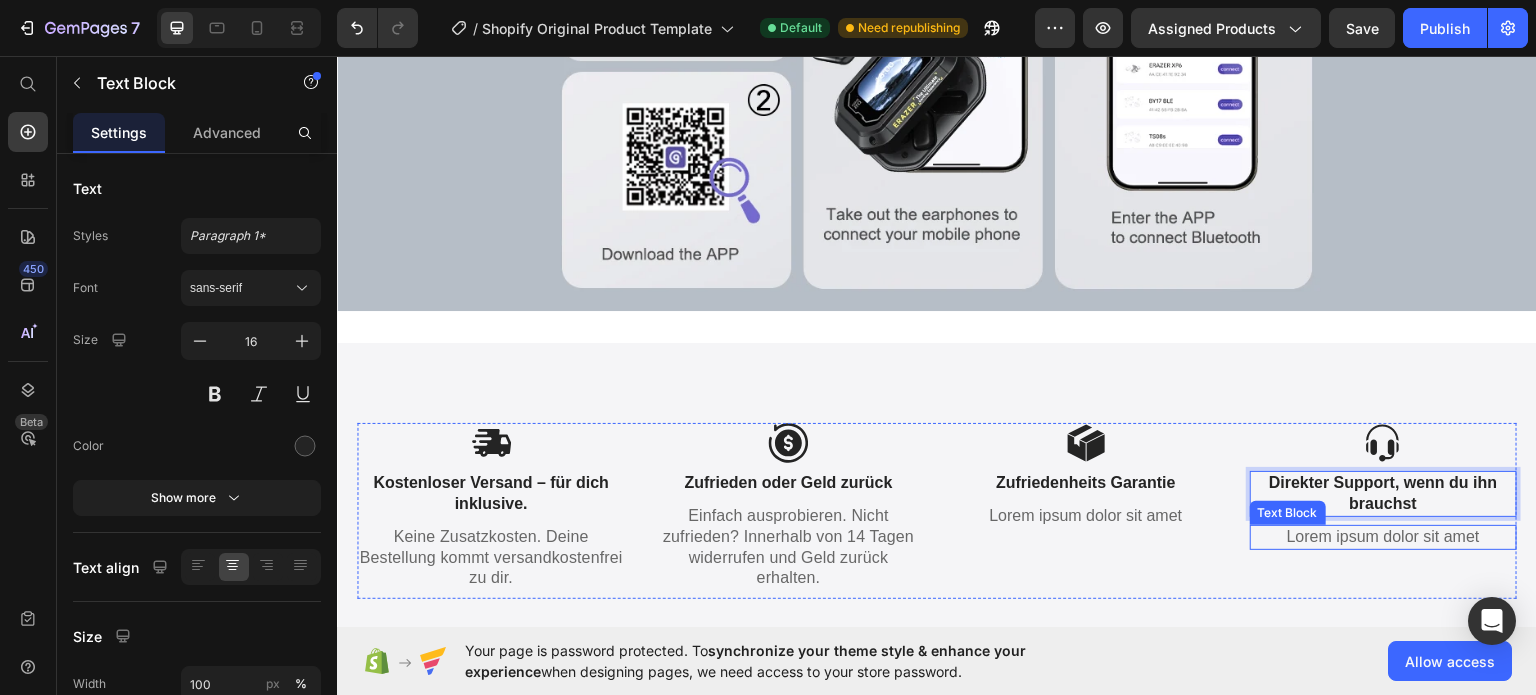 click on "Lorem ipsum dolor sit amet" at bounding box center (1384, 536) 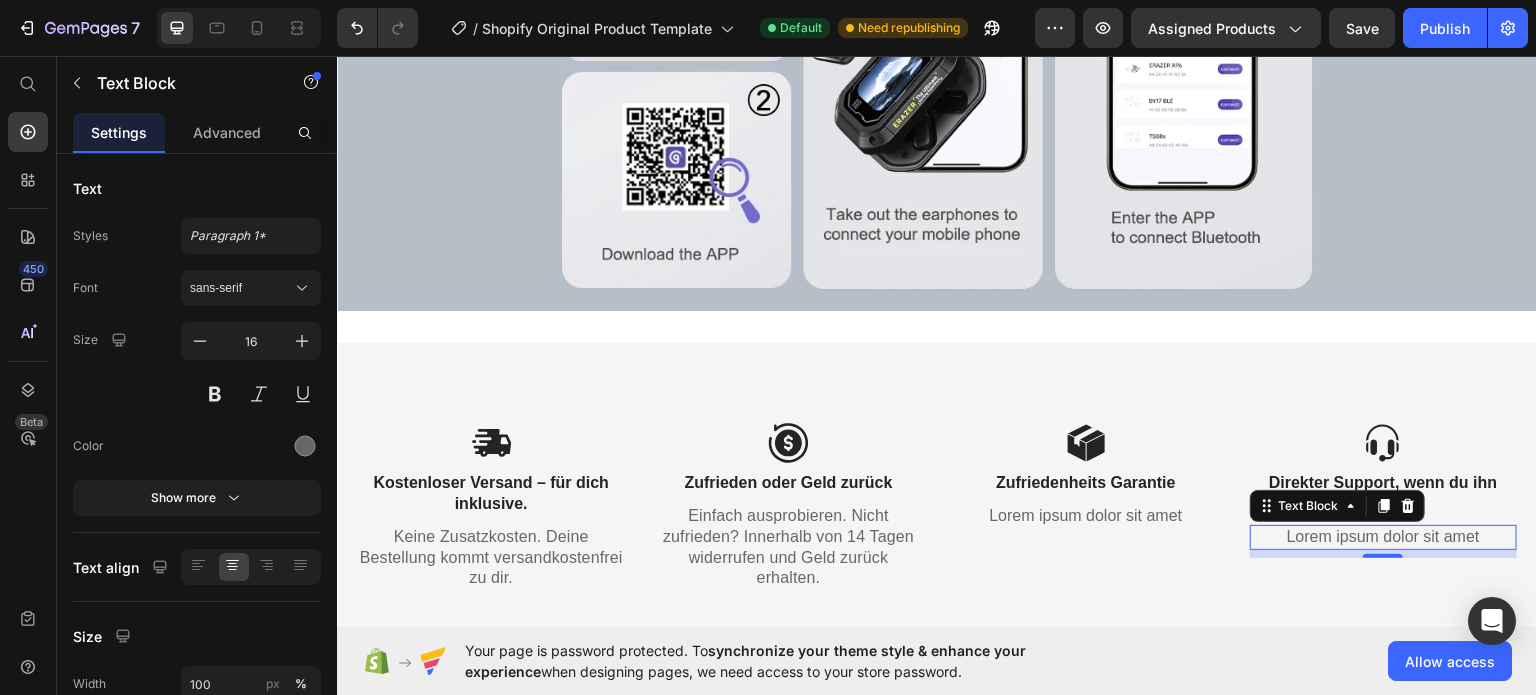 click on "8" at bounding box center [1384, 553] 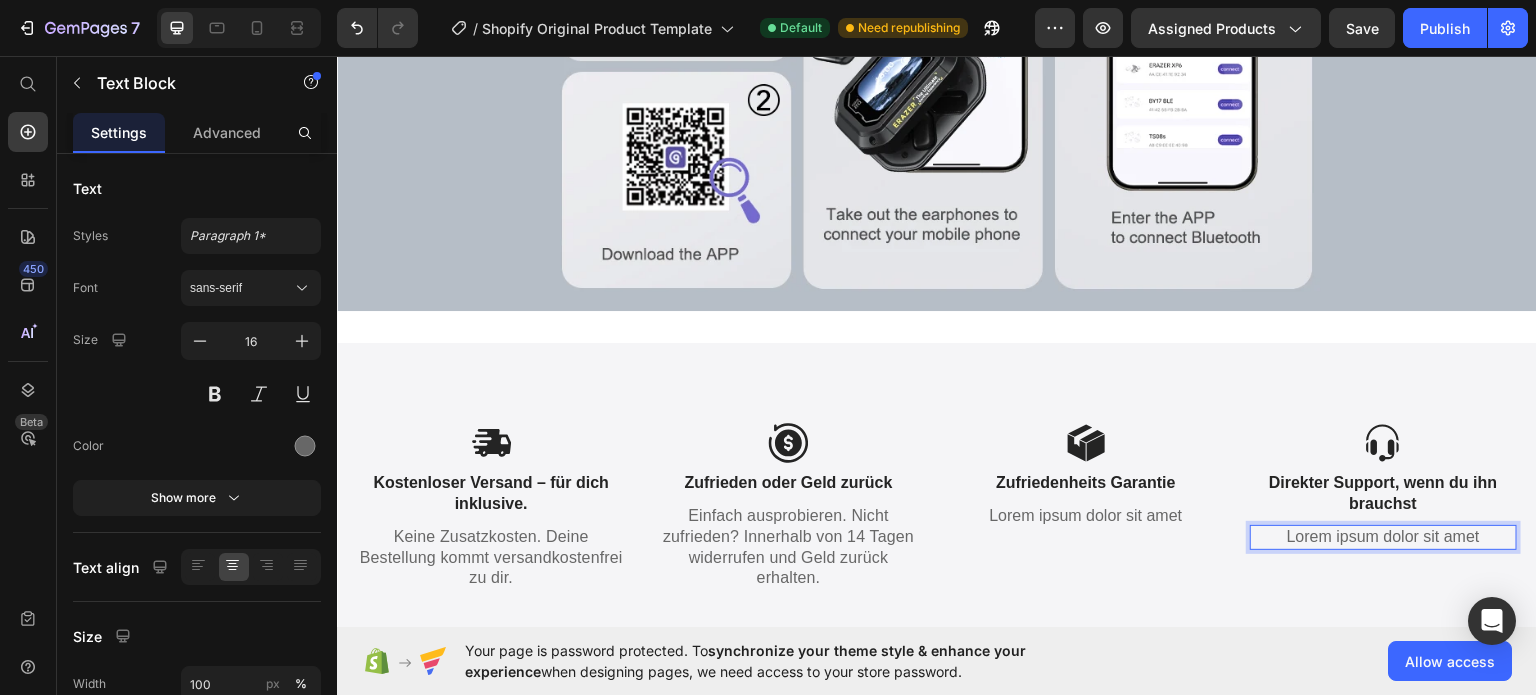 click on "Lorem ipsum dolor sit amet" at bounding box center (1384, 536) 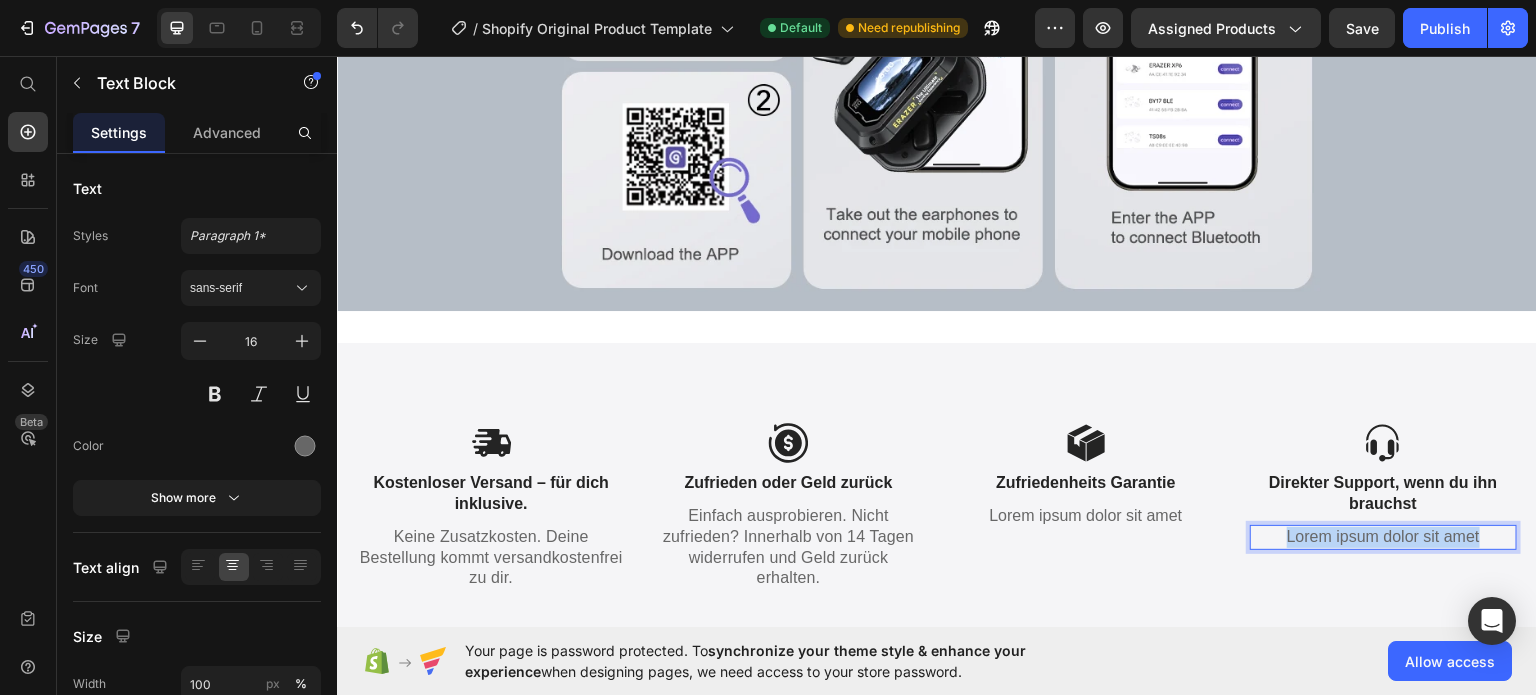 click on "Lorem ipsum dolor sit amet" at bounding box center [1384, 536] 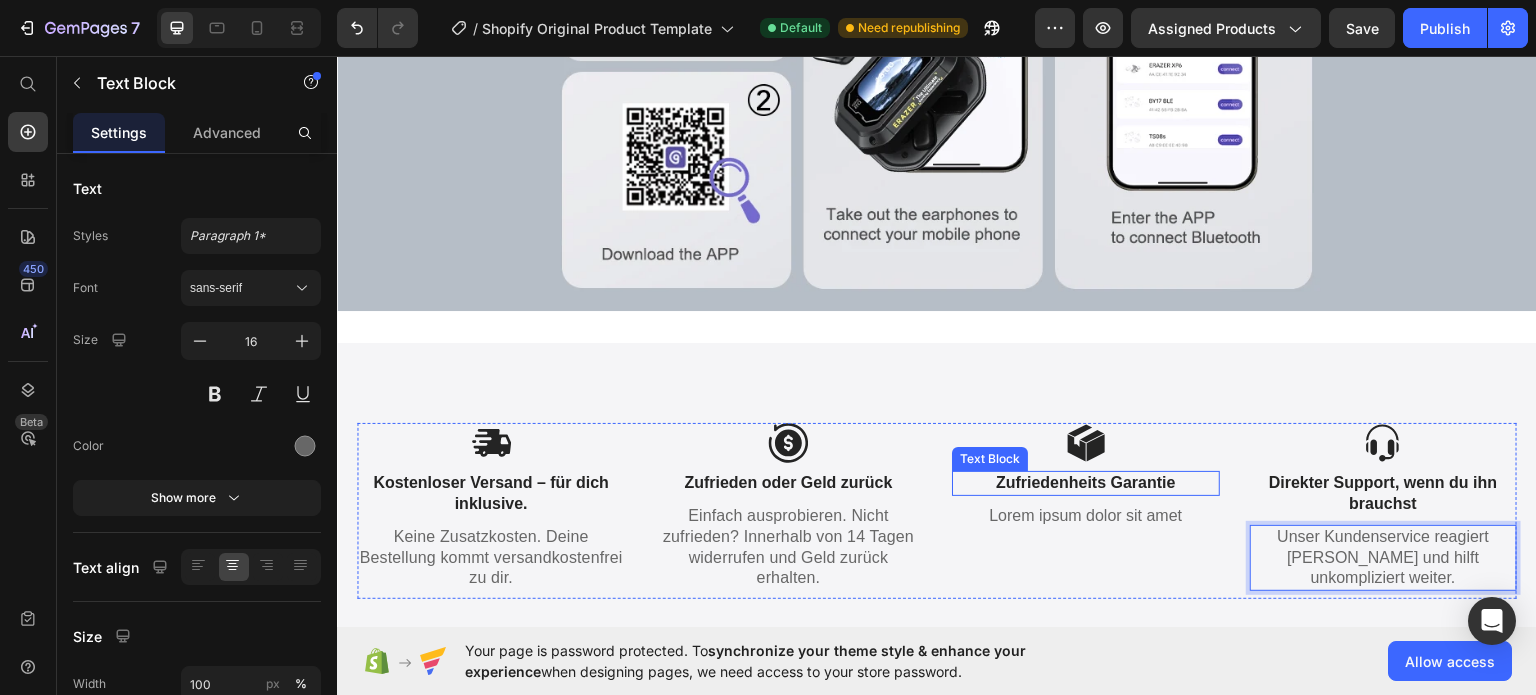 click on "Zufriedenheits Garantie" at bounding box center [1086, 482] 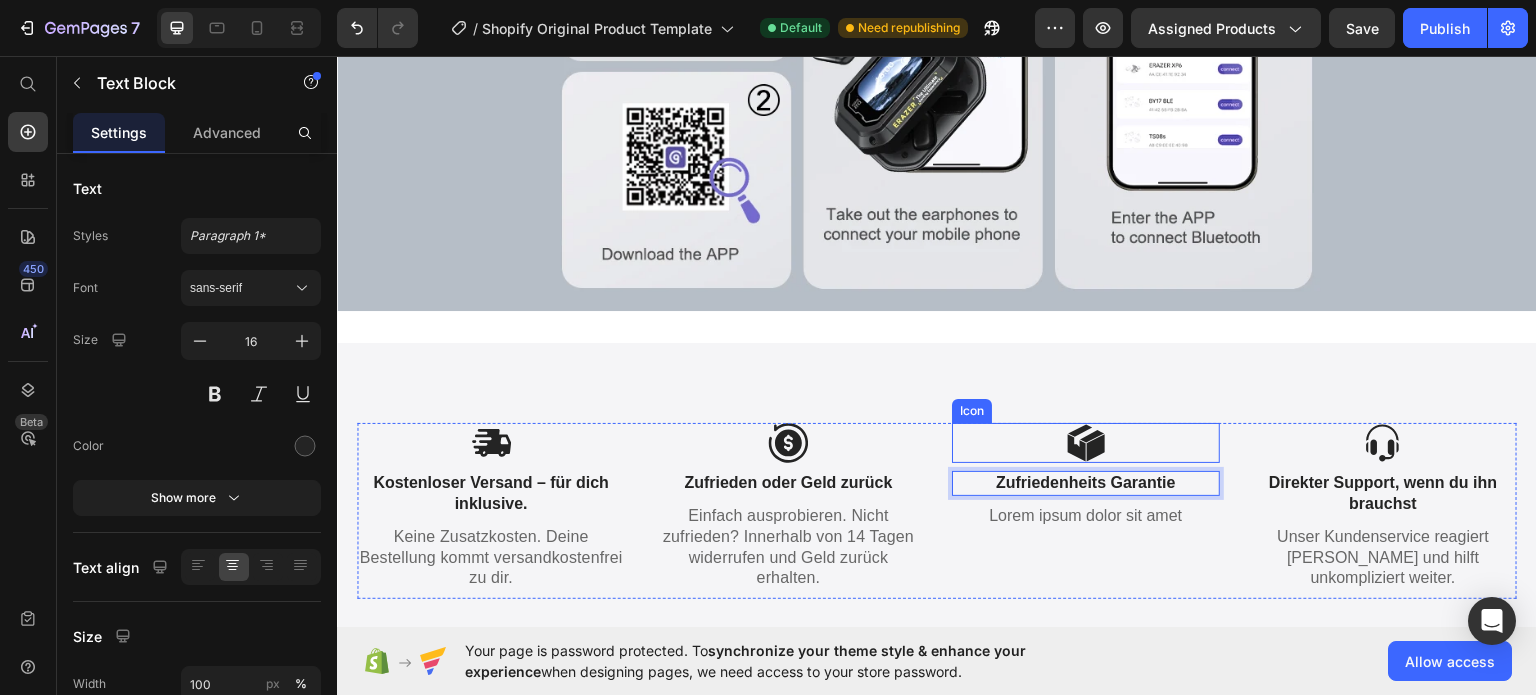click 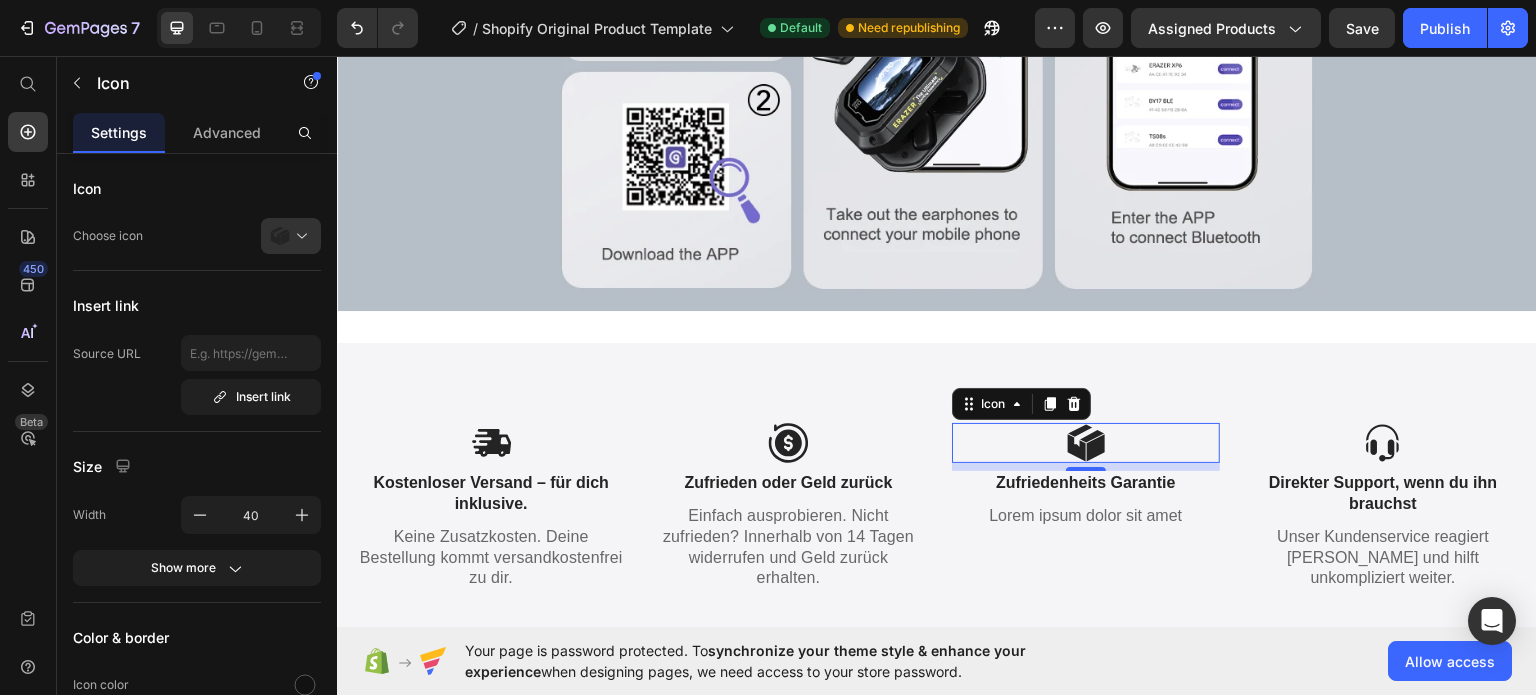 click on "8" at bounding box center (1086, 486) 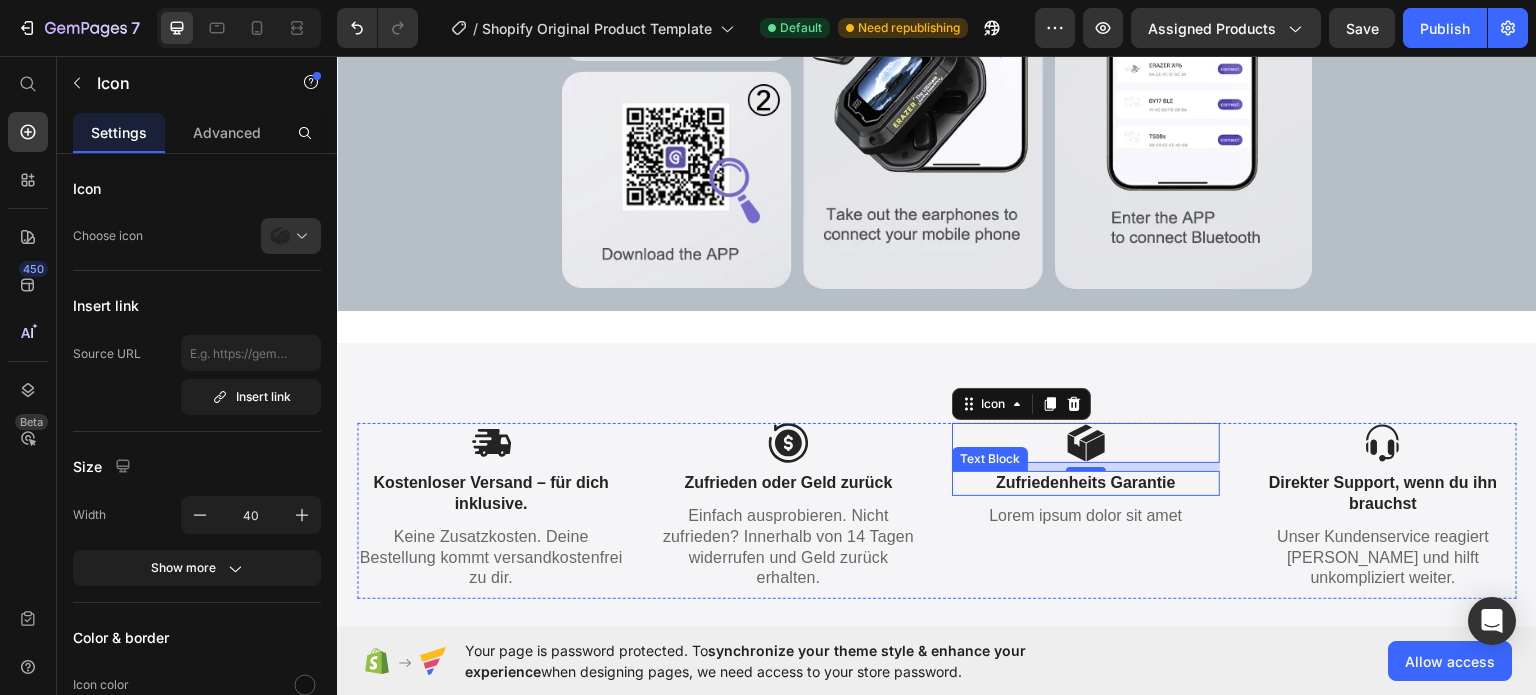 click on "Zufriedenheits Garantie" at bounding box center (1086, 482) 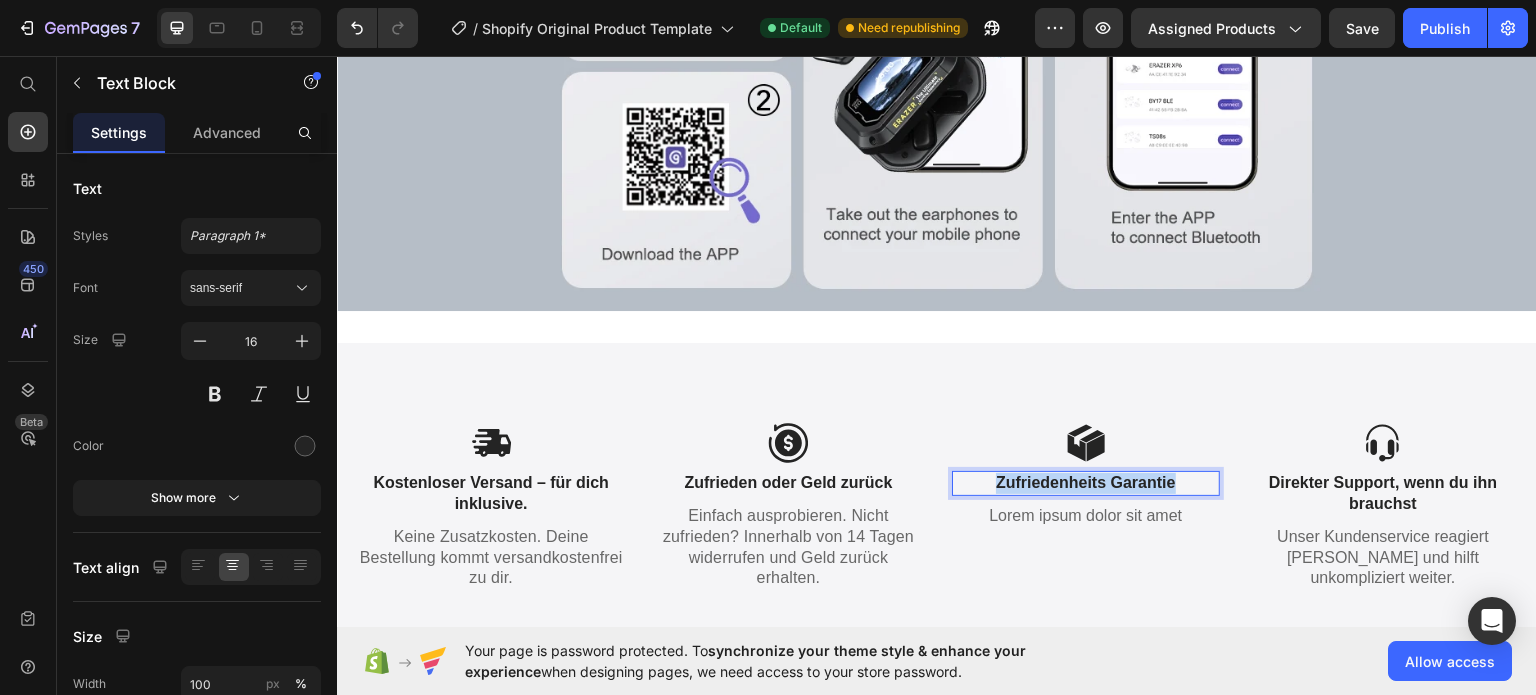 click on "Zufriedenheits Garantie" at bounding box center [1086, 482] 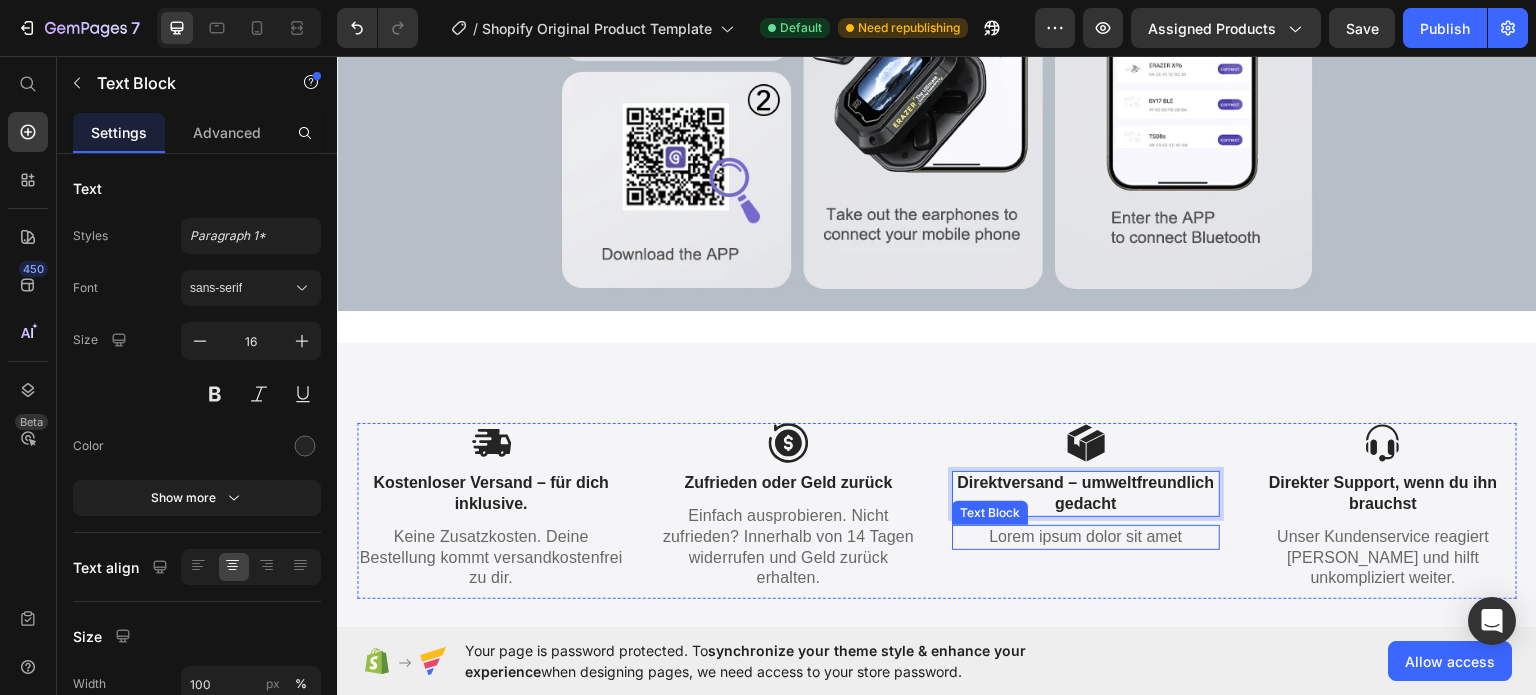 click on "Lorem ipsum dolor sit amet" at bounding box center (1086, 536) 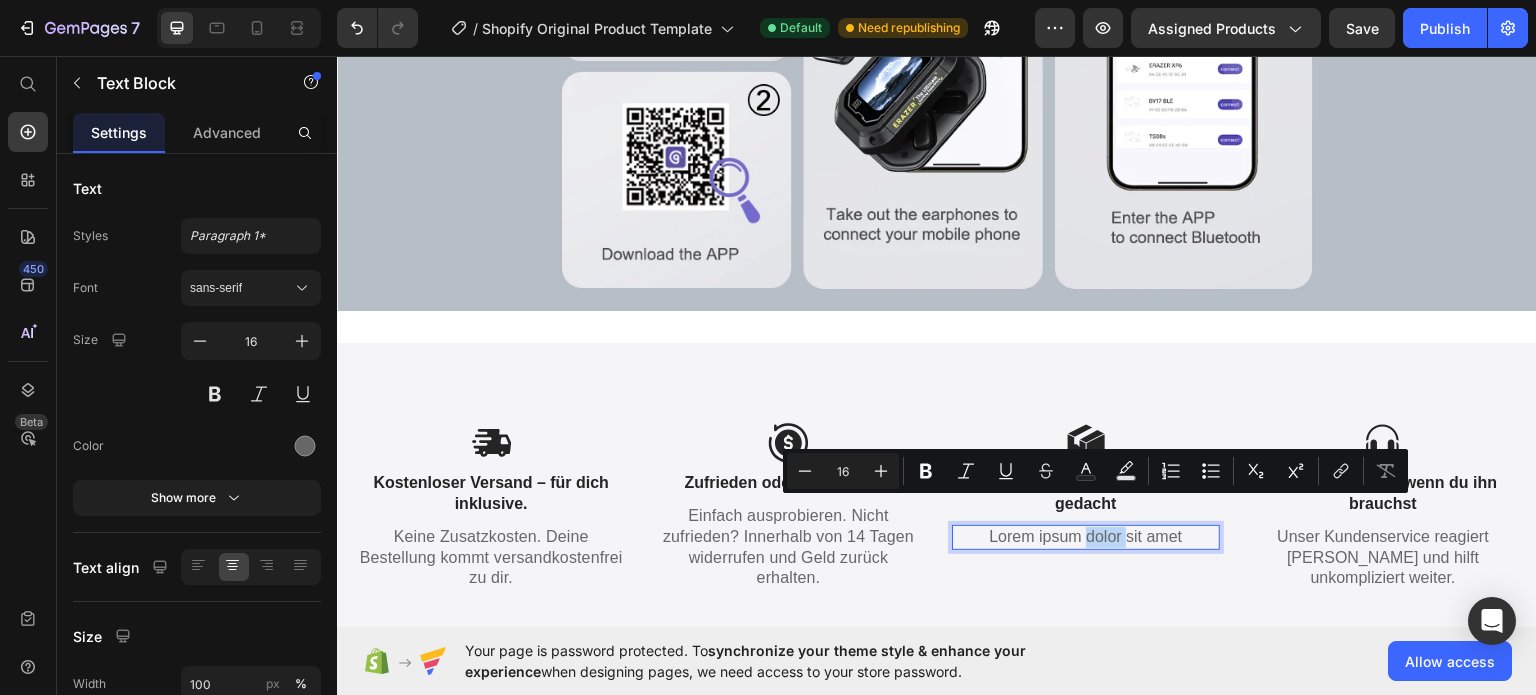 click on "Lorem ipsum dolor sit amet" at bounding box center (1086, 536) 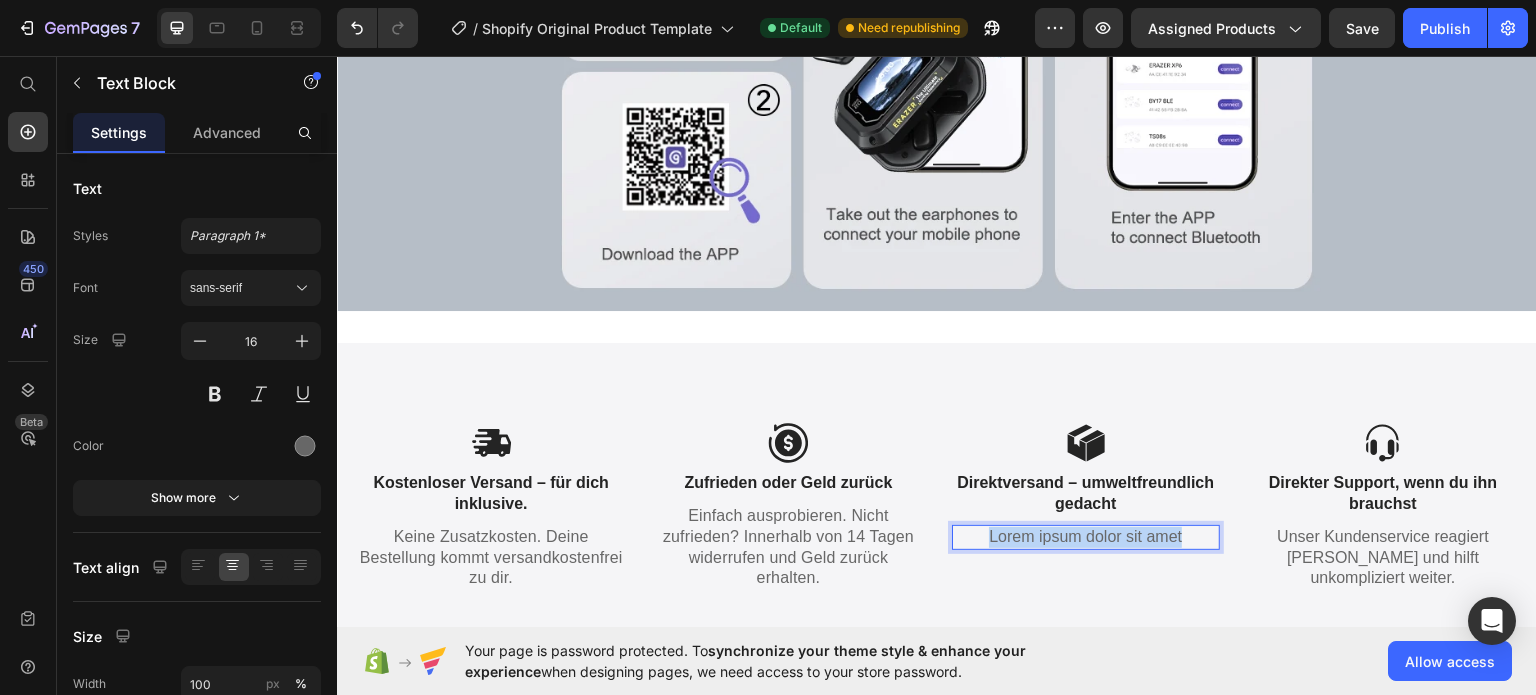 click on "Lorem ipsum dolor sit amet" at bounding box center (1086, 536) 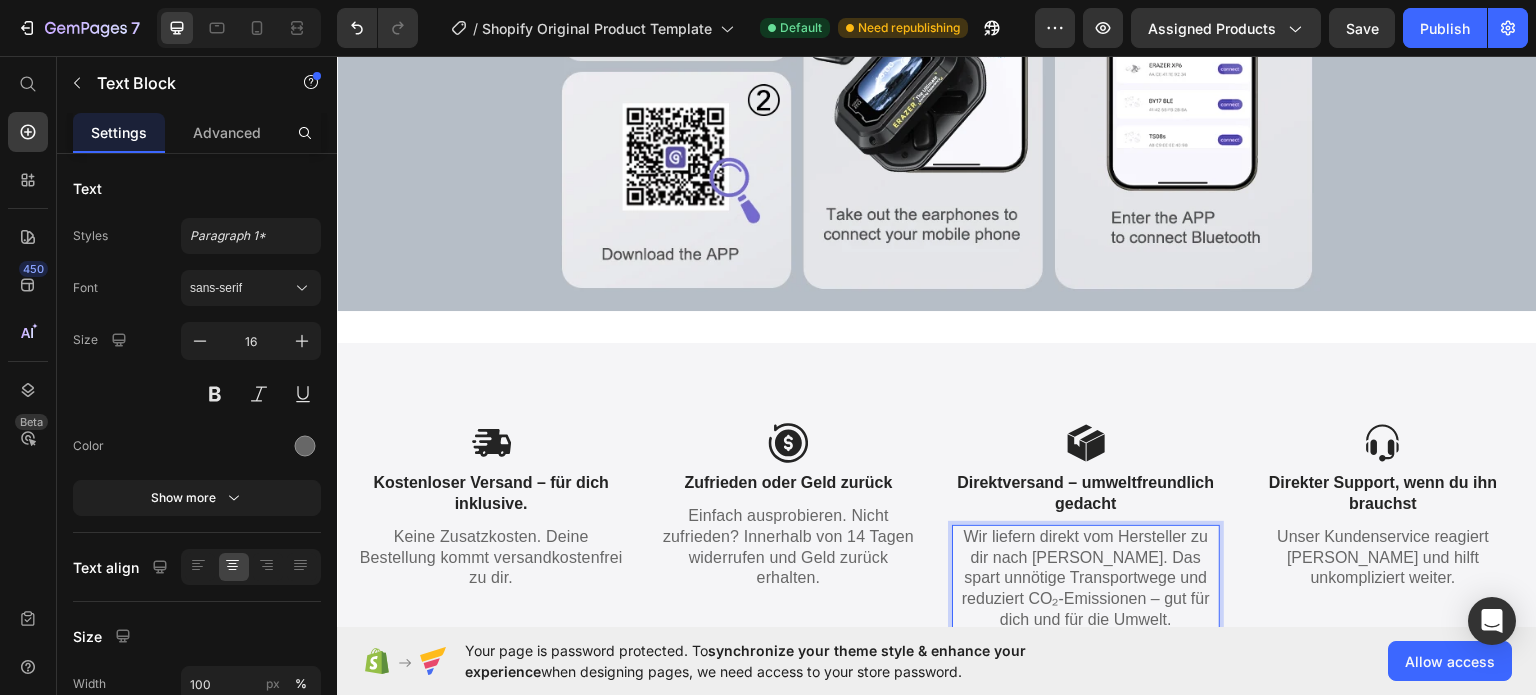 scroll, scrollTop: 4667, scrollLeft: 0, axis: vertical 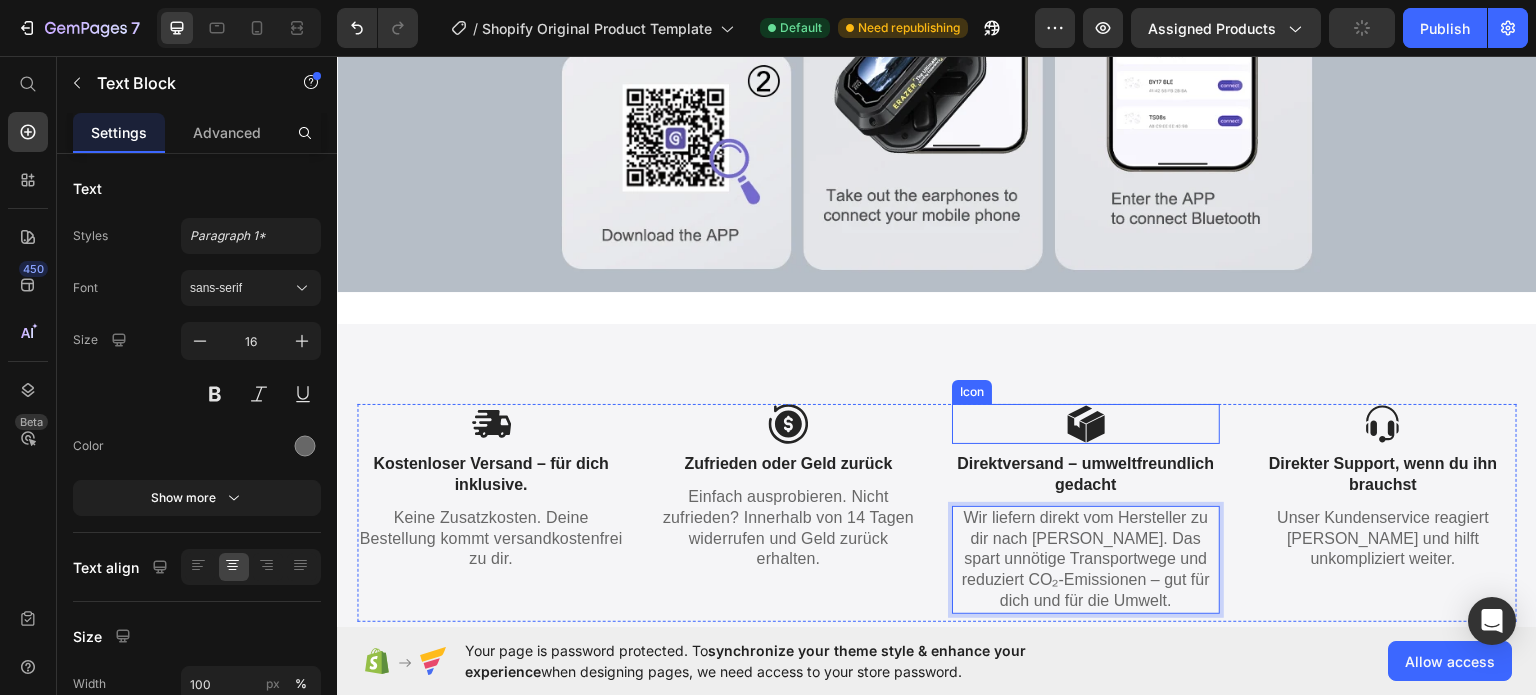 click 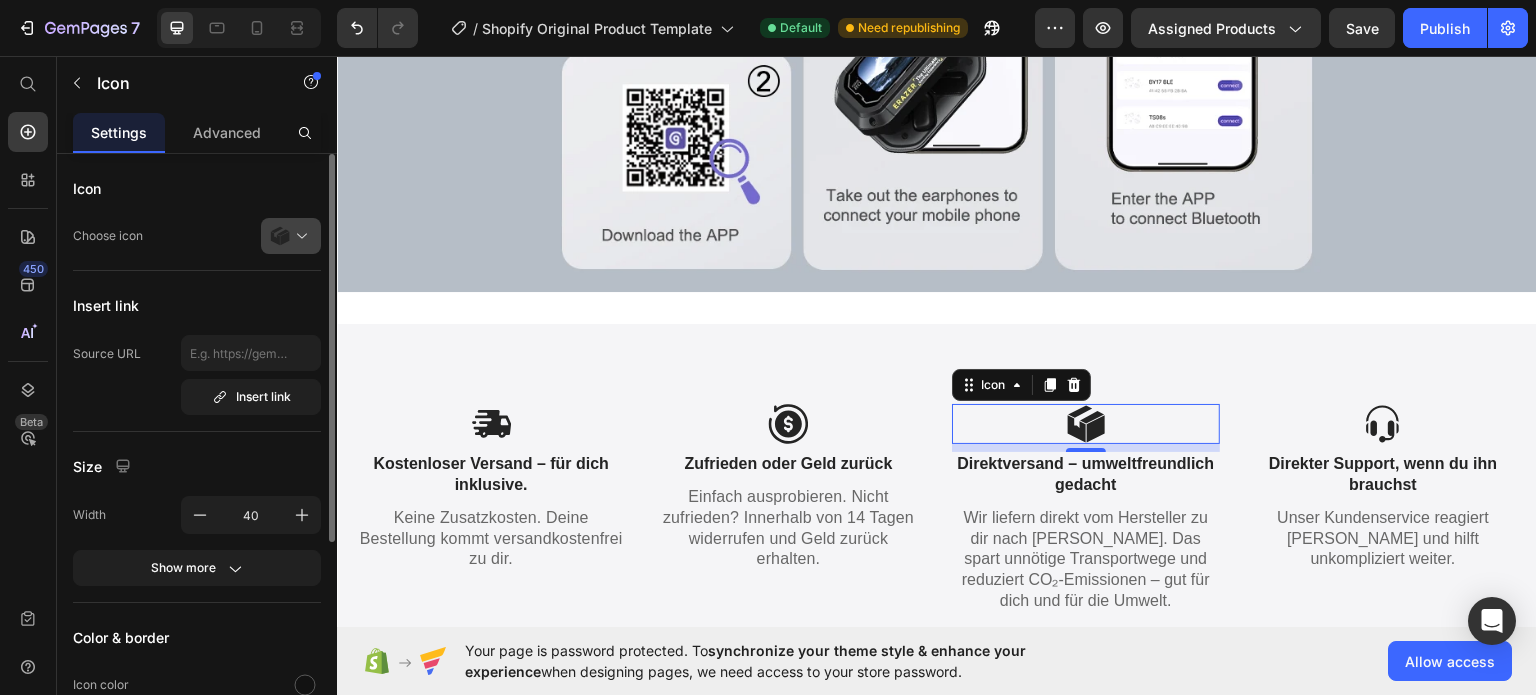 click at bounding box center (299, 236) 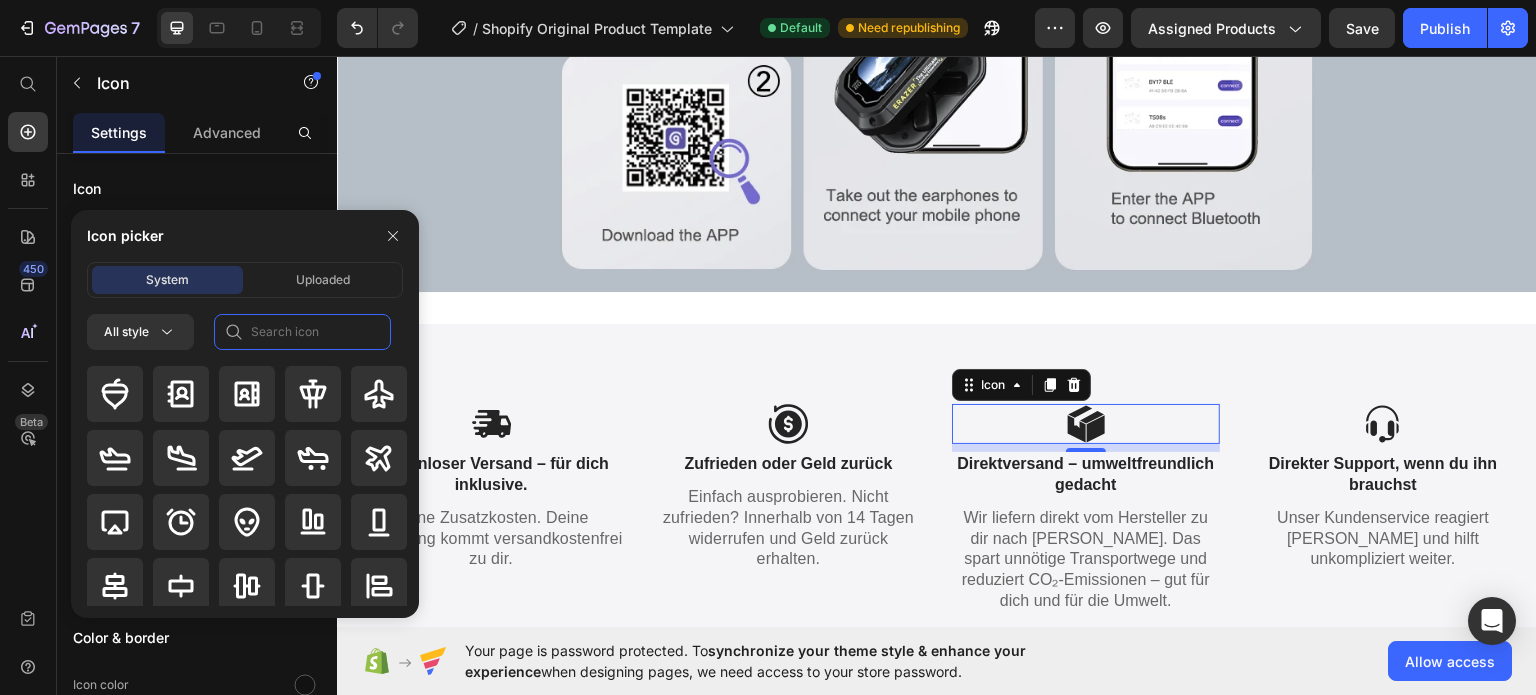 click 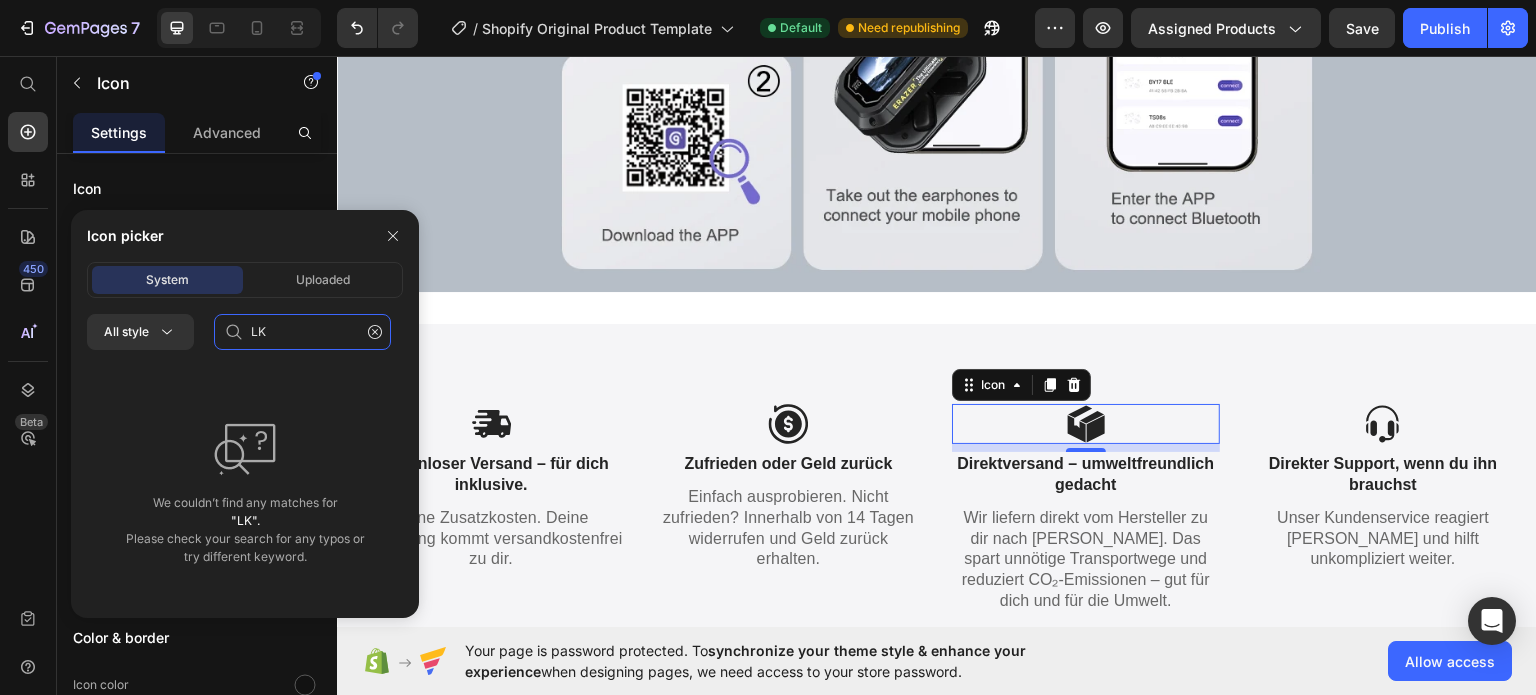 type on "L" 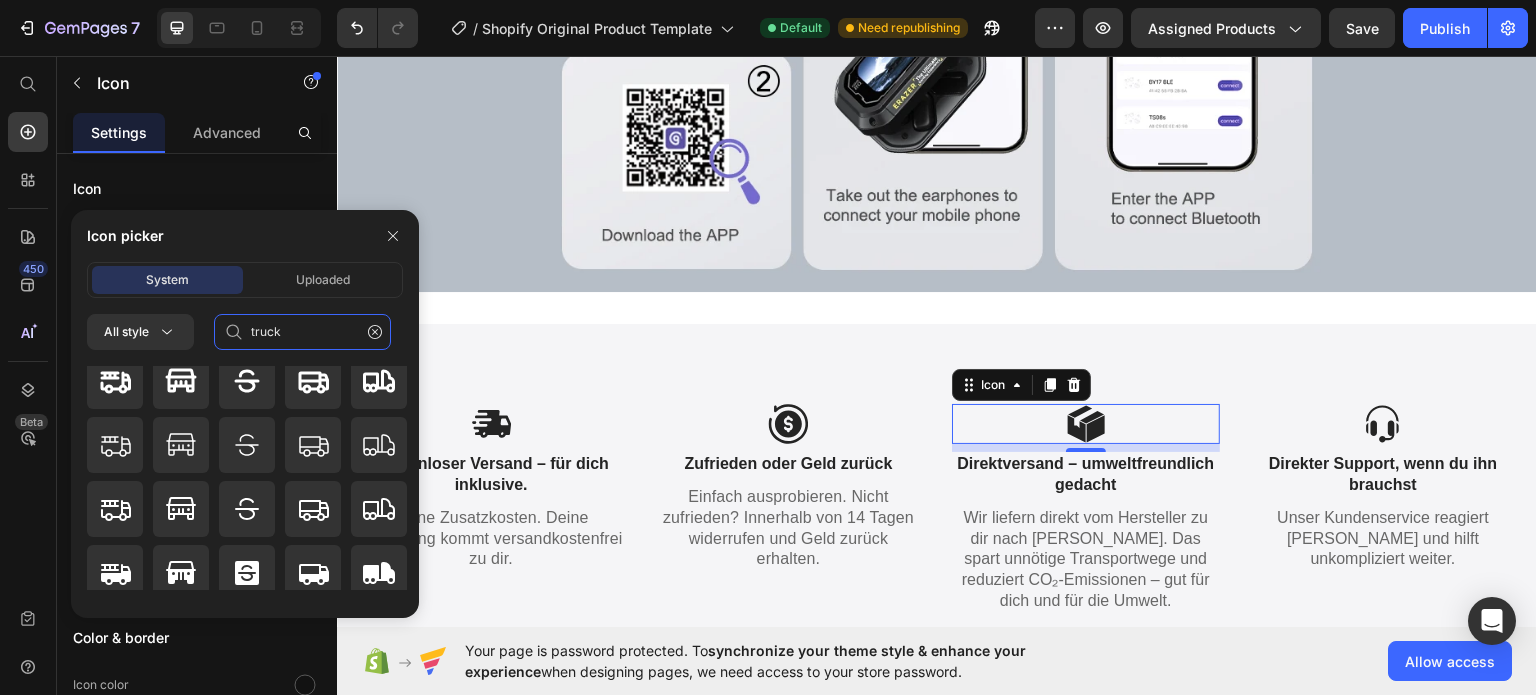 scroll, scrollTop: 0, scrollLeft: 0, axis: both 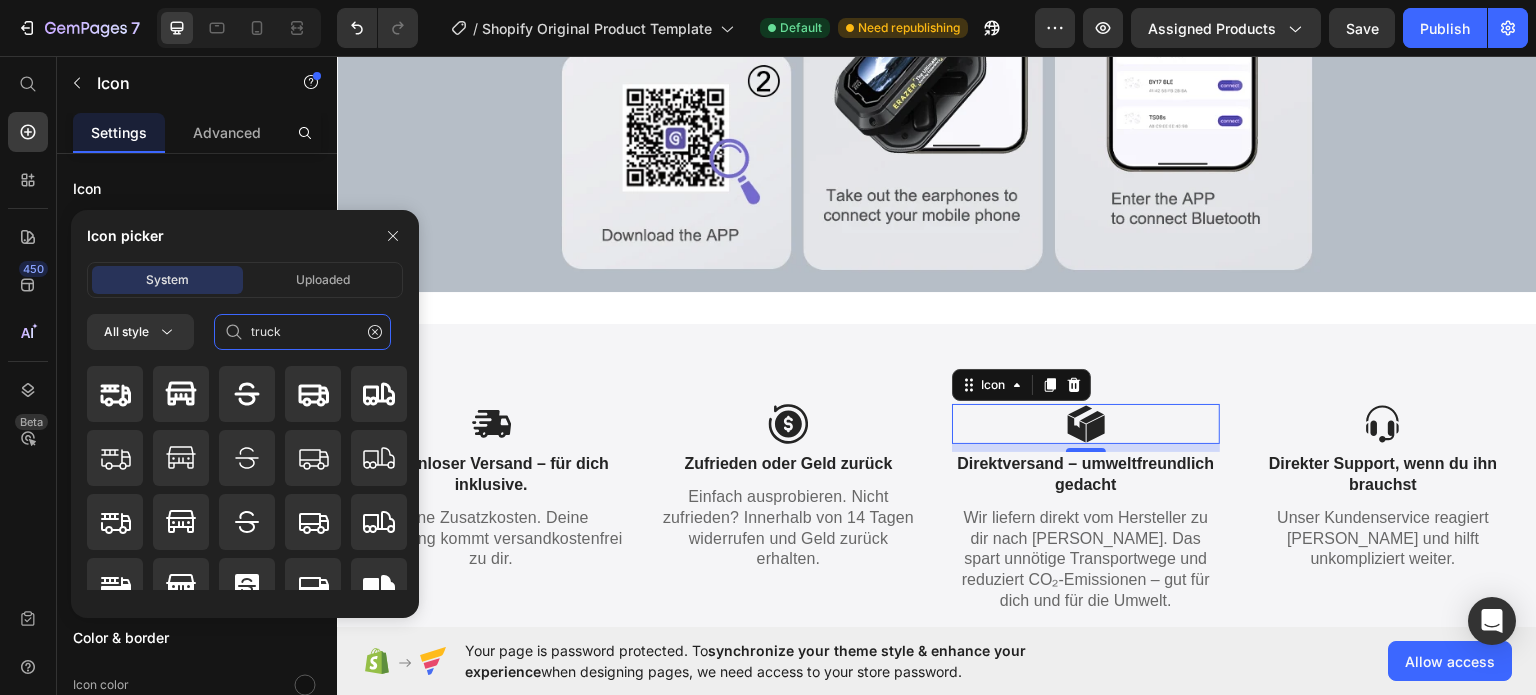 click on "truck" 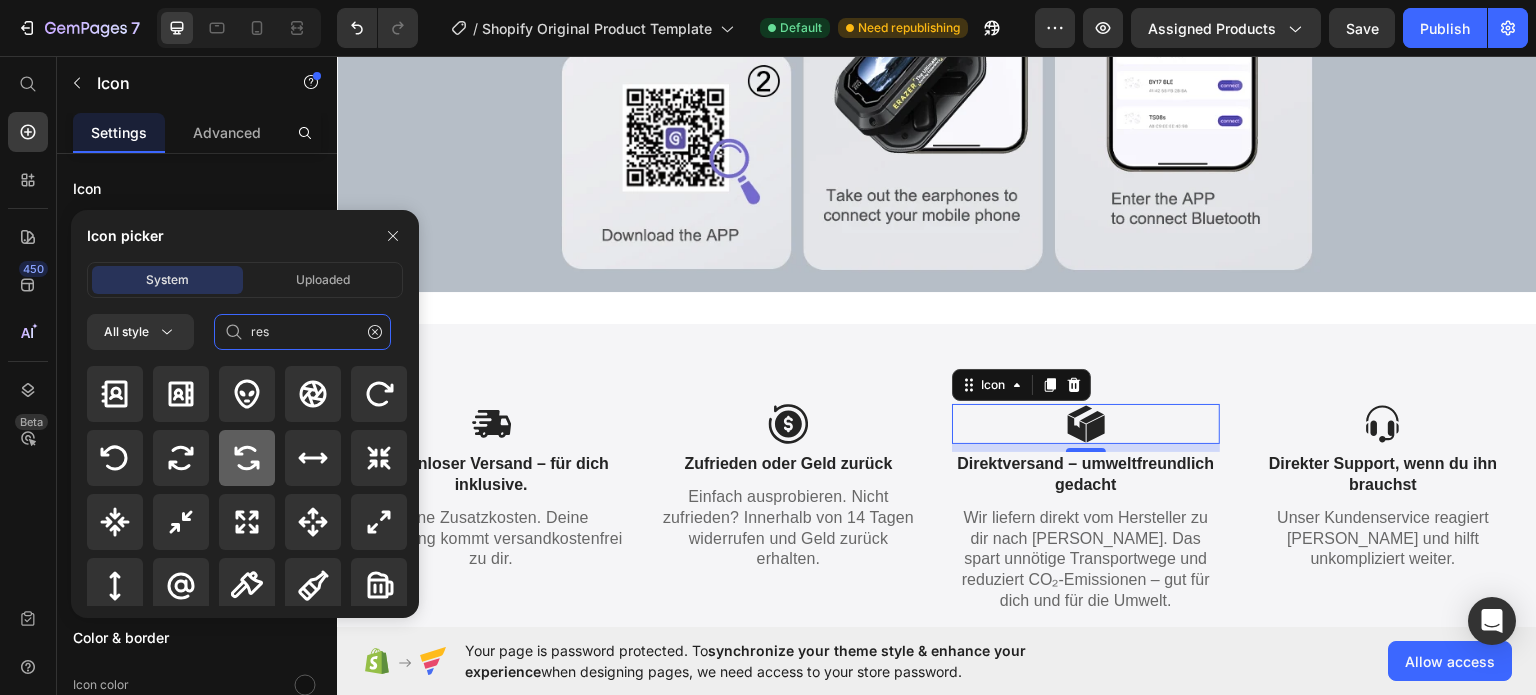 type on "res" 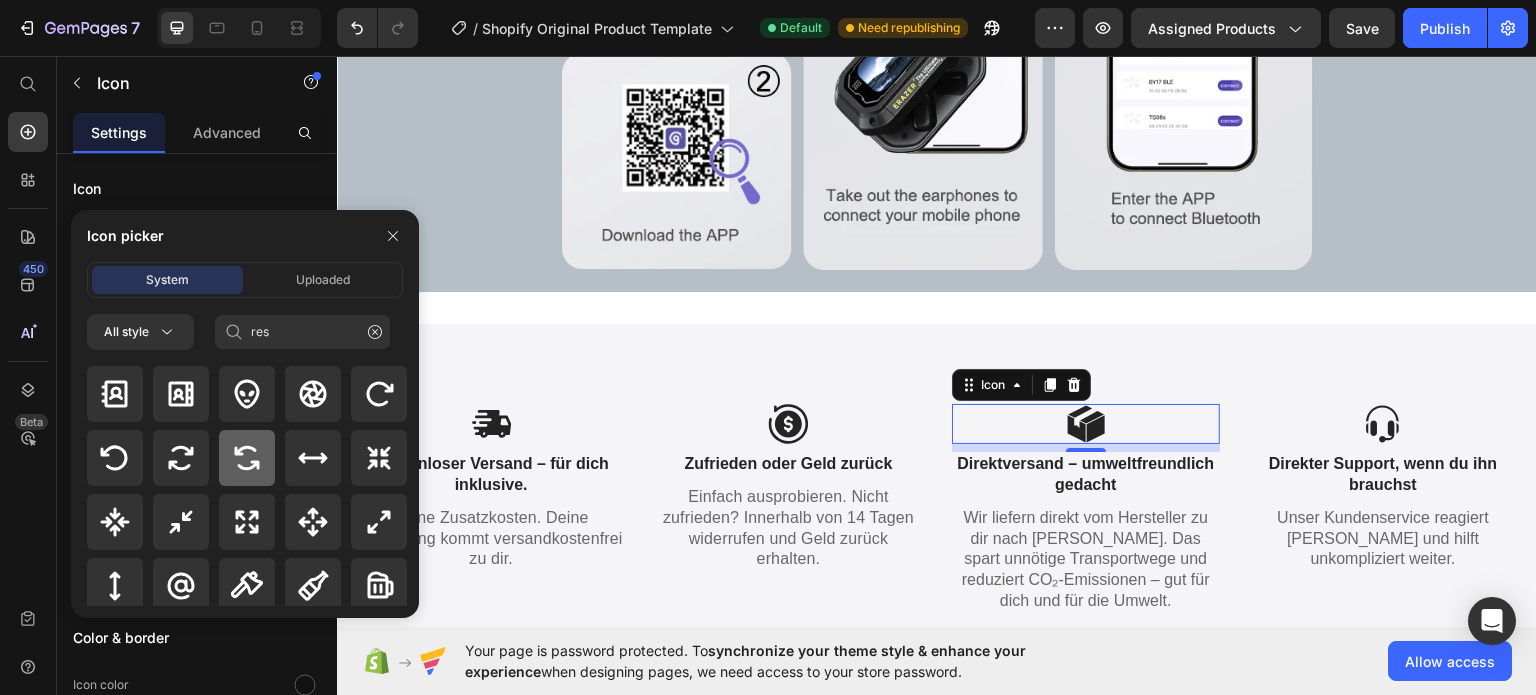 click 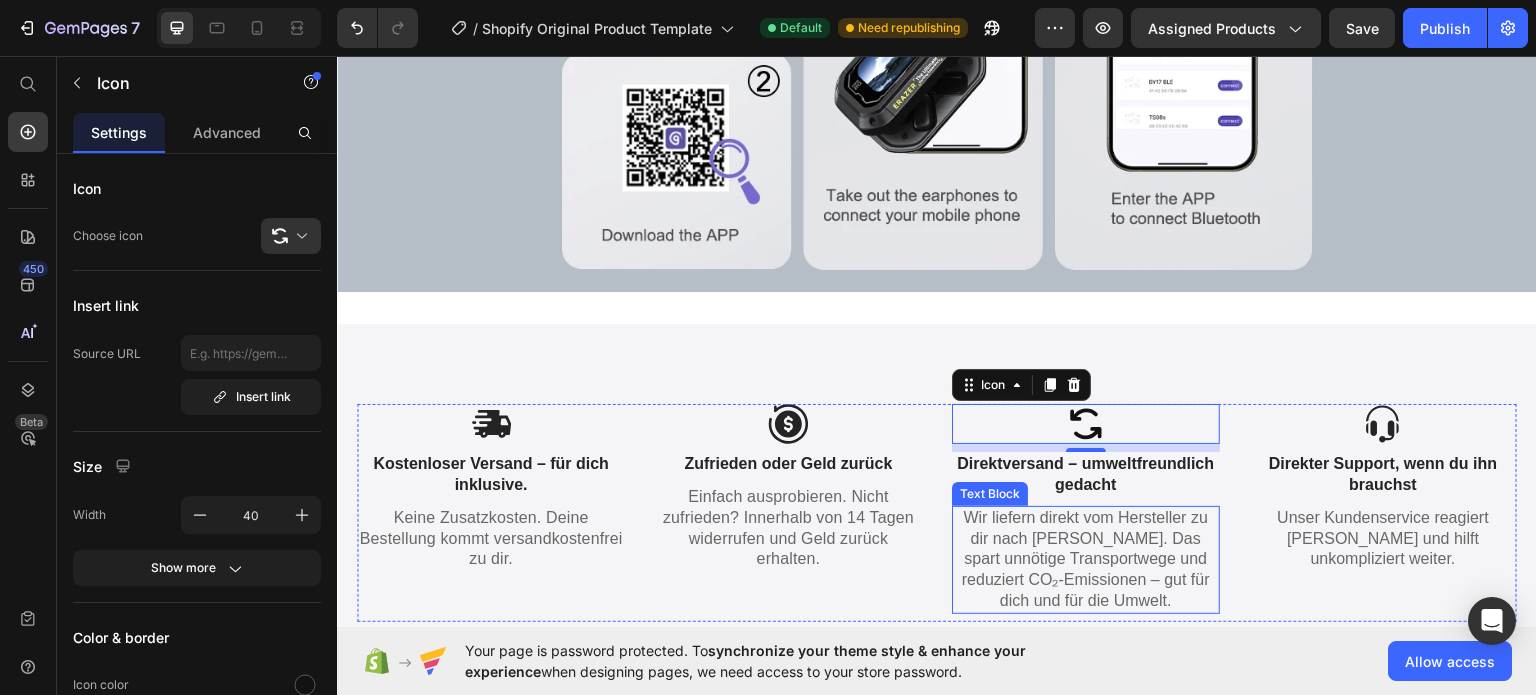 click on "Text Block" at bounding box center (990, 493) 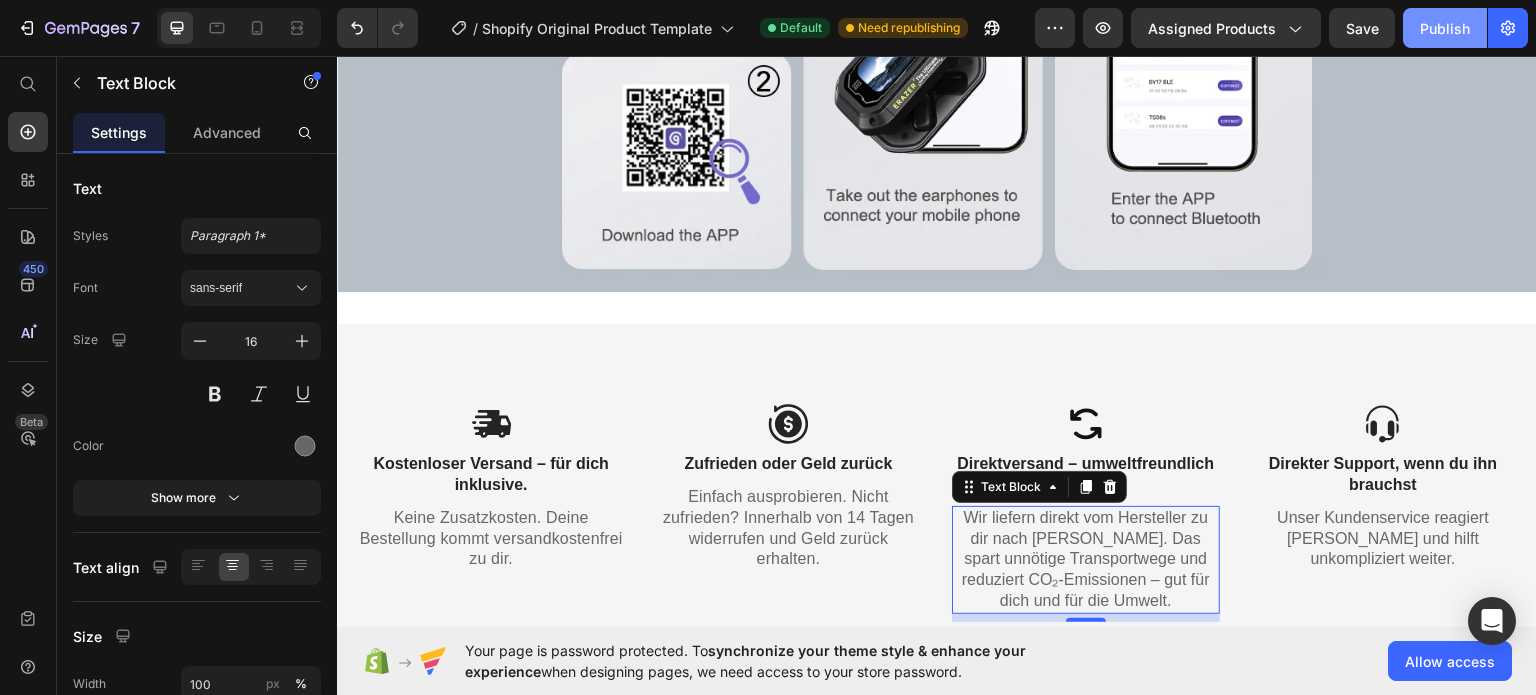 click on "Publish" 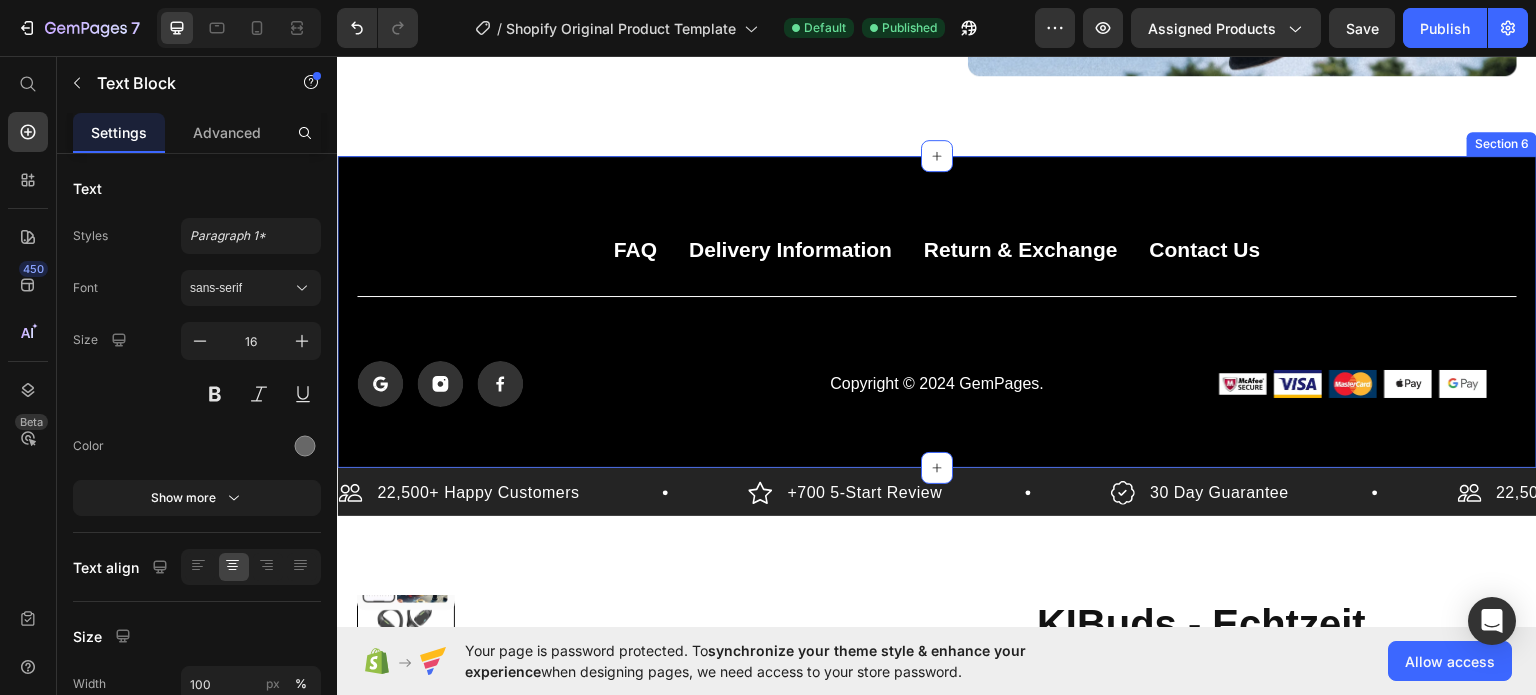 scroll, scrollTop: 5767, scrollLeft: 0, axis: vertical 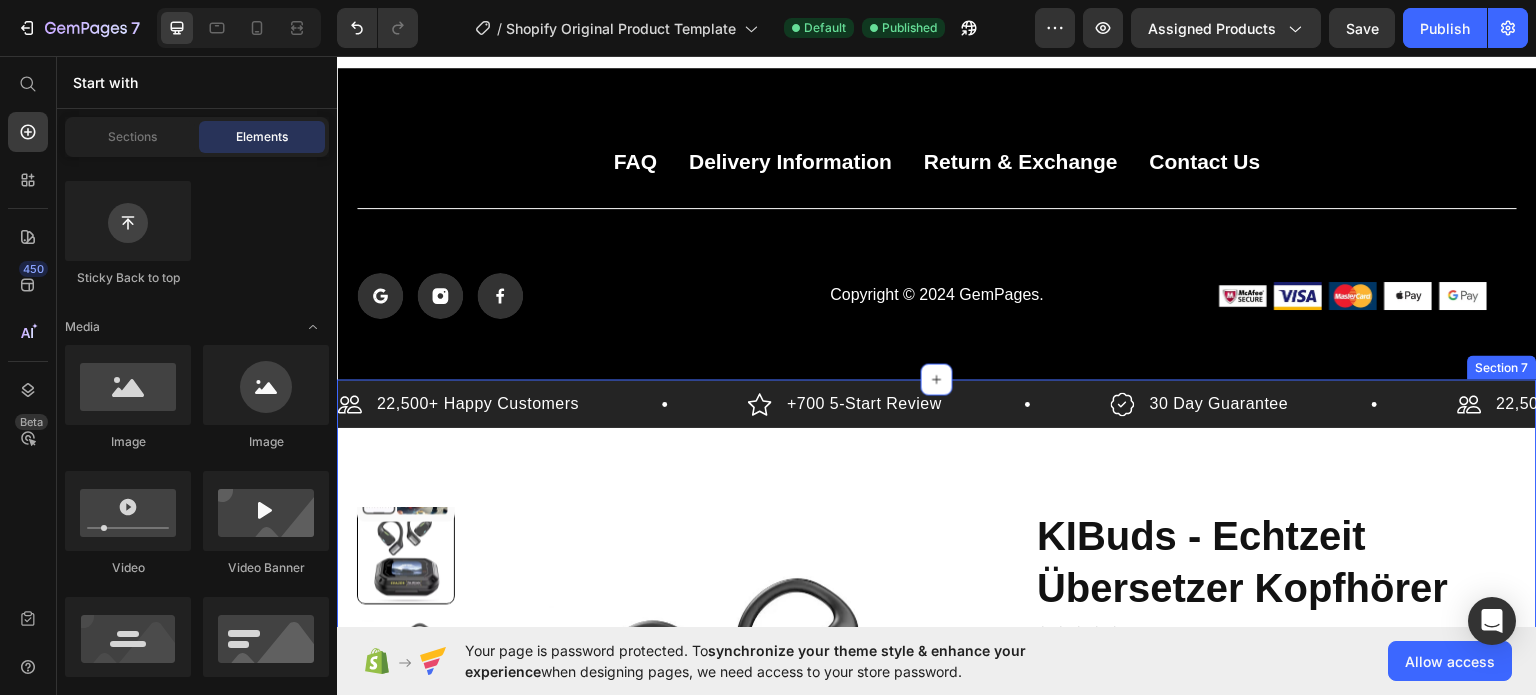 click on "22,500+ Happy Customers Item List
+700 5-Start Review Item List
30 Day Guarantee Item List
22,500+ Happy Customers Item List
+700 5-Start Review Item List
30 Day Guarantee Item List
22,500+ Happy Customers Item List
+700 5-Start Review Item List
30 Day Guarantee Item List
22,500+ Happy Customers Item List
+700 5-Start Review Item List
30 Day Guarantee Item List
22,500+ Happy Customers Item List
+700 5-Start Review Item List
30 Day Guarantee Item List
22,500+ Happy Customers Item List
+700 5-Start Review Item List" at bounding box center (937, 958) 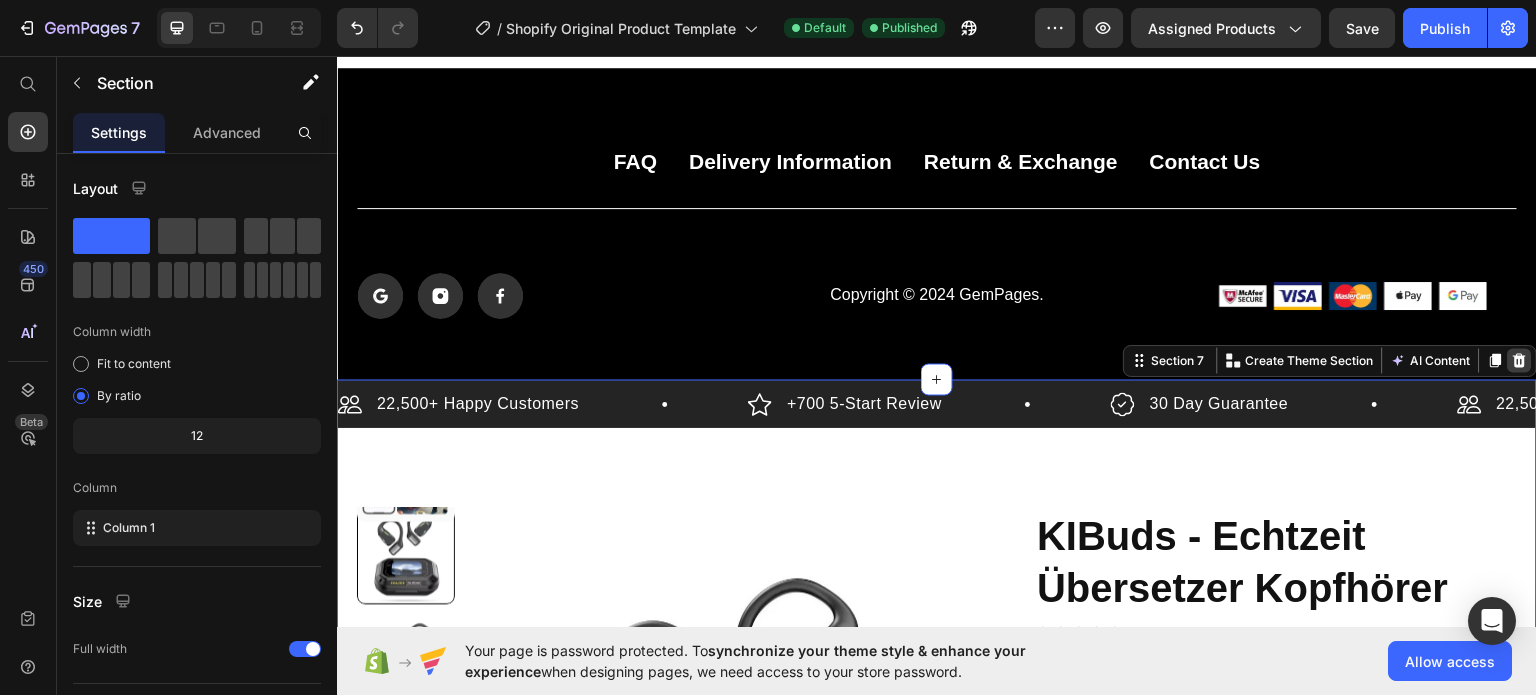 click at bounding box center (1520, 360) 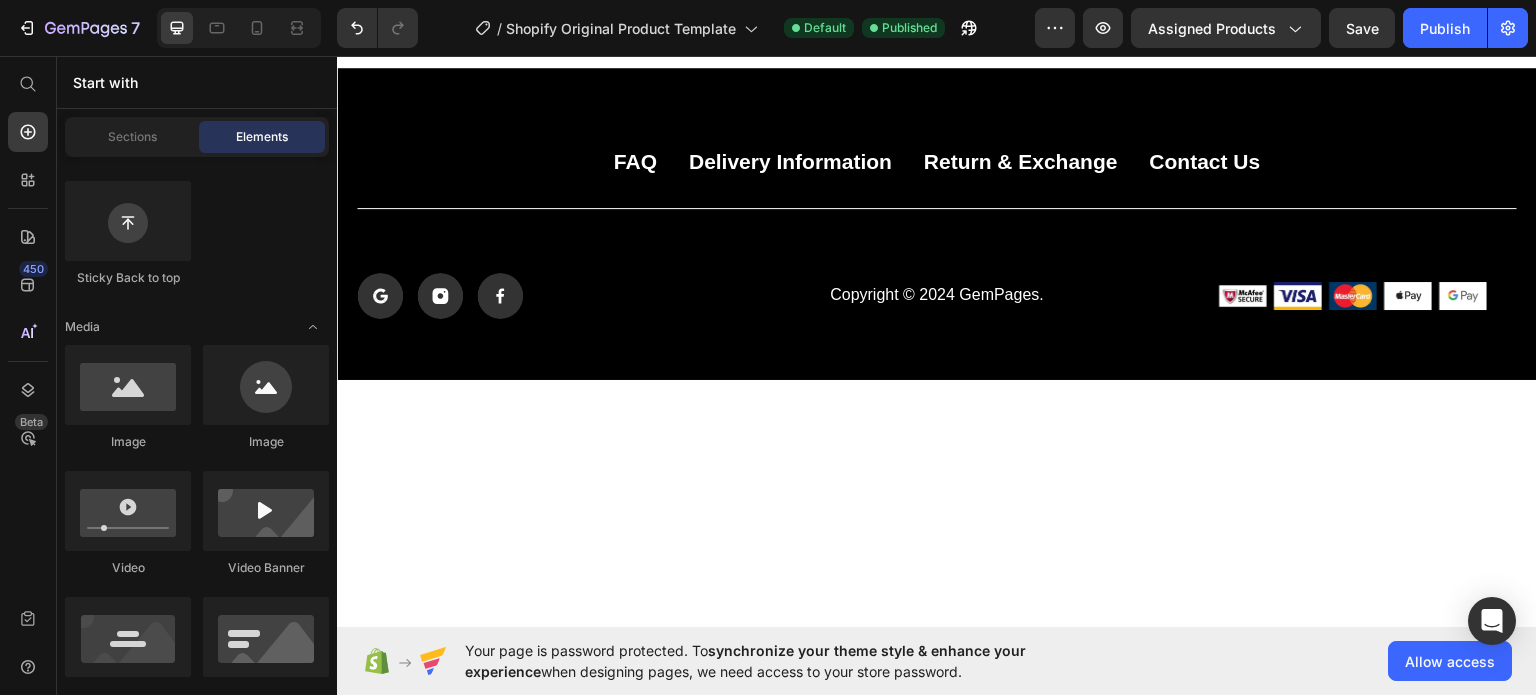 click at bounding box center [937, 718] 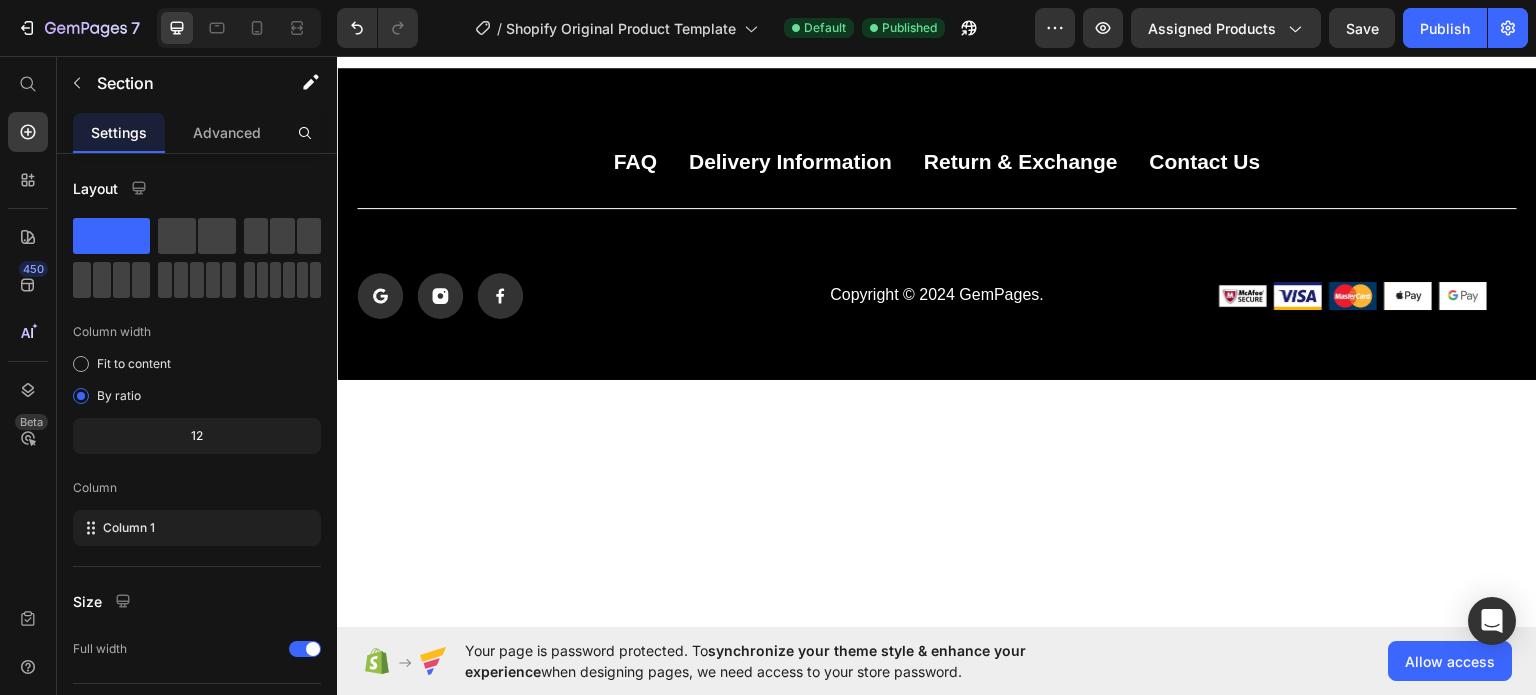 click at bounding box center [937, 718] 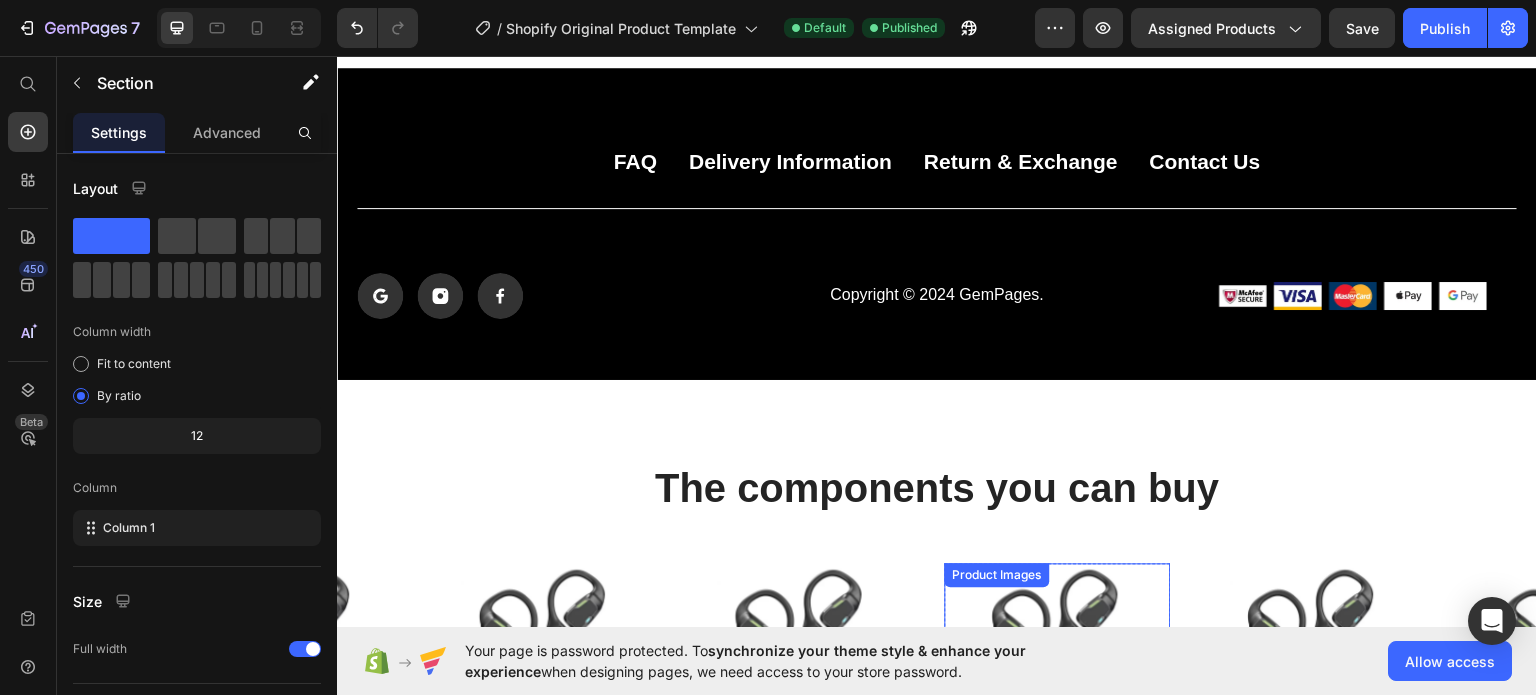 scroll, scrollTop: 4079, scrollLeft: 0, axis: vertical 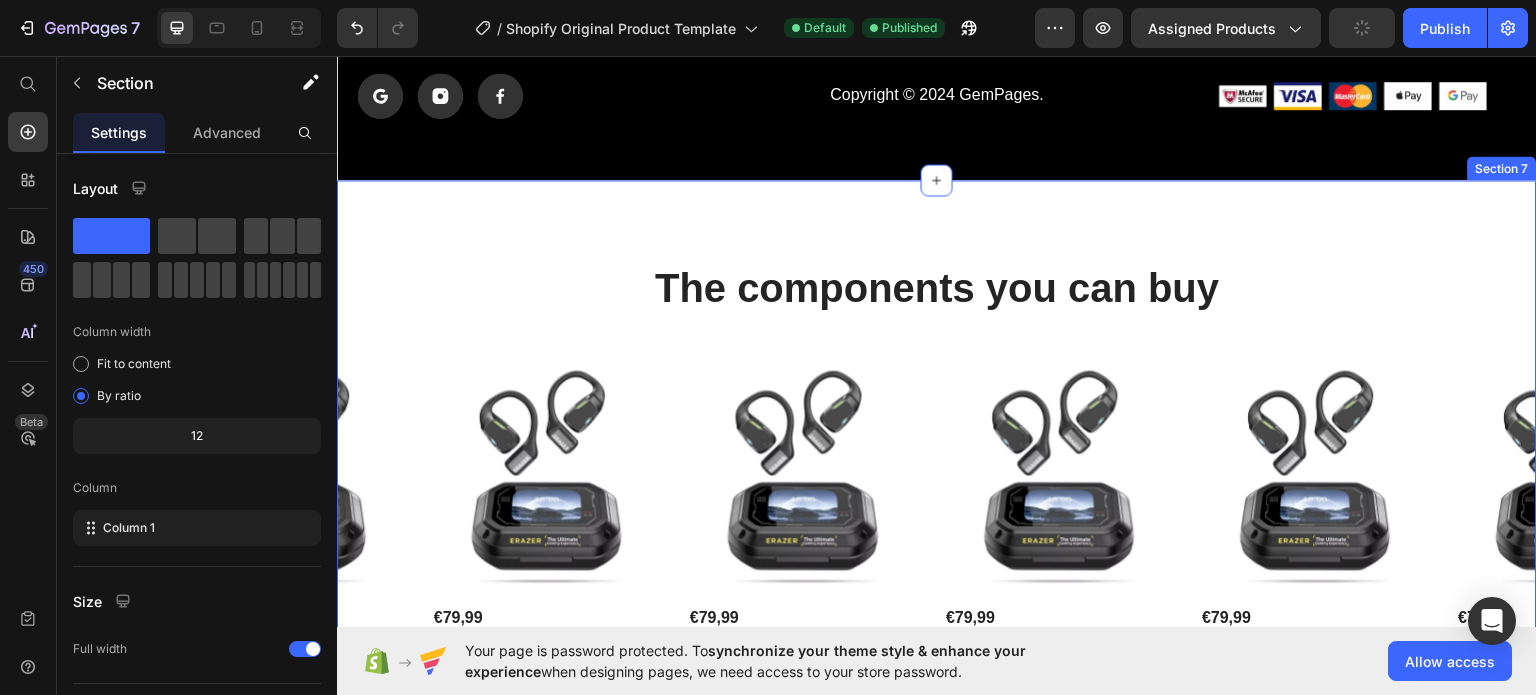 click on "The components you can buy Heading Product Images €79,99 Product Price KIBuds - Echtzeit Übersetzer Kopfhörer Product Title Available both online & offline Text Block Add To Cart Add to Cart Product Product Images €79,99 Product Price KIBuds - Echtzeit Übersetzer Kopfhörer Product Title Available both online & offline Text Block Add To Cart Add to Cart Product Product Images €79,99 Product Price KIBuds - Echtzeit Übersetzer Kopfhörer Product Title Available both online & offline Text Block Add To Cart Add to Cart Product Product Images €79,99 Product Price KIBuds - Echtzeit Übersetzer Kopfhörer Product Title Available both online & offline Text Block Add To Cart Add to Cart Product Product Images €79,99 Product Price KIBuds - Echtzeit Übersetzer Kopfhörer Product Title Available both online & offline Text Block Add To Cart Add to Cart Product Product Images €79,99 Product Price KIBuds - Echtzeit Übersetzer Kopfhörer Product Title Available both online & offline Text Block Add To Cart" at bounding box center (937, 518) 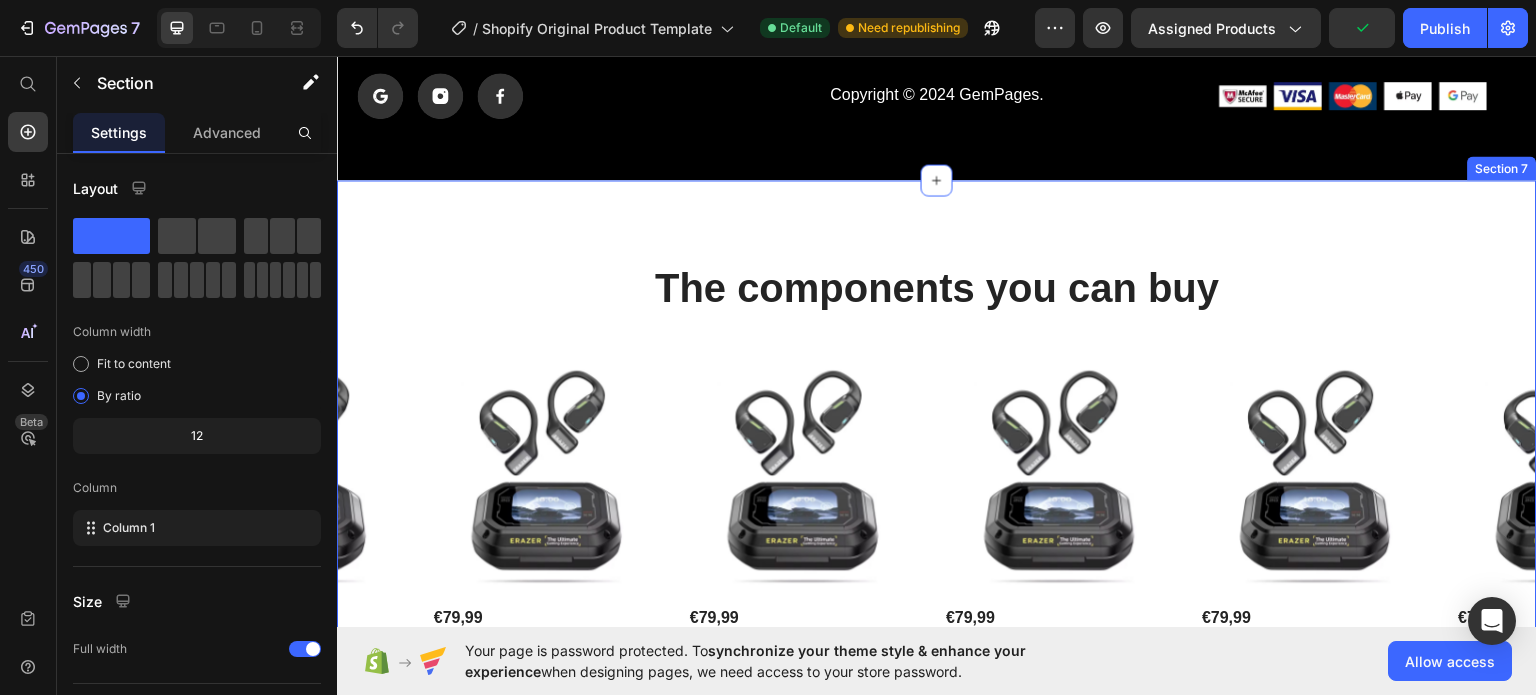 click on "The components you can buy Heading Product Images €79,99 Product Price KIBuds - Echtzeit Übersetzer Kopfhörer Product Title Available both online & offline Text Block Add To Cart Add to Cart Product Product Images €79,99 Product Price KIBuds - Echtzeit Übersetzer Kopfhörer Product Title Available both online & offline Text Block Add To Cart Add to Cart Product Product Images €79,99 Product Price KIBuds - Echtzeit Übersetzer Kopfhörer Product Title Available both online & offline Text Block Add To Cart Add to Cart Product Product Images €79,99 Product Price KIBuds - Echtzeit Übersetzer Kopfhörer Product Title Available both online & offline Text Block Add To Cart Add to Cart Product Product Images €79,99 Product Price KIBuds - Echtzeit Übersetzer Kopfhörer Product Title Available both online & offline Text Block Add To Cart Add to Cart Product Product Images €79,99 Product Price KIBuds - Echtzeit Übersetzer Kopfhörer Product Title Available both online & offline Text Block Add To Cart" at bounding box center (937, 518) 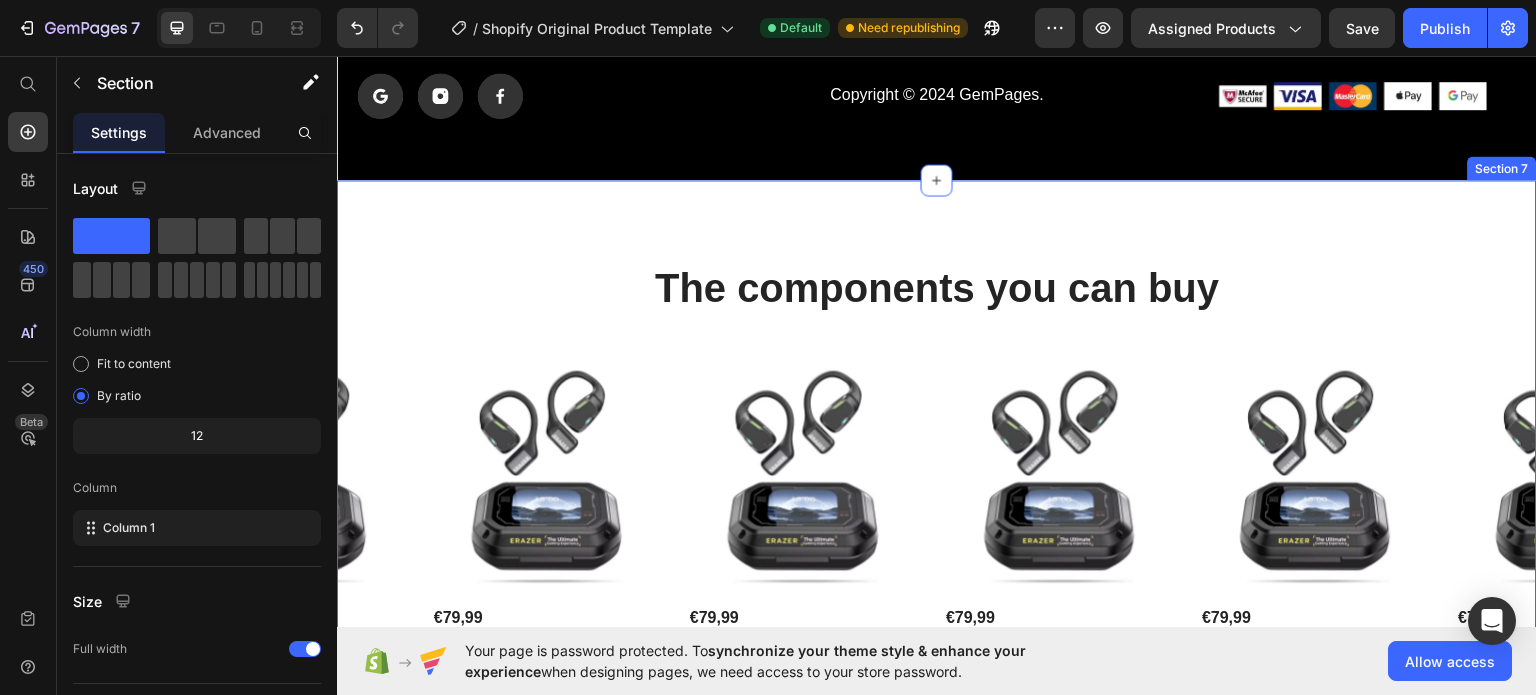 click on "Section 7" at bounding box center [1502, 167] 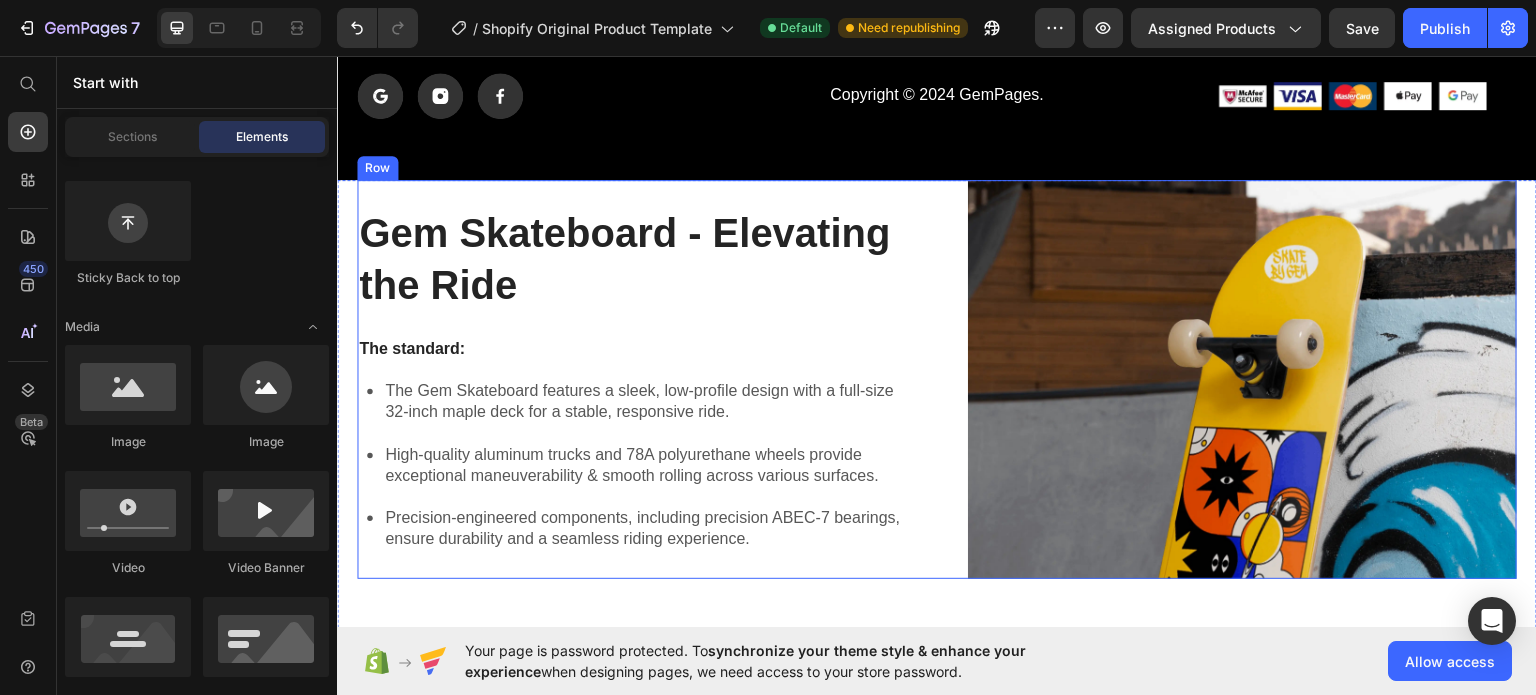 scroll, scrollTop: 4179, scrollLeft: 0, axis: vertical 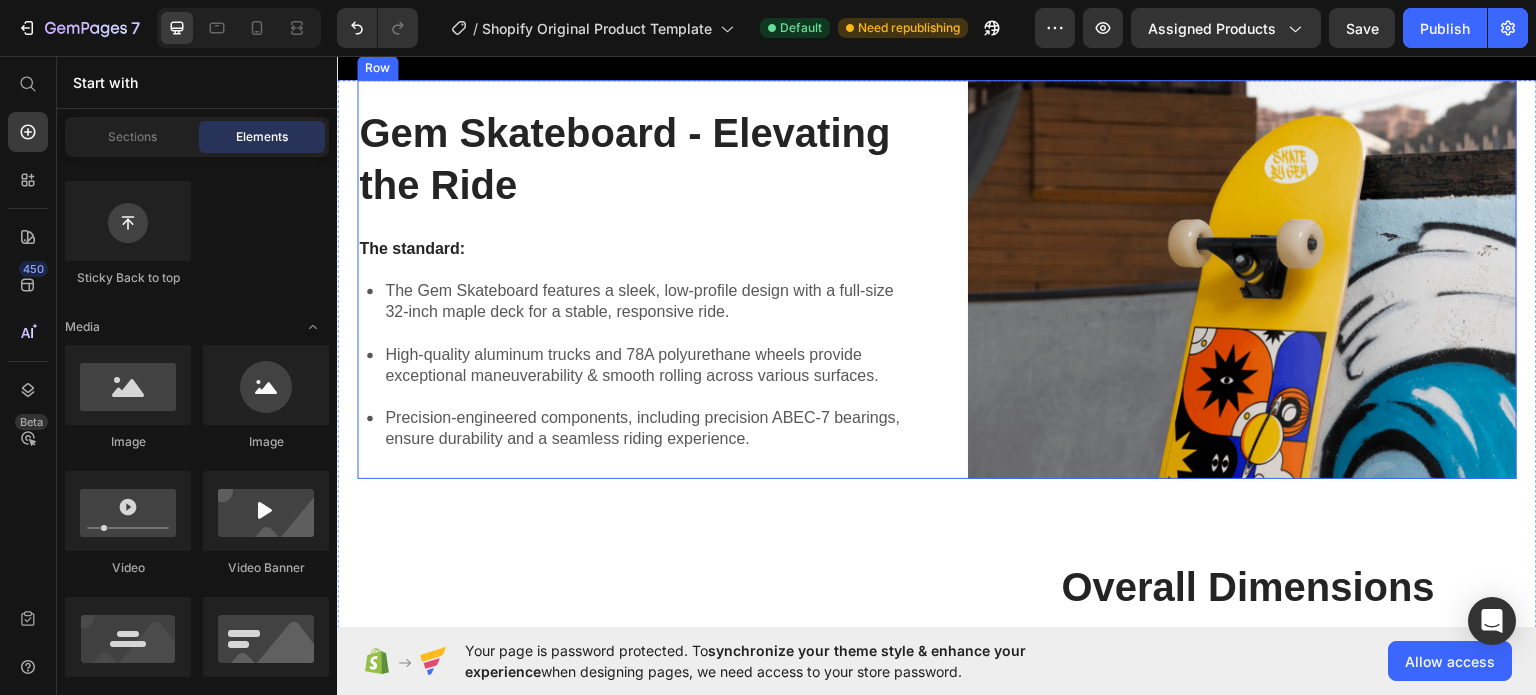 click on "Gem Skateboard - Elevating the Ride Heading The standard: Text Block
The Gem Skateboard features a sleek, low-profile design with a full-size 32-inch maple deck for a stable, responsive ride.
High-quality aluminum trucks and 78A polyurethane wheels provide exceptional maneuverability & smooth rolling across various surfaces.
Precision-engineered components, including precision ABEC-7 bearings, ensure durability and a seamless riding experience. Item List Image Row" at bounding box center [937, 278] 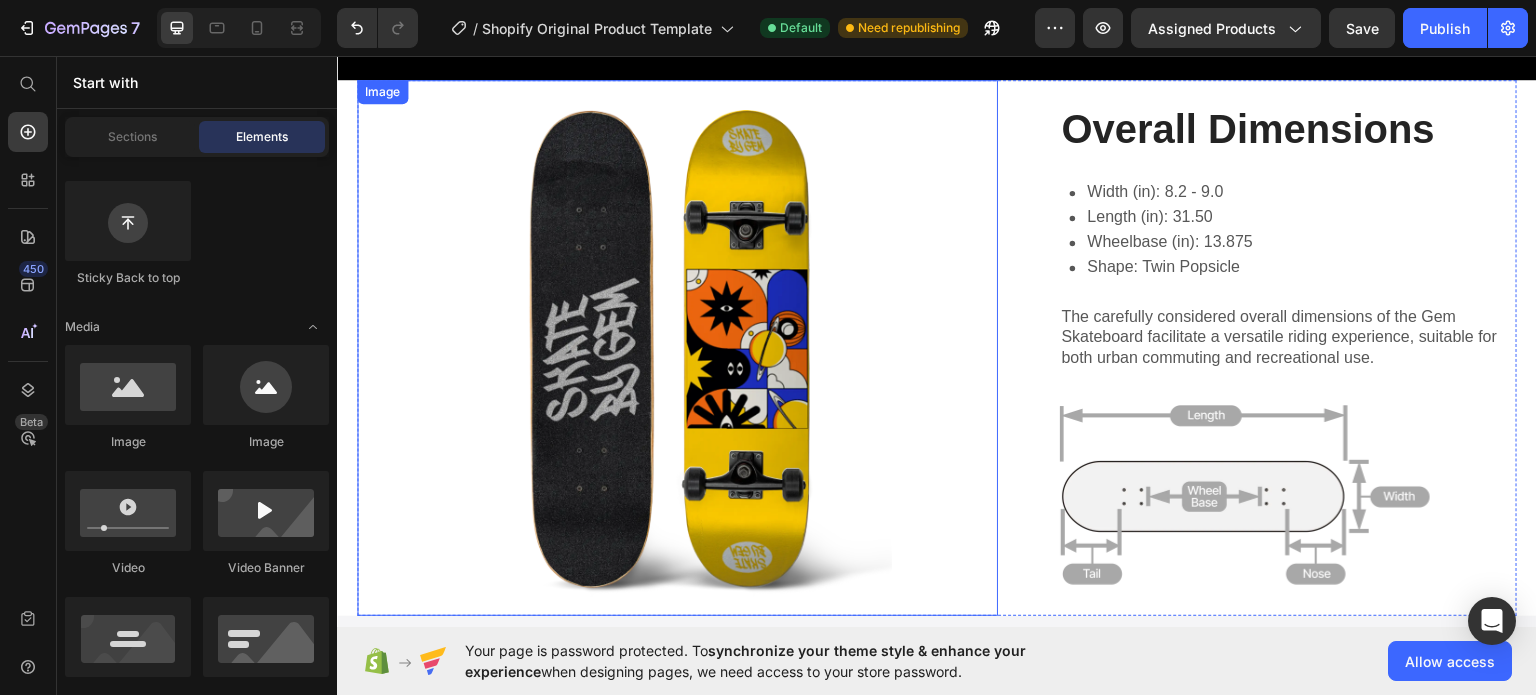 click at bounding box center (677, 347) 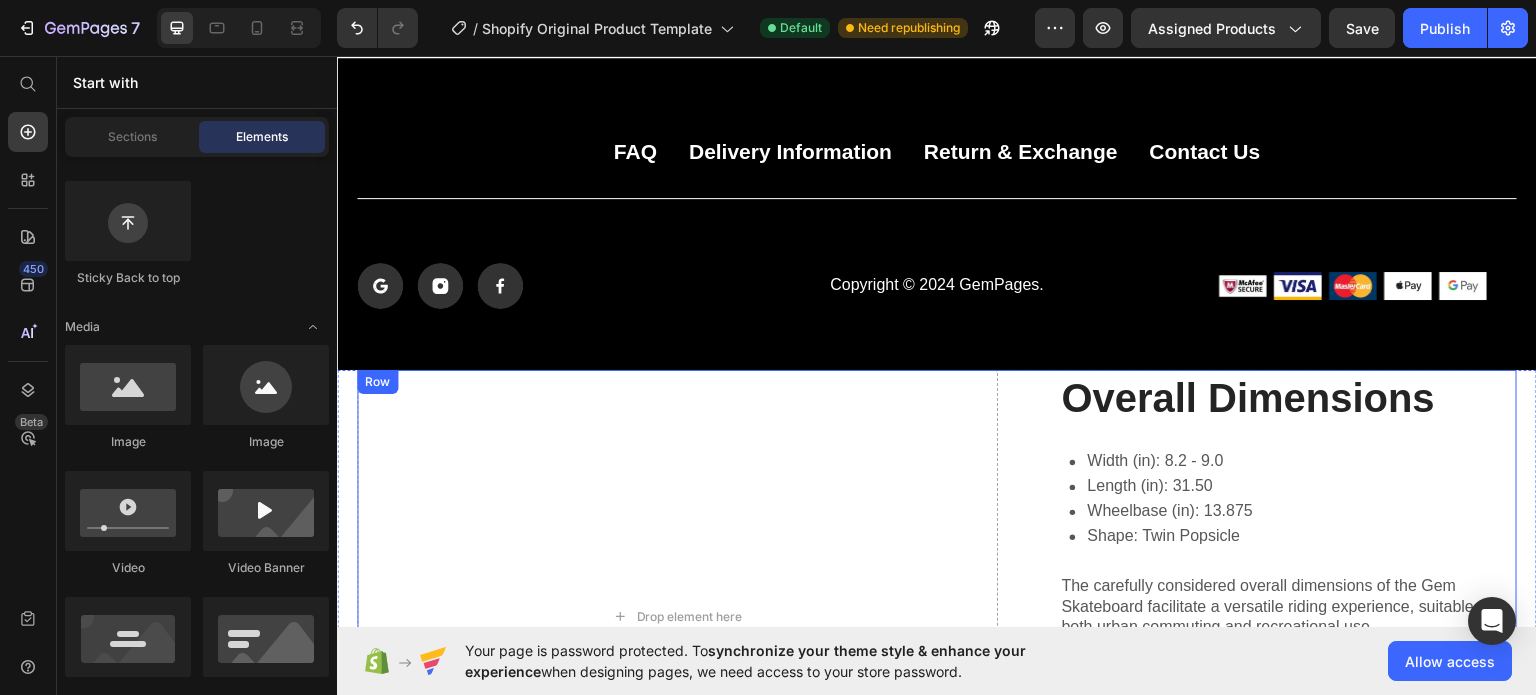 scroll, scrollTop: 3879, scrollLeft: 0, axis: vertical 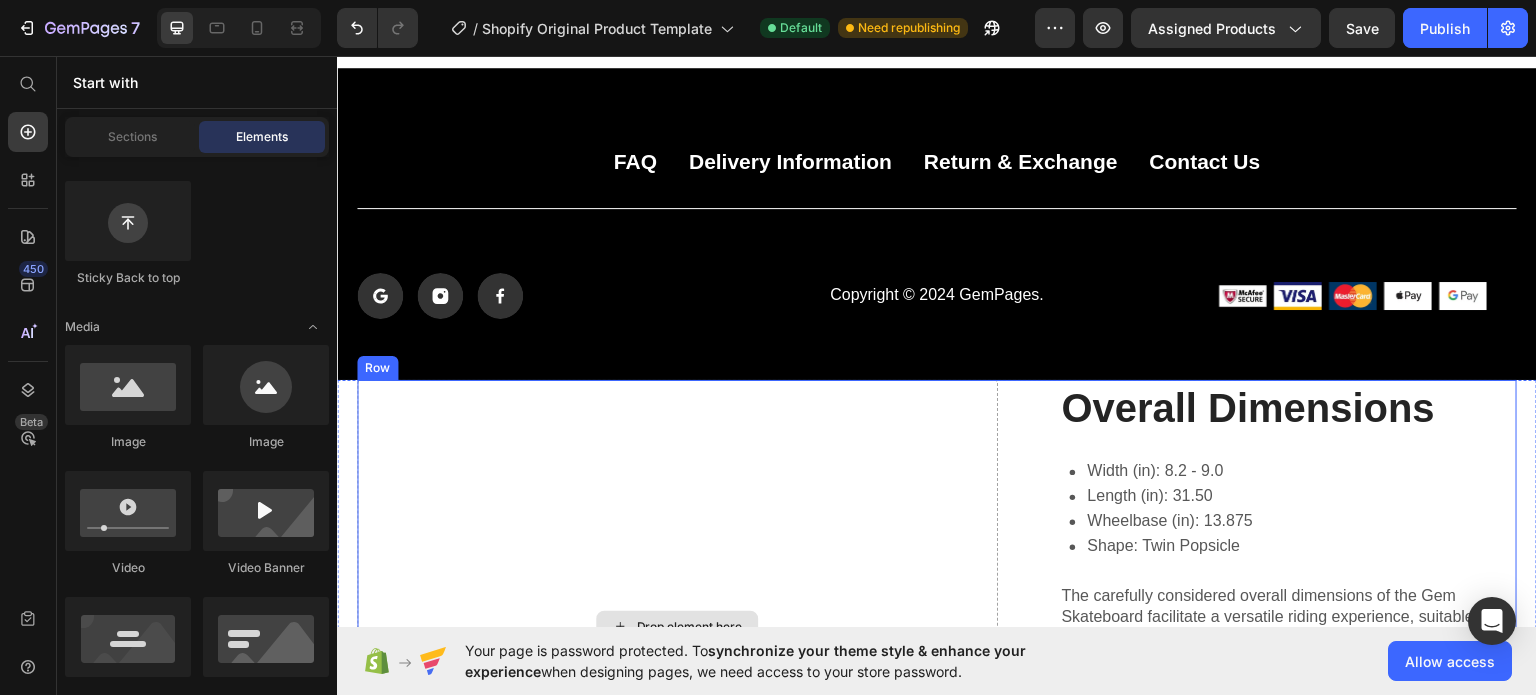 click on "Drop element here" at bounding box center (677, 626) 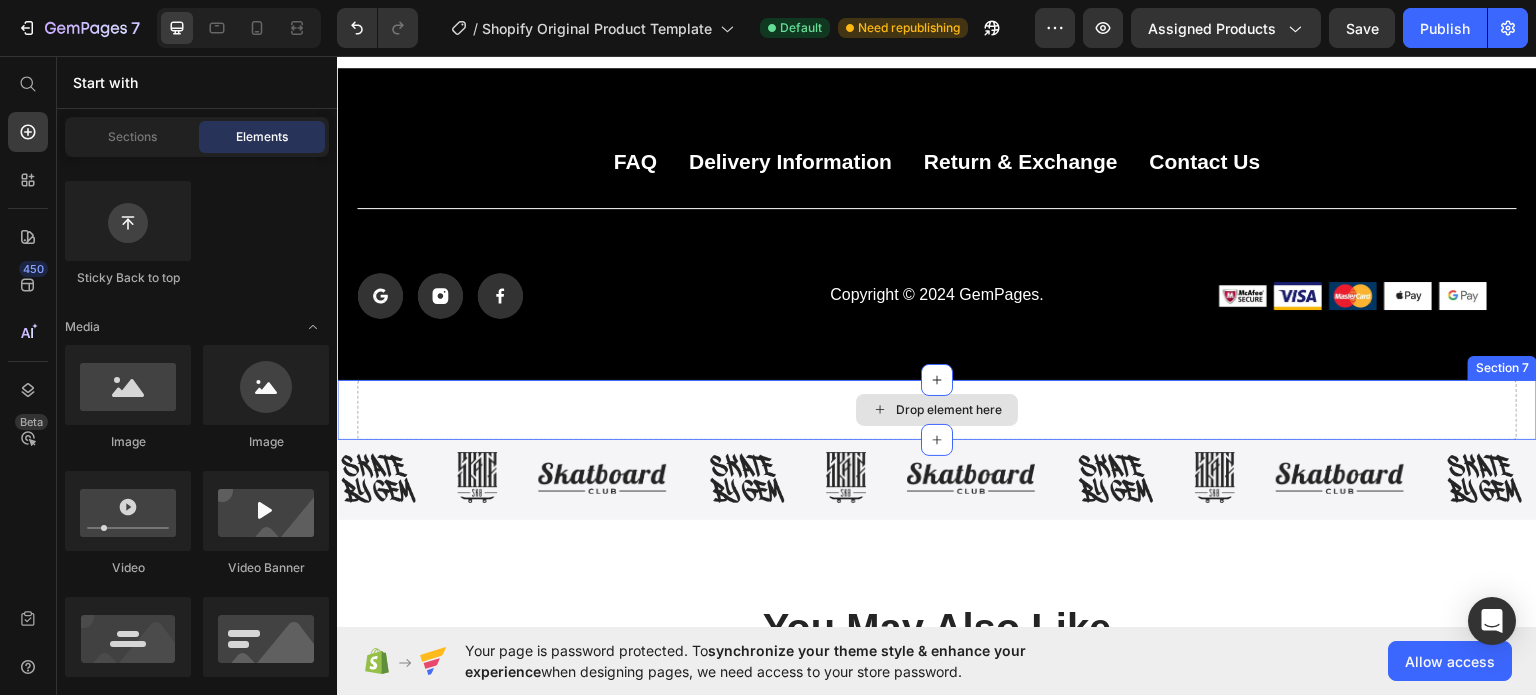 click on "Drop element here" at bounding box center [937, 409] 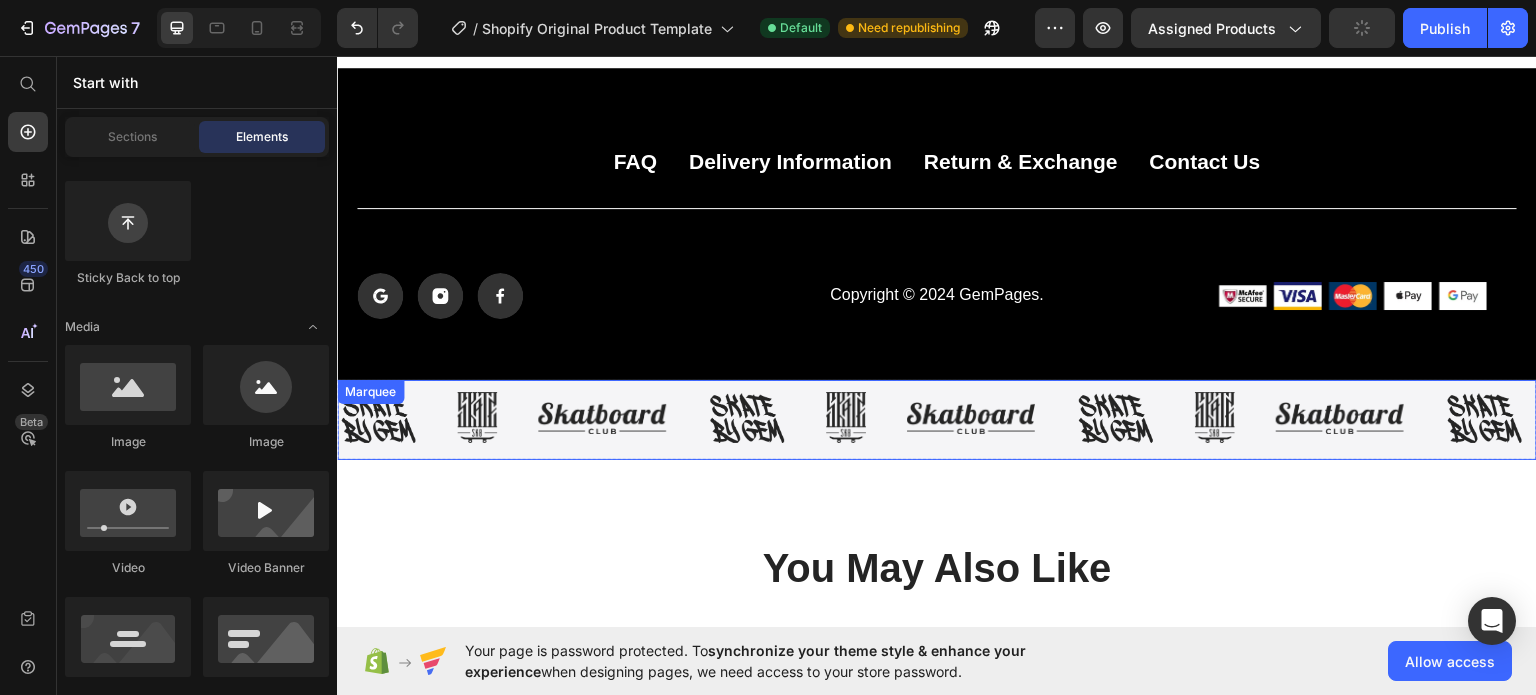 click on "Image" at bounding box center (991, 417) 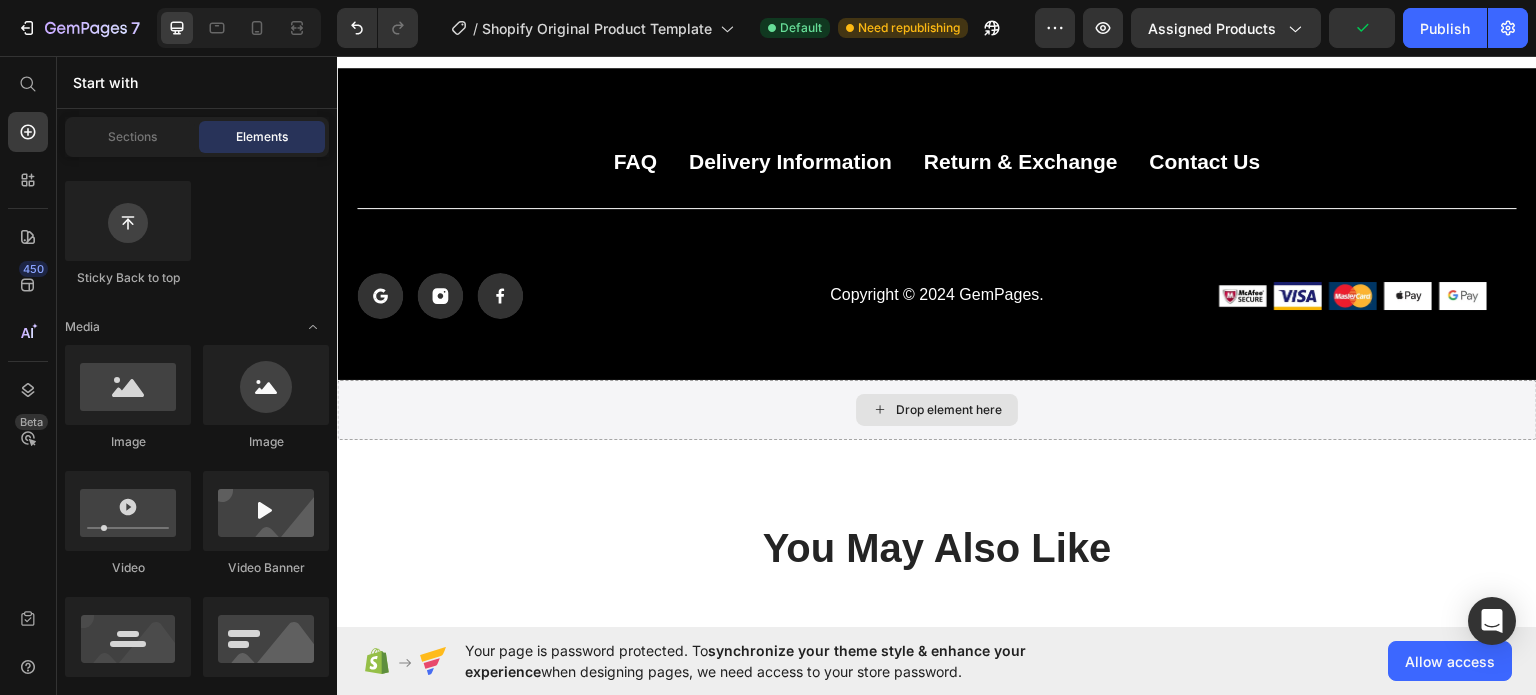 click on "Drop element here" at bounding box center [937, 409] 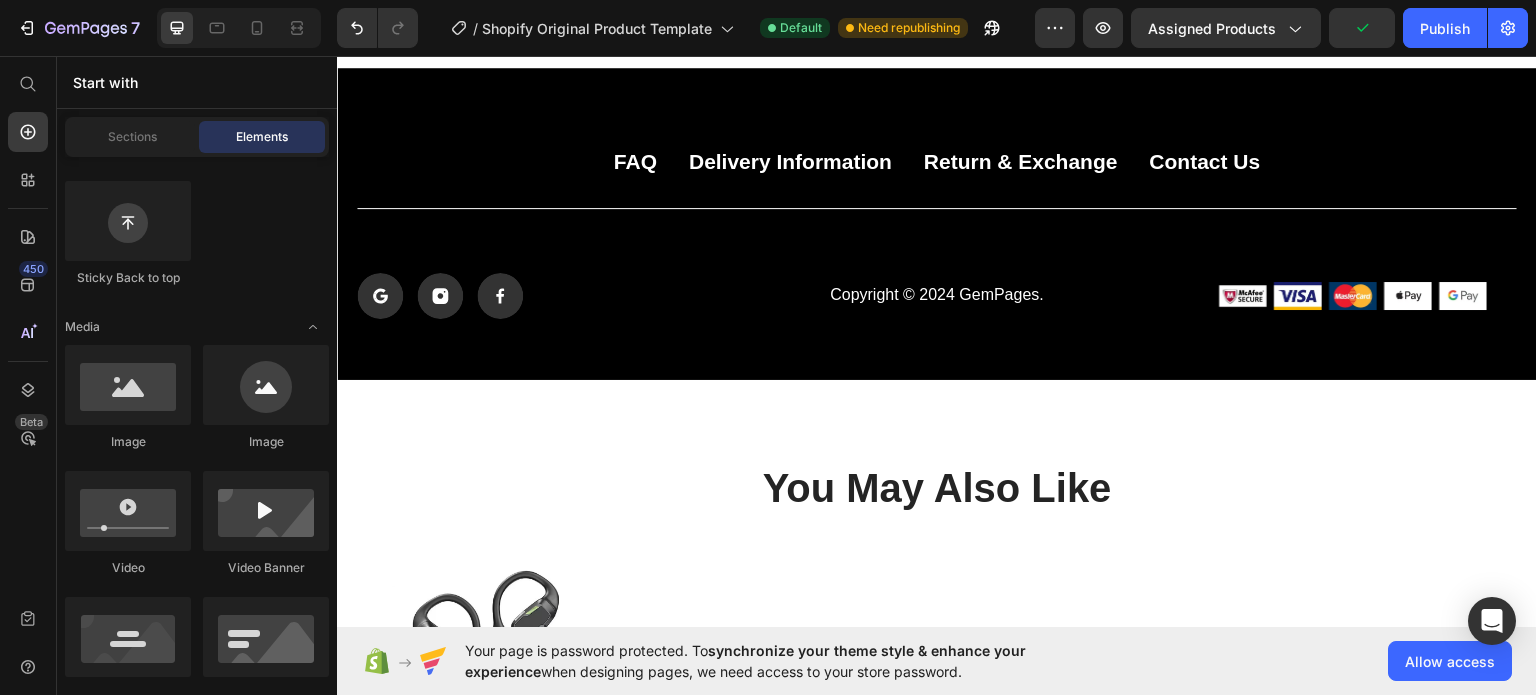 click on "You May Also Like Heading Product Images €79,99 Product Price KIBuds - Echtzeit Übersetzer Kopfhörer Product Title Available both online & offline Text Block Add To Cart Add to Cart Row Product List Section 7" at bounding box center [937, 737] 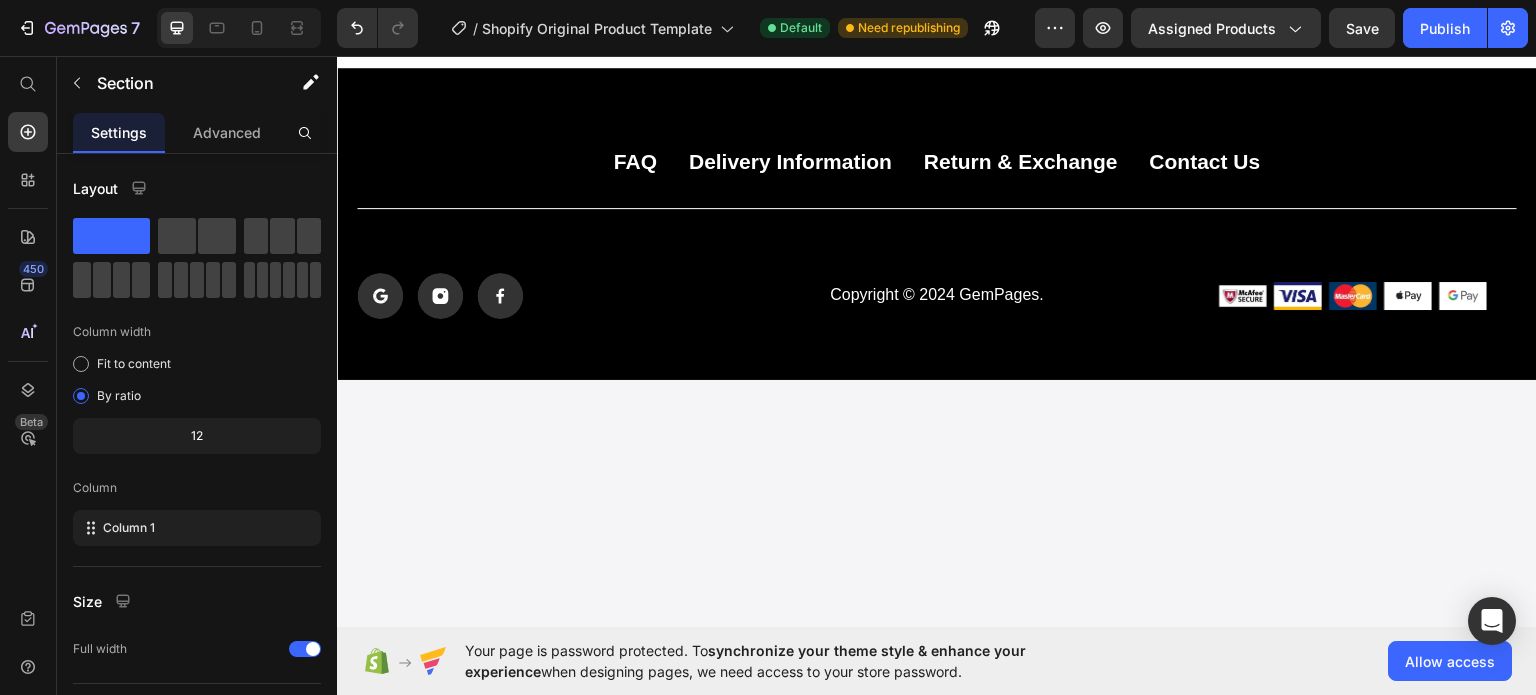 click at bounding box center (937, 680) 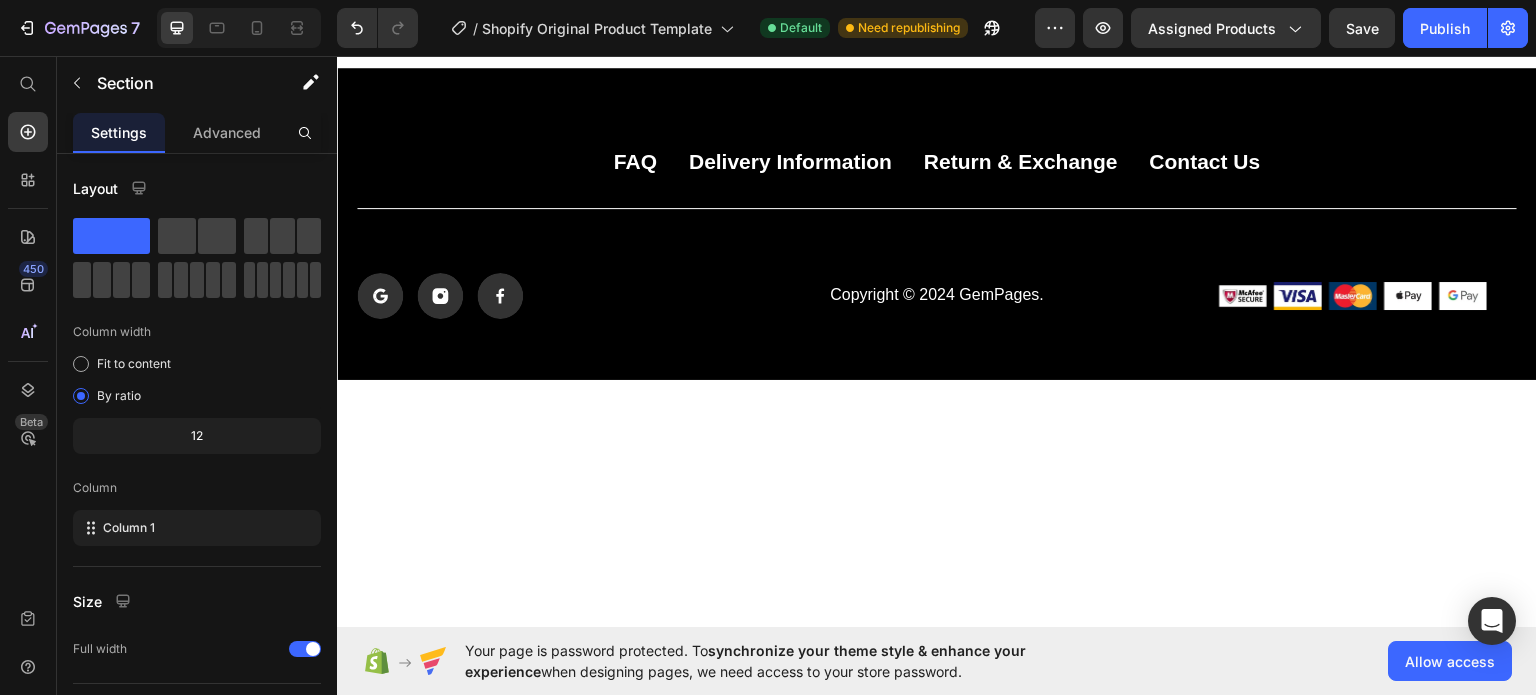 click at bounding box center (937, 801) 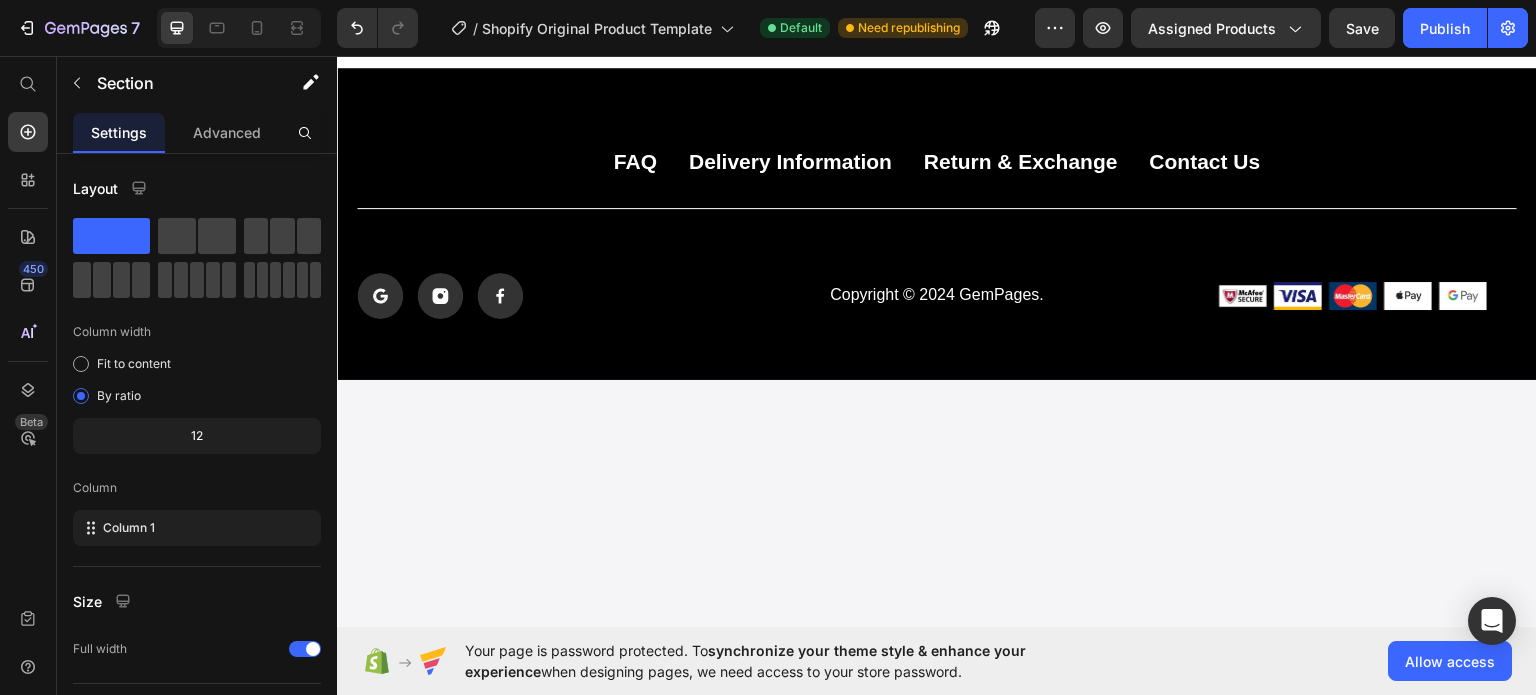 click at bounding box center (937, 516) 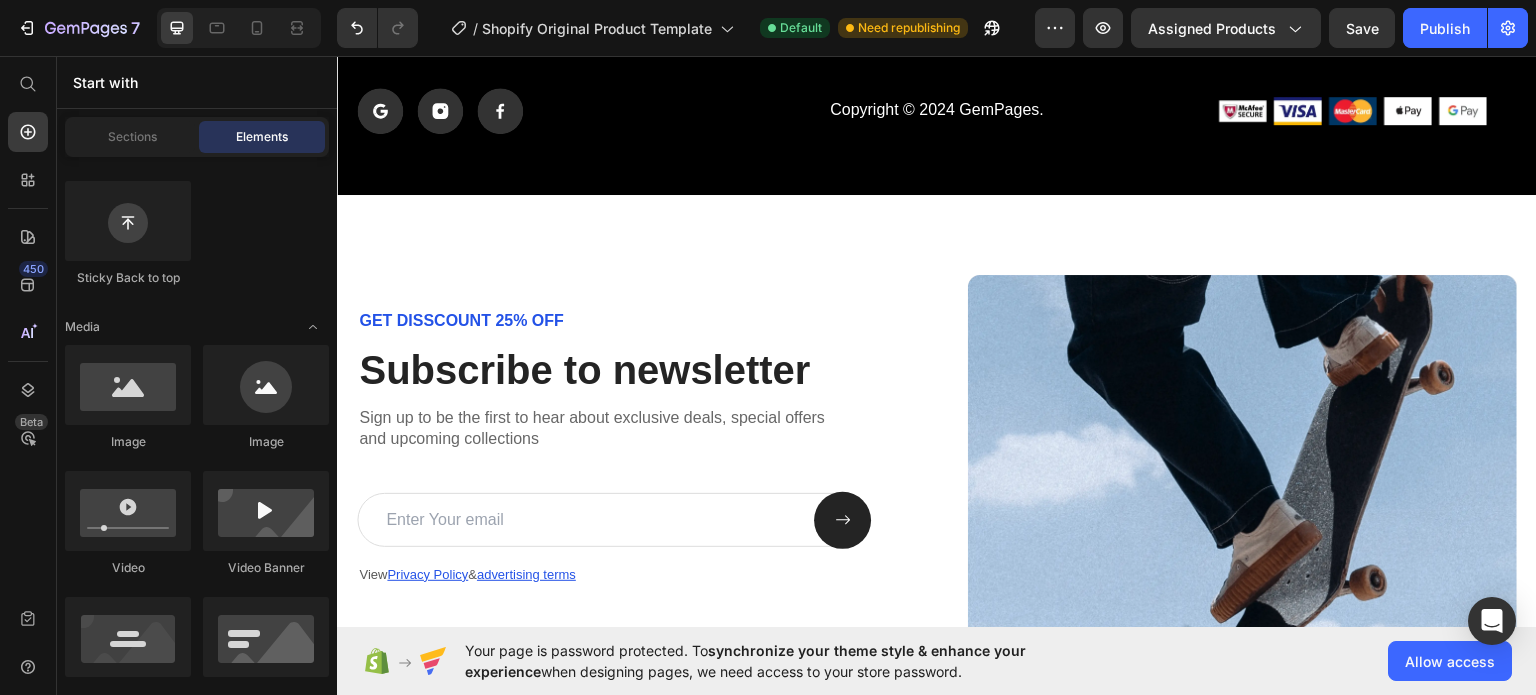 scroll, scrollTop: 3979, scrollLeft: 0, axis: vertical 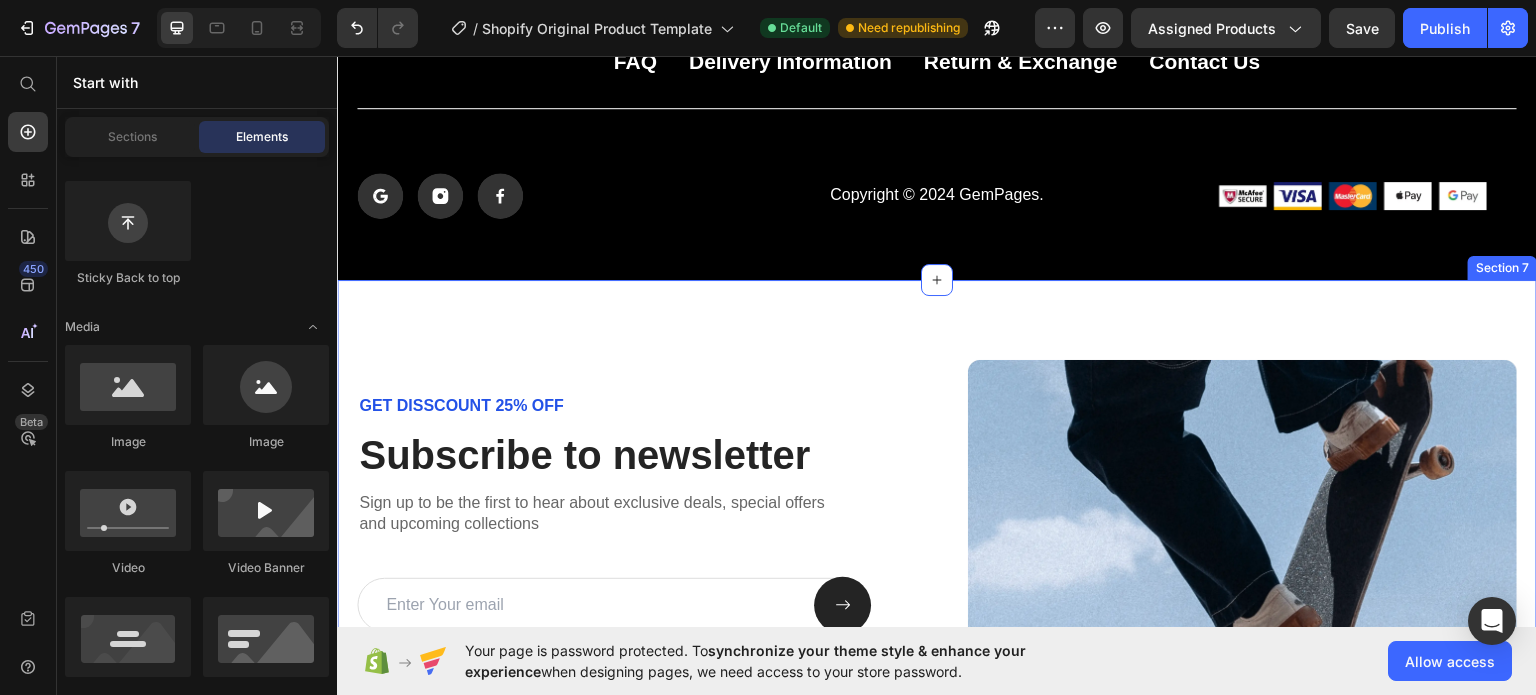 click on "GET DISSCOUNT 25% OFF Text Block Subscribe to newsletter Heading Sign up to be the first to hear about exclusive deals, special offers and upcoming collections Text Block Email Field
Submit Button Row View  Privacy Policy  &  advertising terms Text Block Newsletter Image Row Section 7" at bounding box center (937, 551) 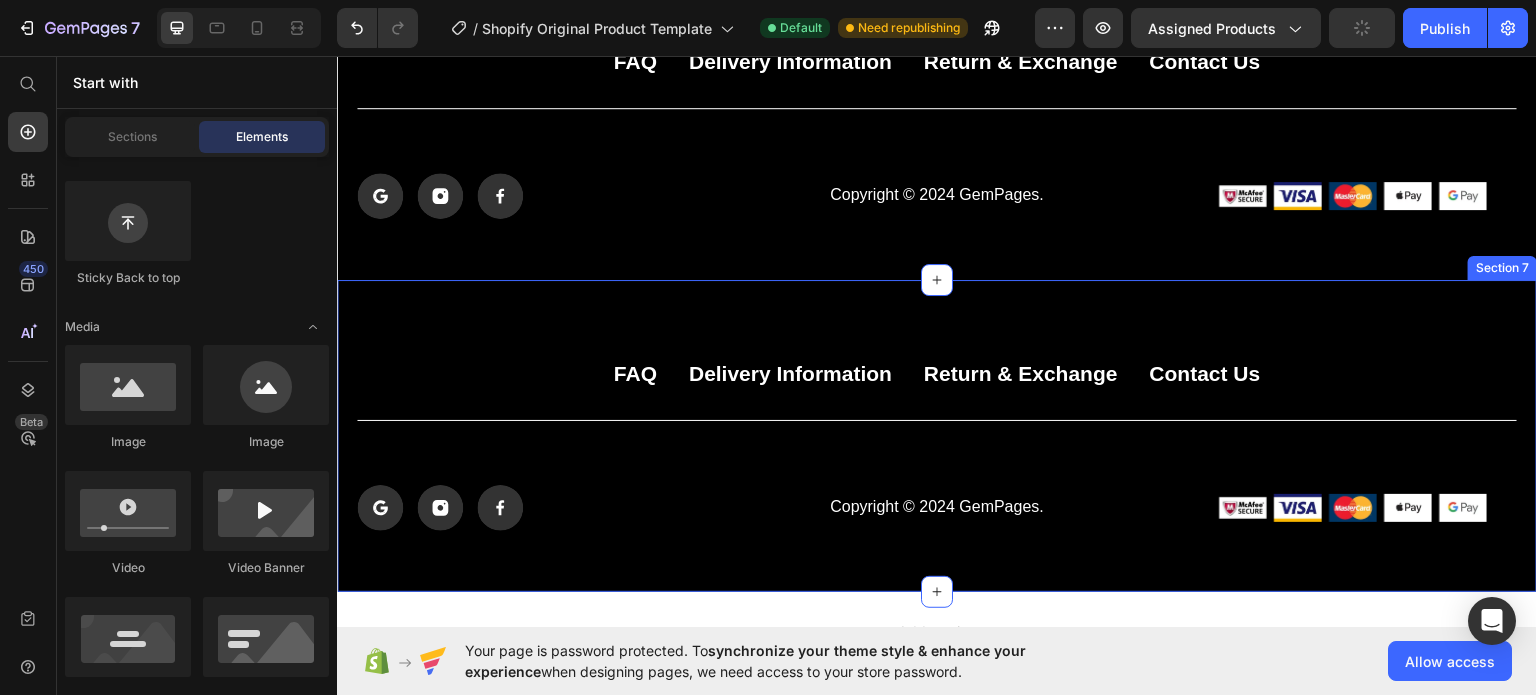 click on "FAQ Button Delivery Information Button Return & Exchange   Button Contact Us Button Row                Title Line
Icon
Icon
Icon Icon List Copyright © 2024 GemPages.  Text Block Image Image Image Image Image Row Row Section 7" at bounding box center [937, 435] 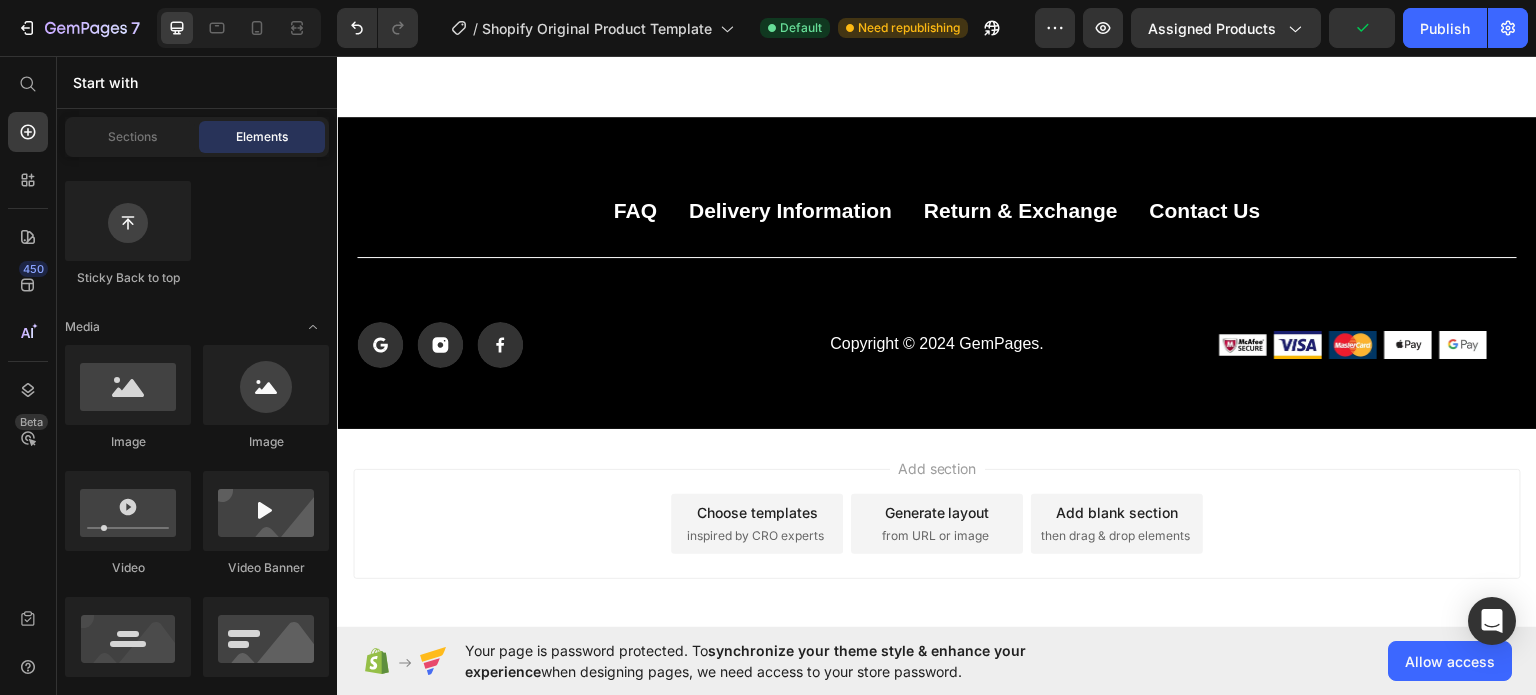 scroll, scrollTop: 3864, scrollLeft: 0, axis: vertical 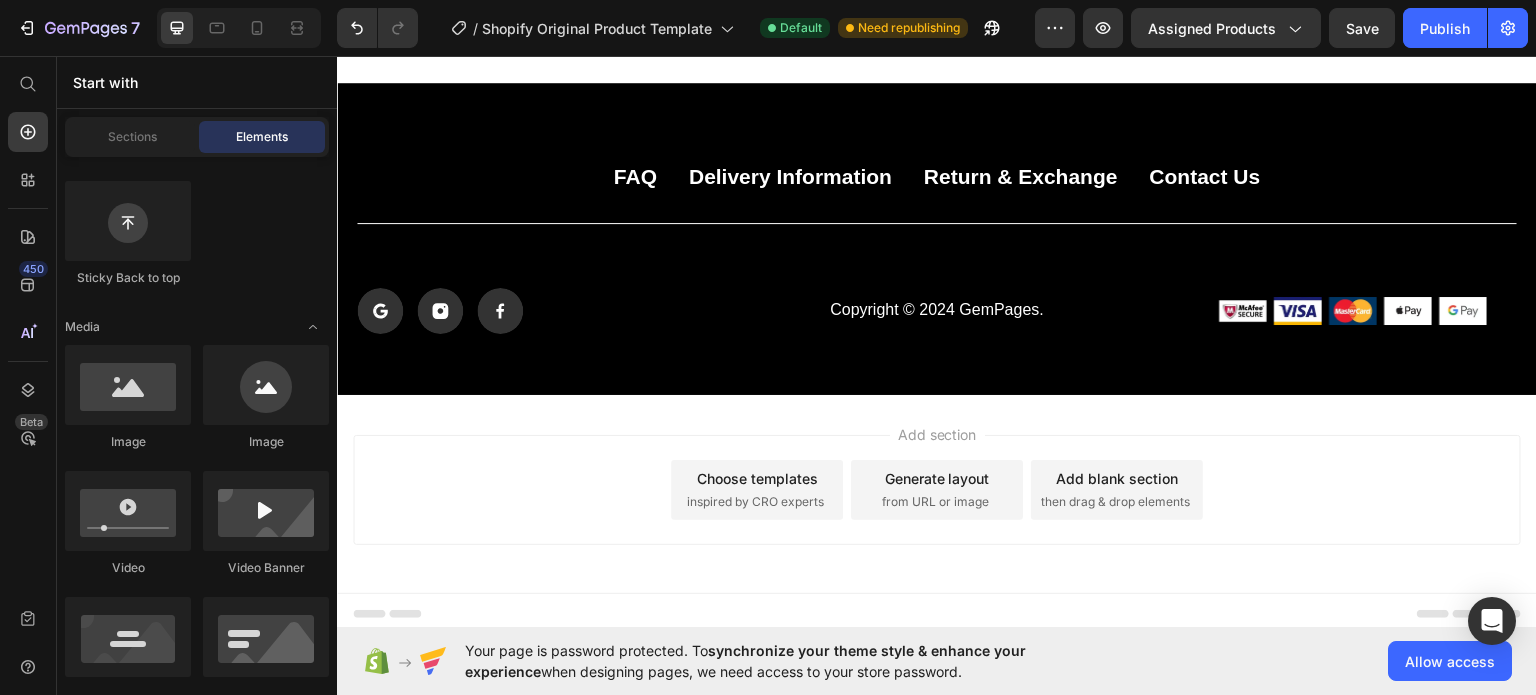 click at bounding box center [937, 613] 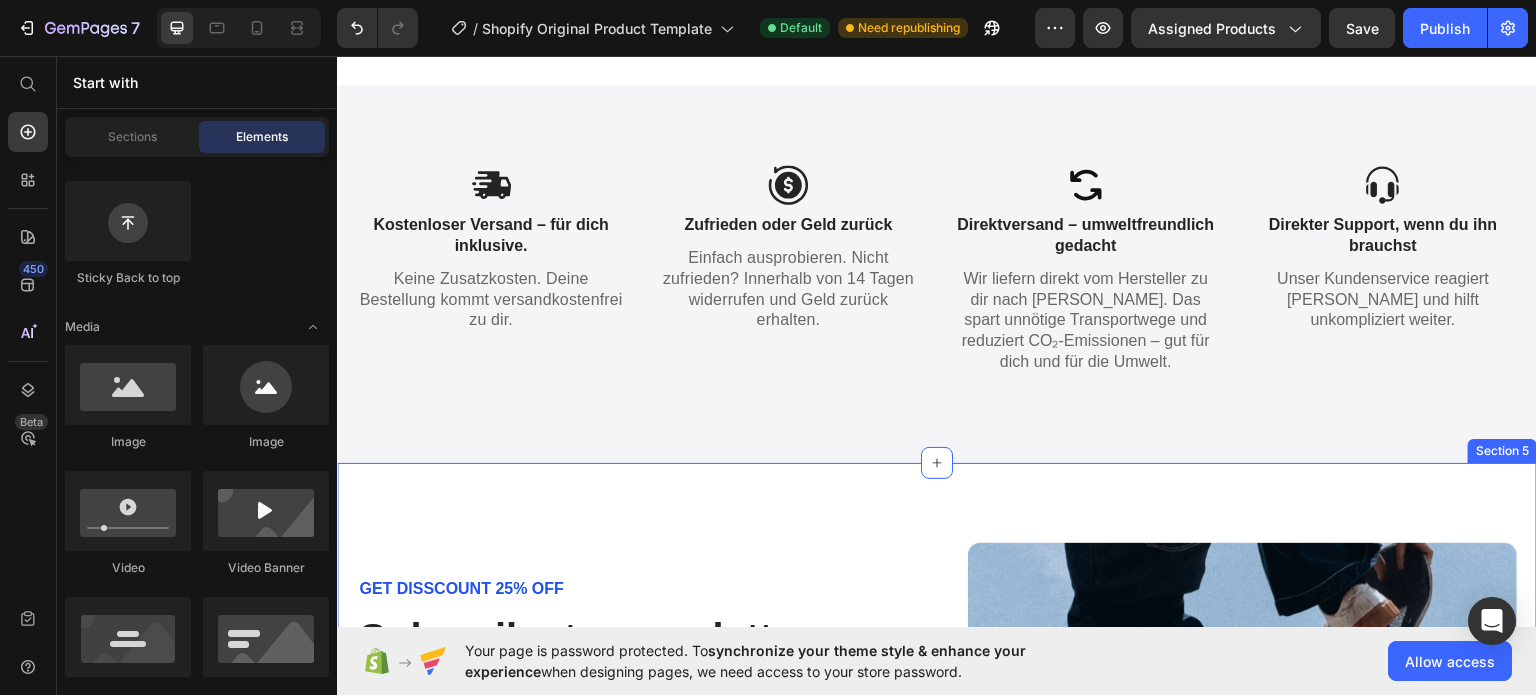 scroll, scrollTop: 4806, scrollLeft: 0, axis: vertical 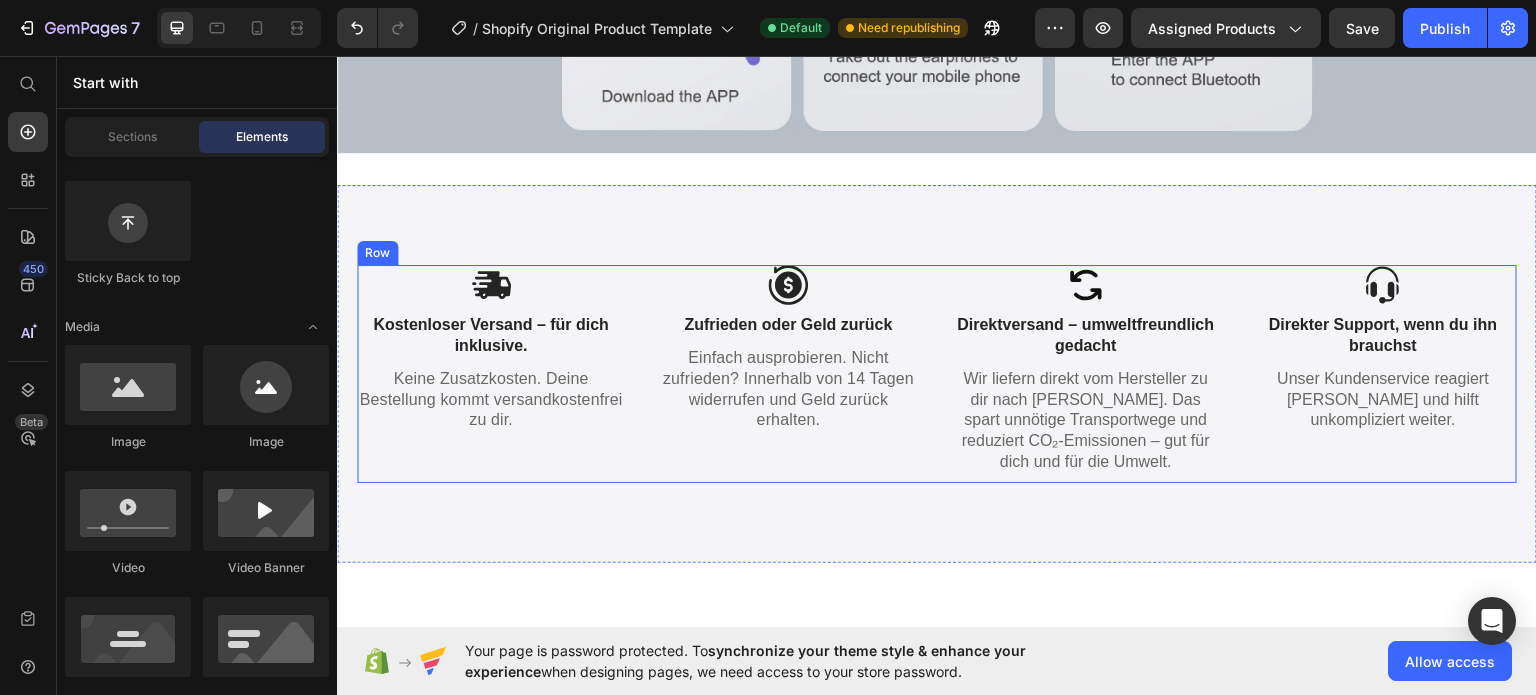 click on "Icon Kostenloser Versand – für dich inklusive. Text Block Keine Zusatzkosten. Deine Bestellung kommt versandkostenfrei zu dir. Text Block
Icon Zufrieden oder Geld zurück Text Block Einfach ausprobieren. Nicht zufrieden? Innerhalb von 14 Tagen widerrufen und Geld zurück erhalten. Text Block
Icon Direktversand – umweltfreundlich gedacht Text Block Wir liefern direkt vom Hersteller zu dir nach [PERSON_NAME]. Das spart unnötige Transportwege und reduziert CO₂-Emissionen – gut für dich und für die Umwelt. Text Block
Icon Direkter Support, wenn du ihn brauchst Text Block Unser Kundenservice reagiert [PERSON_NAME] und hilft unkompliziert weiter. Text Block Row" at bounding box center (937, 373) 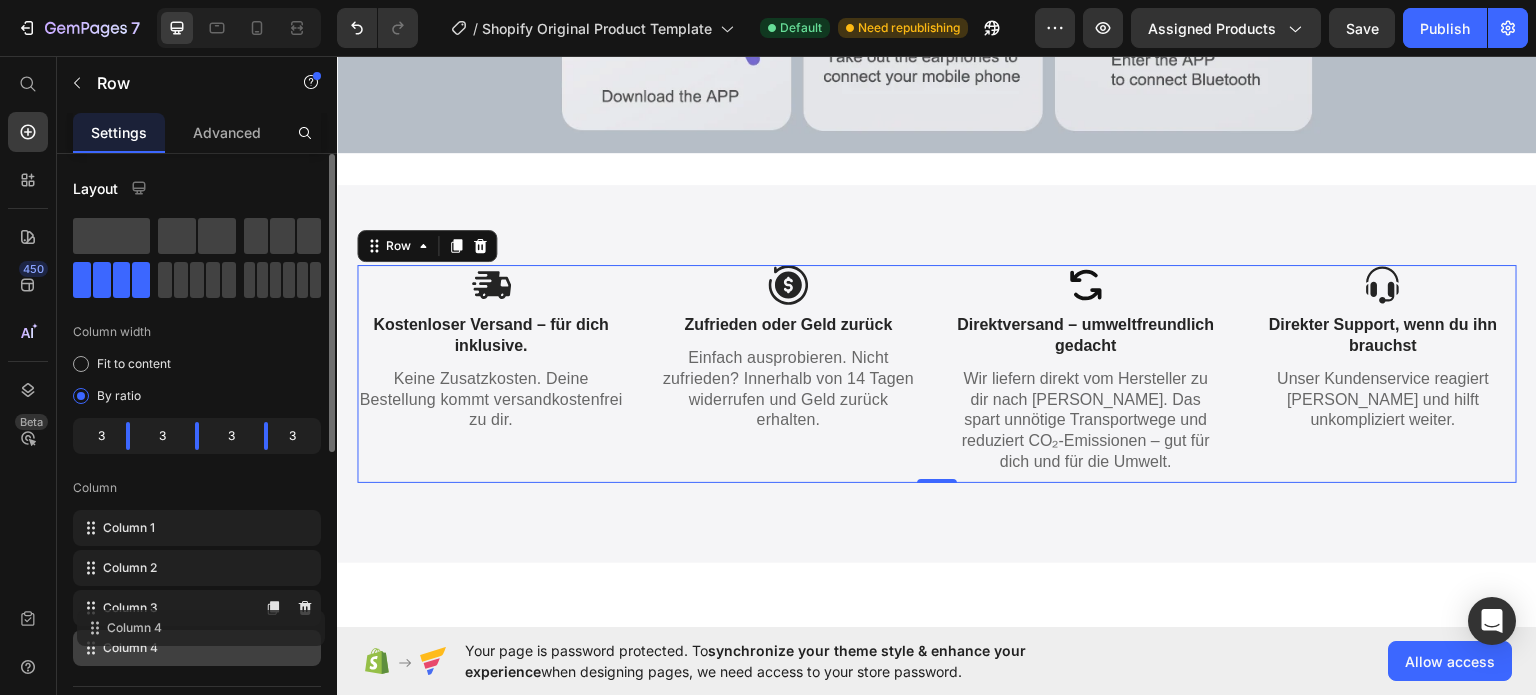 type 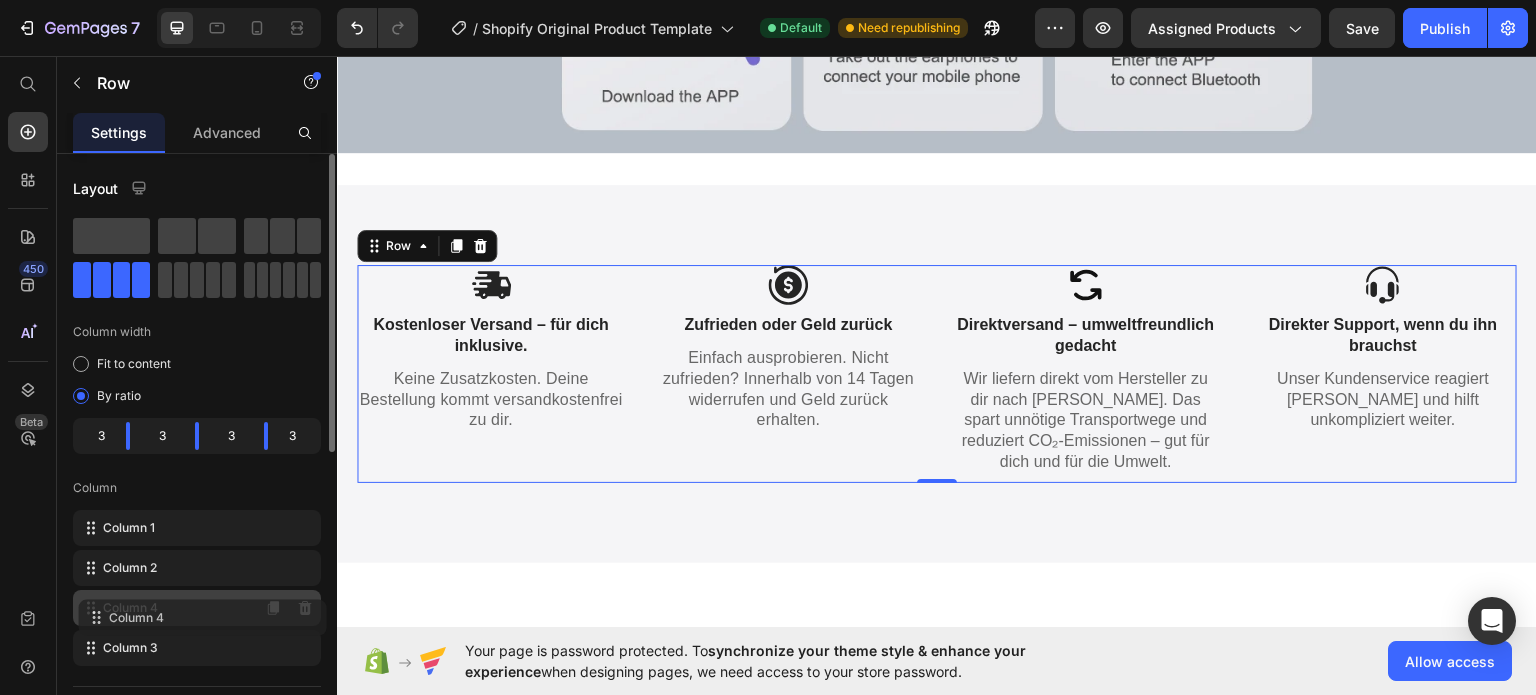 drag, startPoint x: 92, startPoint y: 642, endPoint x: 95, endPoint y: 619, distance: 23.194826 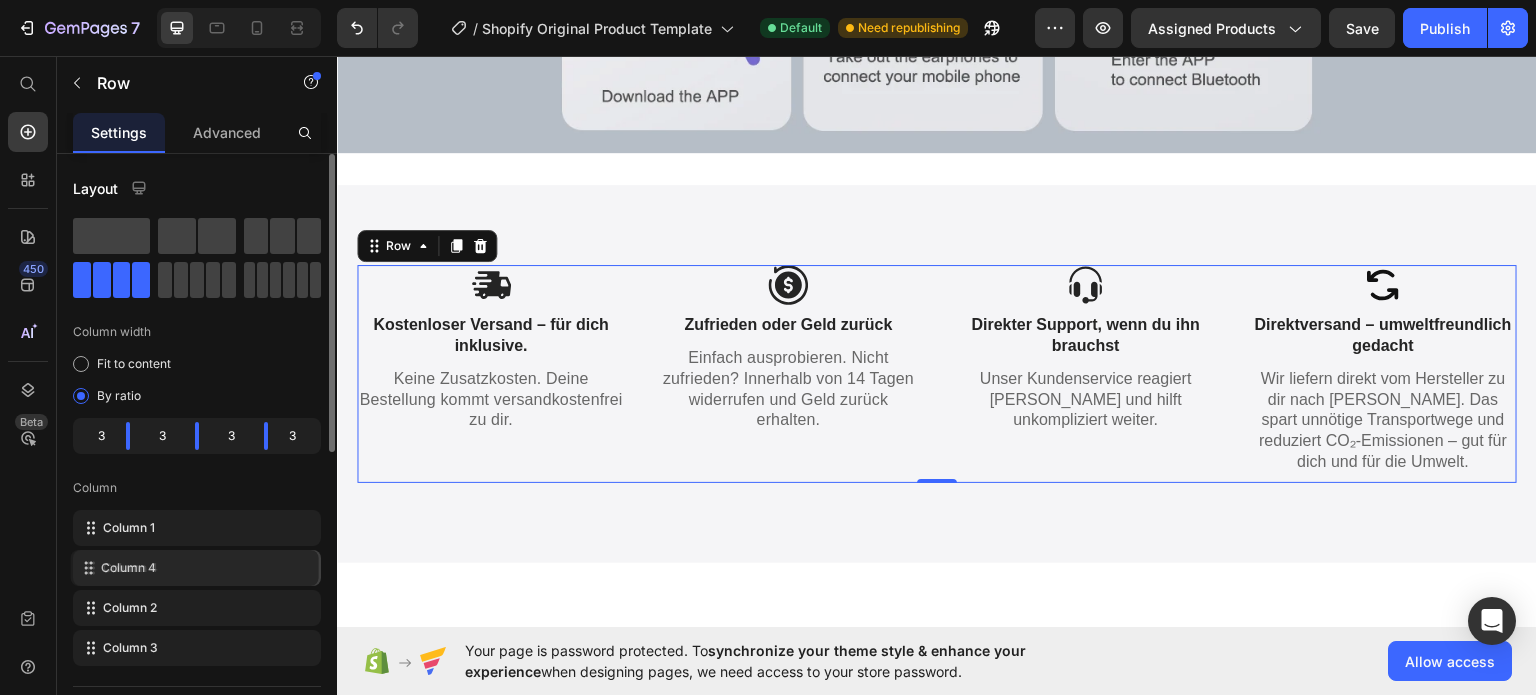 drag, startPoint x: 93, startPoint y: 610, endPoint x: 91, endPoint y: 566, distance: 44.04543 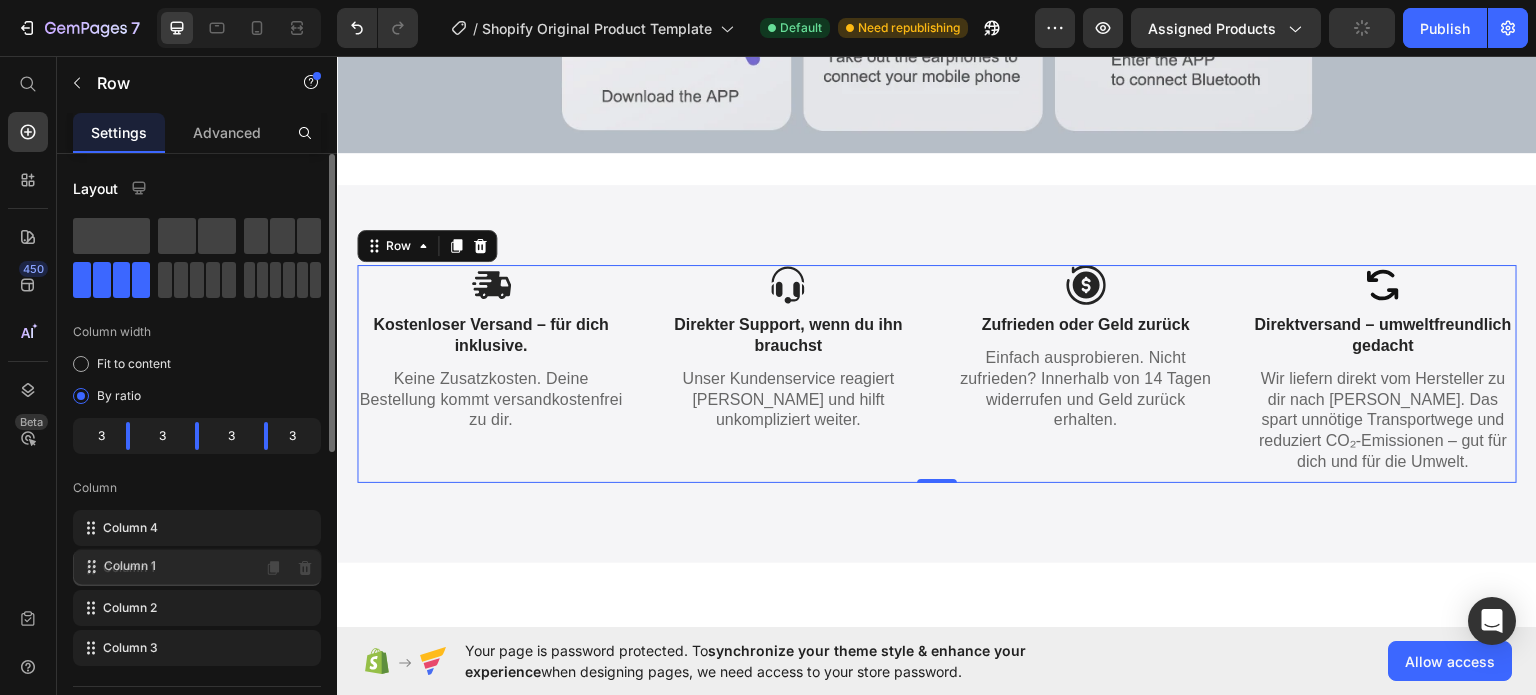 drag, startPoint x: 91, startPoint y: 545, endPoint x: 90, endPoint y: 564, distance: 19.026299 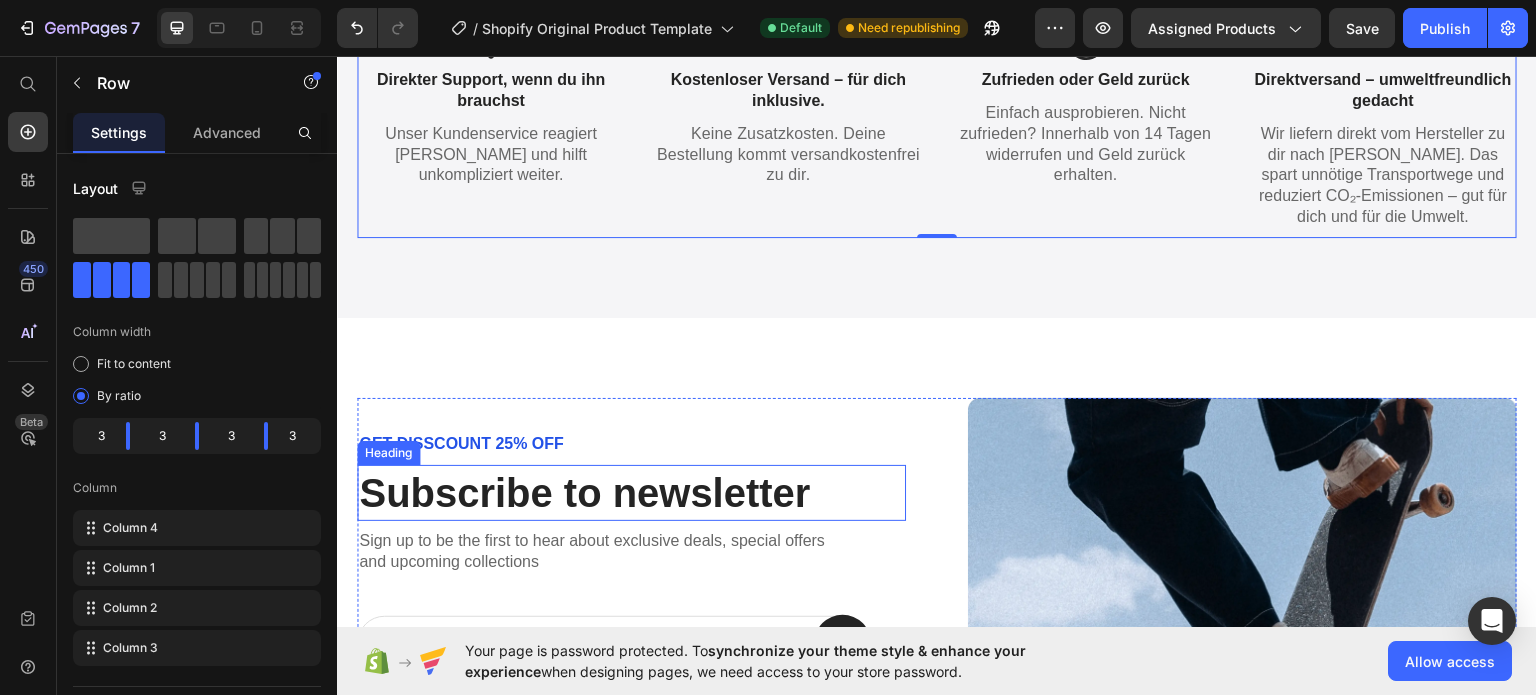scroll, scrollTop: 5106, scrollLeft: 0, axis: vertical 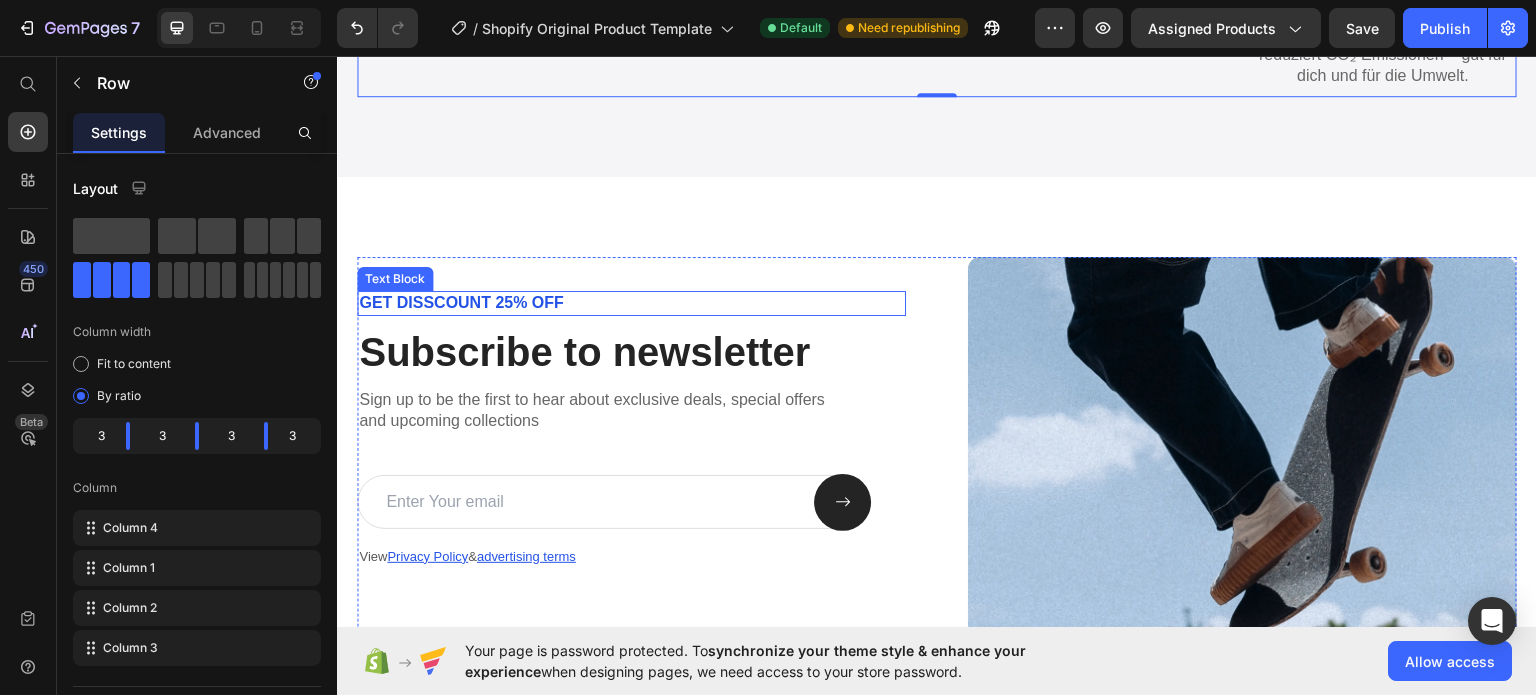 click on "Sign up to be the first to hear about exclusive deals, special offers and upcoming collections" at bounding box center [631, 410] 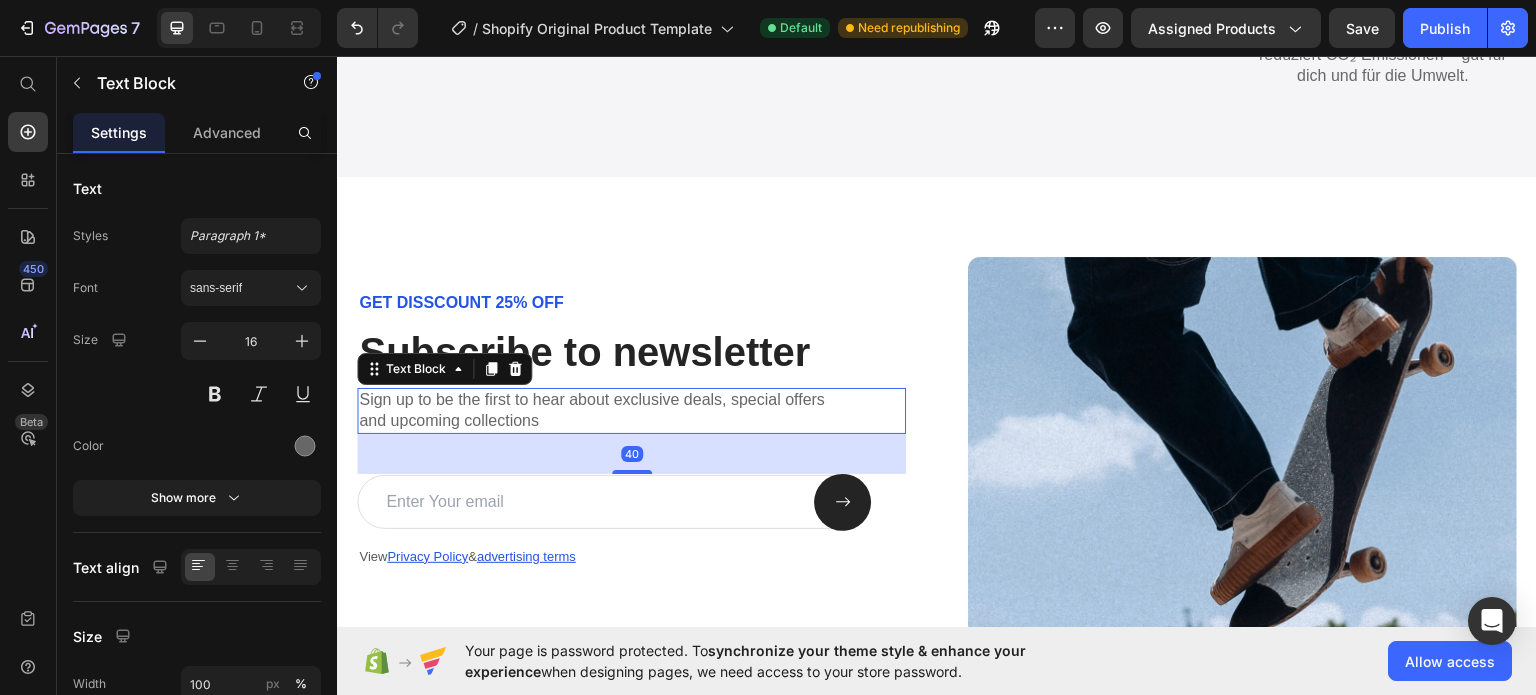scroll, scrollTop: 5206, scrollLeft: 0, axis: vertical 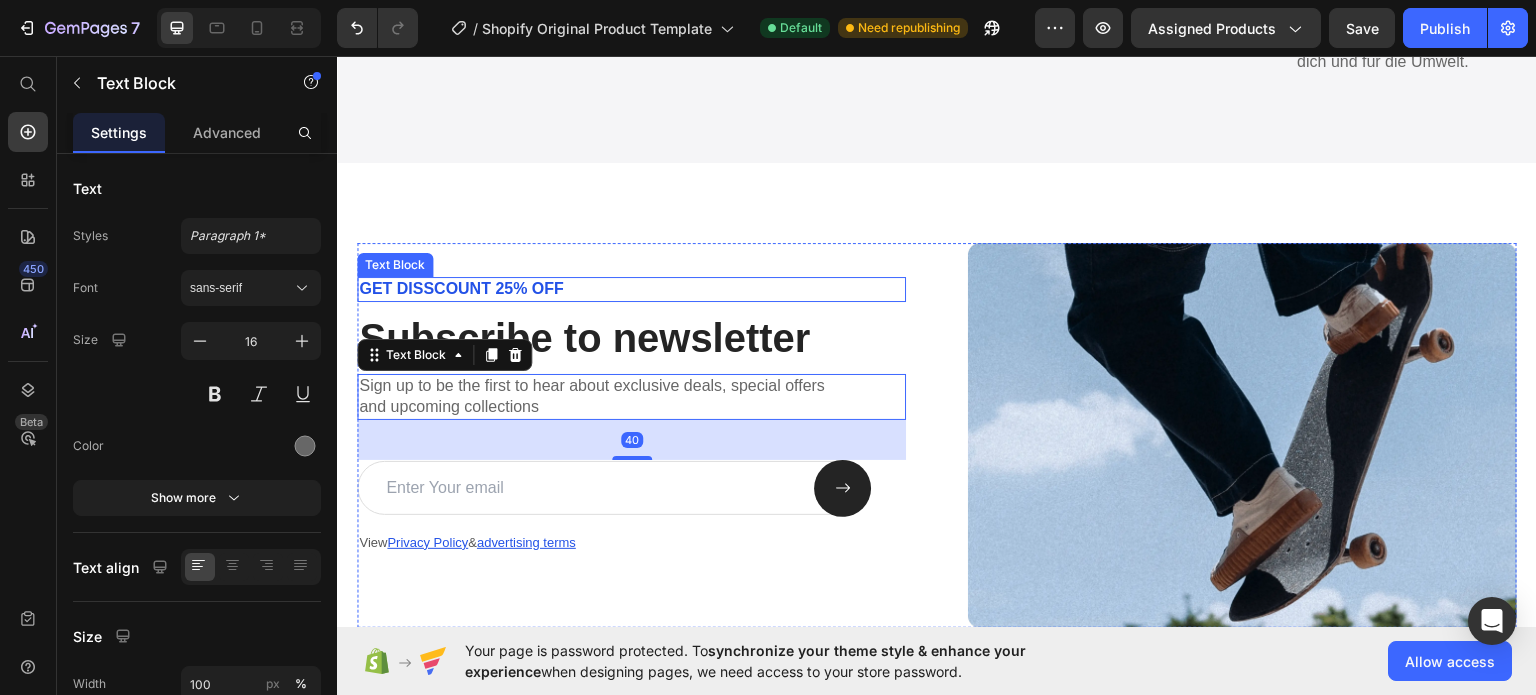 click on "GET DISSCOUNT 25% OFF" at bounding box center (631, 288) 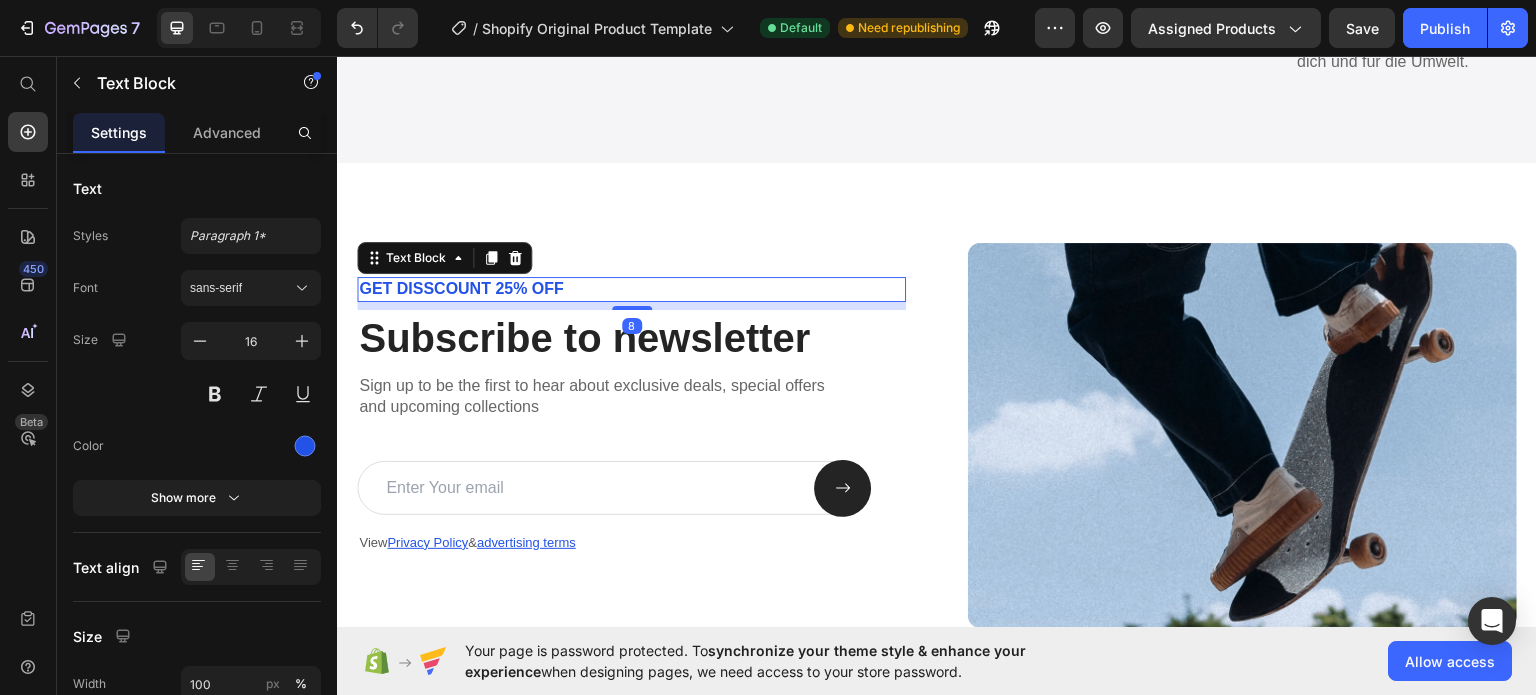 click on "GET DISSCOUNT 25% OFF" at bounding box center [631, 288] 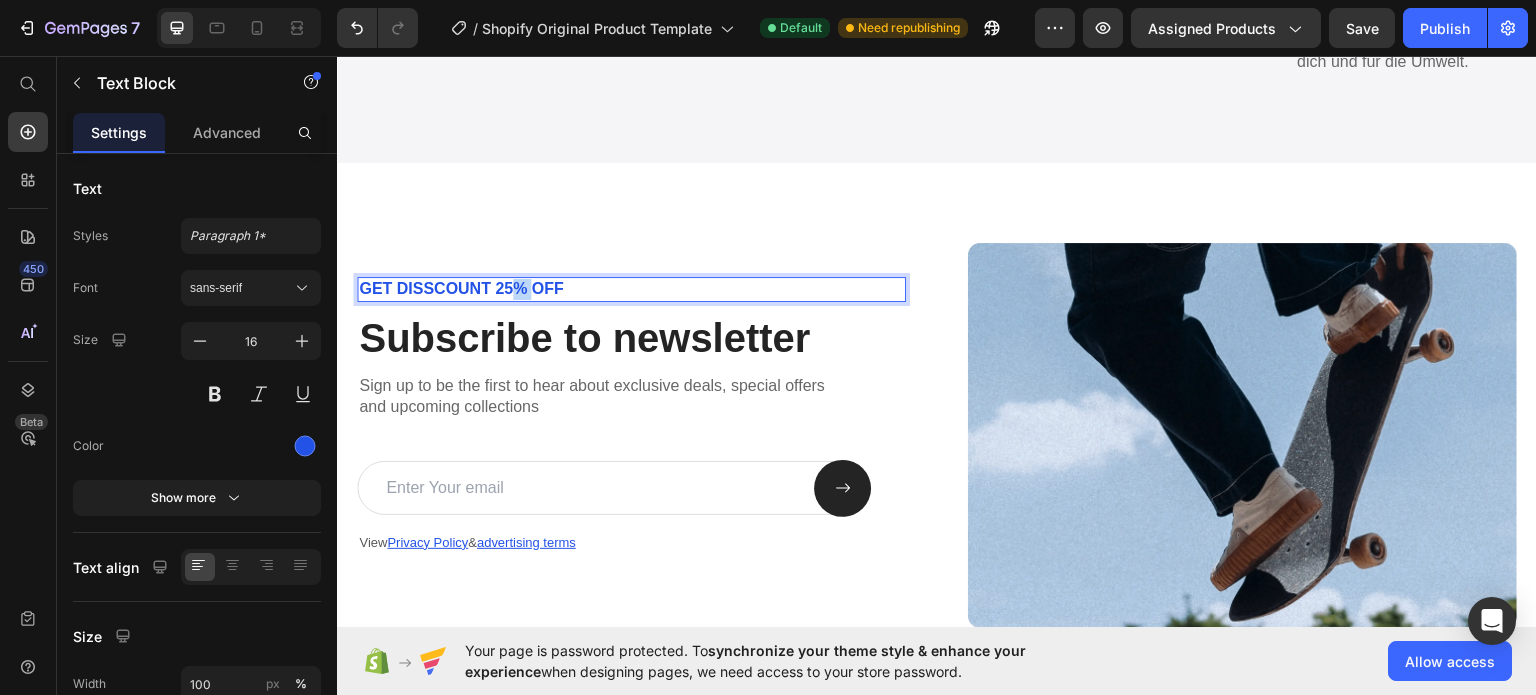click on "GET DISSCOUNT 25% OFF" at bounding box center (631, 288) 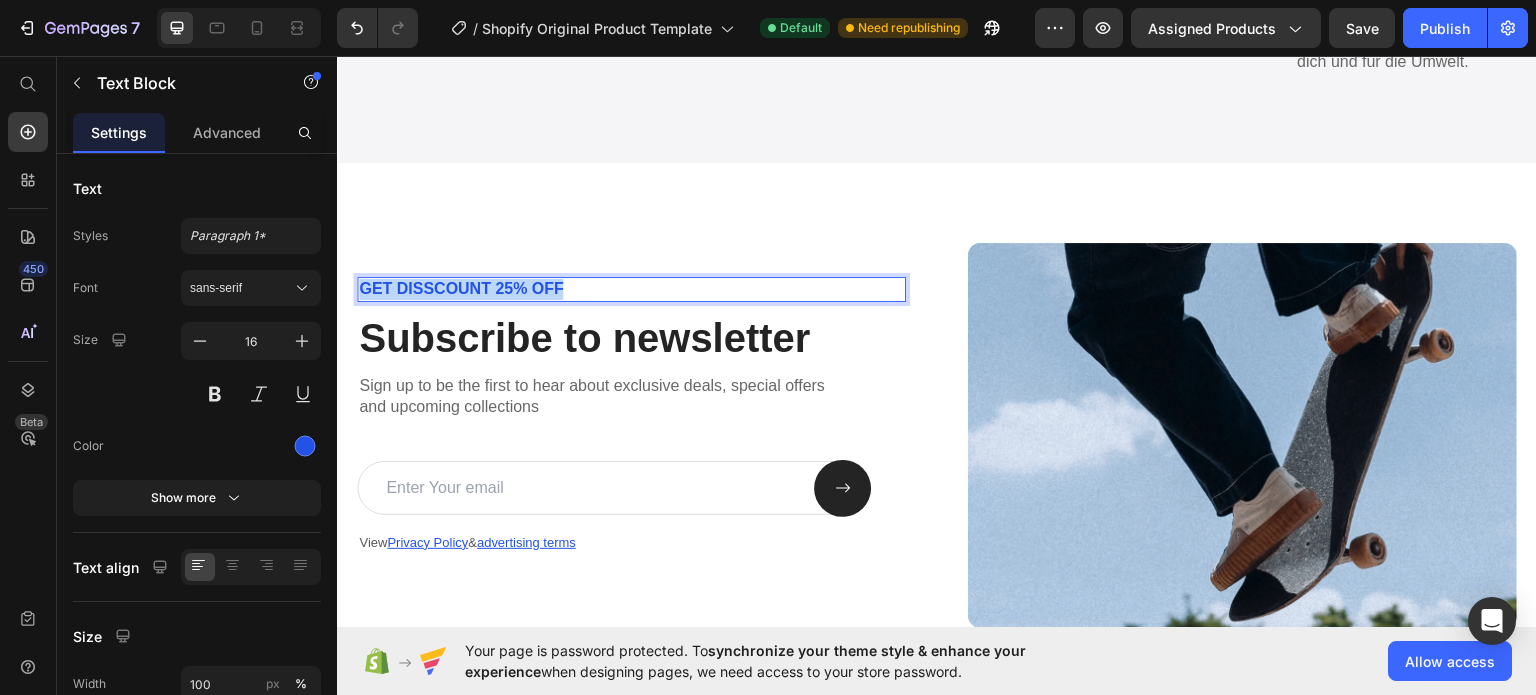 click on "GET DISSCOUNT 25% OFF" at bounding box center [631, 288] 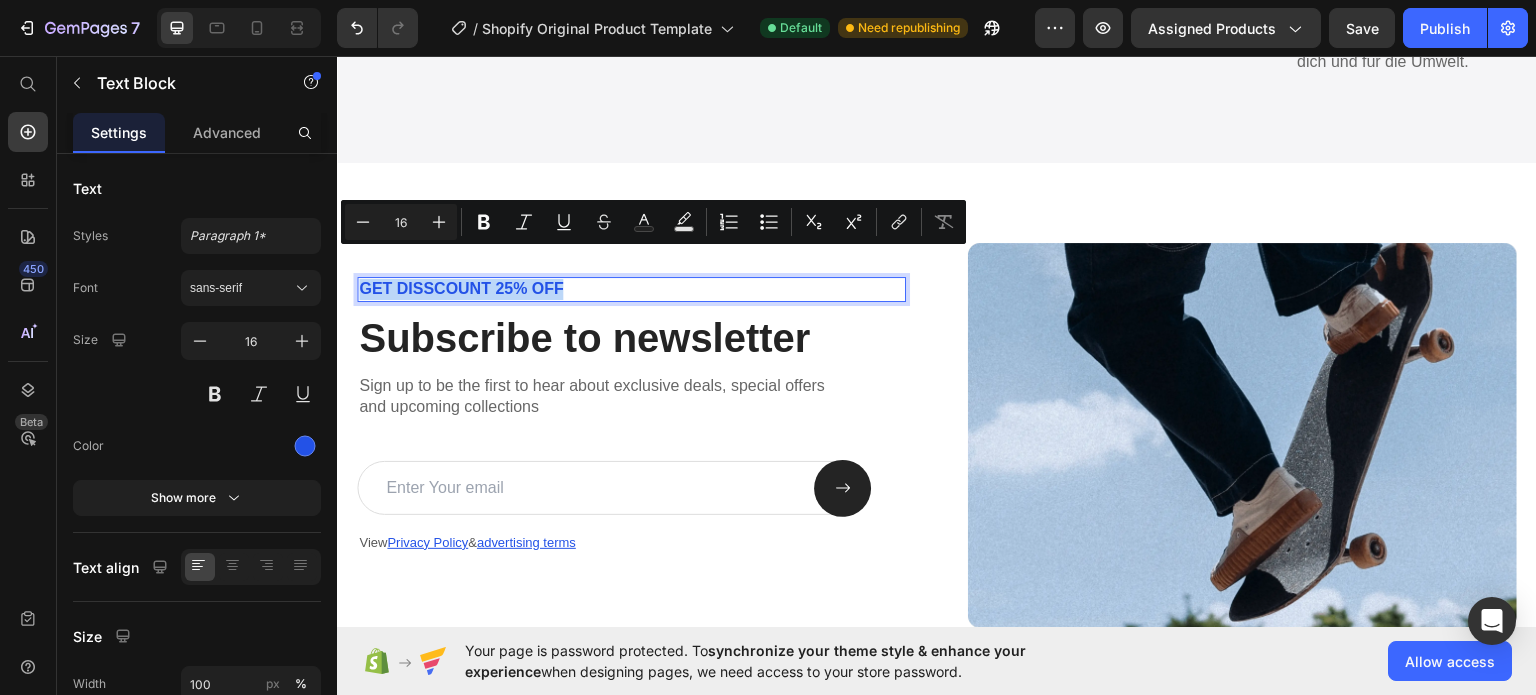 click on "GET DISSCOUNT 25% OFF" at bounding box center [631, 288] 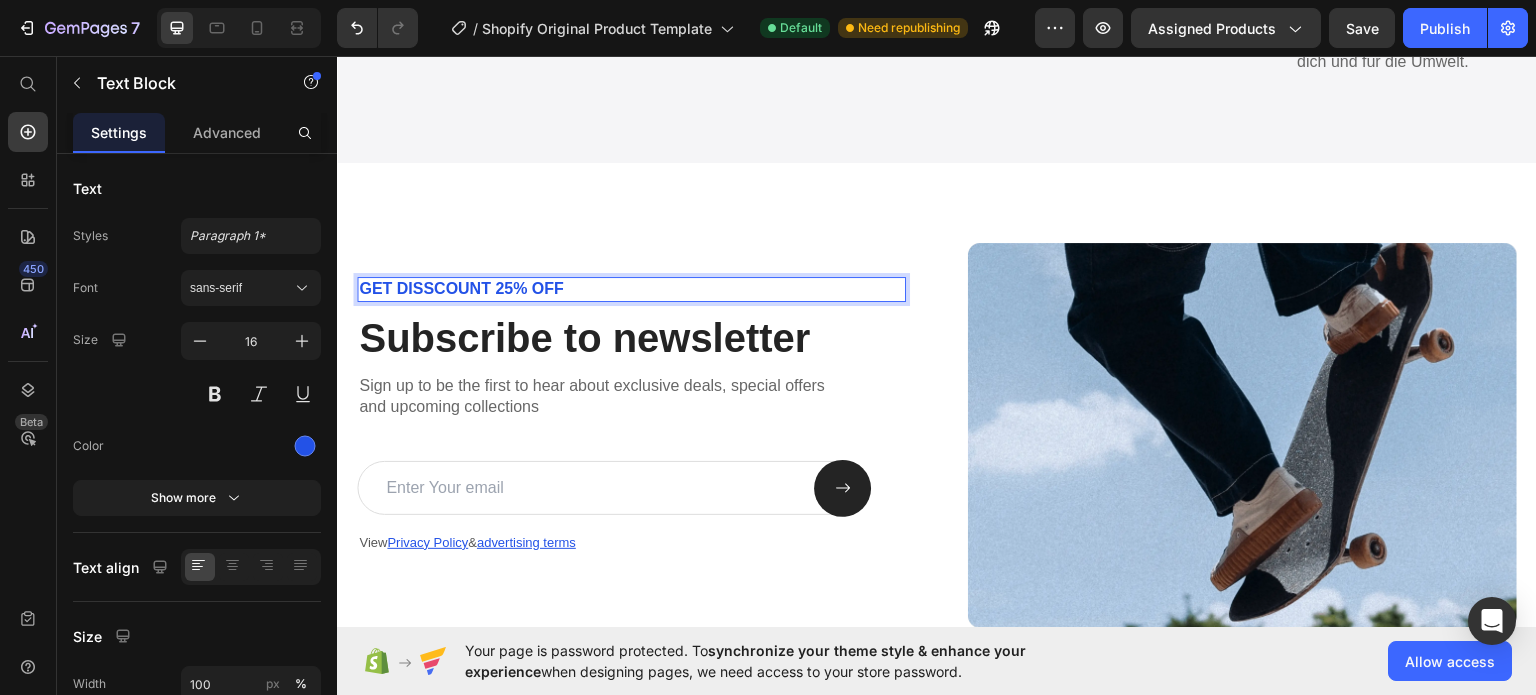 click on "GET DISSCOUNT 25% OFF" at bounding box center [631, 288] 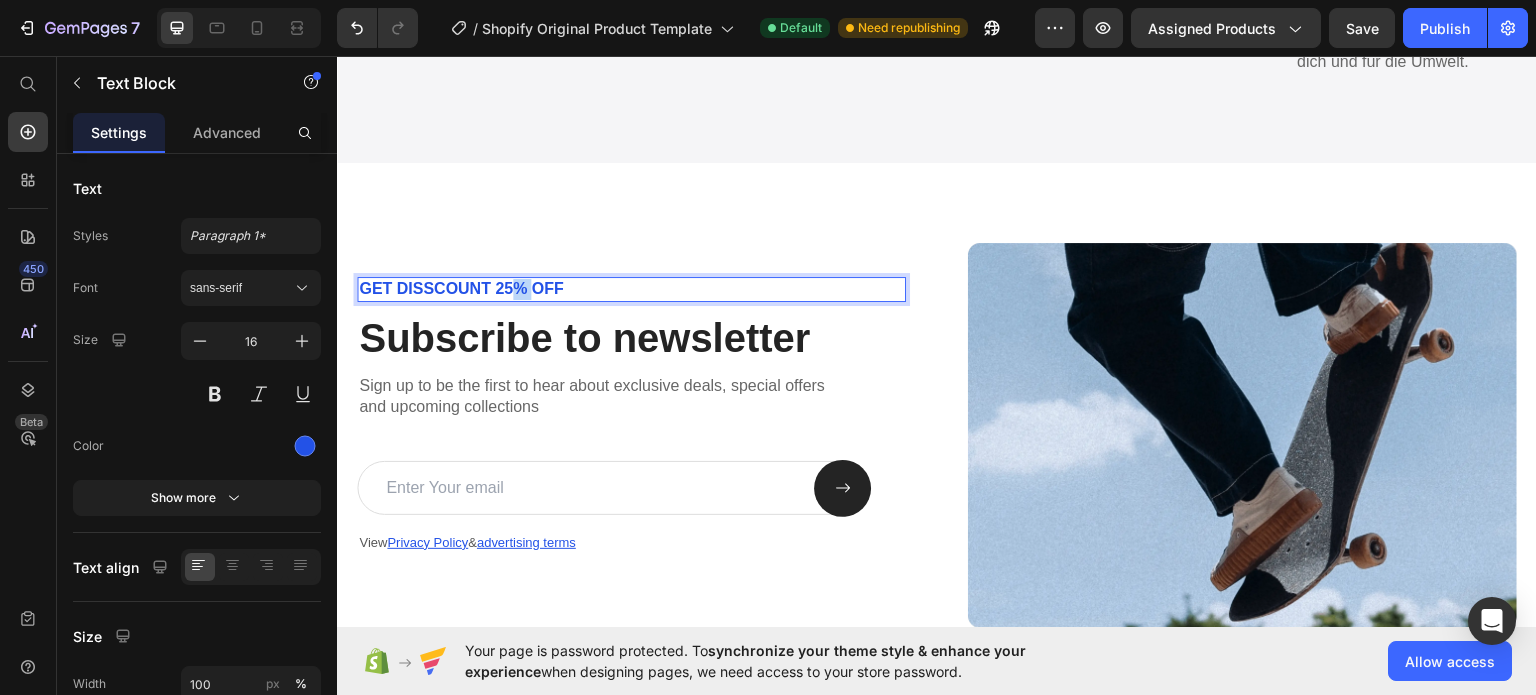 click on "GET DISSCOUNT 25% OFF" at bounding box center [631, 288] 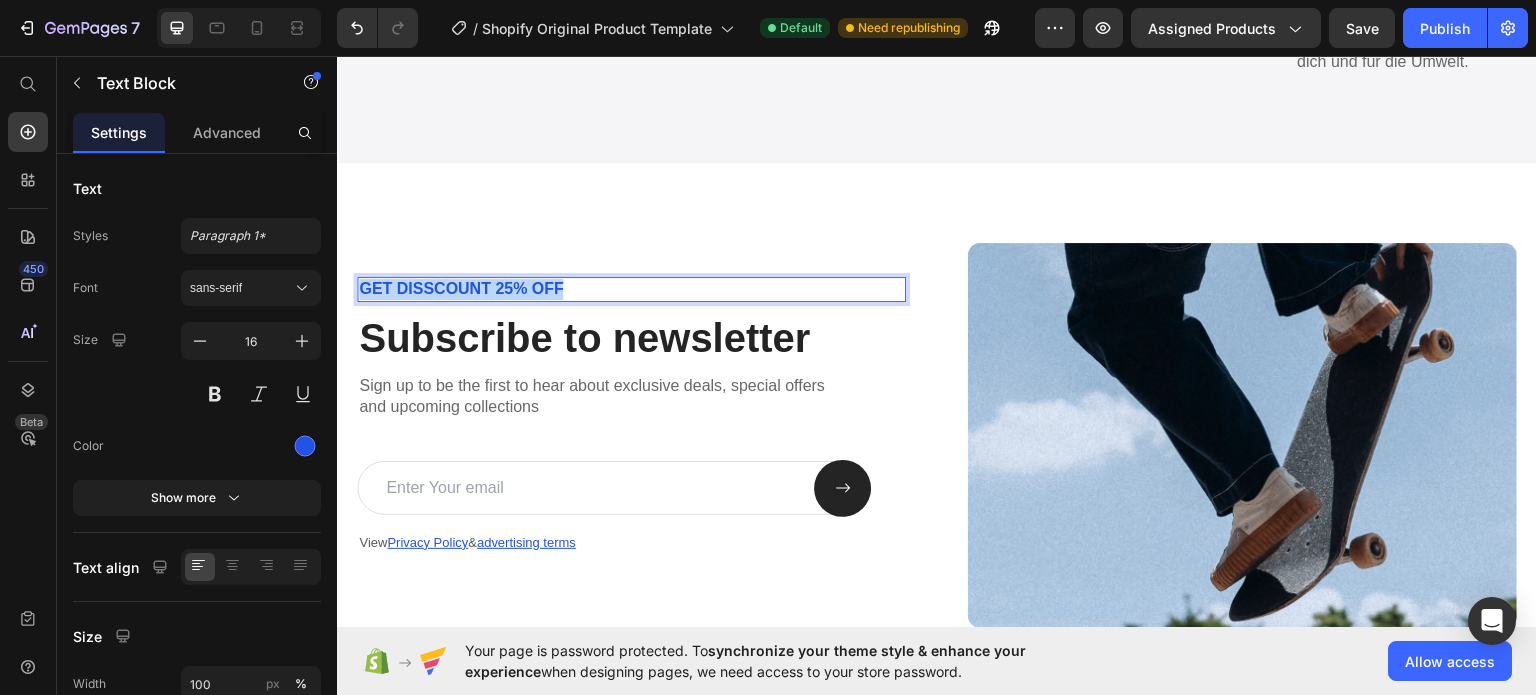 click on "GET DISSCOUNT 25% OFF" at bounding box center (631, 288) 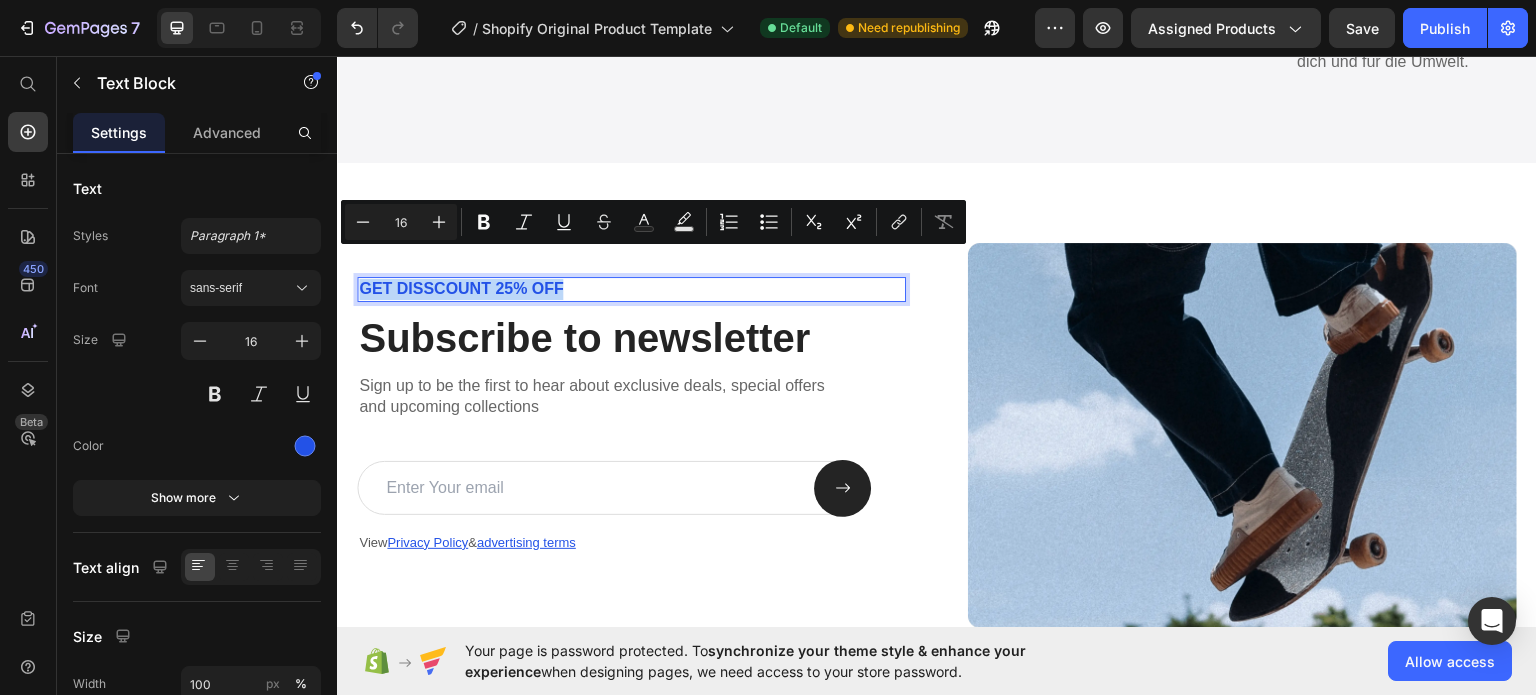click on "GET DISSCOUNT 25% OFF" at bounding box center [631, 288] 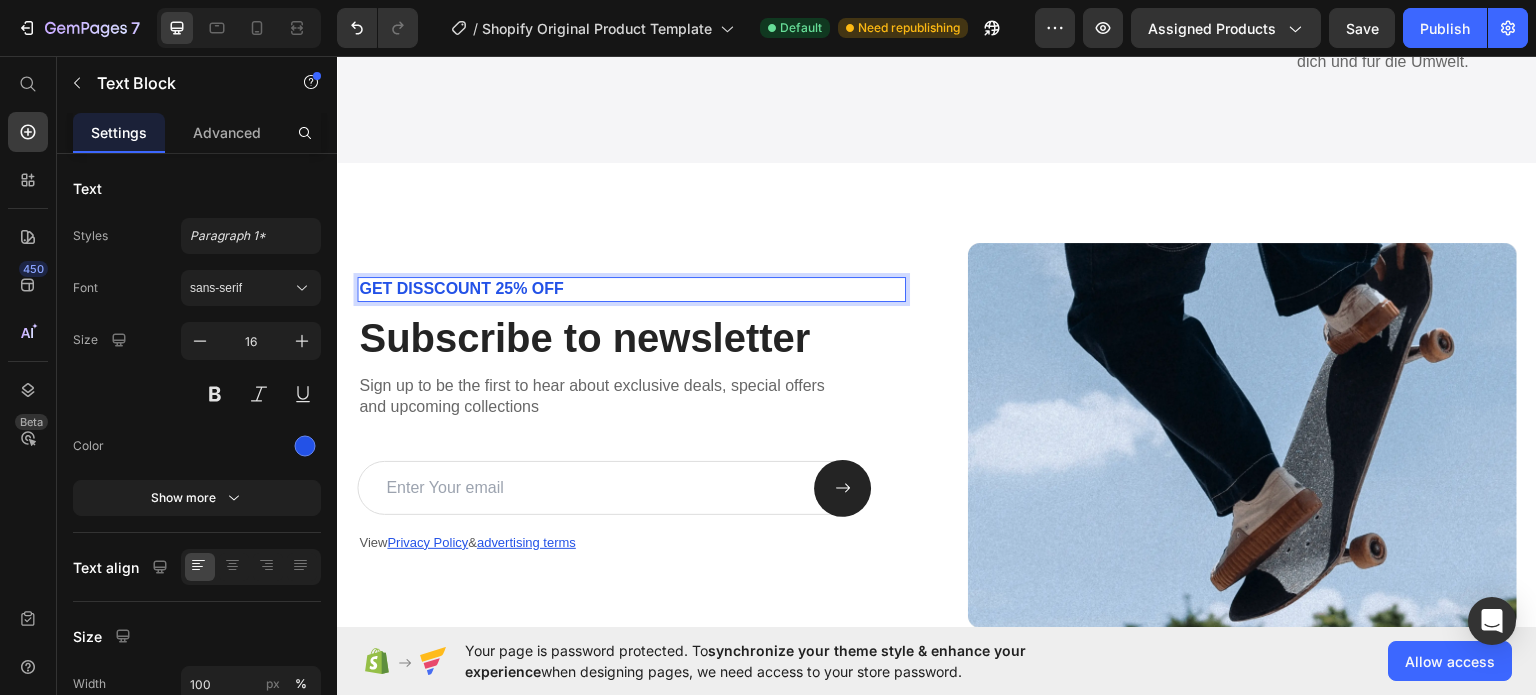 click on "GET DISSCOUNT 25% OFF" at bounding box center [631, 288] 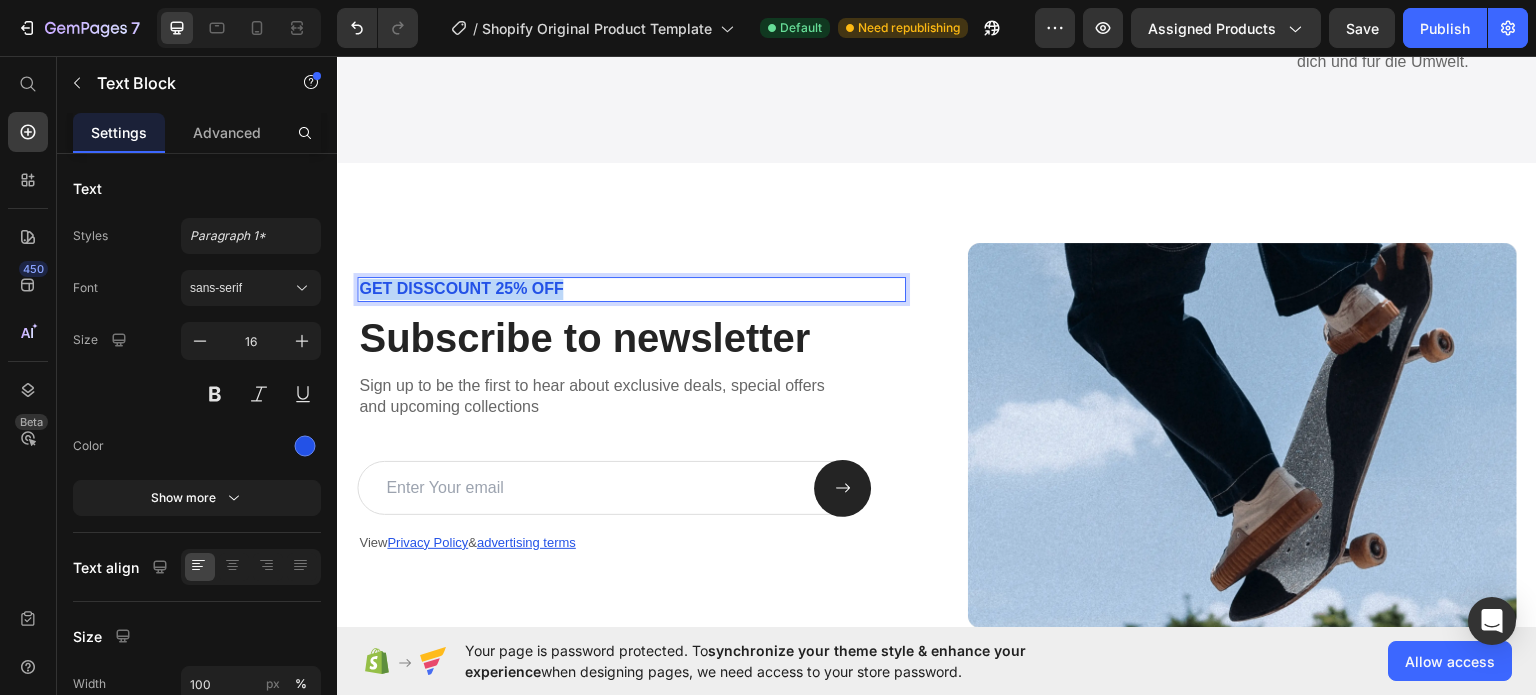 drag, startPoint x: 548, startPoint y: 260, endPoint x: 378, endPoint y: 262, distance: 170.01176 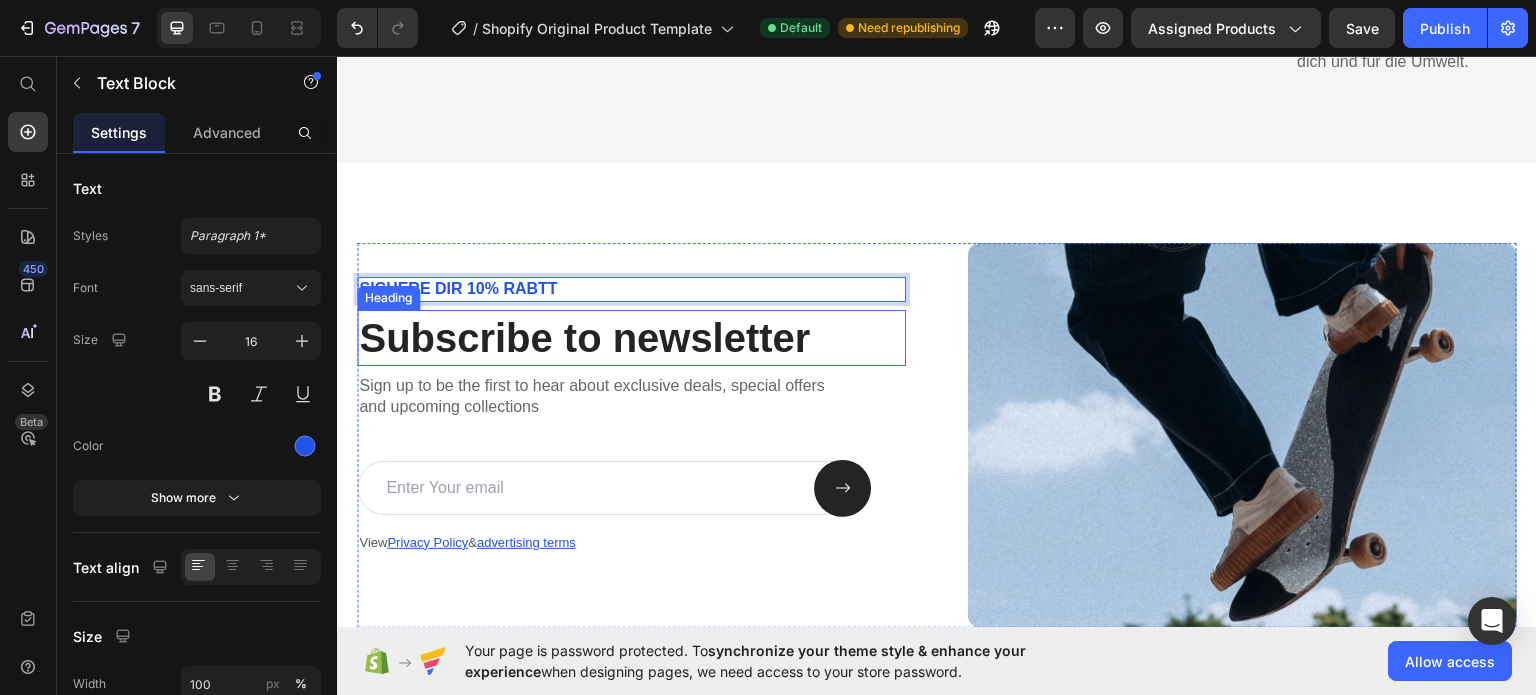 click on "Subscribe to newsletter" at bounding box center [631, 337] 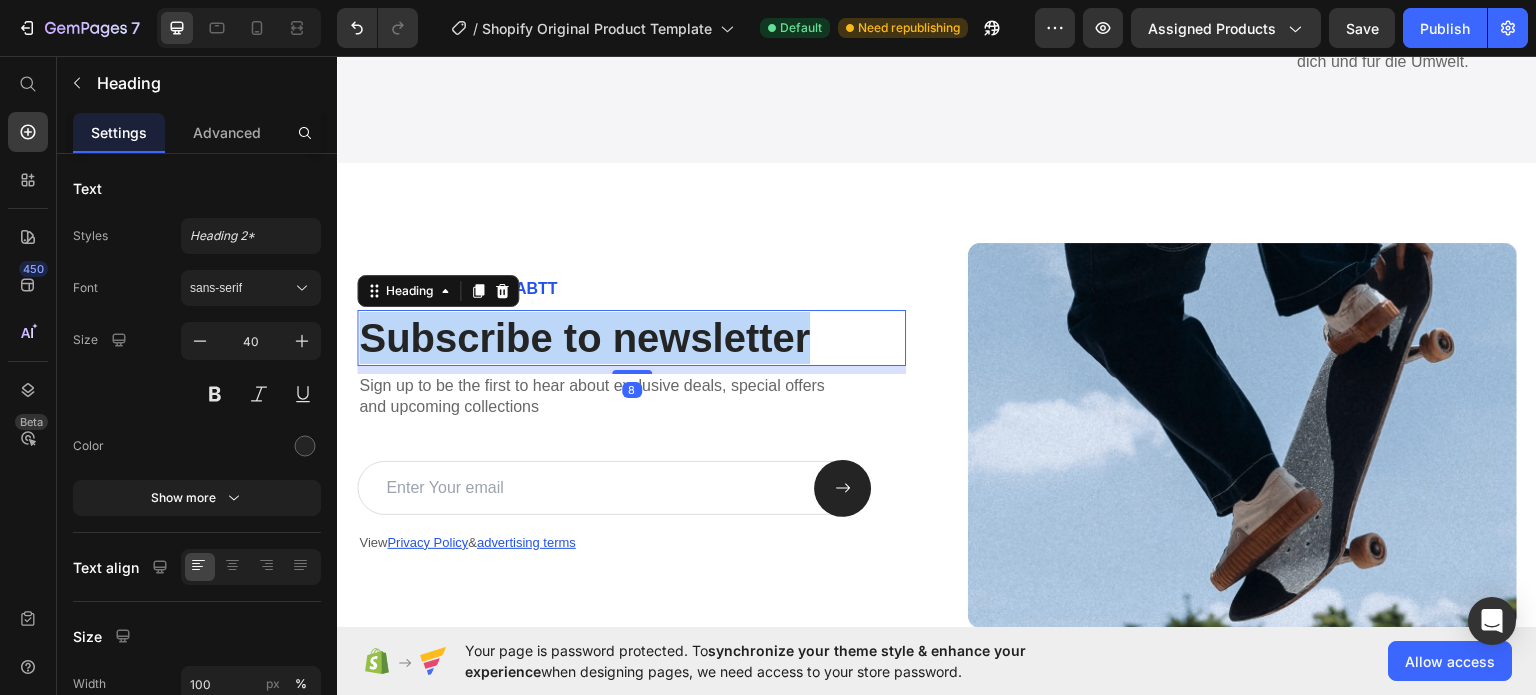 click on "Subscribe to newsletter" at bounding box center [631, 337] 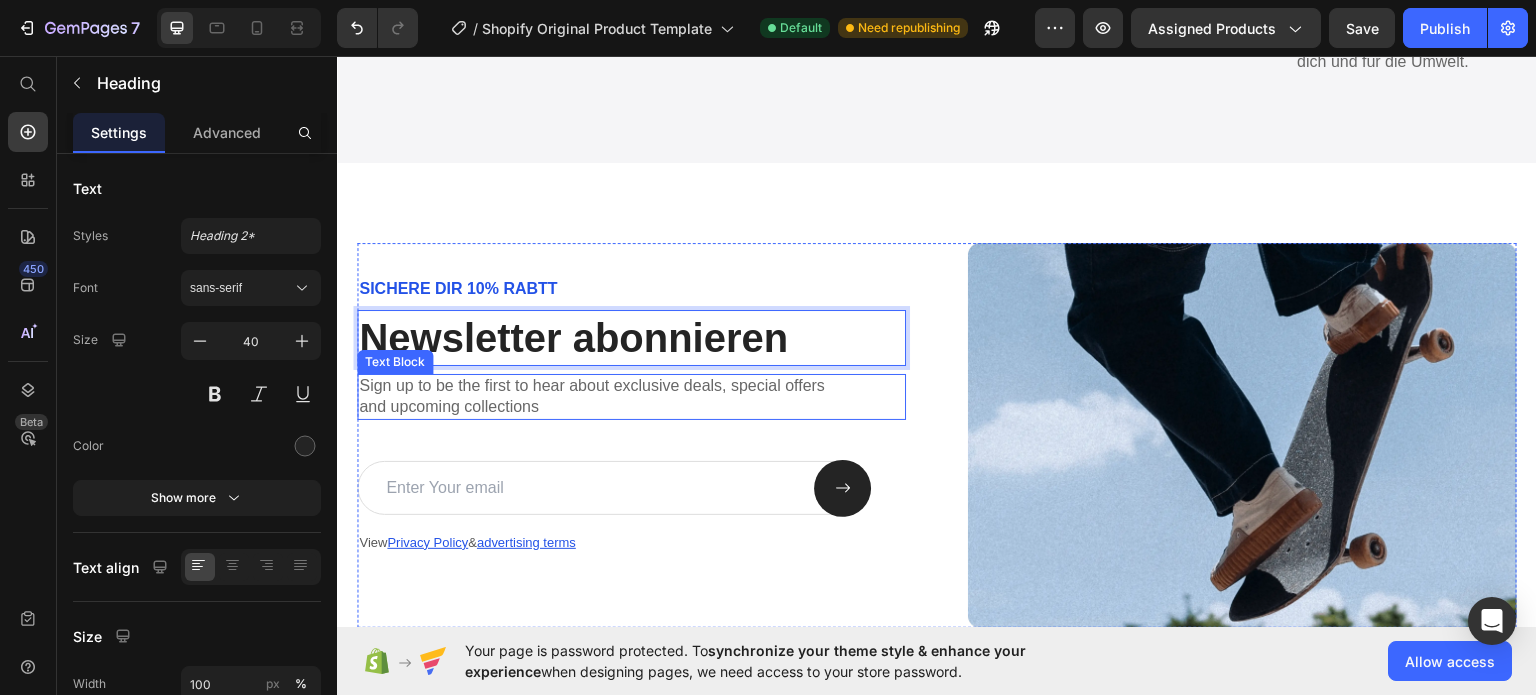 click on "Sign up to be the first to hear about exclusive deals, special offers and upcoming collections" at bounding box center (631, 396) 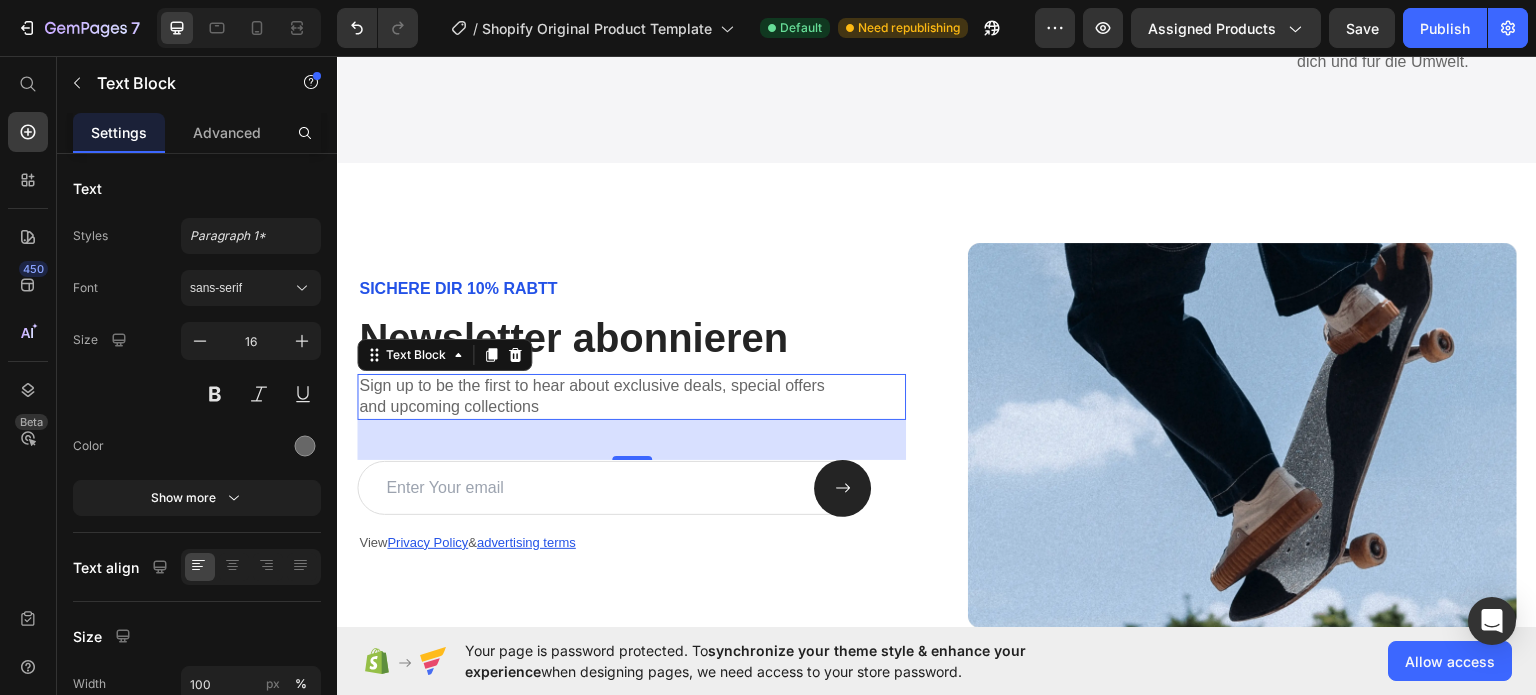 click on "Sign up to be the first to hear about exclusive deals, special offers and upcoming collections" at bounding box center [631, 396] 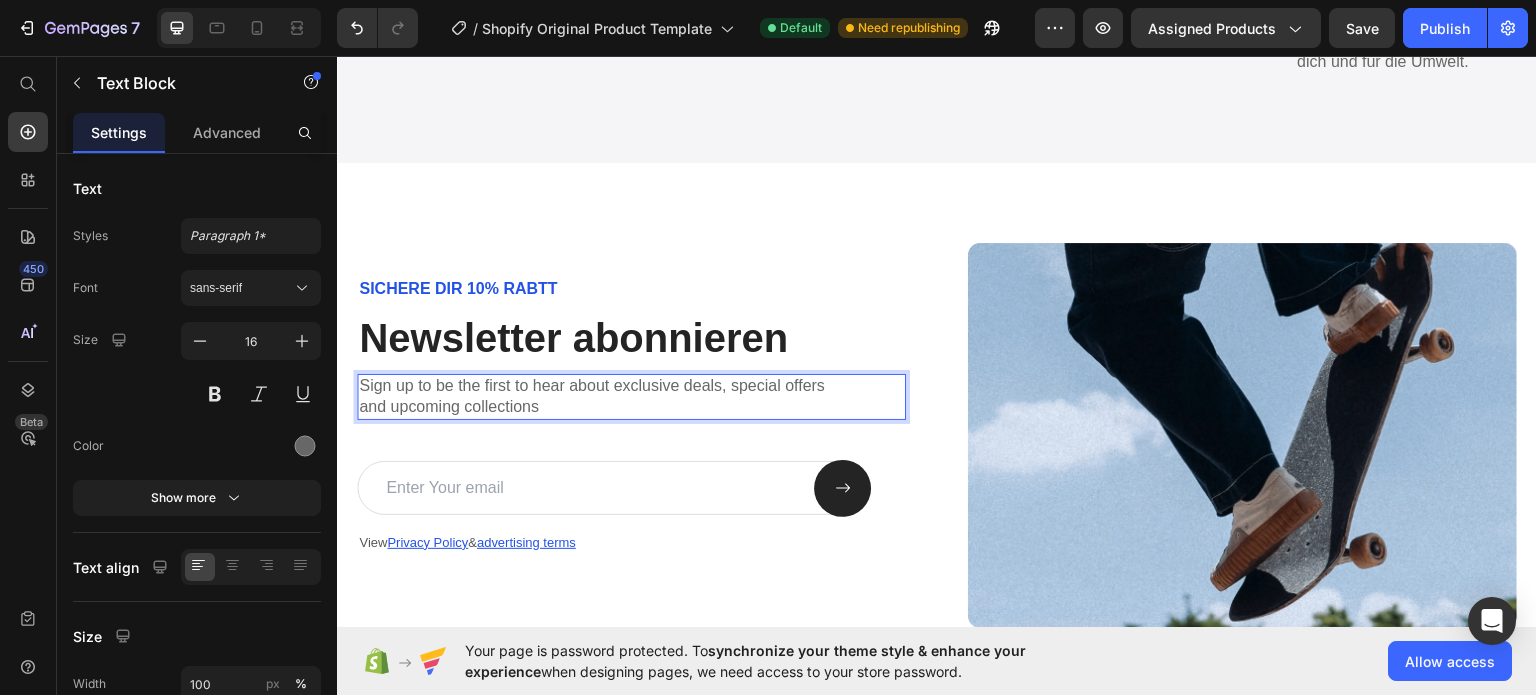 click on "Sign up to be the first to hear about exclusive deals, special offers and upcoming collections" at bounding box center (631, 396) 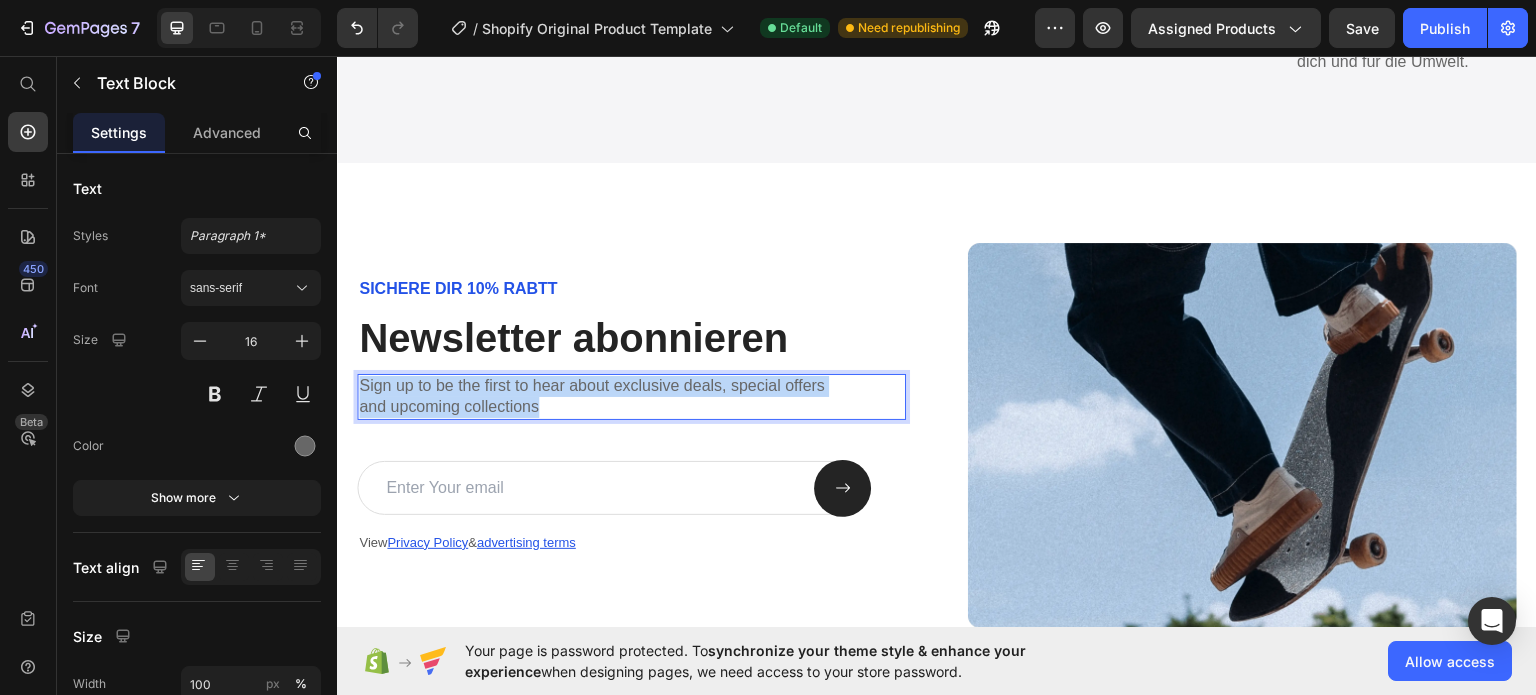click on "Sign up to be the first to hear about exclusive deals, special offers and upcoming collections" at bounding box center [631, 396] 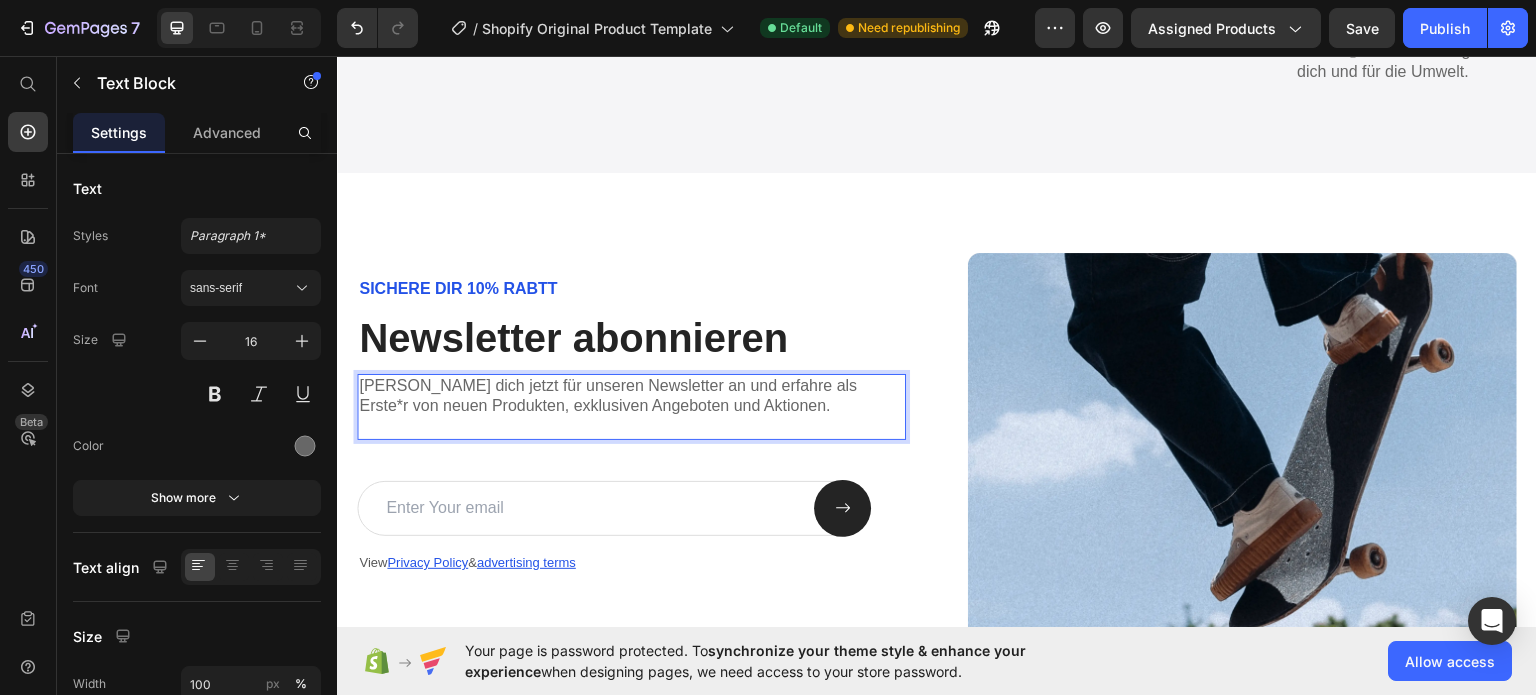 scroll, scrollTop: 5206, scrollLeft: 0, axis: vertical 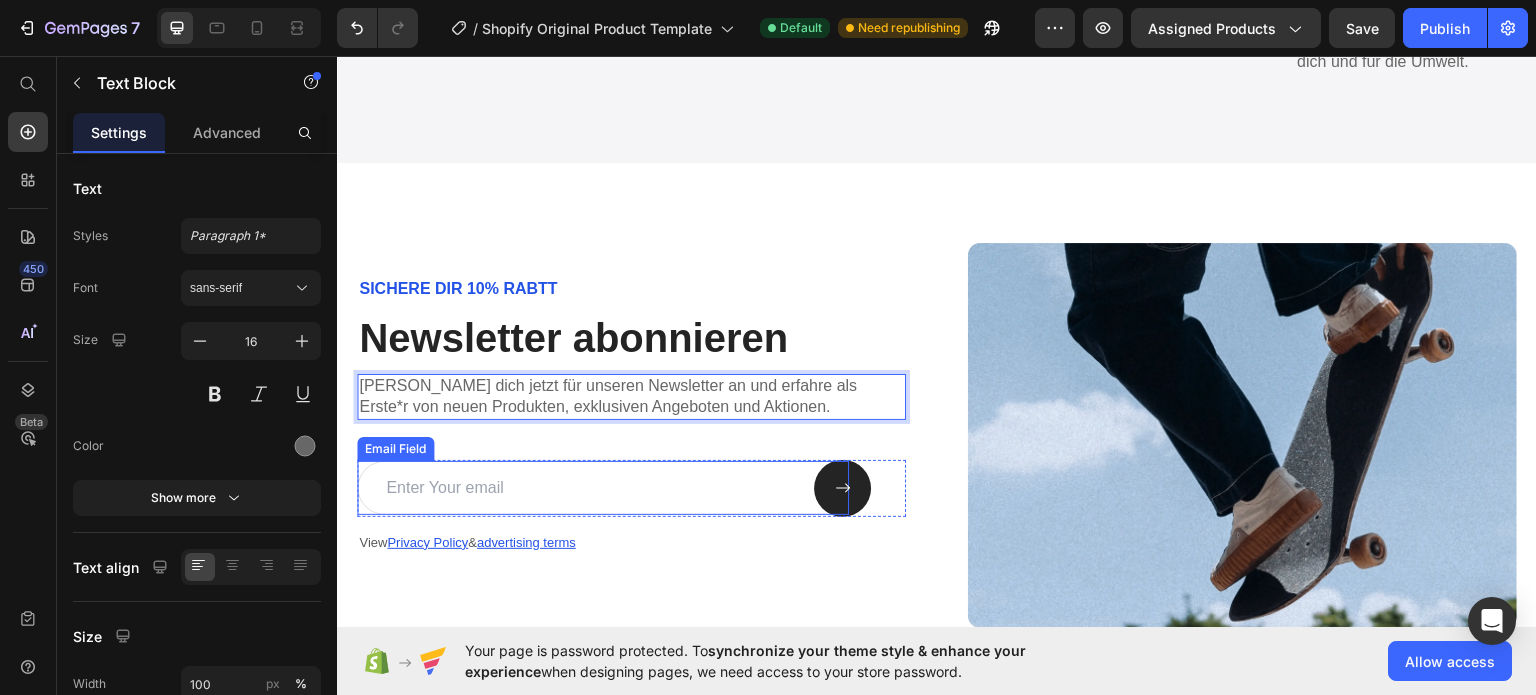 click at bounding box center [603, 487] 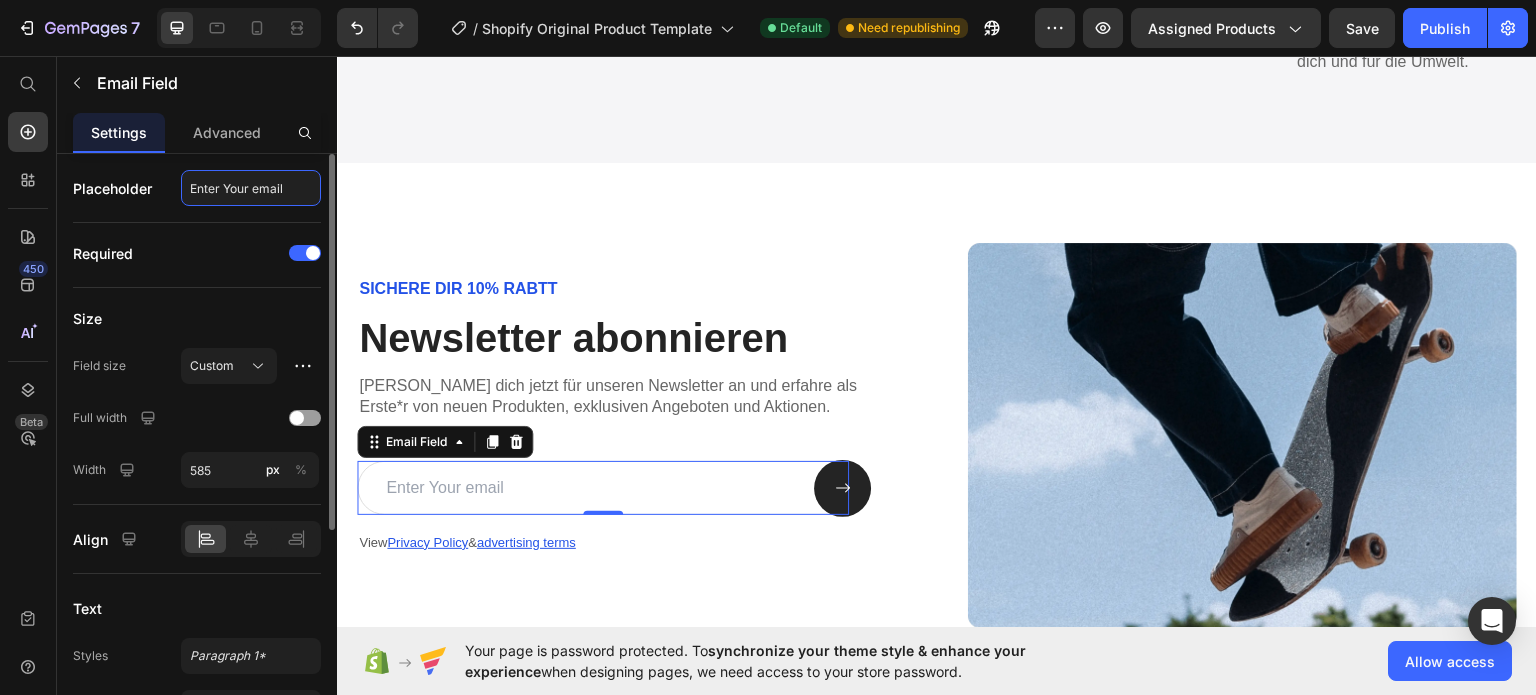 click on "Enter Your email" 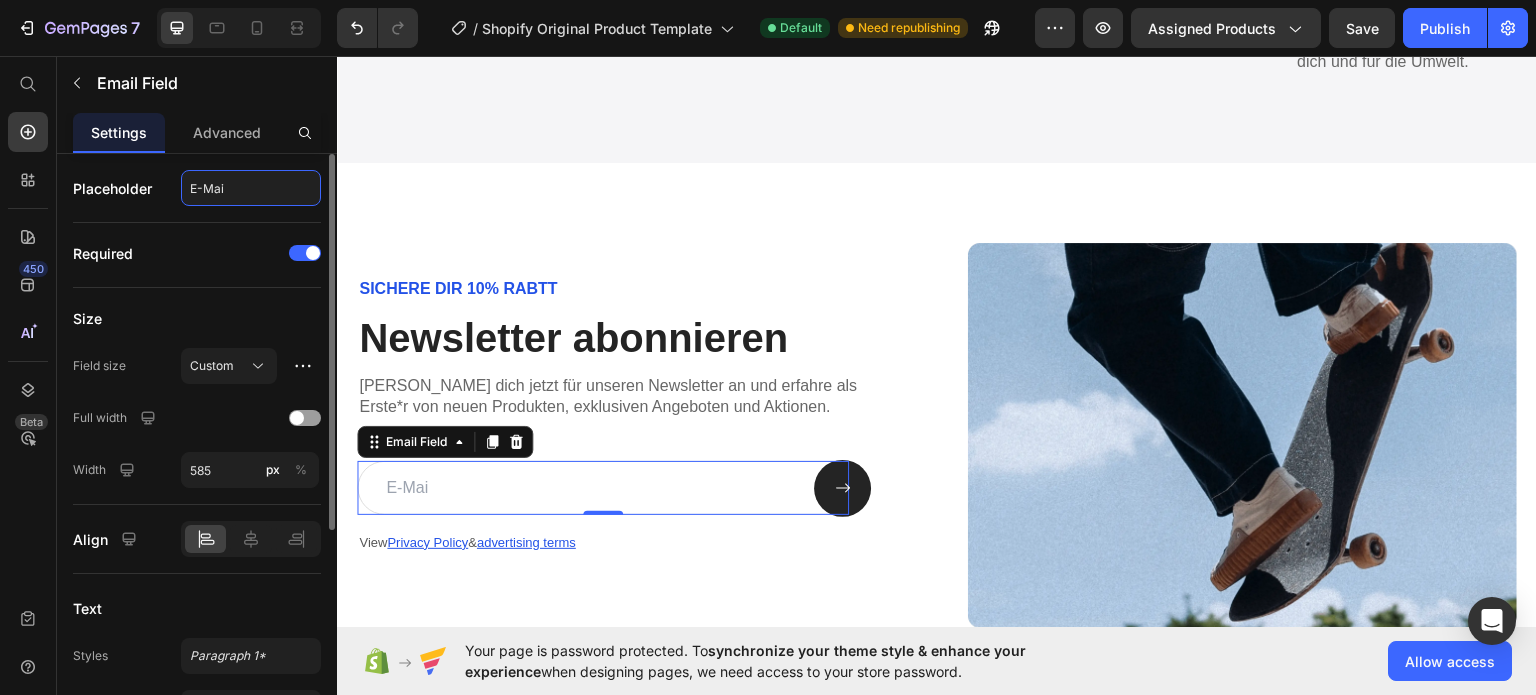 type on "E-Mail" 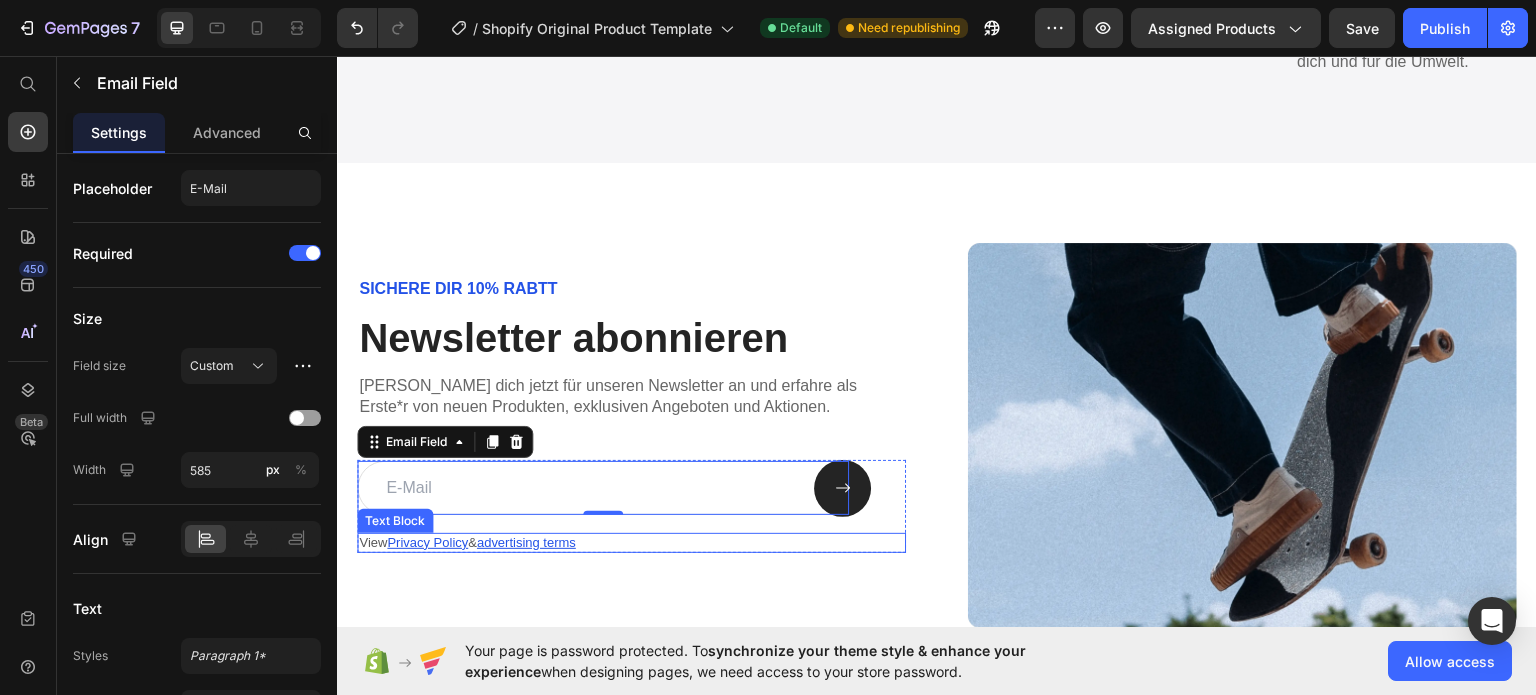click on "View  Privacy Policy  &  advertising terms" at bounding box center (631, 542) 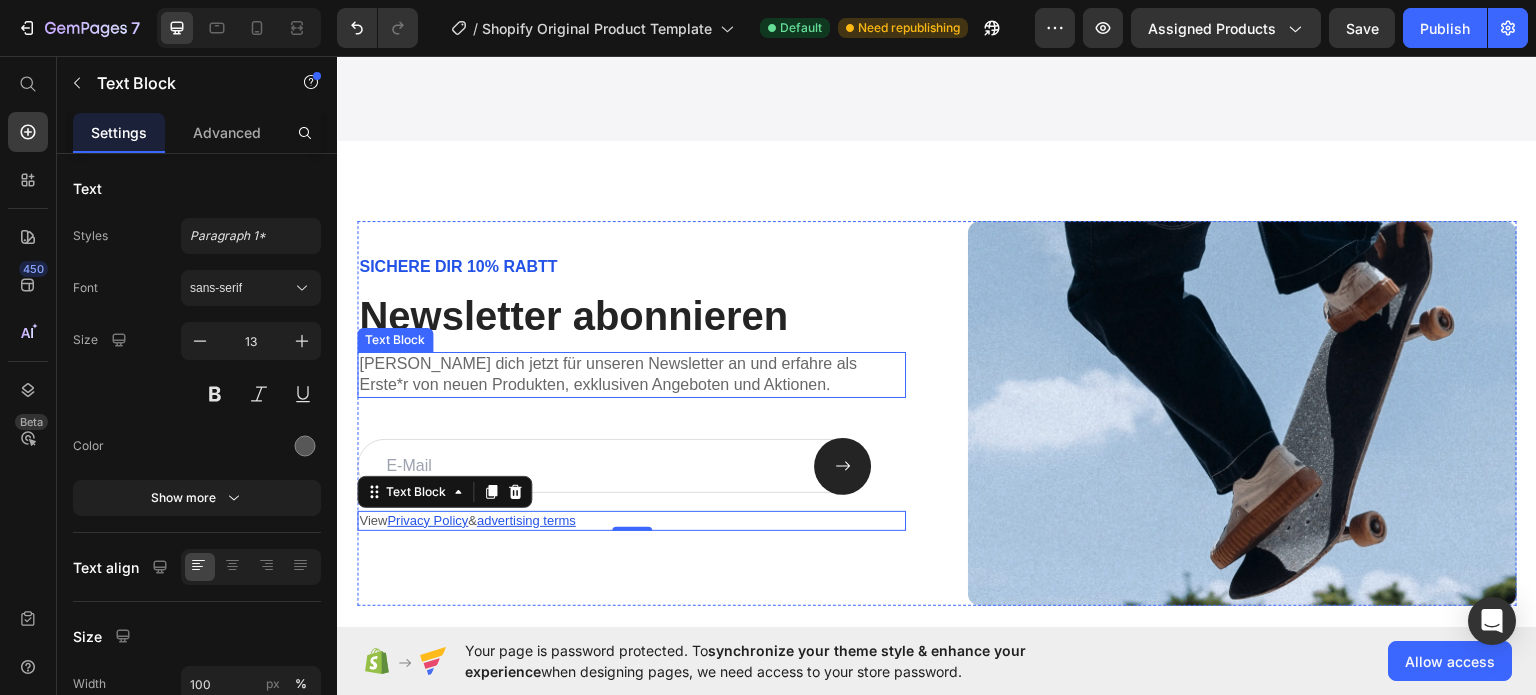 scroll, scrollTop: 5306, scrollLeft: 0, axis: vertical 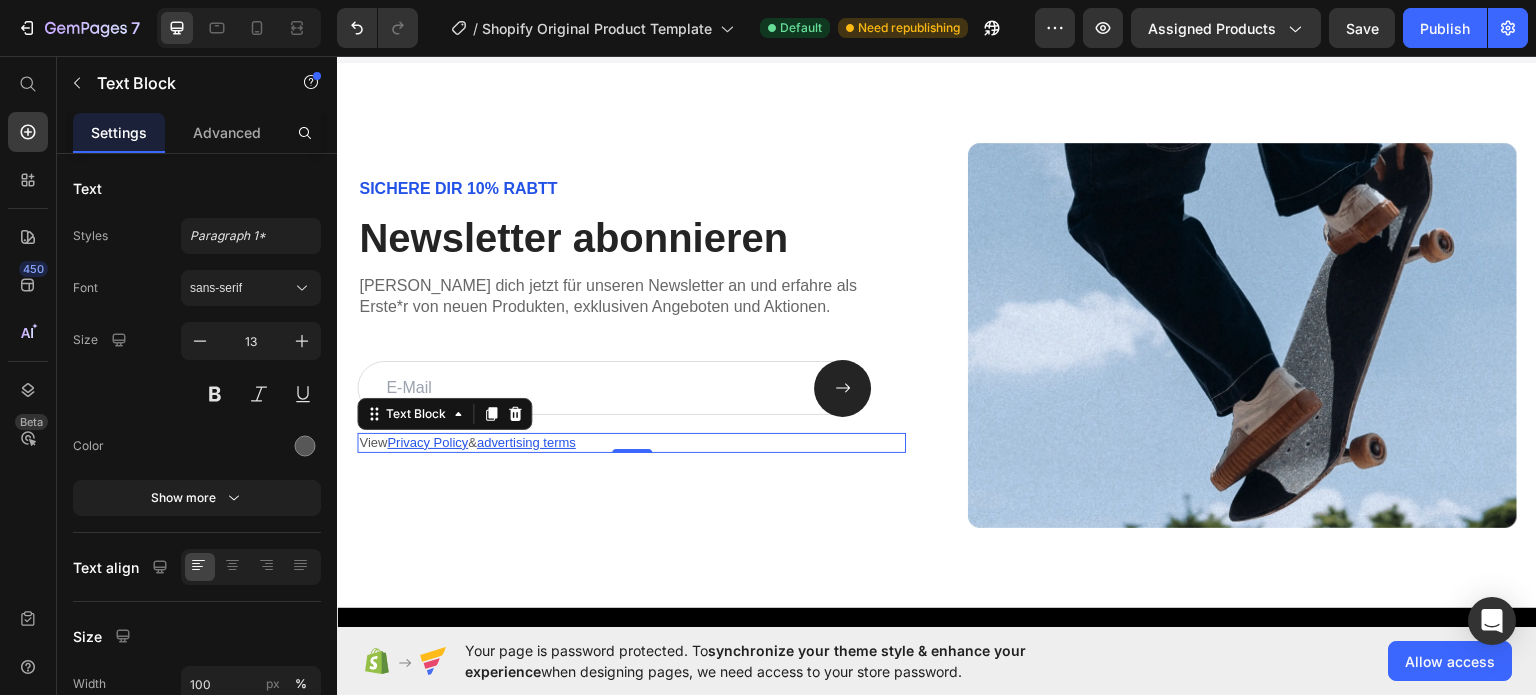 click on "View  Privacy Policy  &  advertising terms" at bounding box center (631, 442) 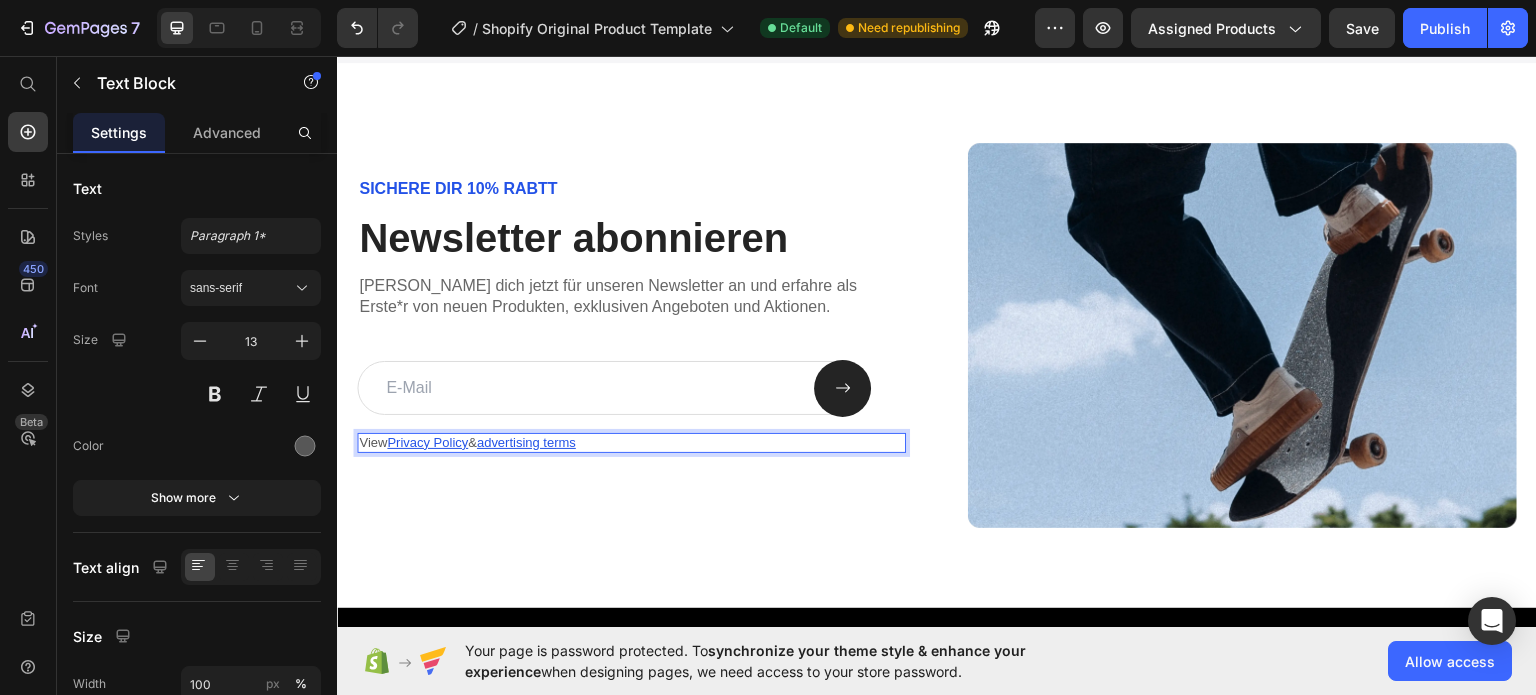 click on "View  Privacy Policy  &  advertising terms" at bounding box center [631, 442] 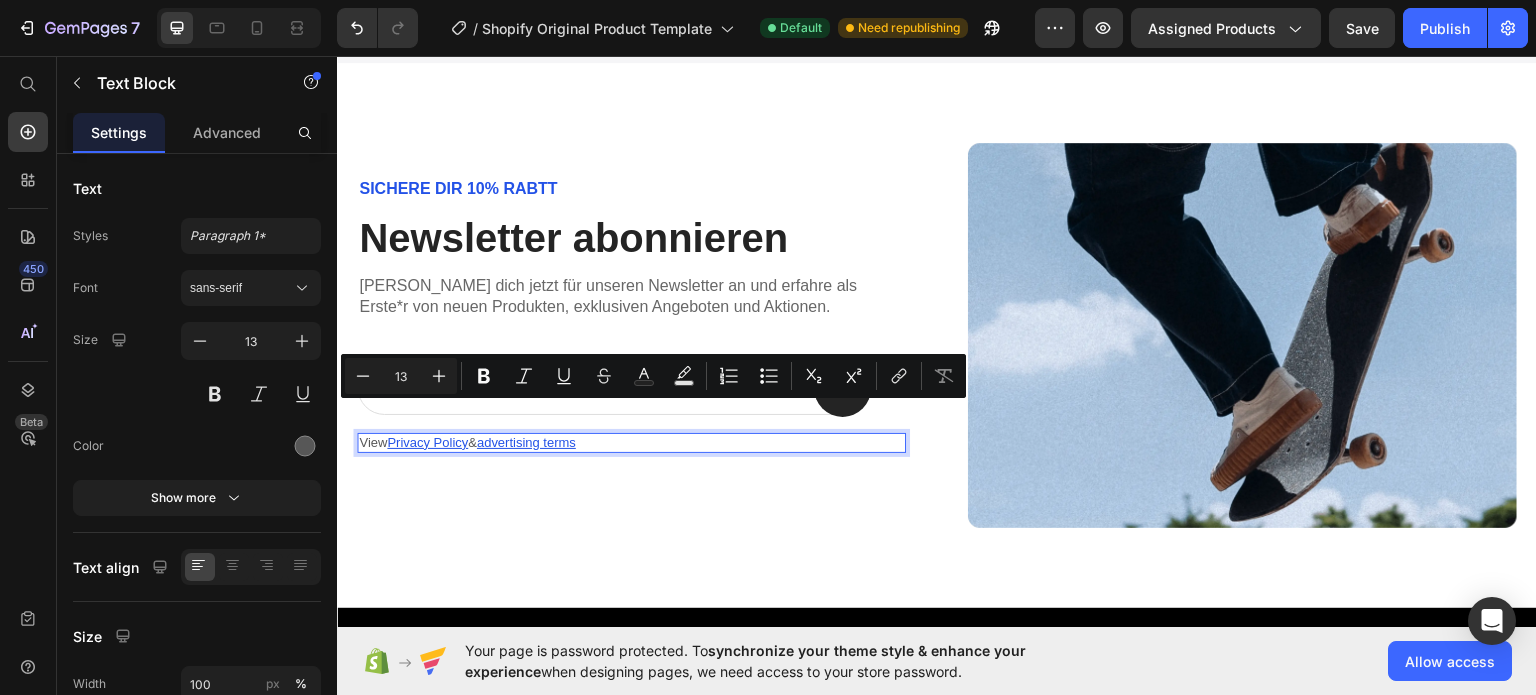click on "View  Privacy Policy  &  advertising terms" at bounding box center [631, 442] 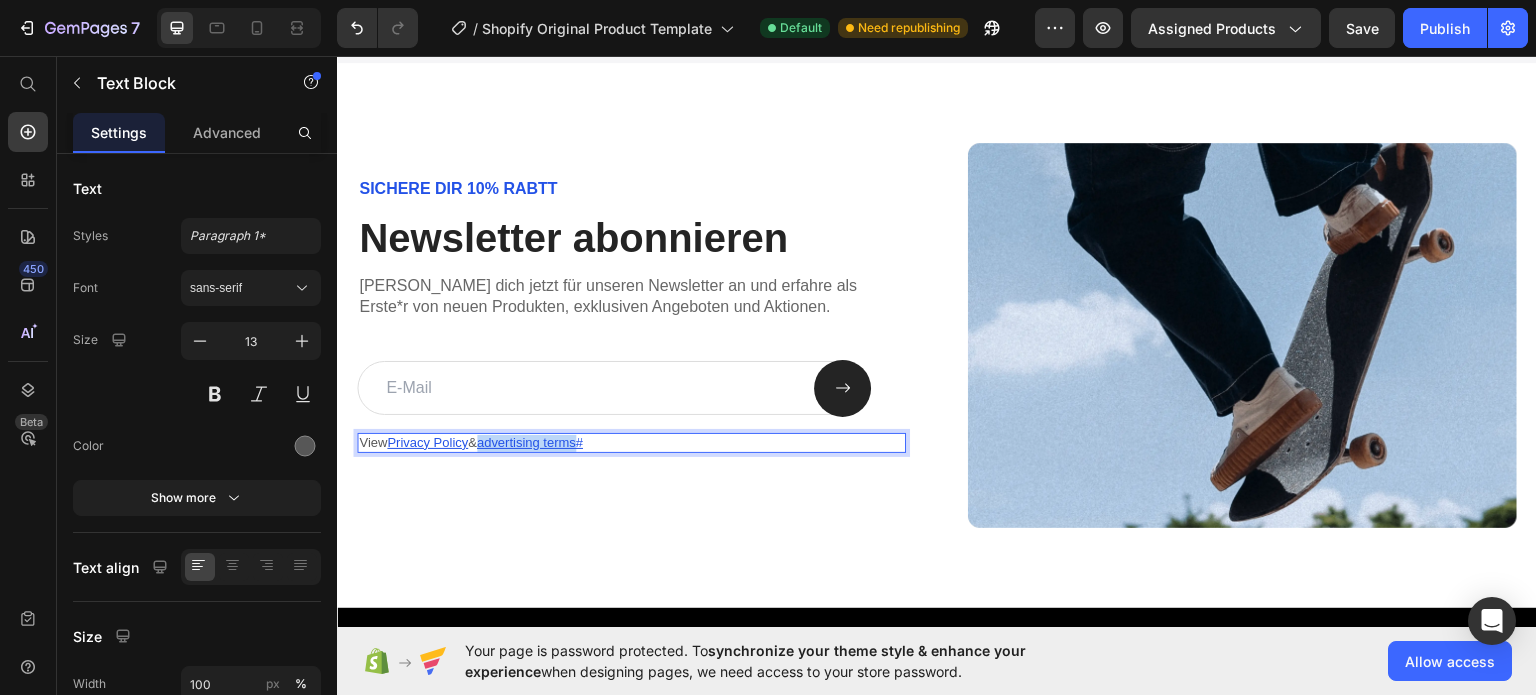 click on "View  Privacy Policy  &  advertising terms#" at bounding box center (631, 442) 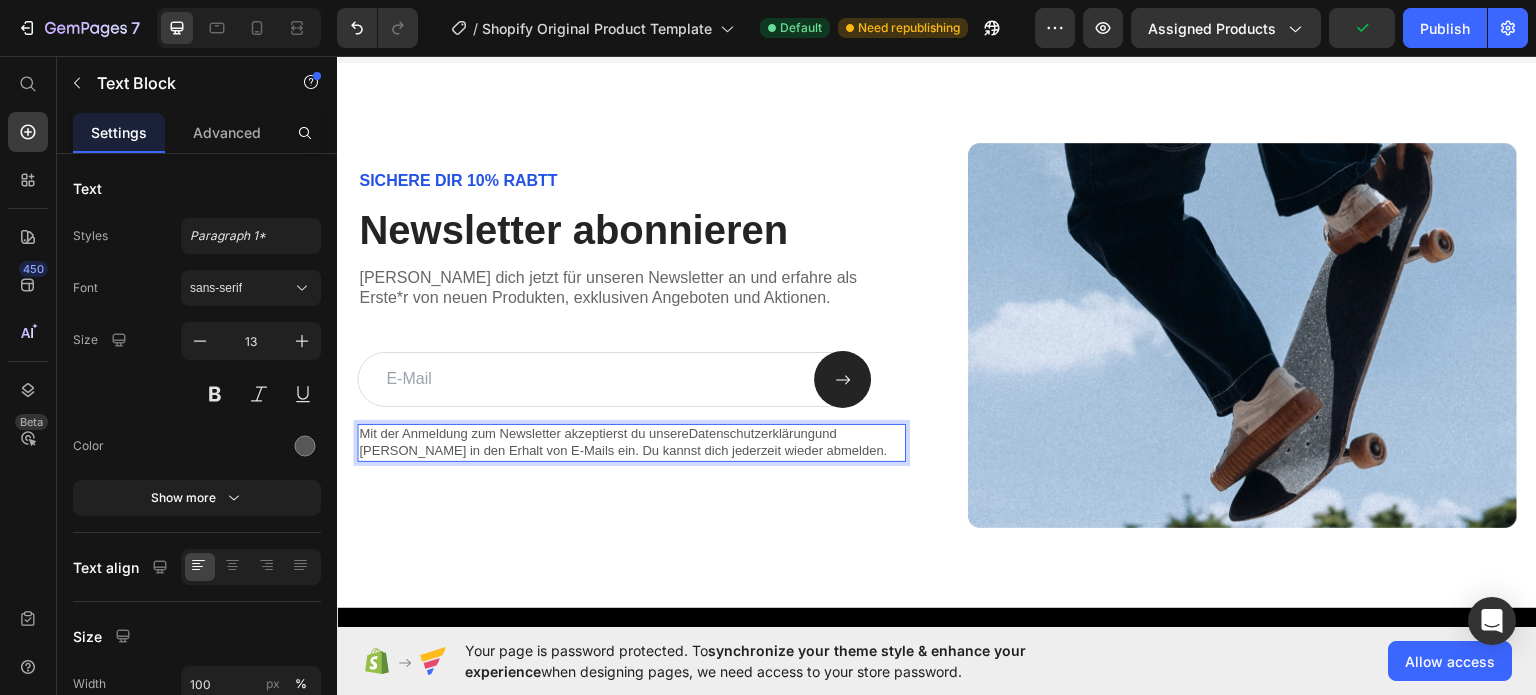 click on "Datenschutzerklärung" at bounding box center [752, 432] 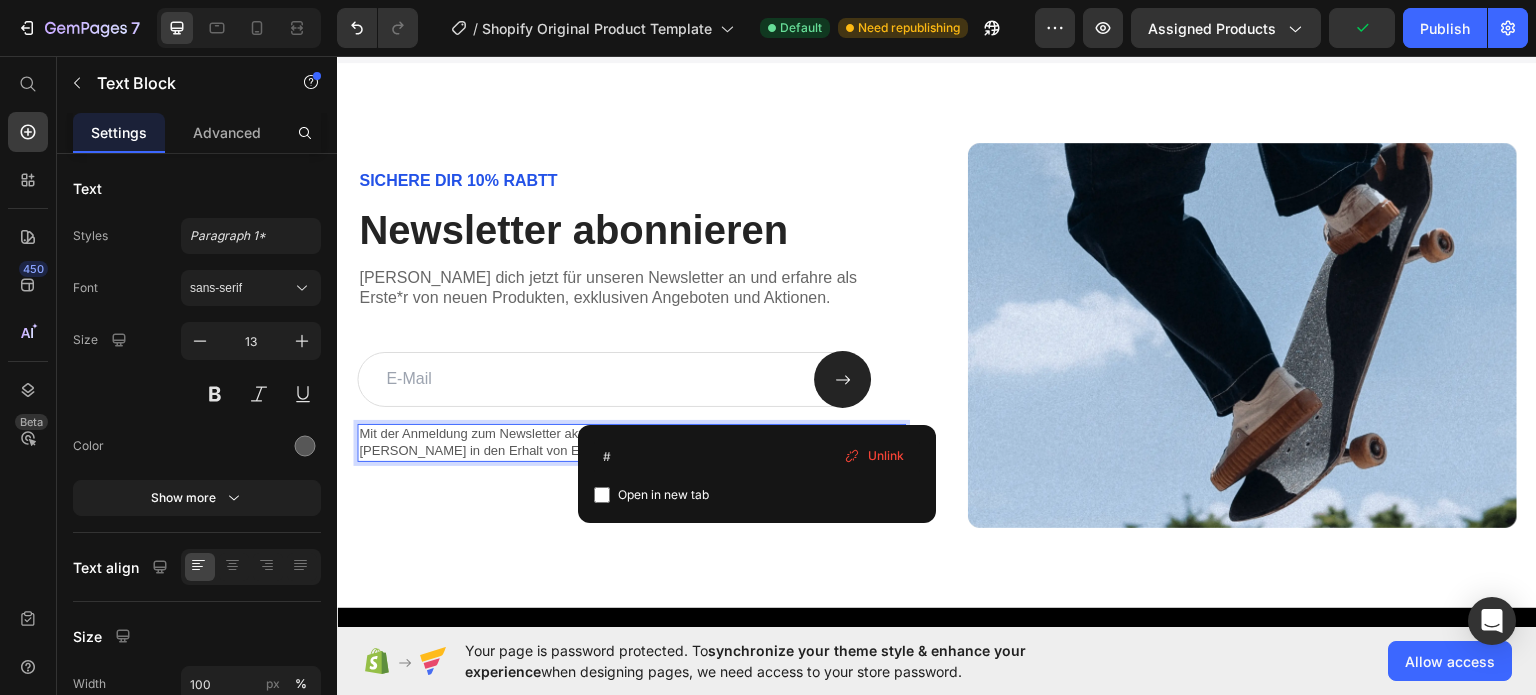 click on "Datenschutzerklärung" at bounding box center (752, 432) 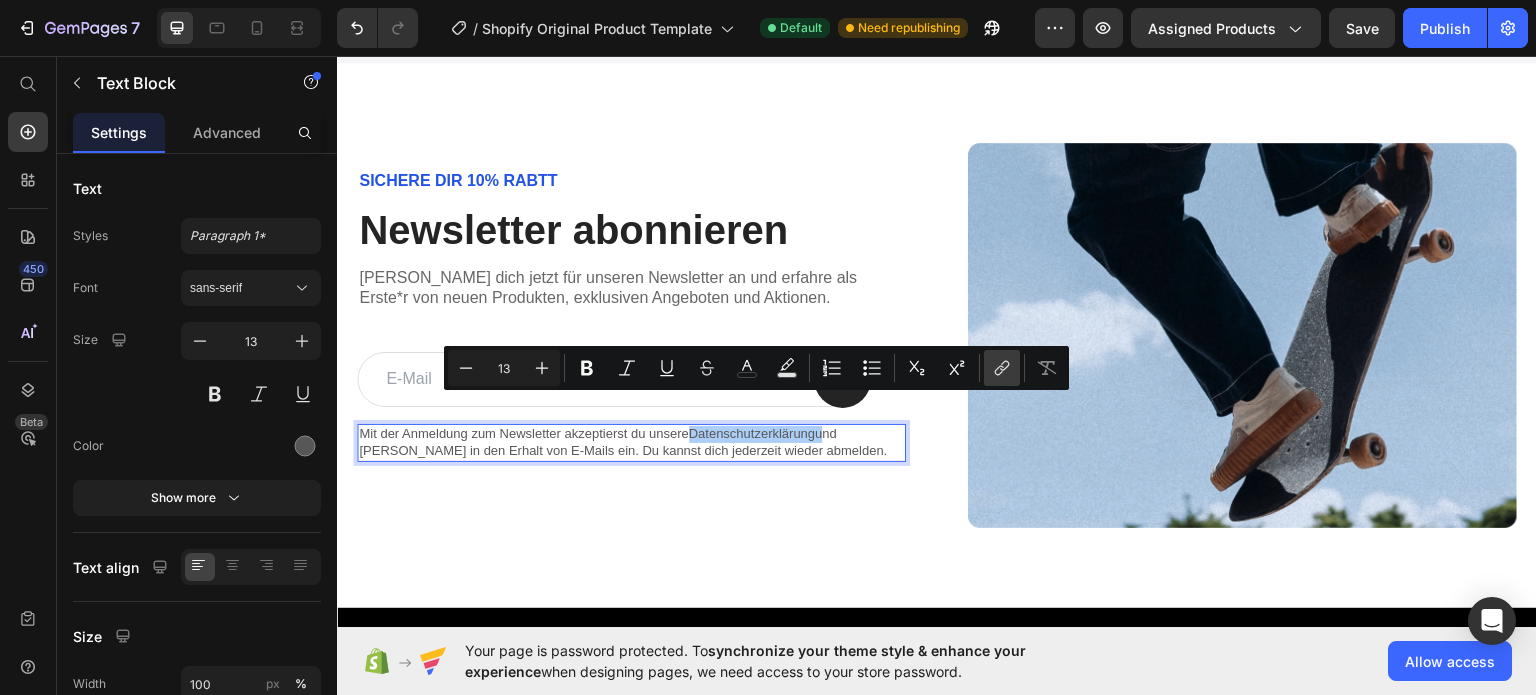 click 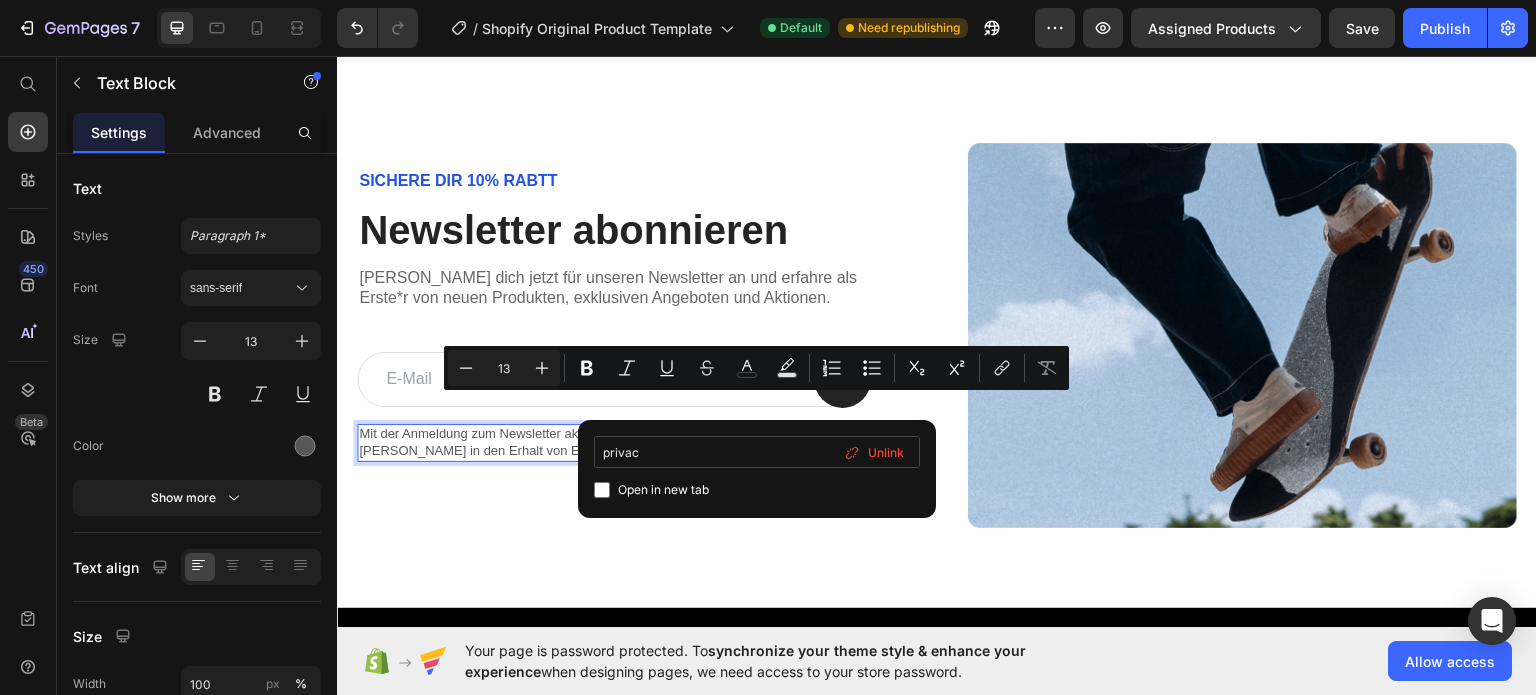 type on "privacy" 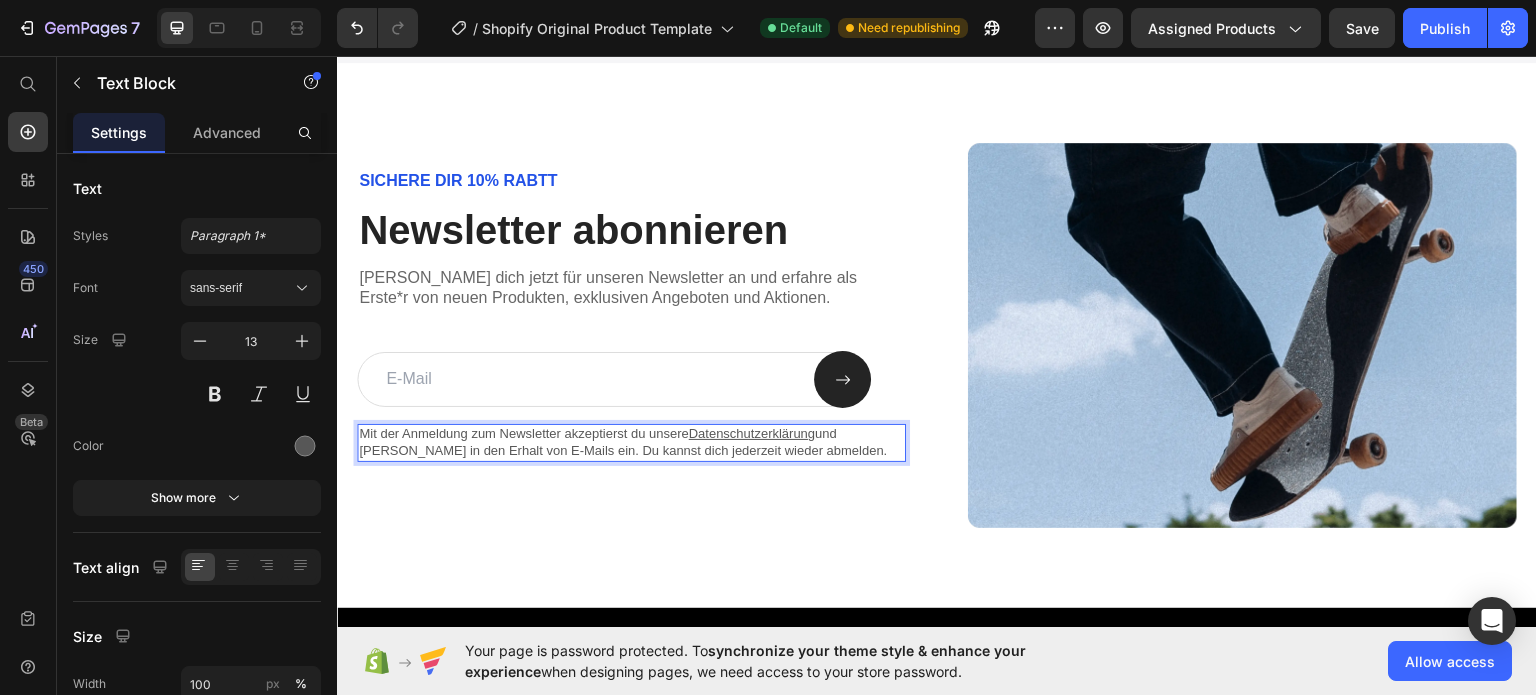 click on "Mit der Anmeldung zum Newsletter akzeptierst du unsere  Datenschutzerklärung  und willigst in den Erhalt von E-Mails ein. Du kannst dich jederzeit wieder abmelden." at bounding box center (631, 442) 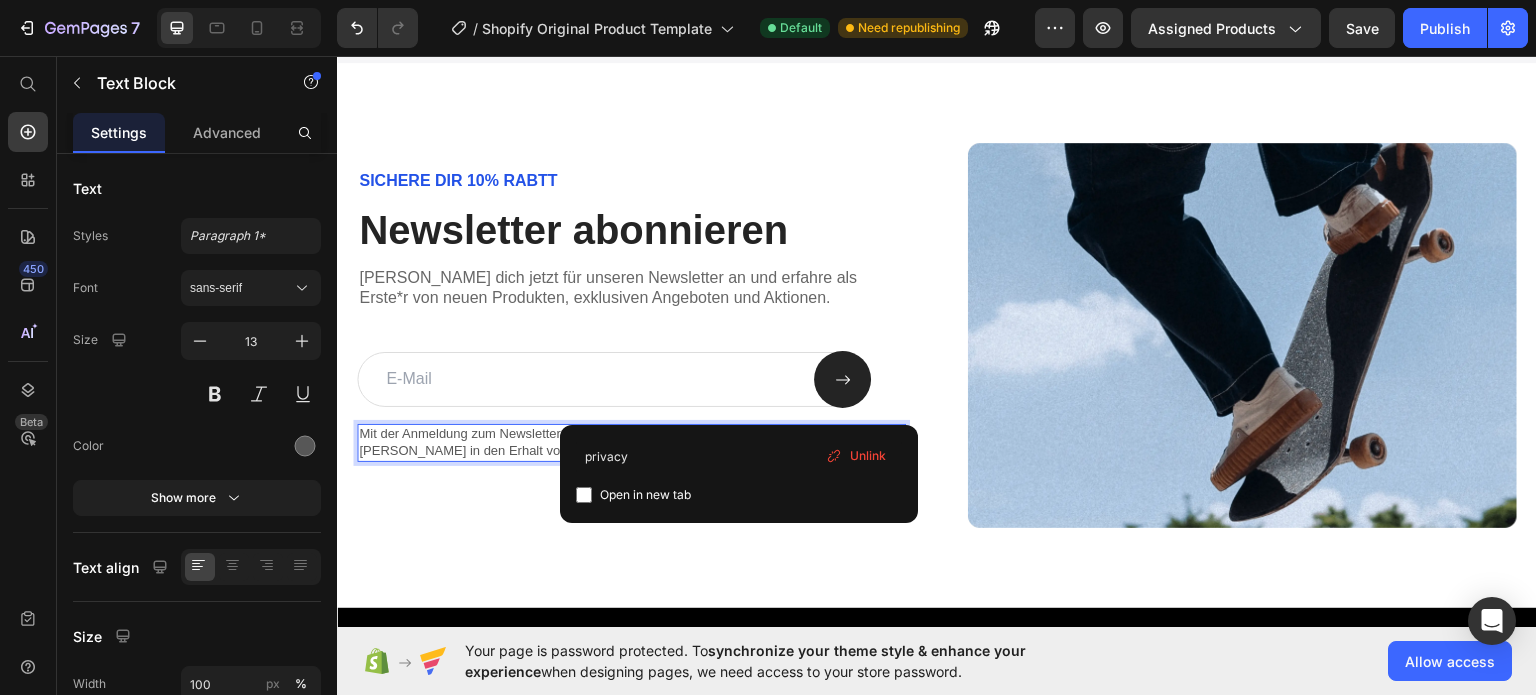 drag, startPoint x: 856, startPoint y: 454, endPoint x: 407, endPoint y: 386, distance: 454.12003 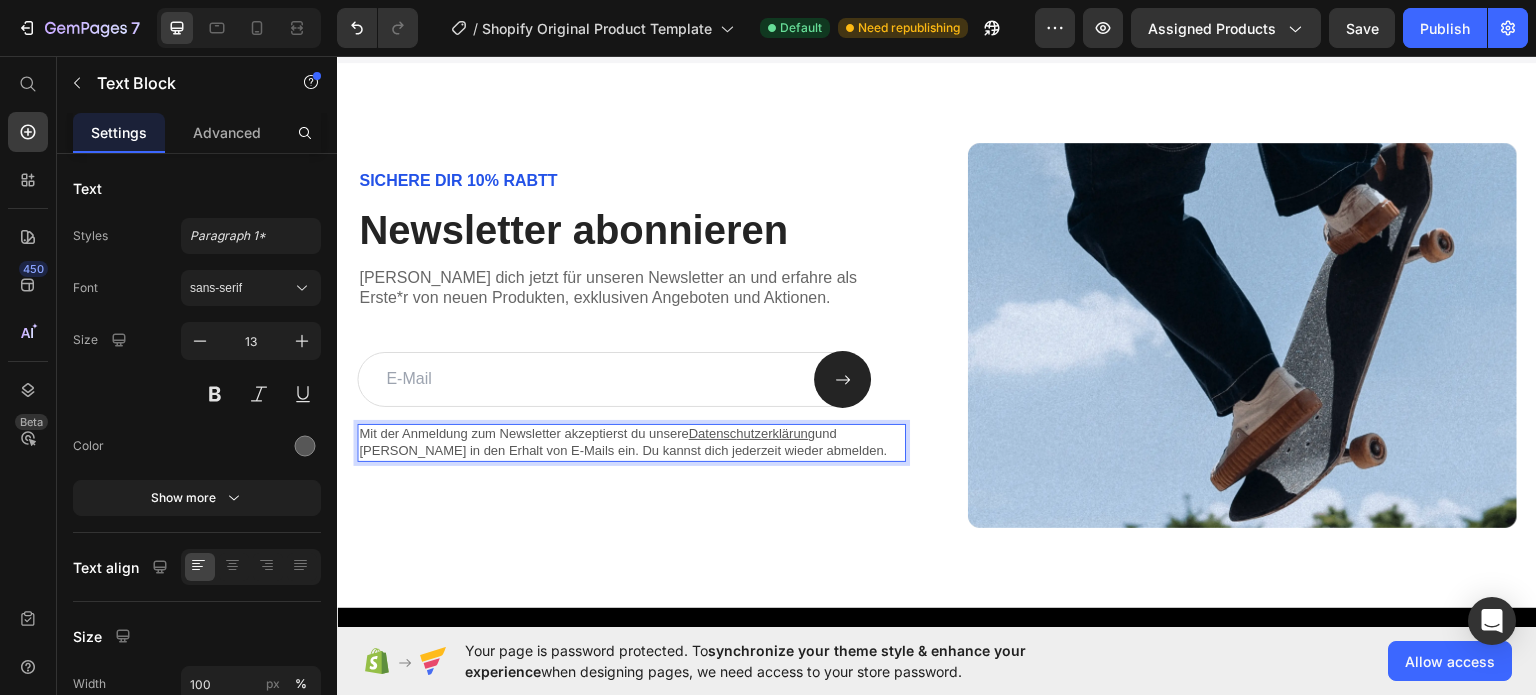 click on "Mit der Anmeldung zum Newsletter akzeptierst du unsere  Datensc ⁠⁠⁠⁠⁠⁠⁠ hutzerklärung  und willigst in den Erhalt von E-Mails ein. Du kannst dich jederzeit wieder abmelden." at bounding box center (631, 442) 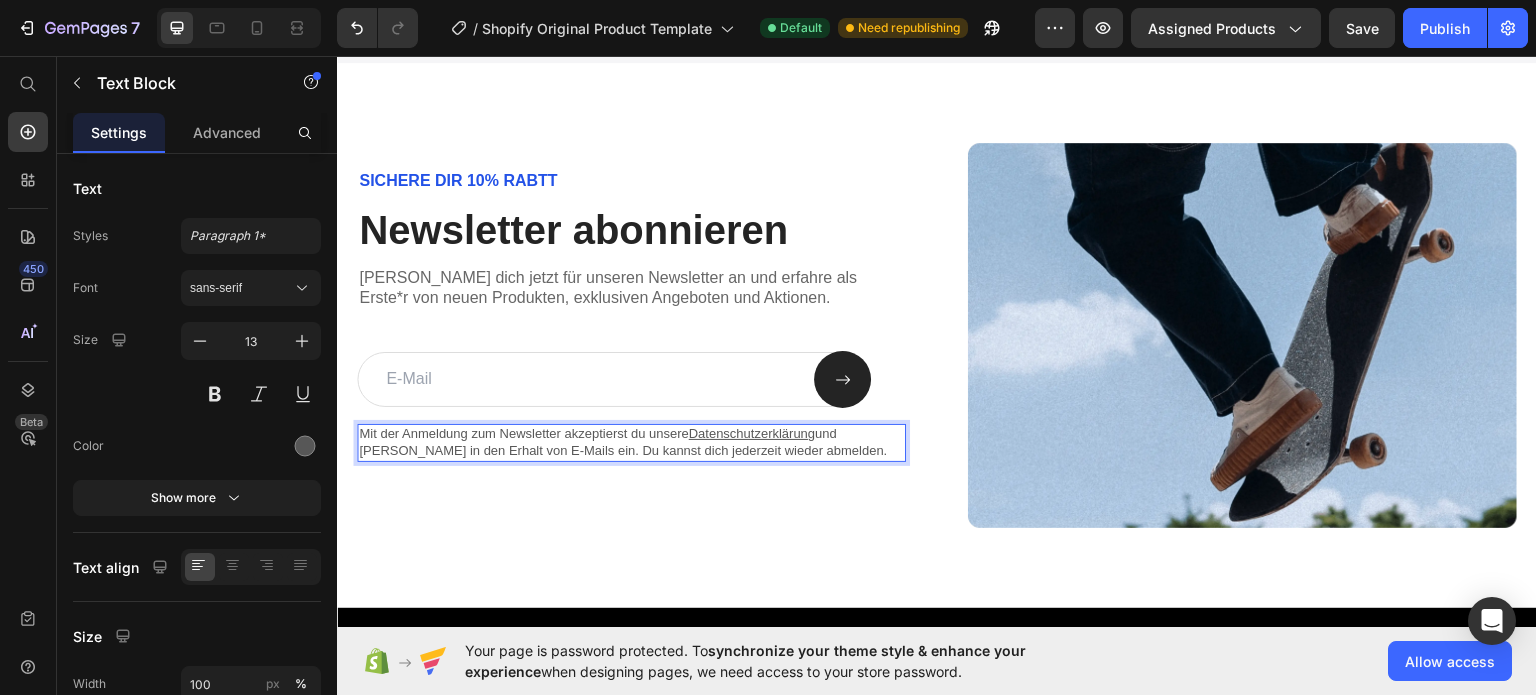 click on "Datenschutzerklärung" at bounding box center [752, 432] 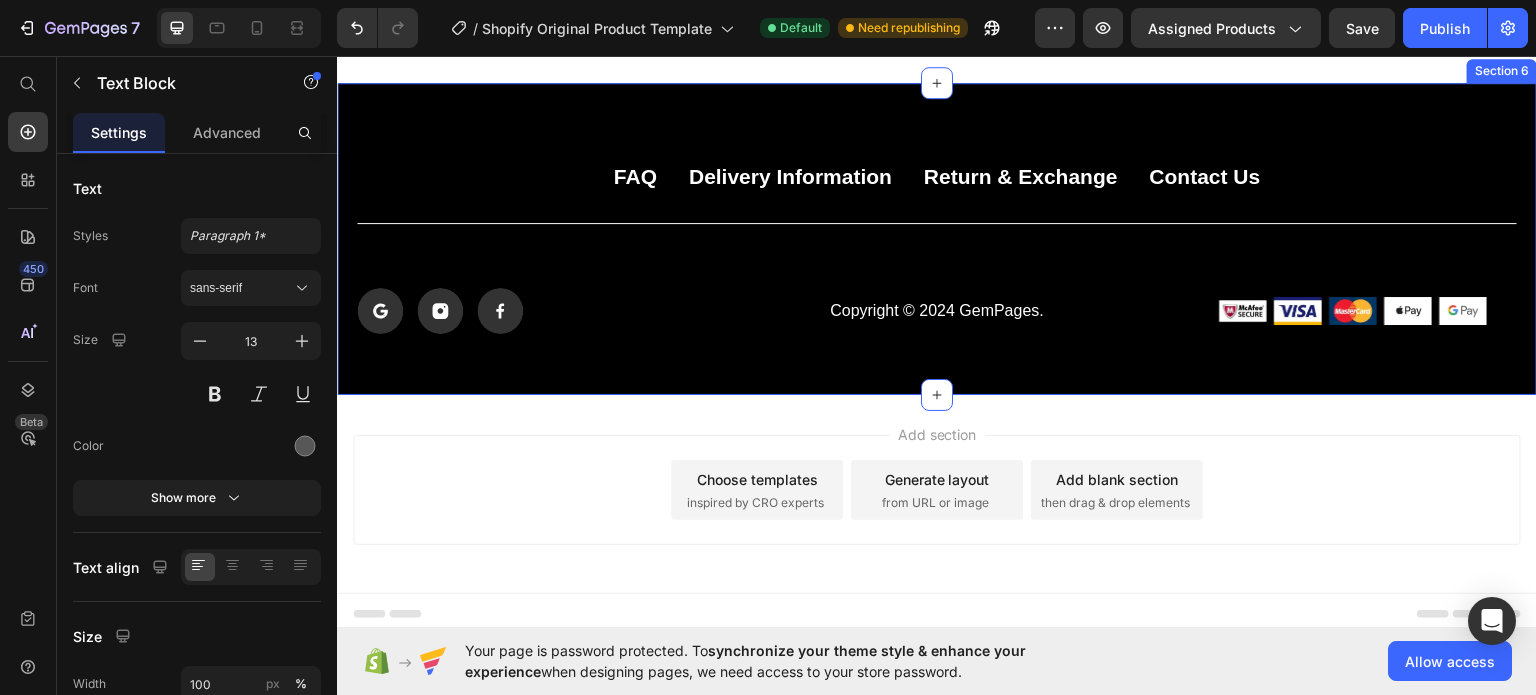 scroll, scrollTop: 5506, scrollLeft: 0, axis: vertical 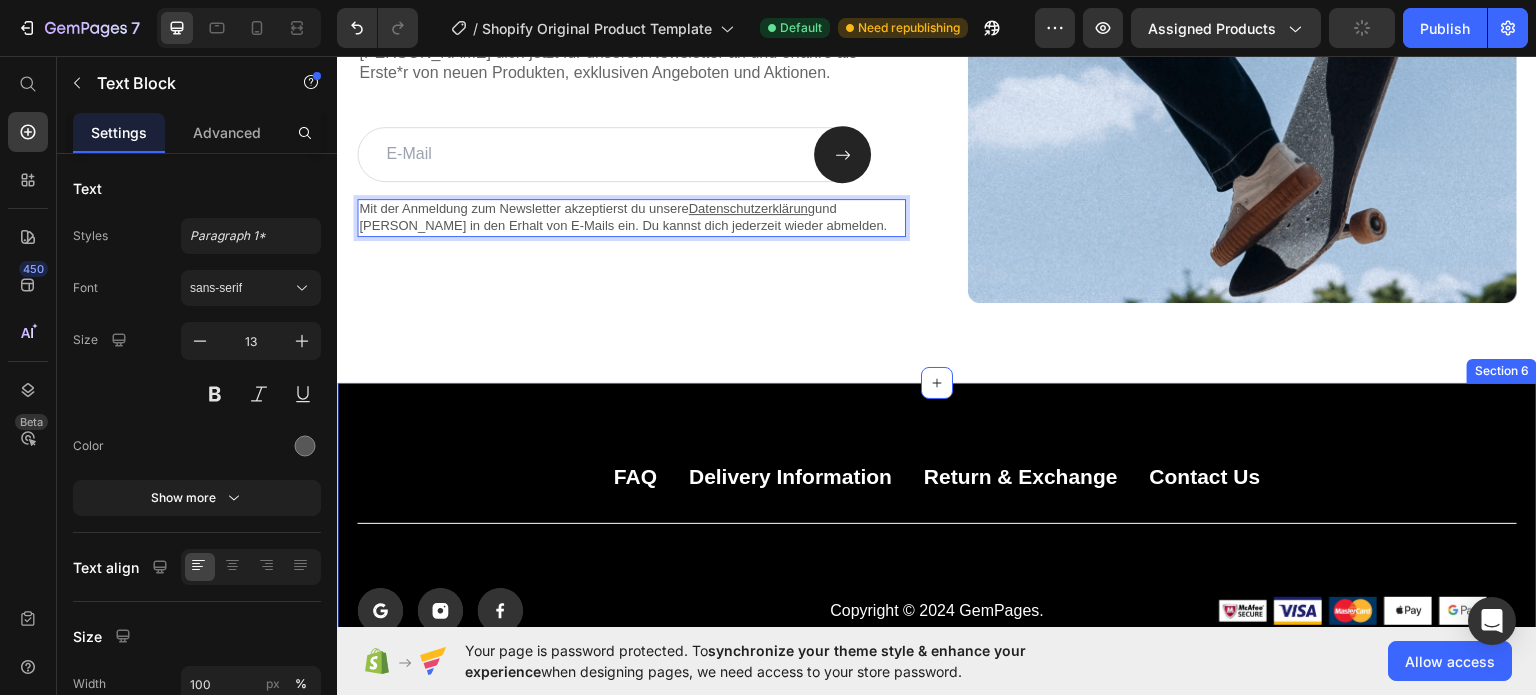 click on "FAQ Button Delivery Information Button Return & Exchange   Button Contact Us Button Row                Title Line
Icon
Icon
Icon Icon List Copyright © 2024 GemPages.  Text Block Image Image Image Image Image Row Row Section 6" at bounding box center [937, 538] 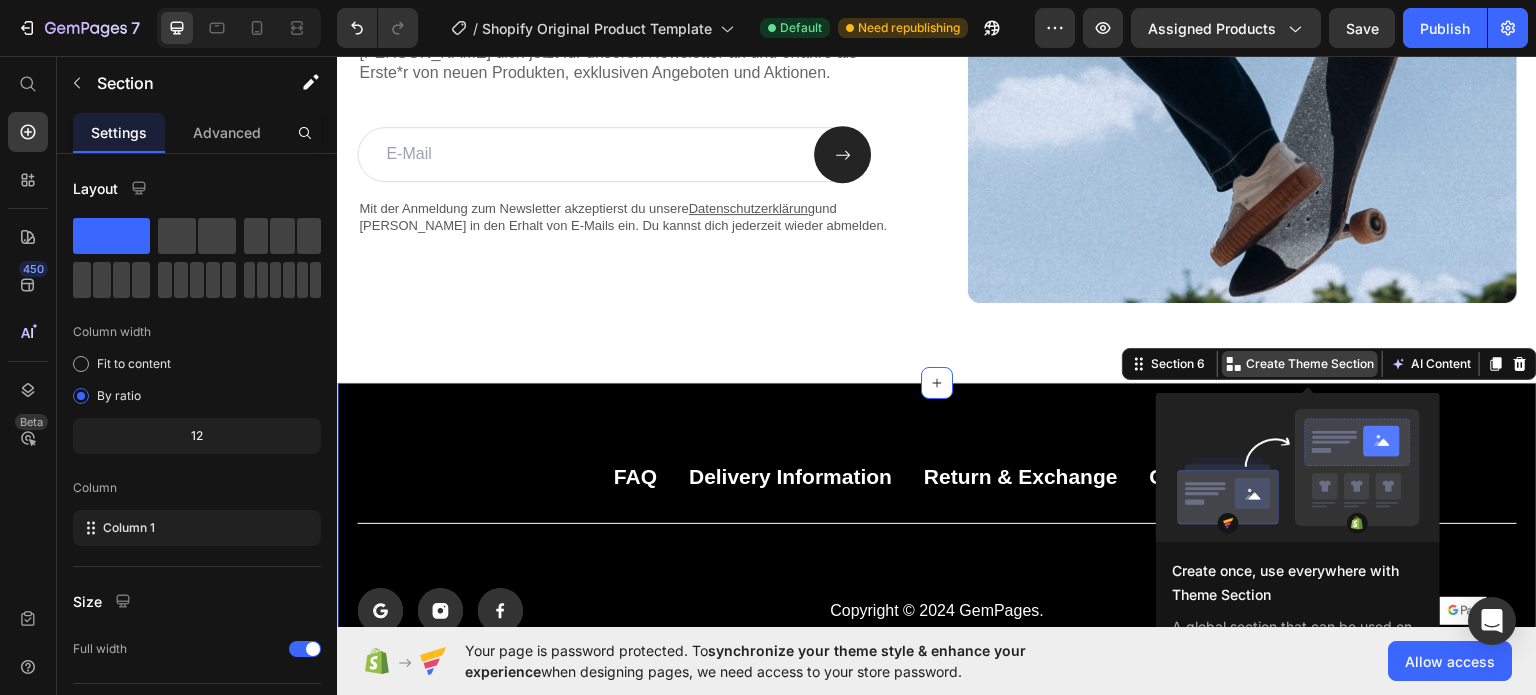 click on "Create Theme Section" at bounding box center [1310, 363] 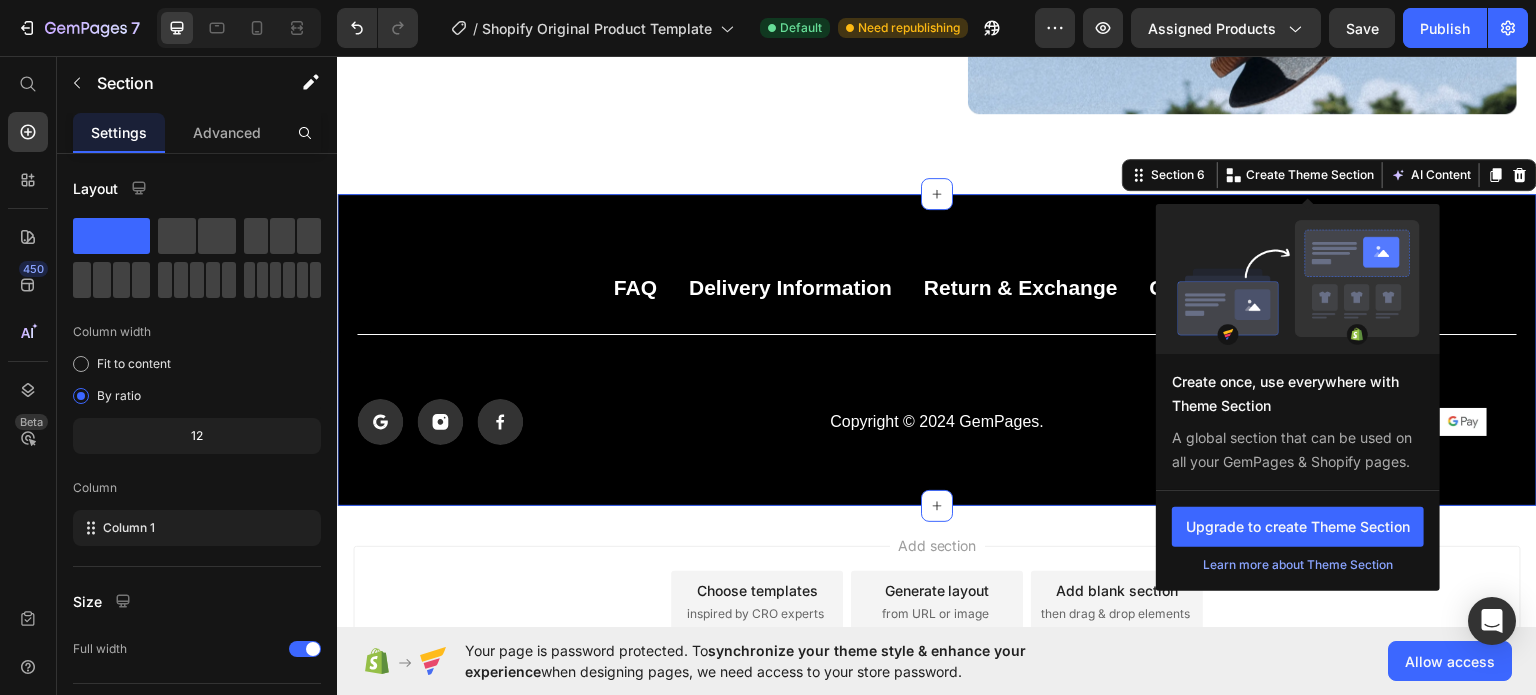 scroll, scrollTop: 5706, scrollLeft: 0, axis: vertical 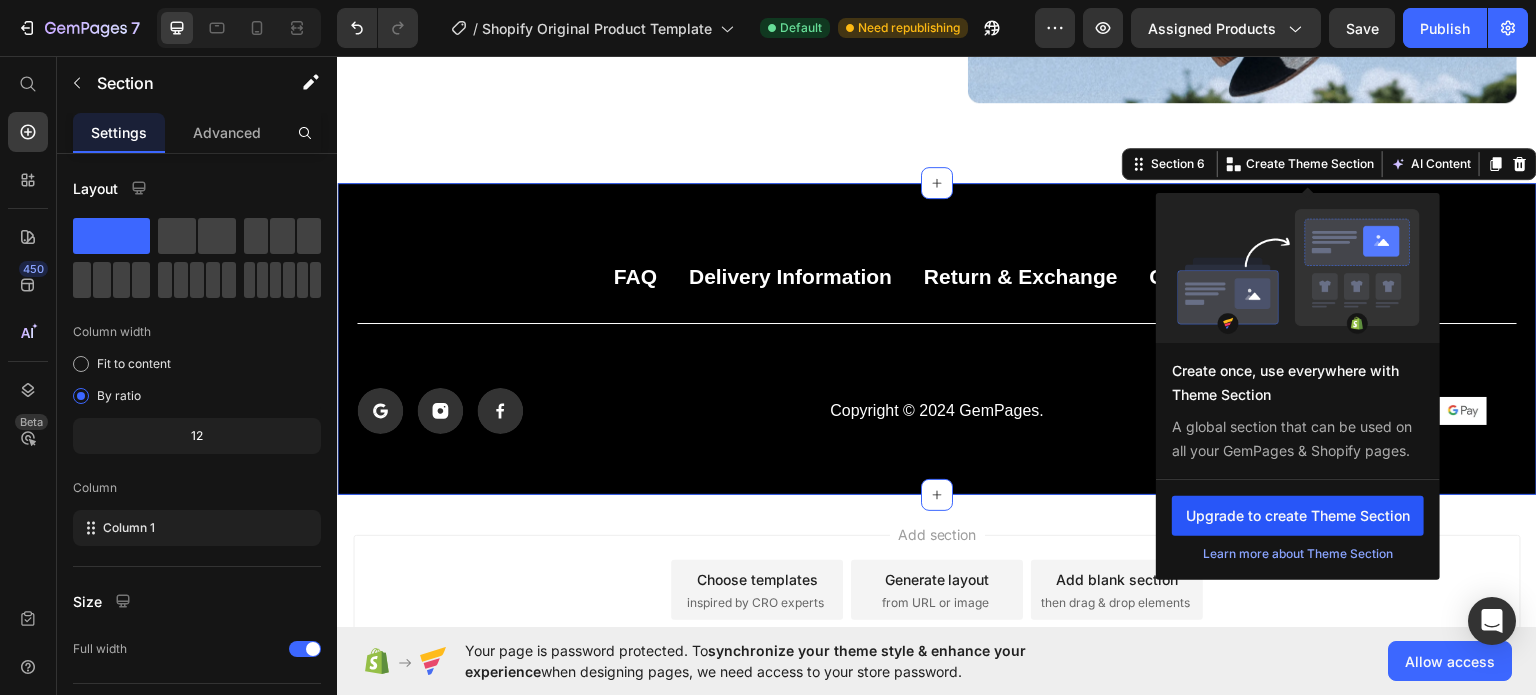 click on "Upgrade to create Theme Section" at bounding box center [1298, 515] 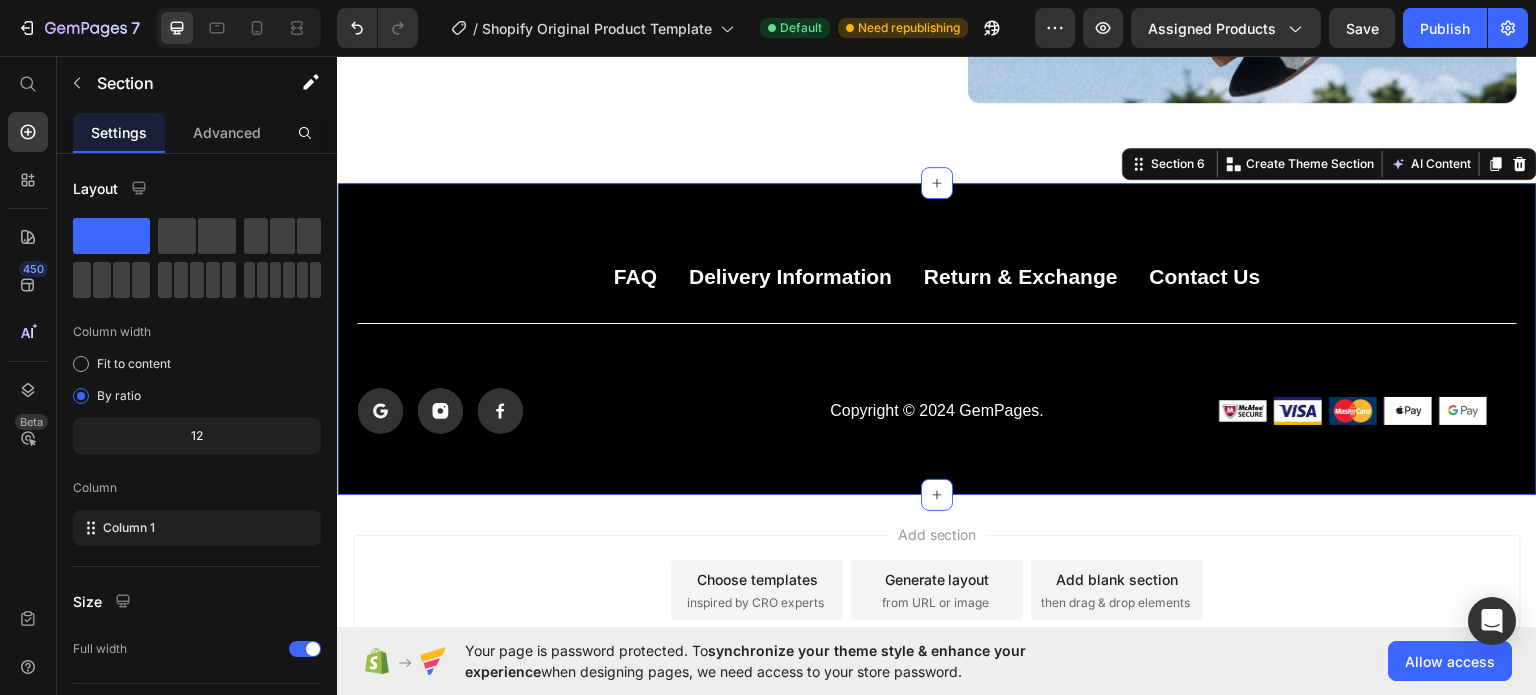 click on "FAQ Button Delivery Information Button Return & Exchange   Button Contact Us Button Row                Title Line
Icon
Icon
Icon Icon List Copyright © 2024 GemPages.  Text Block Image Image Image Image Image Row Row Section 6   You can create reusable sections Create Theme Section AI Content Write with GemAI What would you like to describe here? Tone and Voice Persuasive Product KIBuds - Echtzeit Übersetzer Kopfhörer Show more Generate" at bounding box center (937, 338) 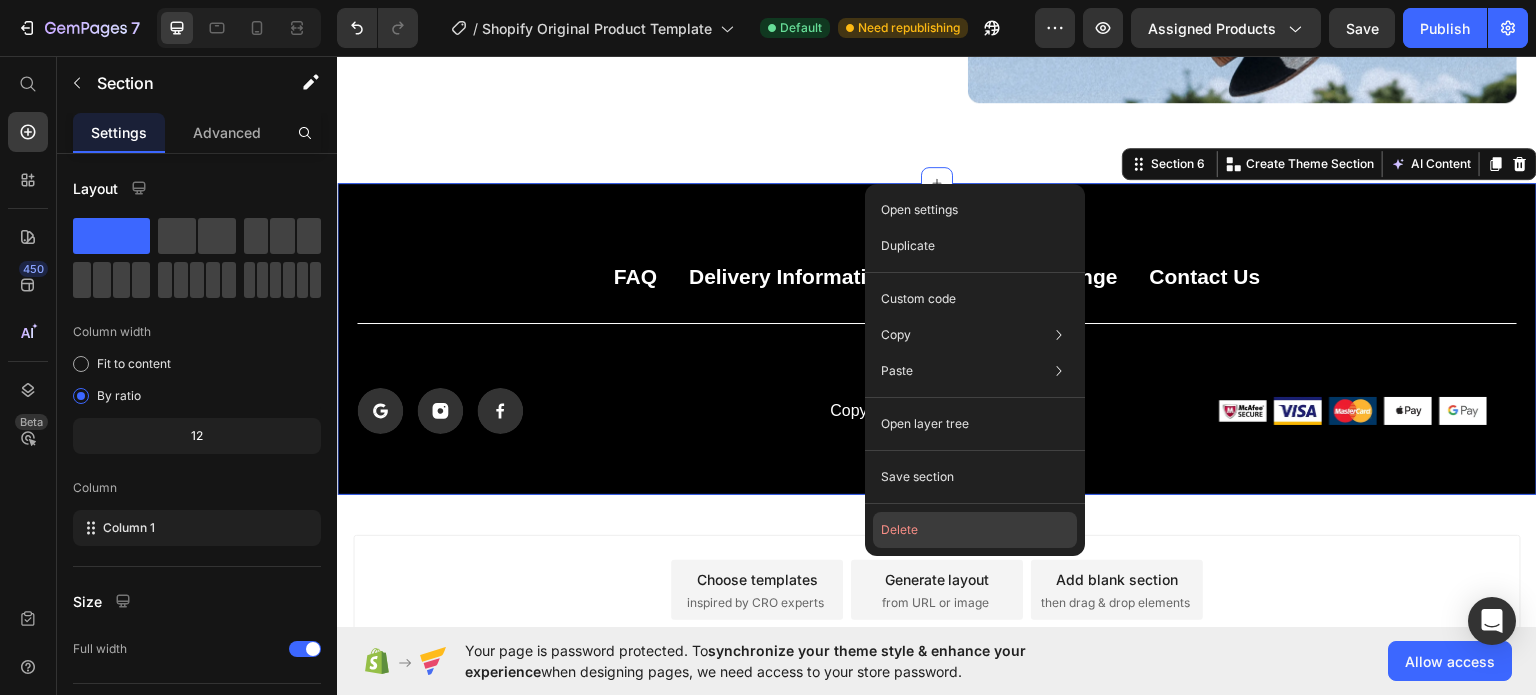 click on "Delete" 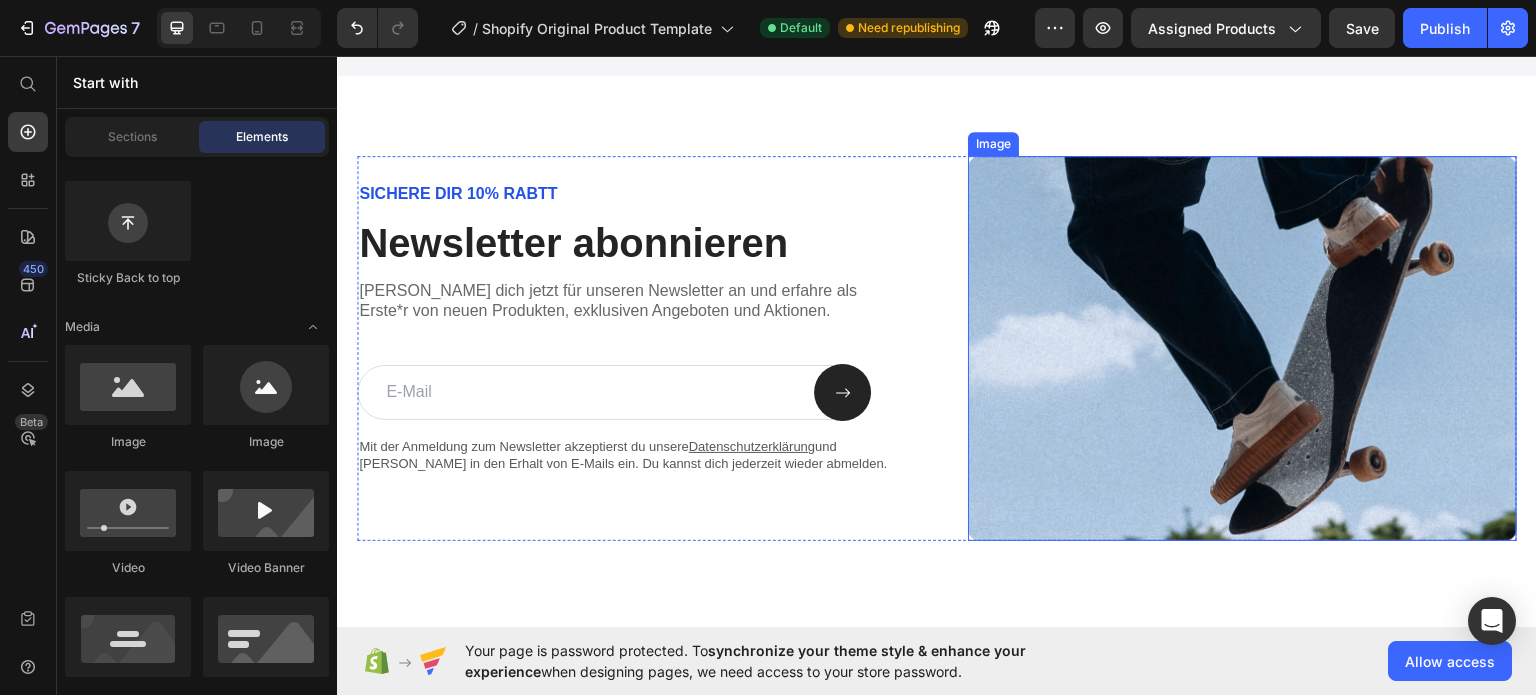 scroll, scrollTop: 5295, scrollLeft: 0, axis: vertical 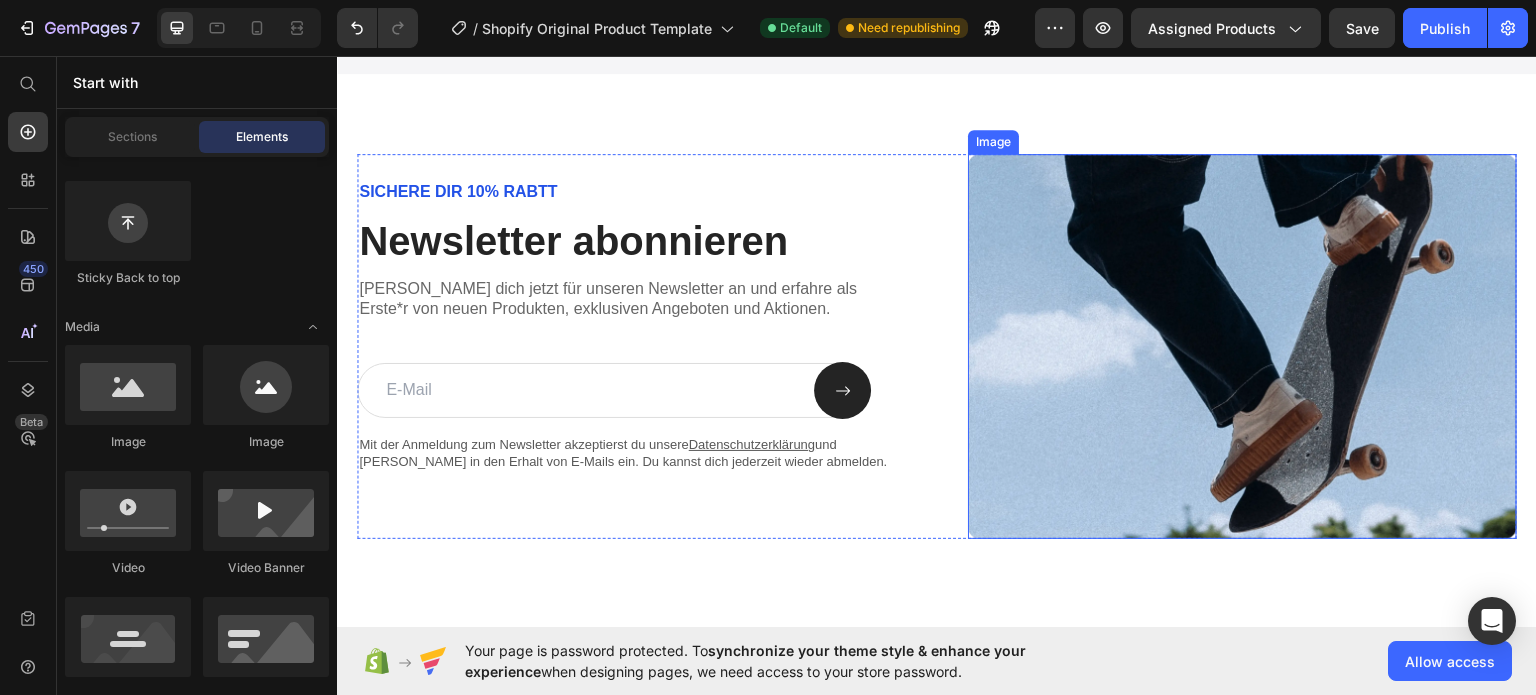 click at bounding box center (1242, 345) 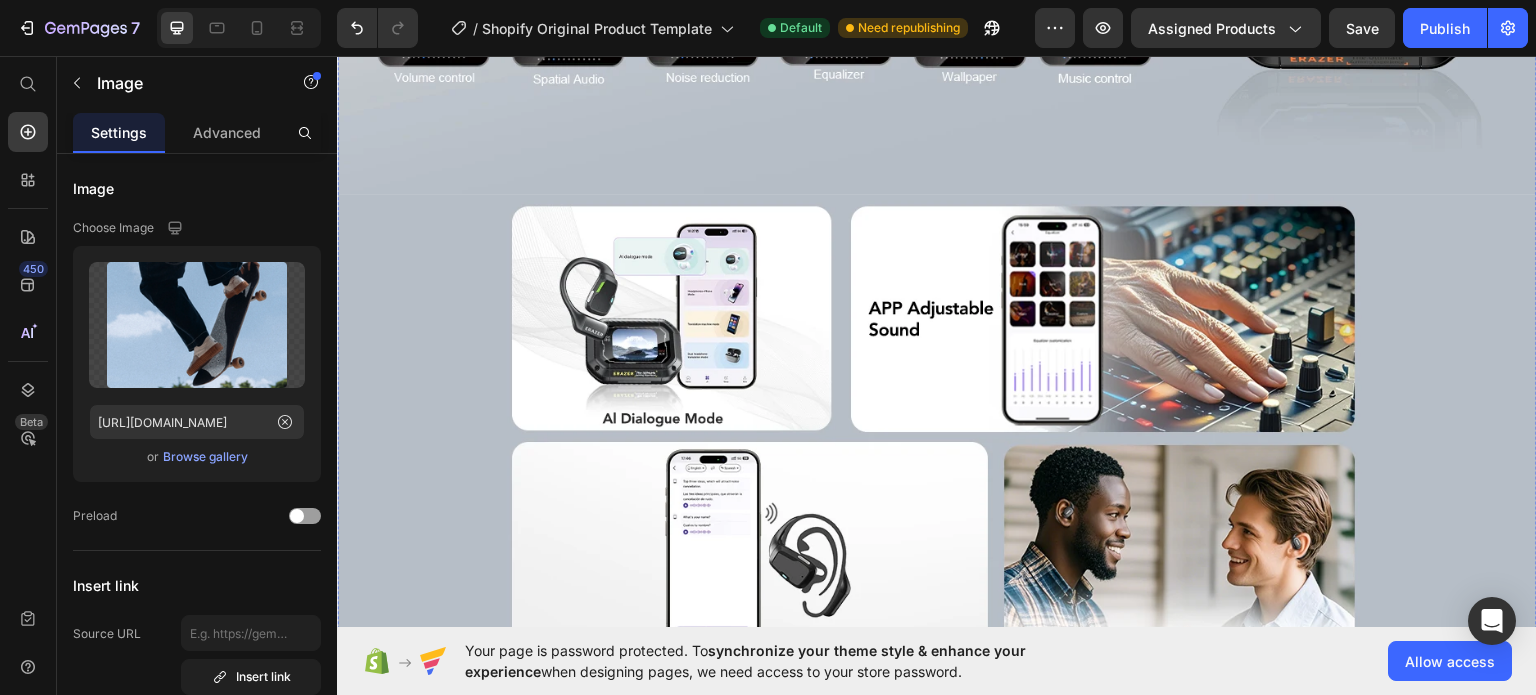 scroll, scrollTop: 4095, scrollLeft: 0, axis: vertical 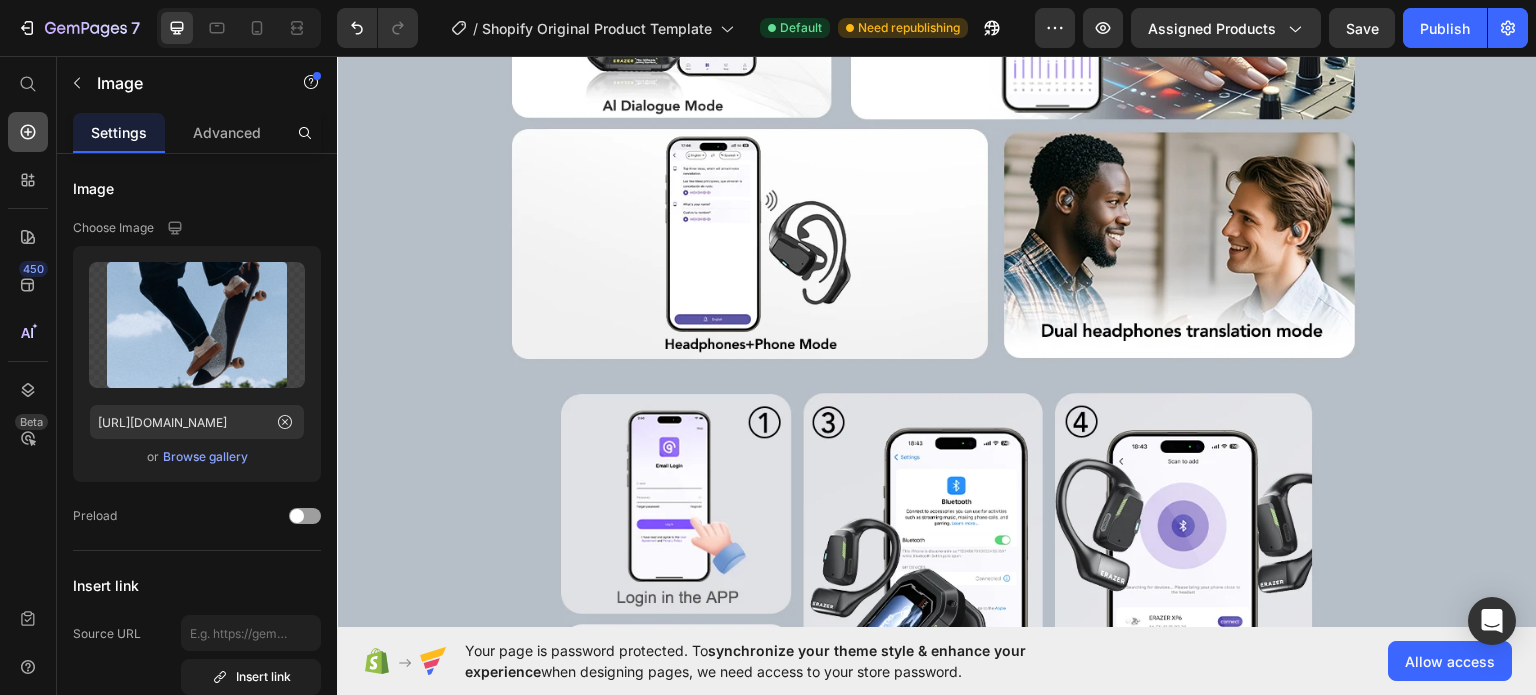 click 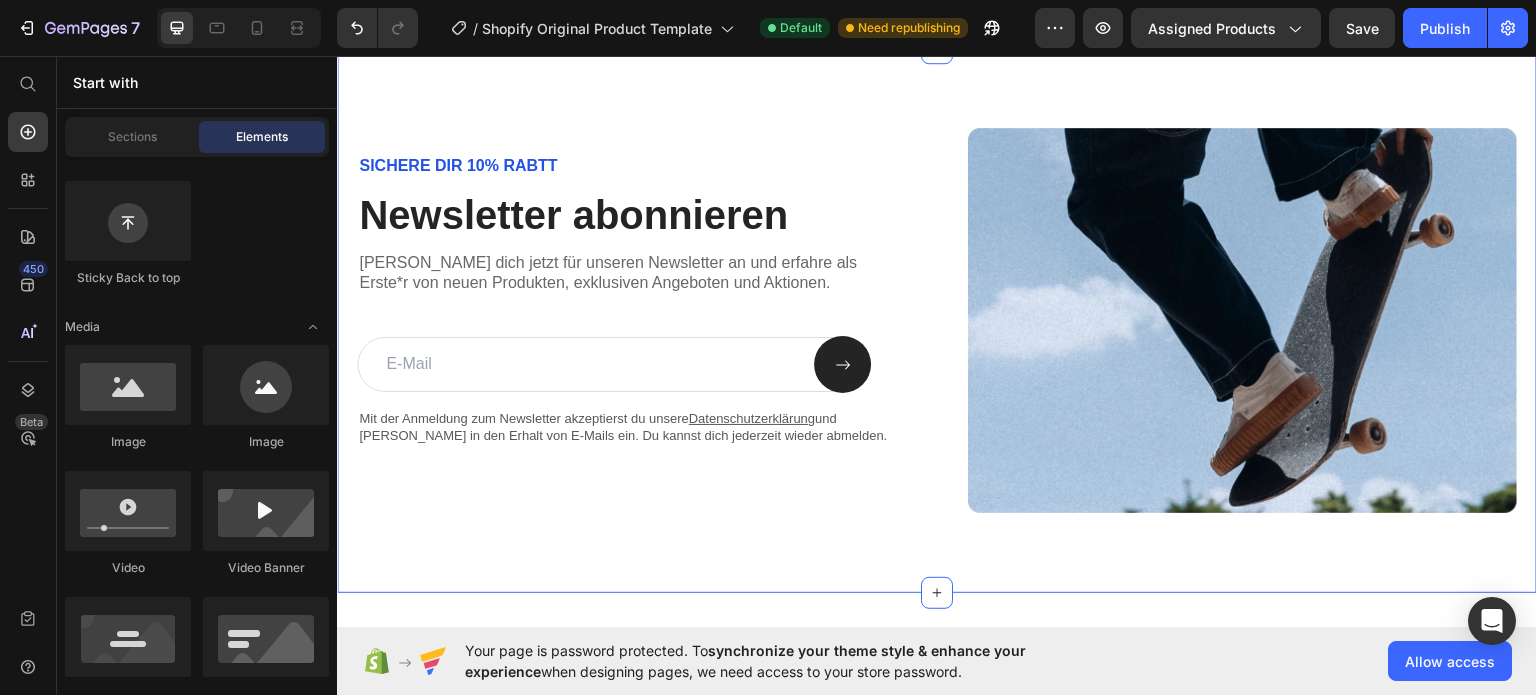 scroll, scrollTop: 5495, scrollLeft: 0, axis: vertical 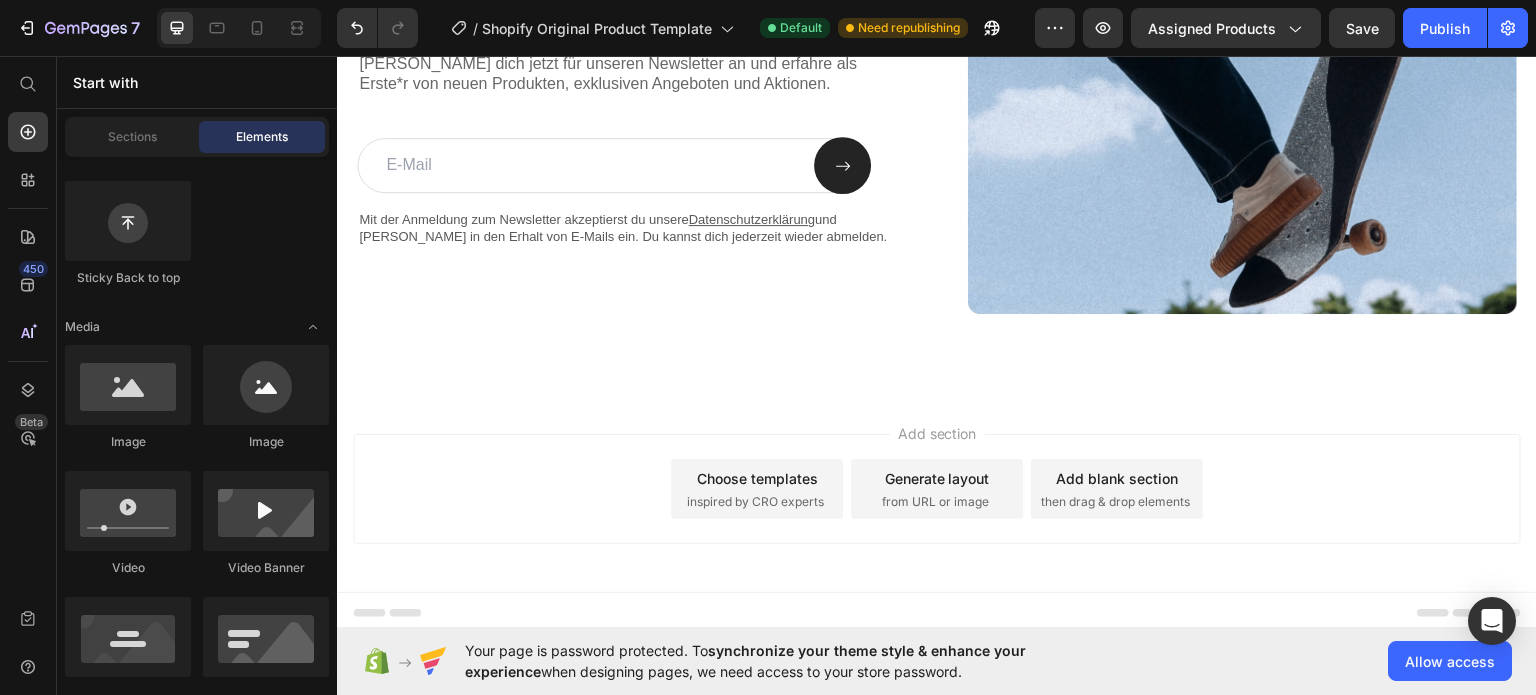 click on "inspired by CRO experts" at bounding box center (755, 501) 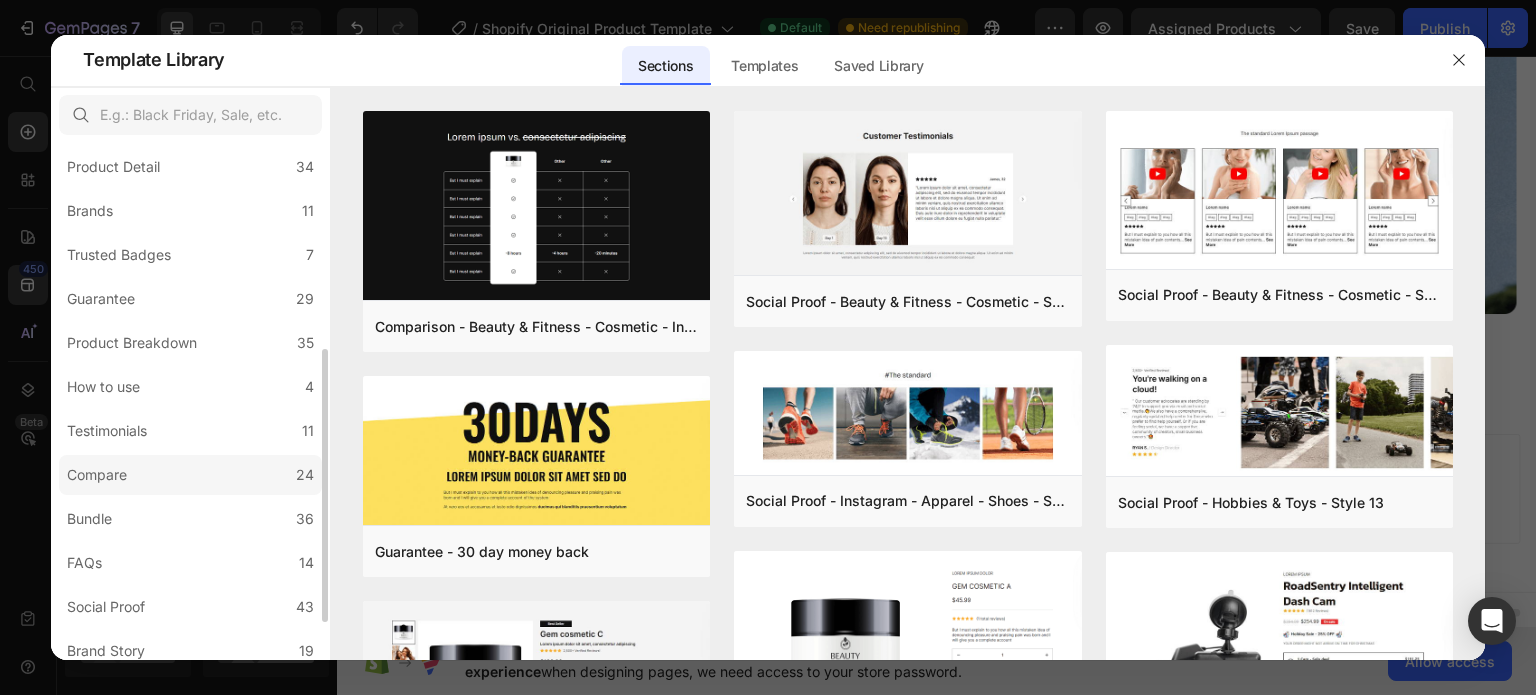 scroll, scrollTop: 200, scrollLeft: 0, axis: vertical 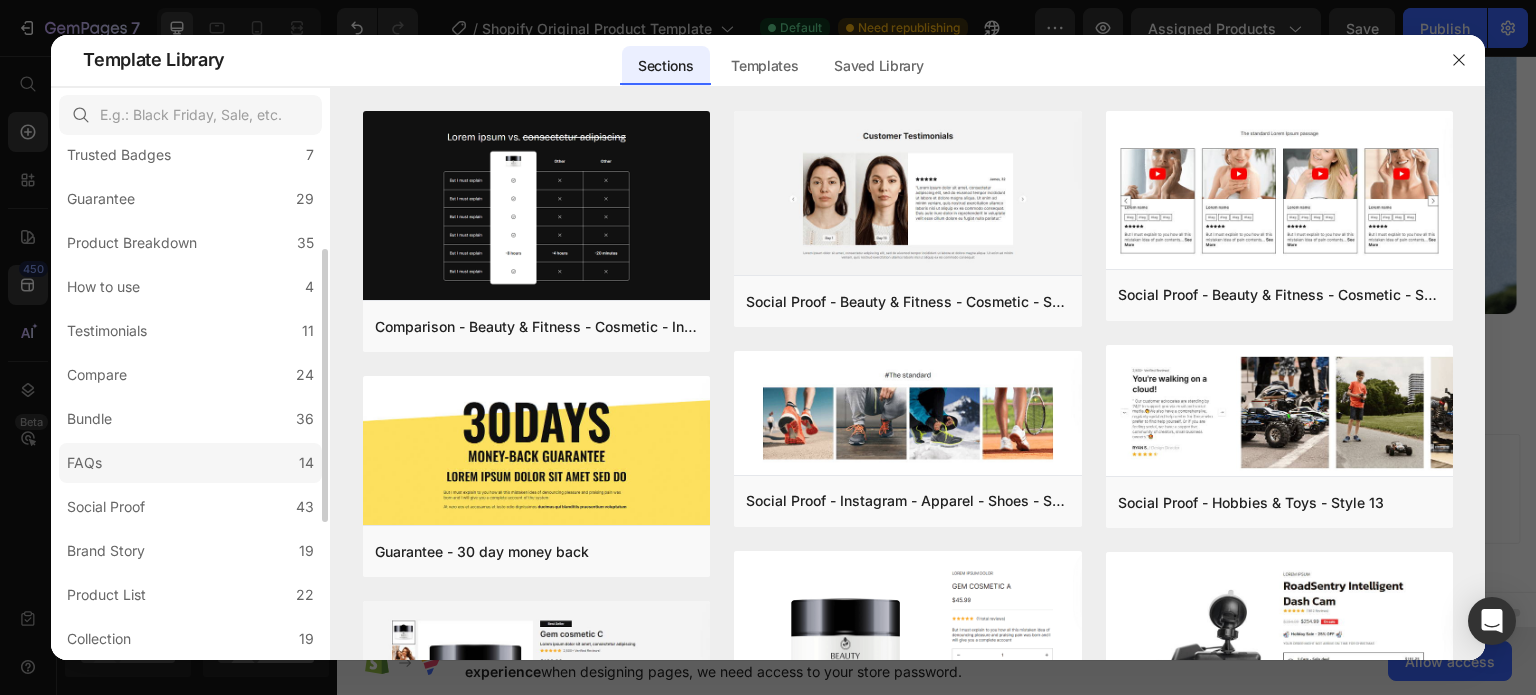 click on "FAQs 14" 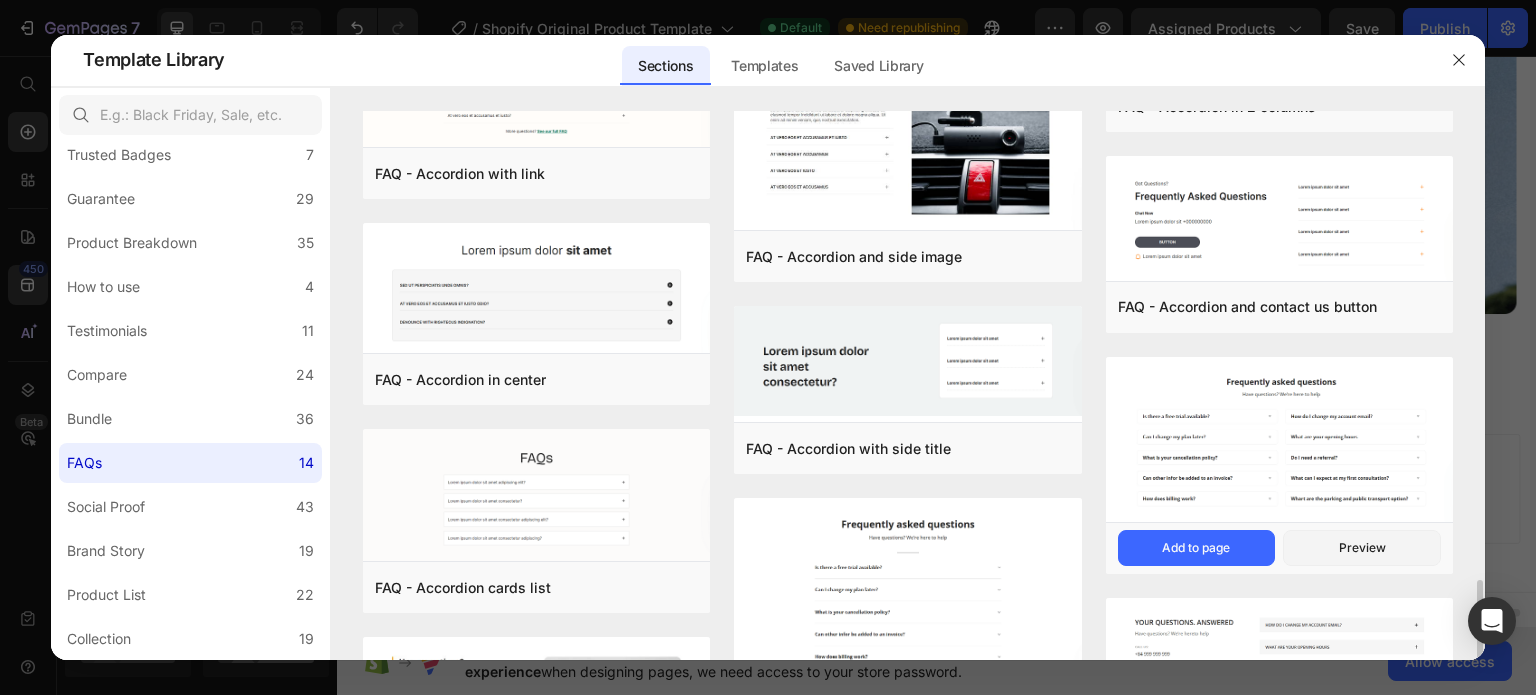 scroll, scrollTop: 600, scrollLeft: 0, axis: vertical 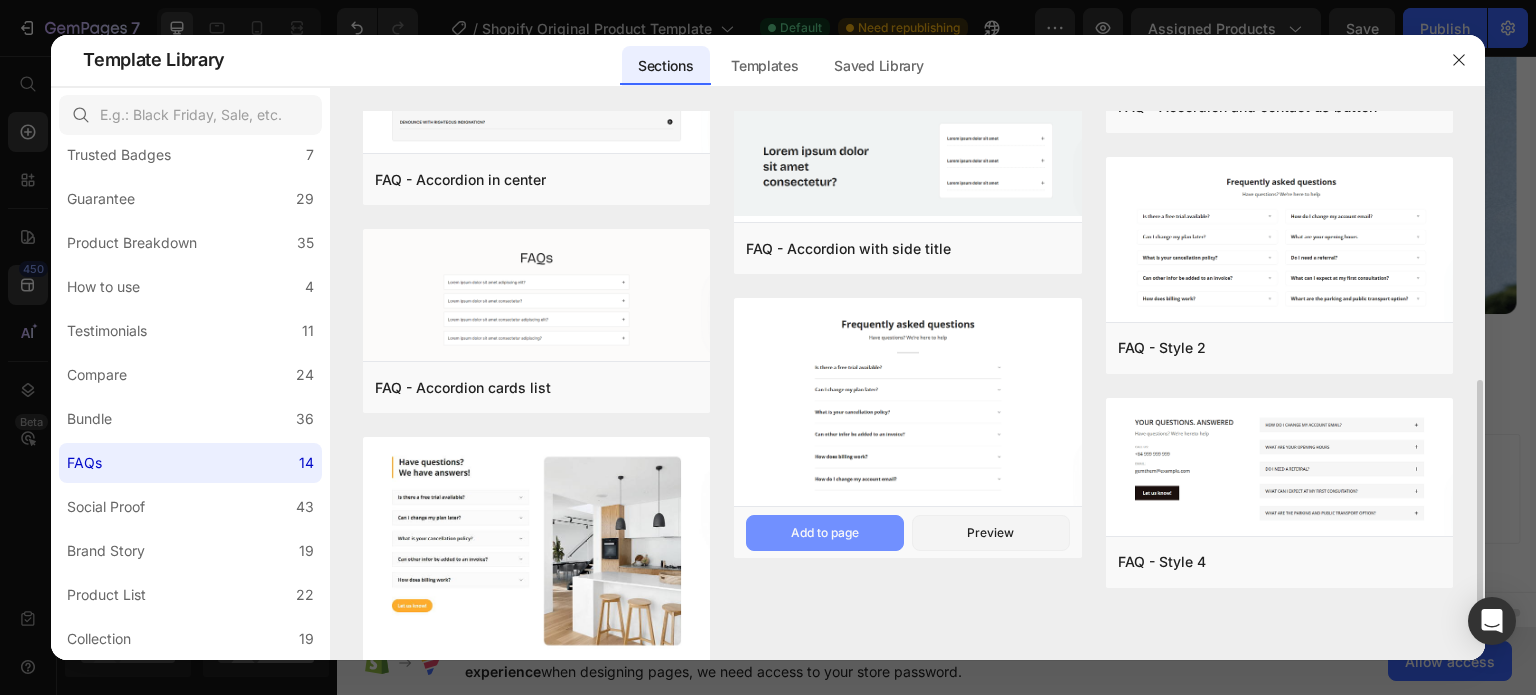 click on "Add to page" at bounding box center (825, 533) 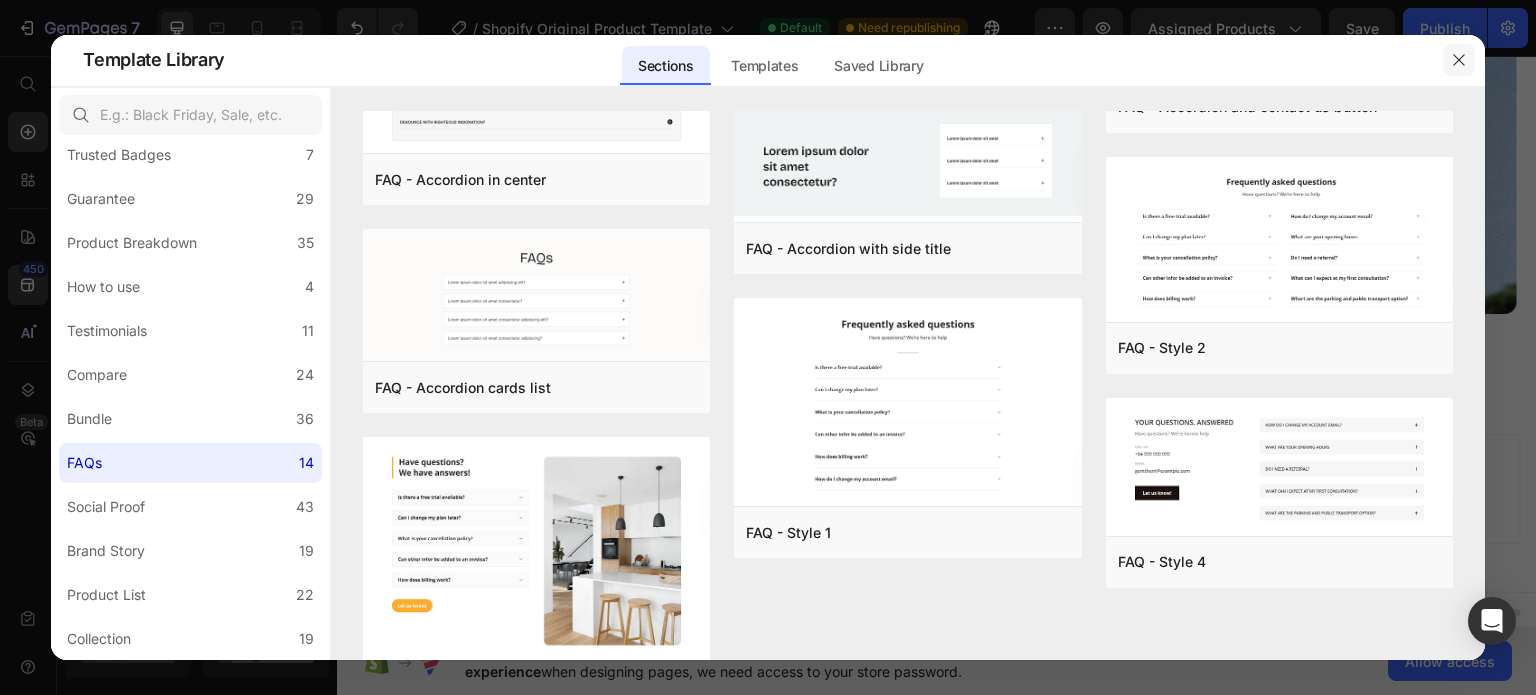 click at bounding box center [1459, 60] 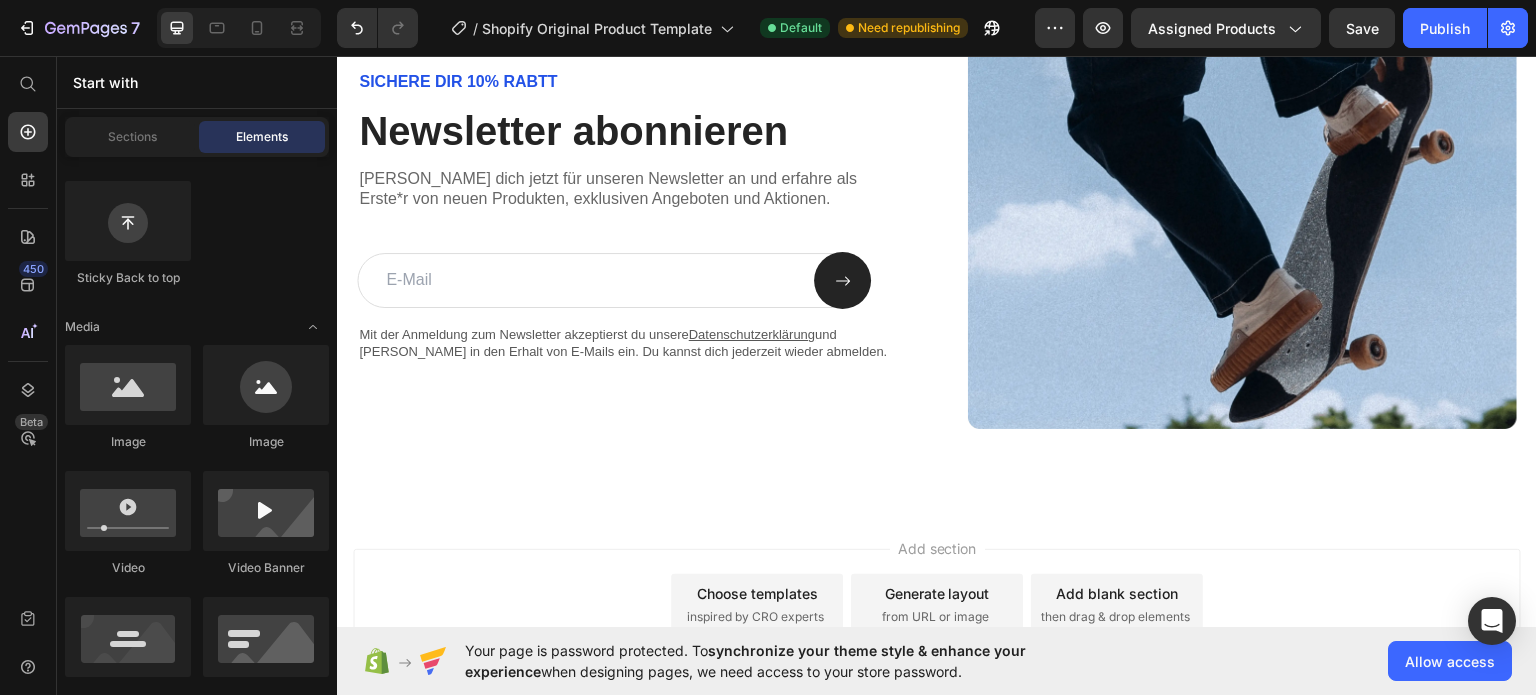 scroll, scrollTop: 5495, scrollLeft: 0, axis: vertical 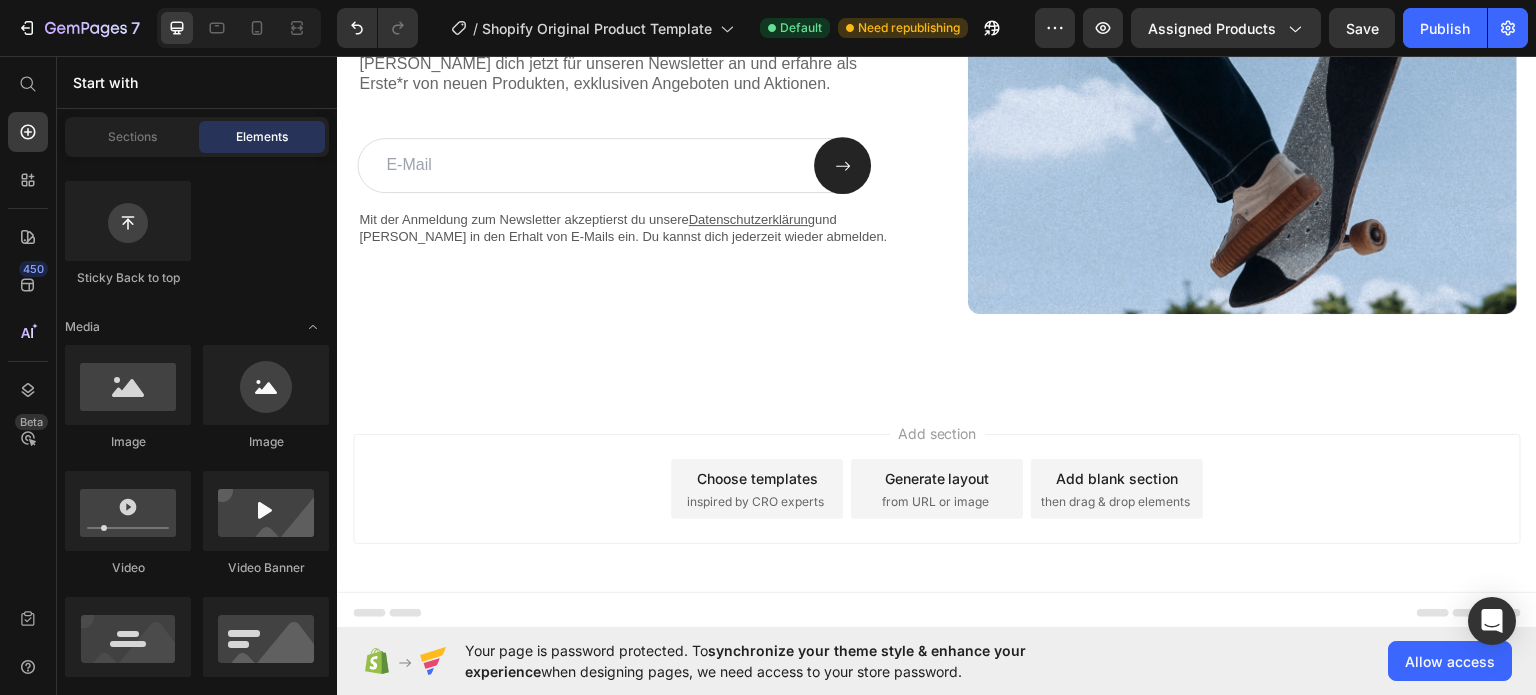 click on "Choose templates" at bounding box center (757, 477) 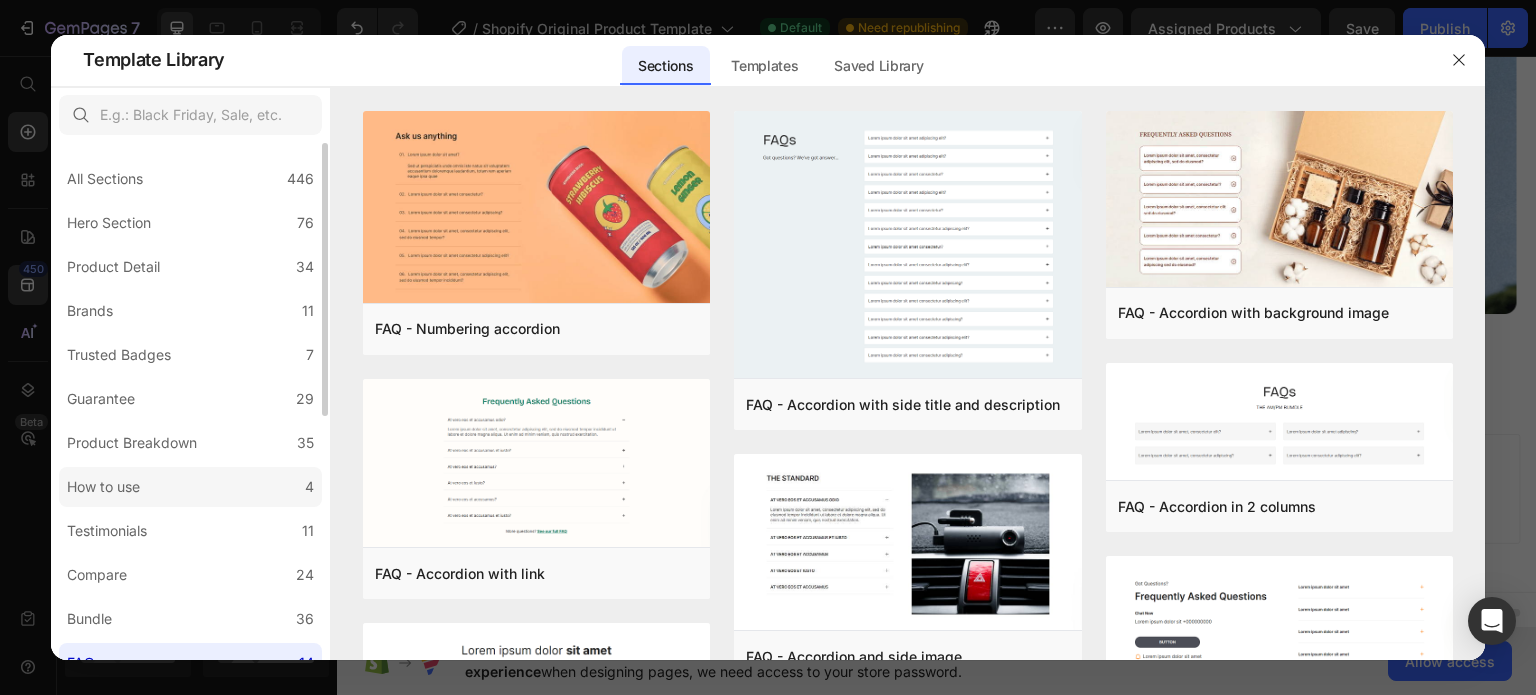 click on "How to use 4" 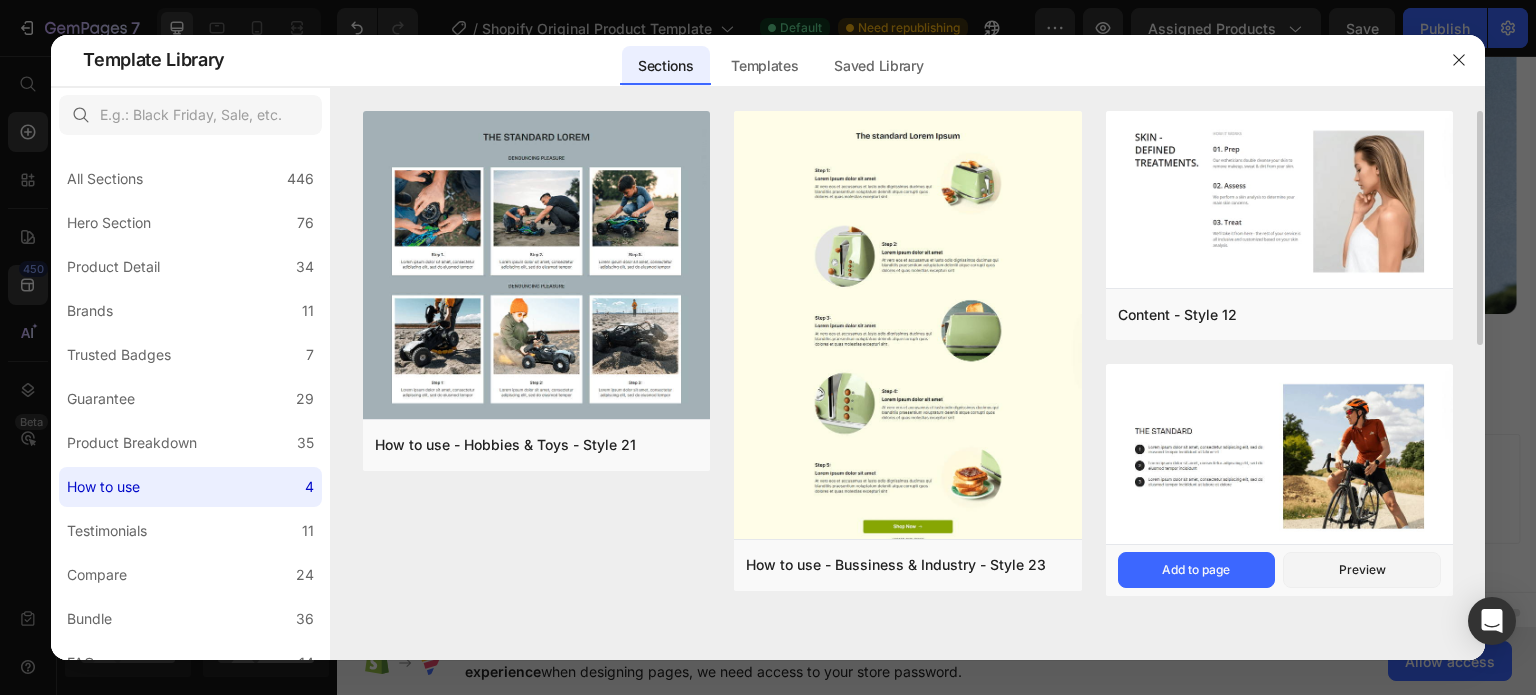 scroll, scrollTop: 0, scrollLeft: 0, axis: both 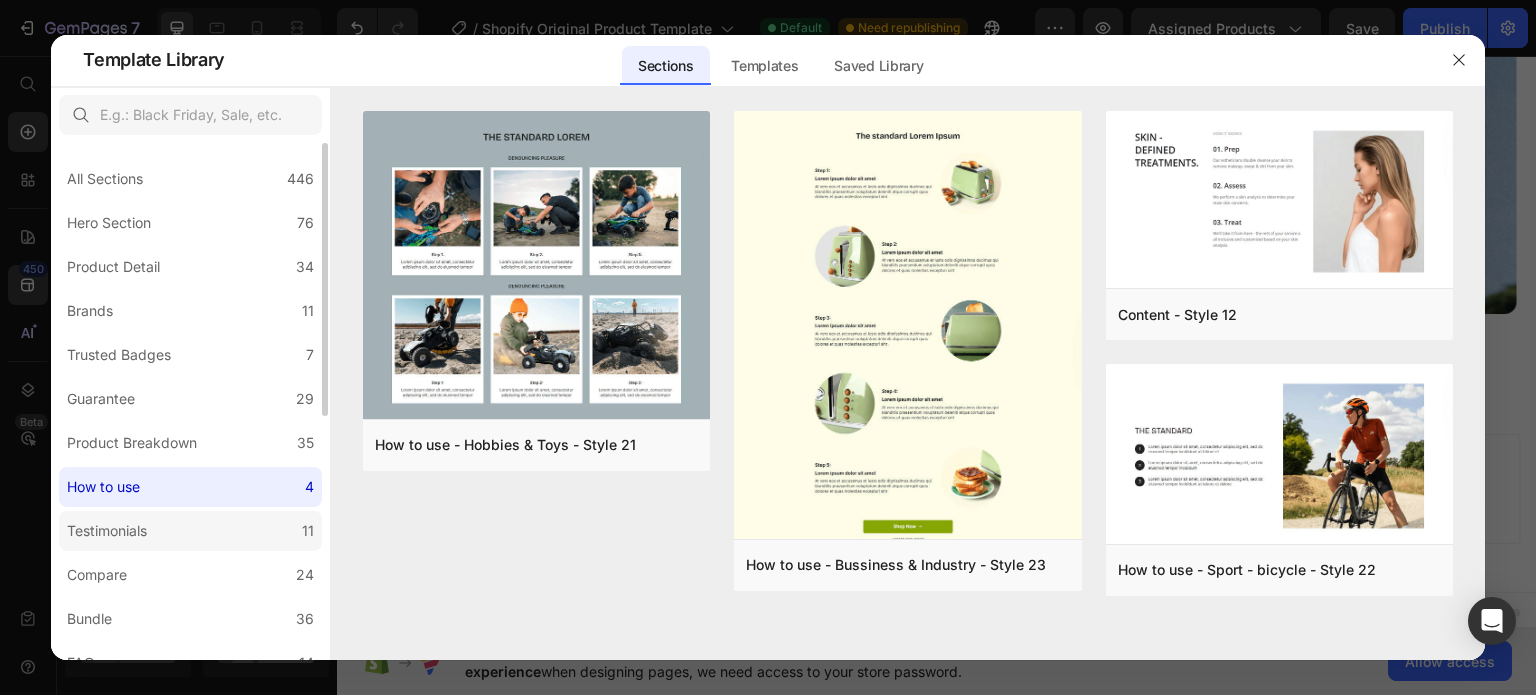 click on "Testimonials 11" 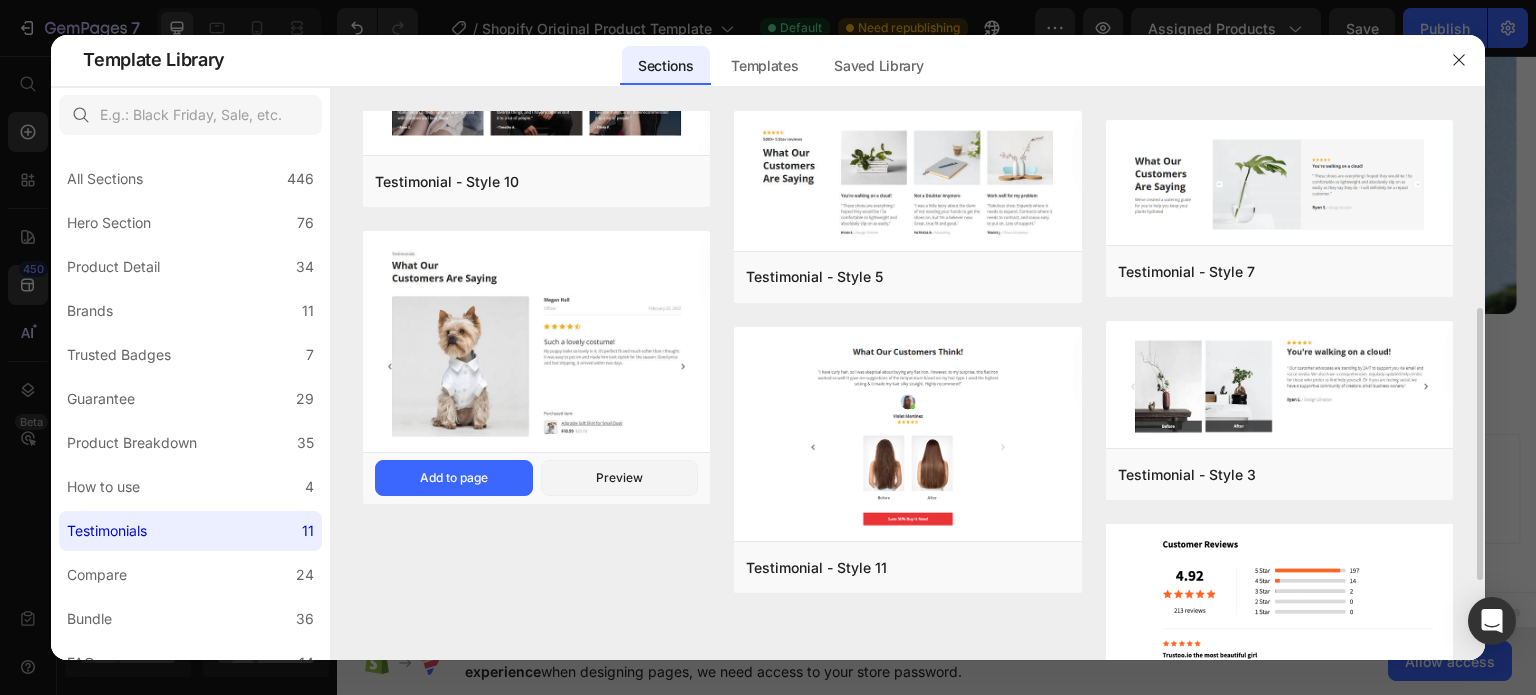 scroll, scrollTop: 563, scrollLeft: 0, axis: vertical 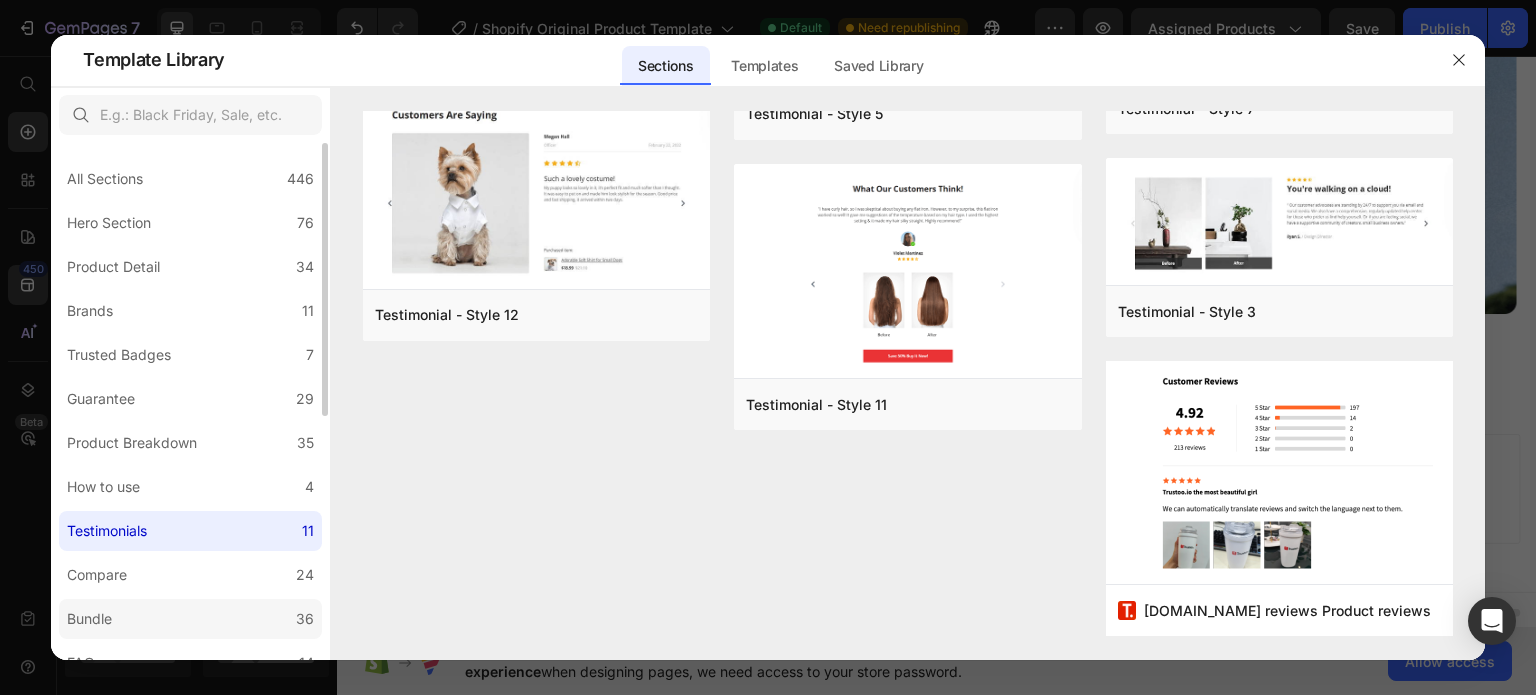 click on "Bundle 36" 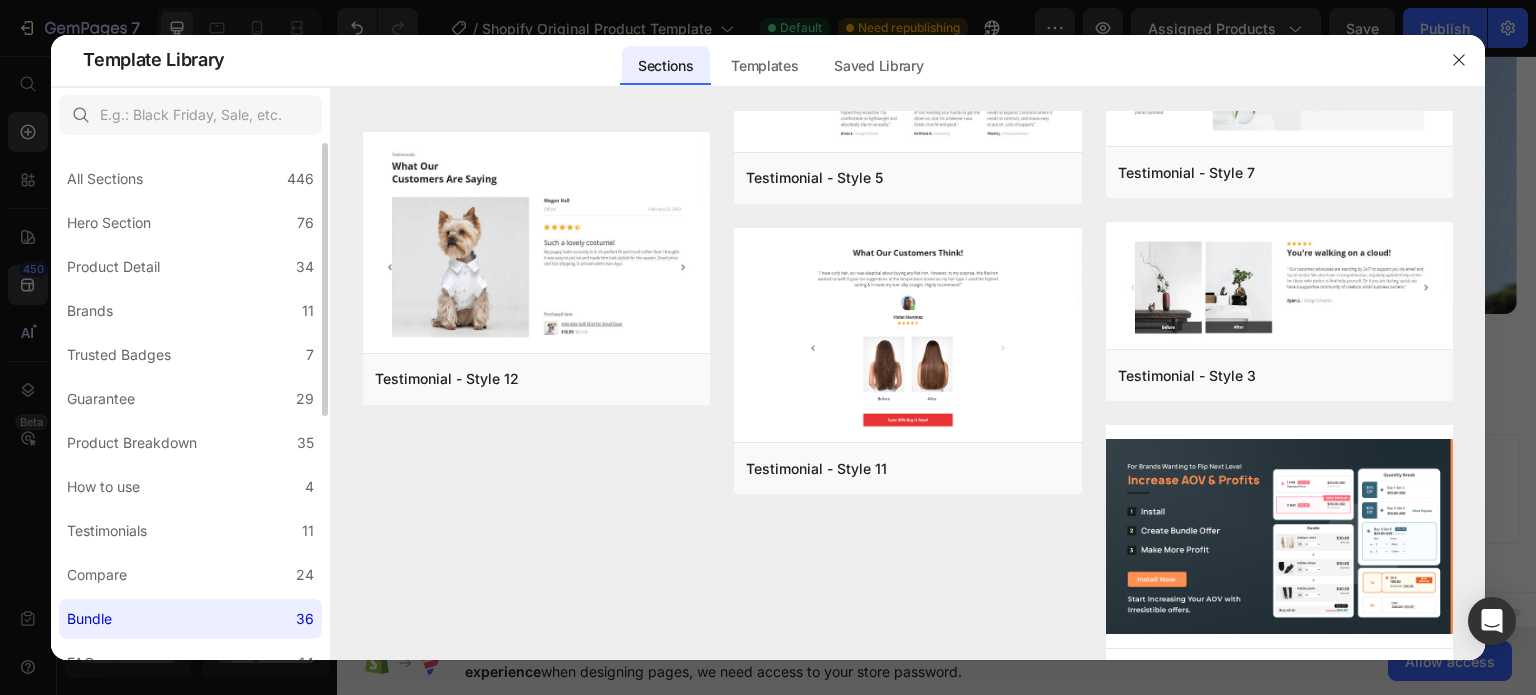 scroll, scrollTop: 0, scrollLeft: 0, axis: both 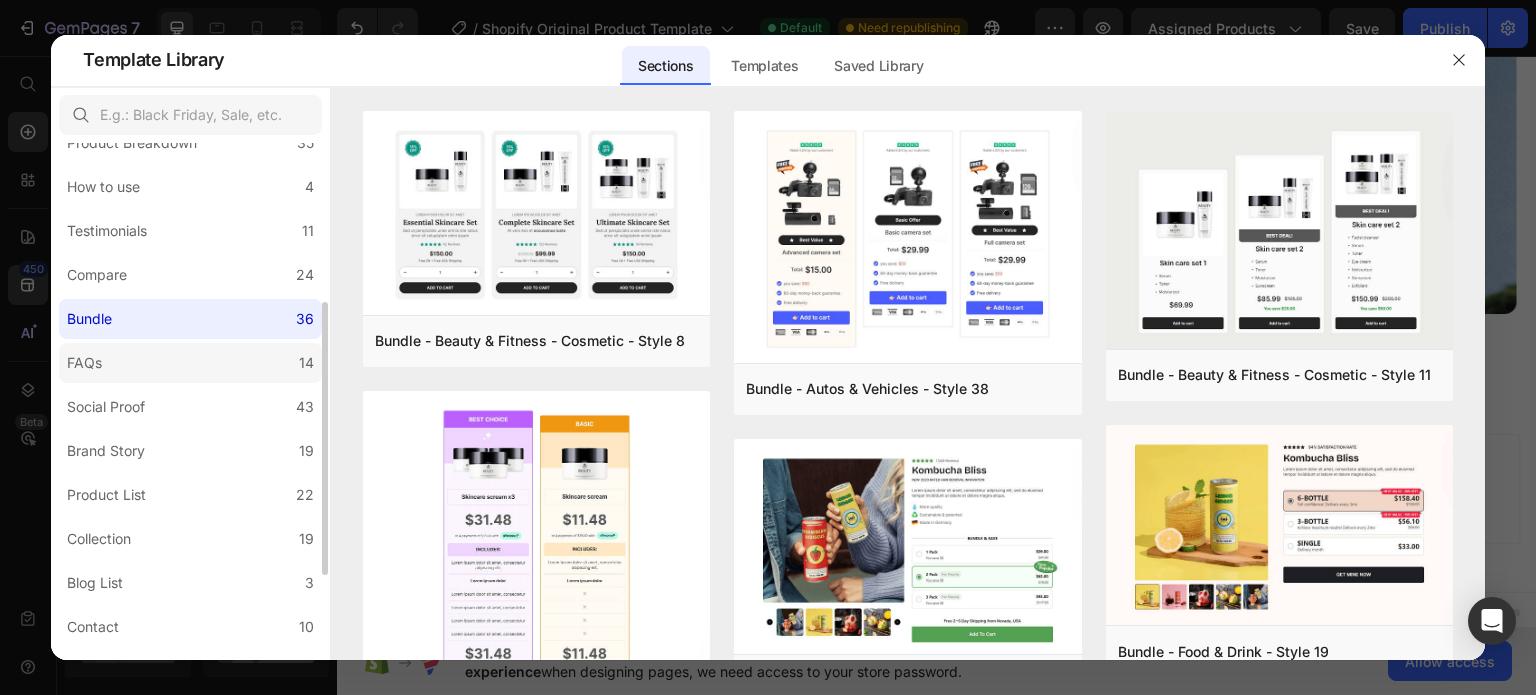 click on "FAQs 14" 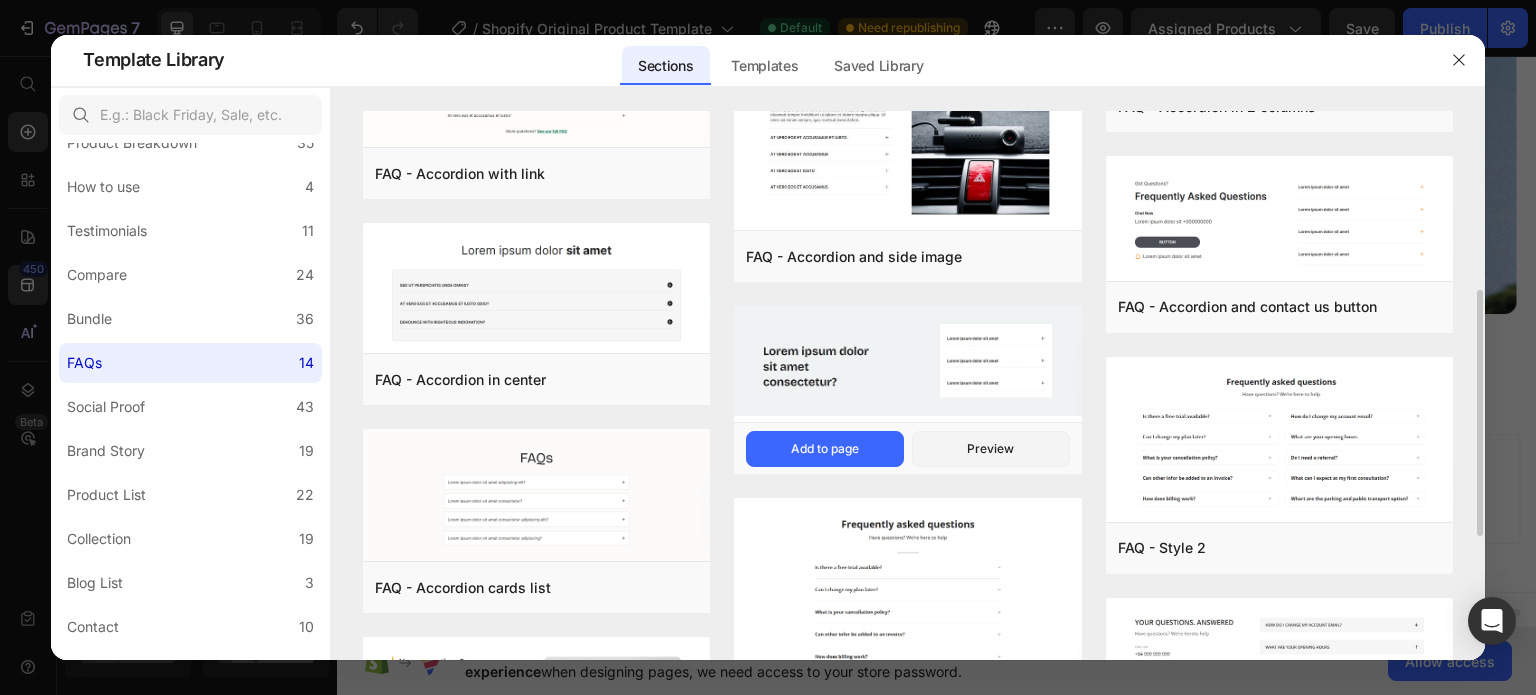 scroll, scrollTop: 676, scrollLeft: 0, axis: vertical 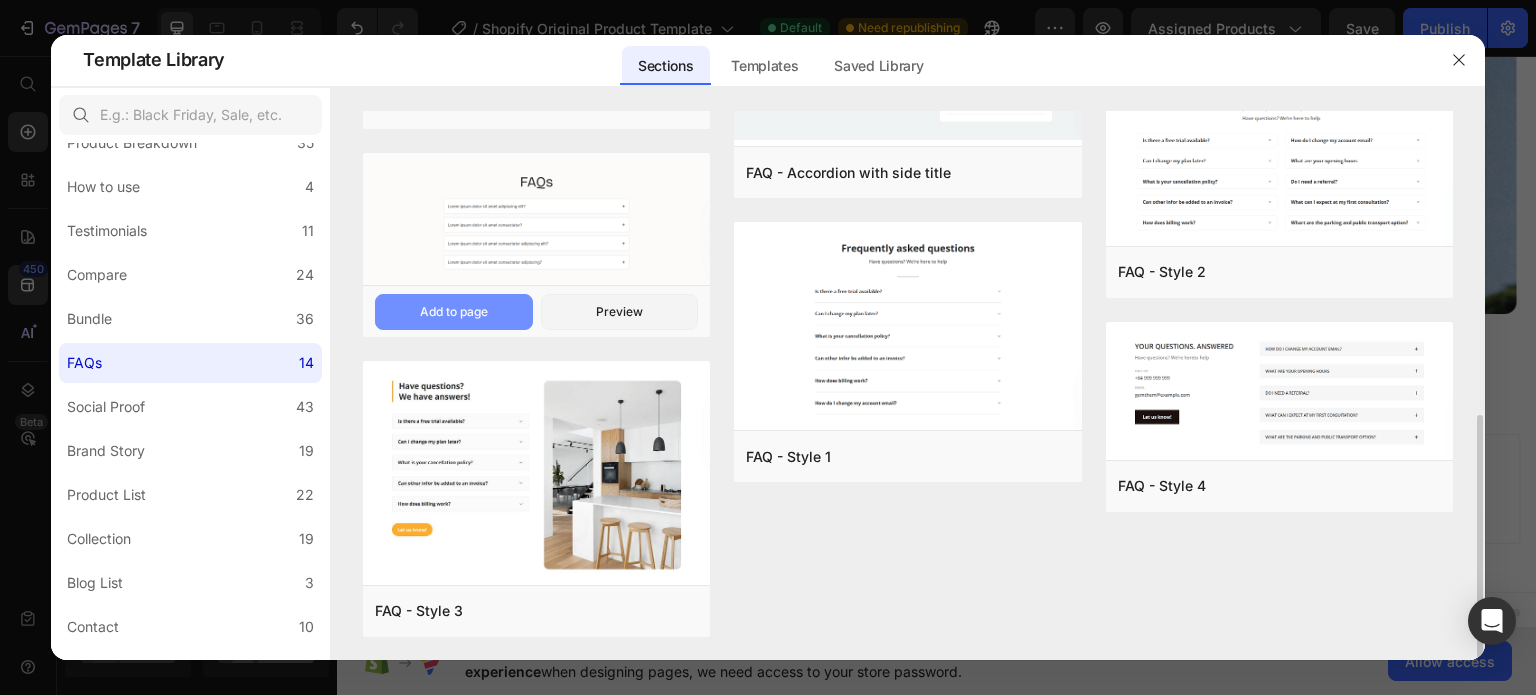 click on "Add to page" at bounding box center [454, 312] 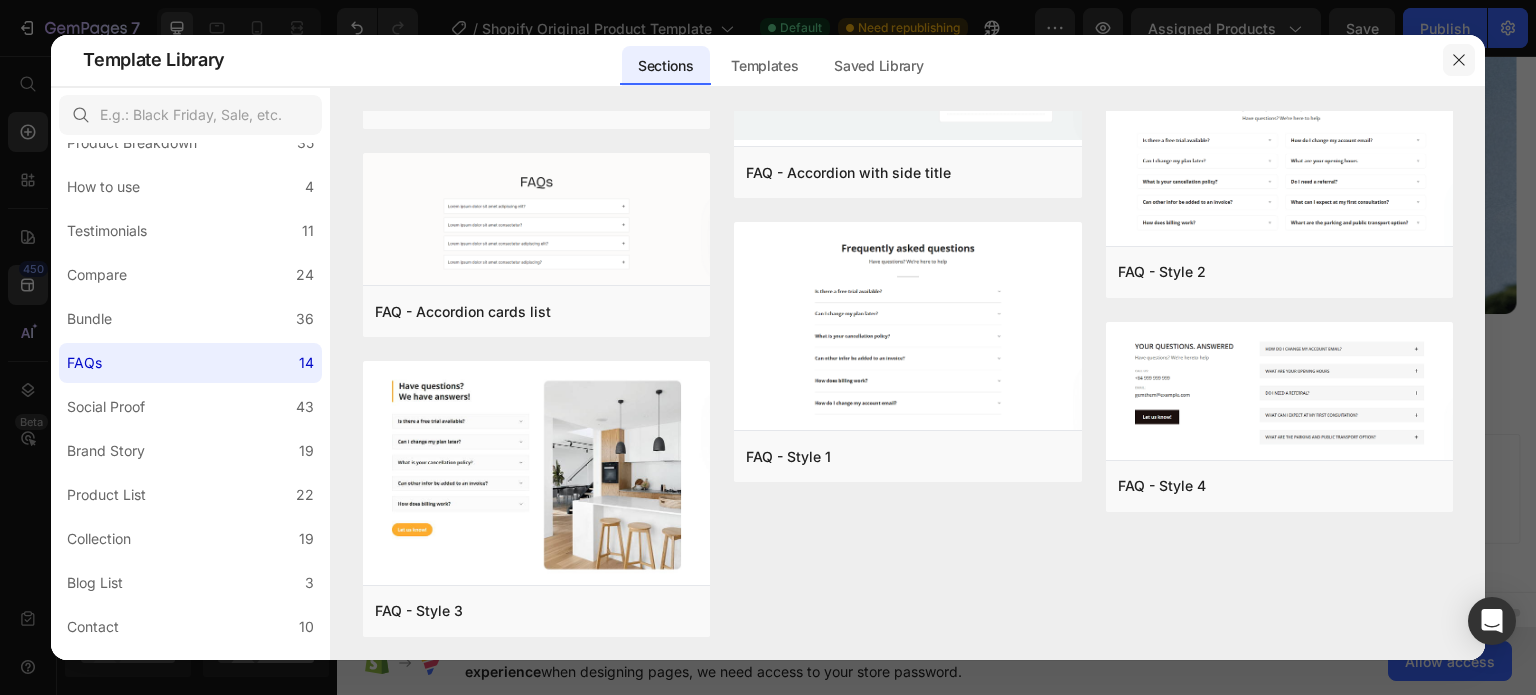click at bounding box center (1459, 60) 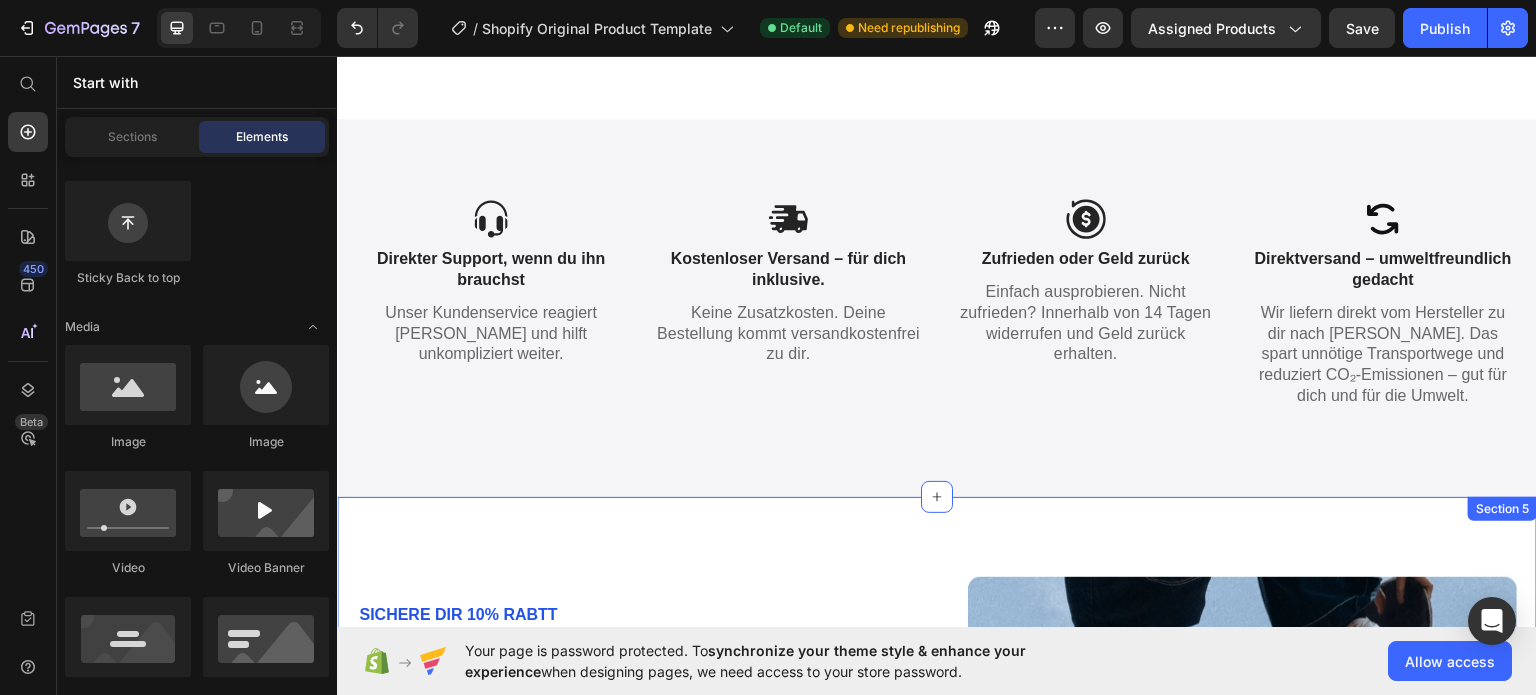scroll, scrollTop: 5495, scrollLeft: 0, axis: vertical 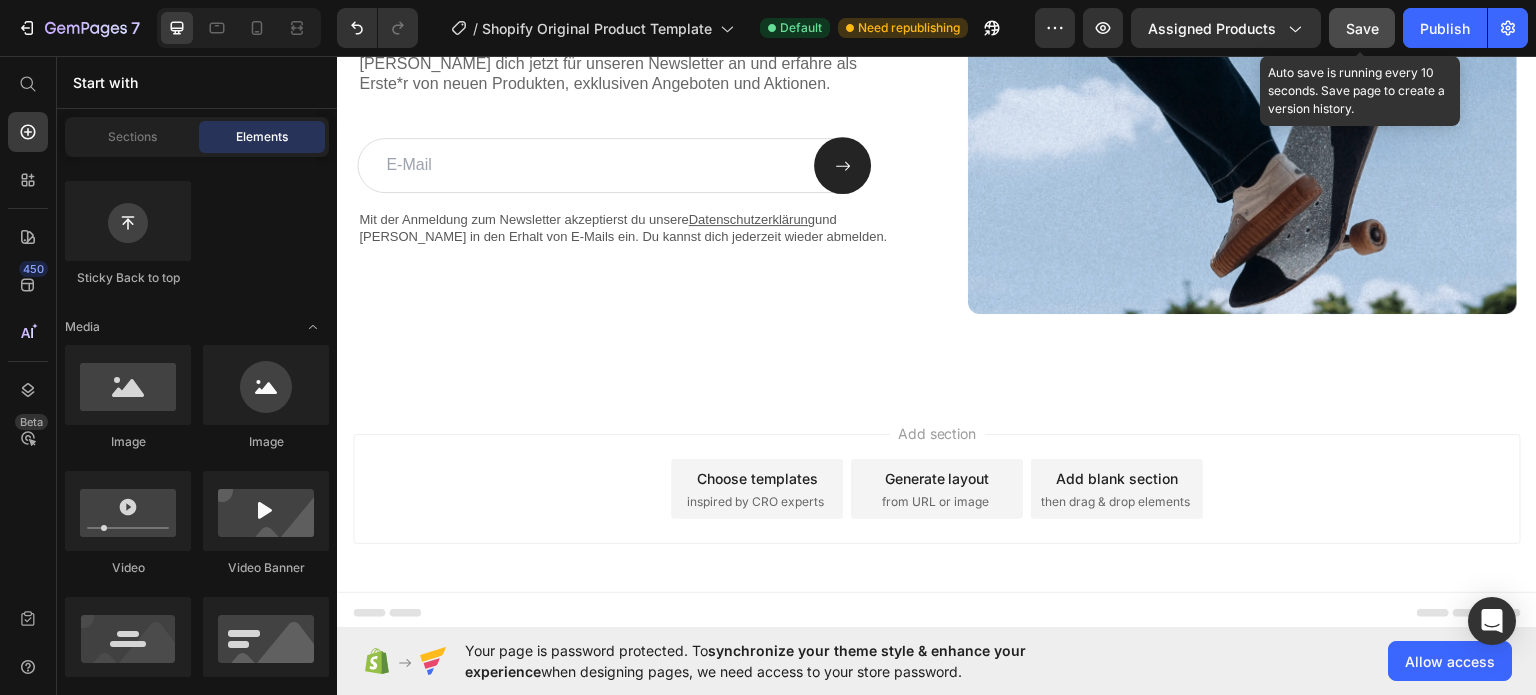 click on "Save" 